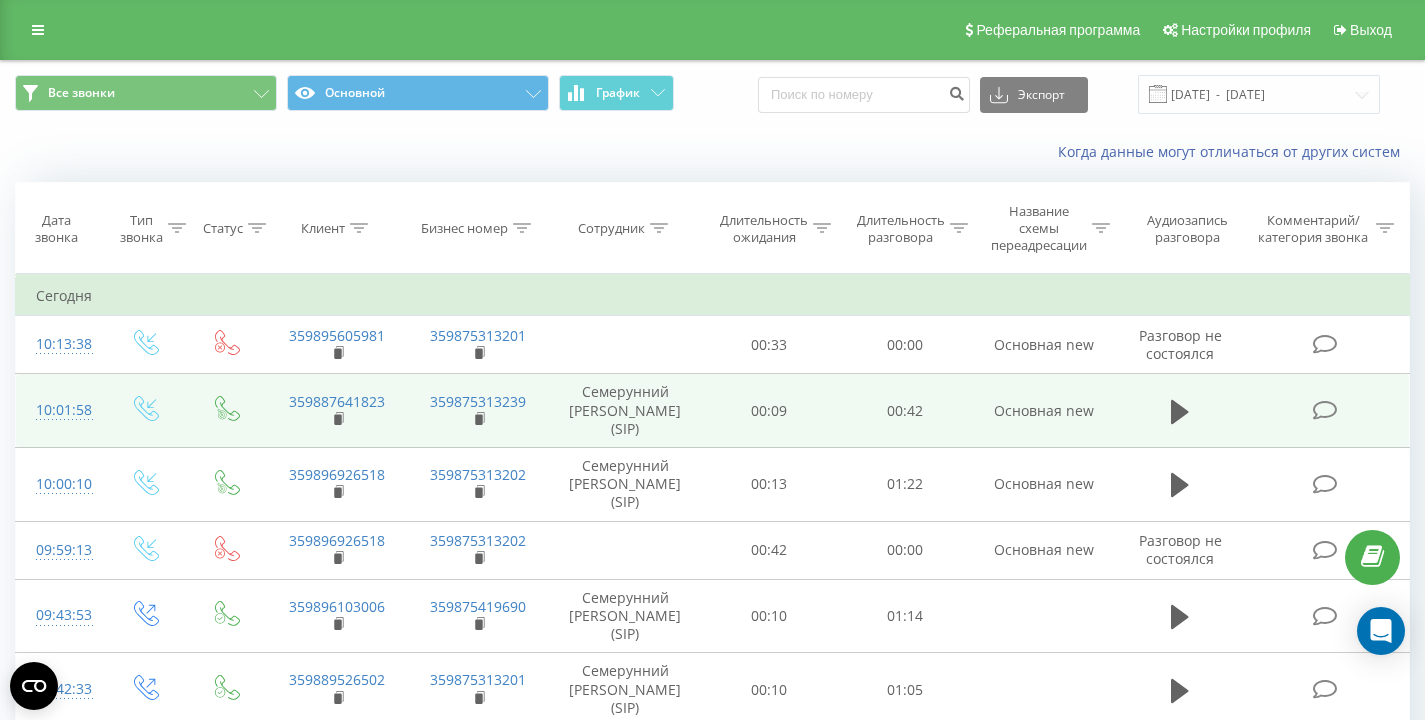 scroll, scrollTop: 0, scrollLeft: 0, axis: both 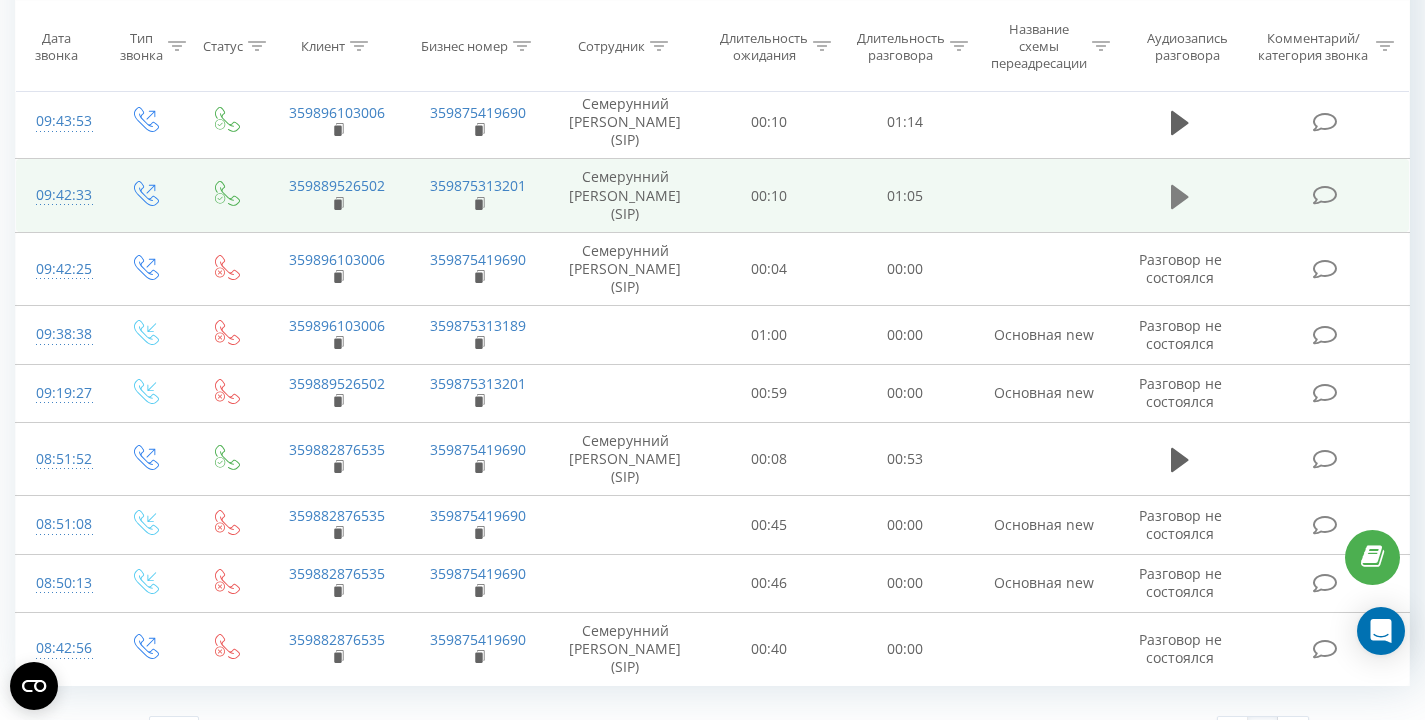 click 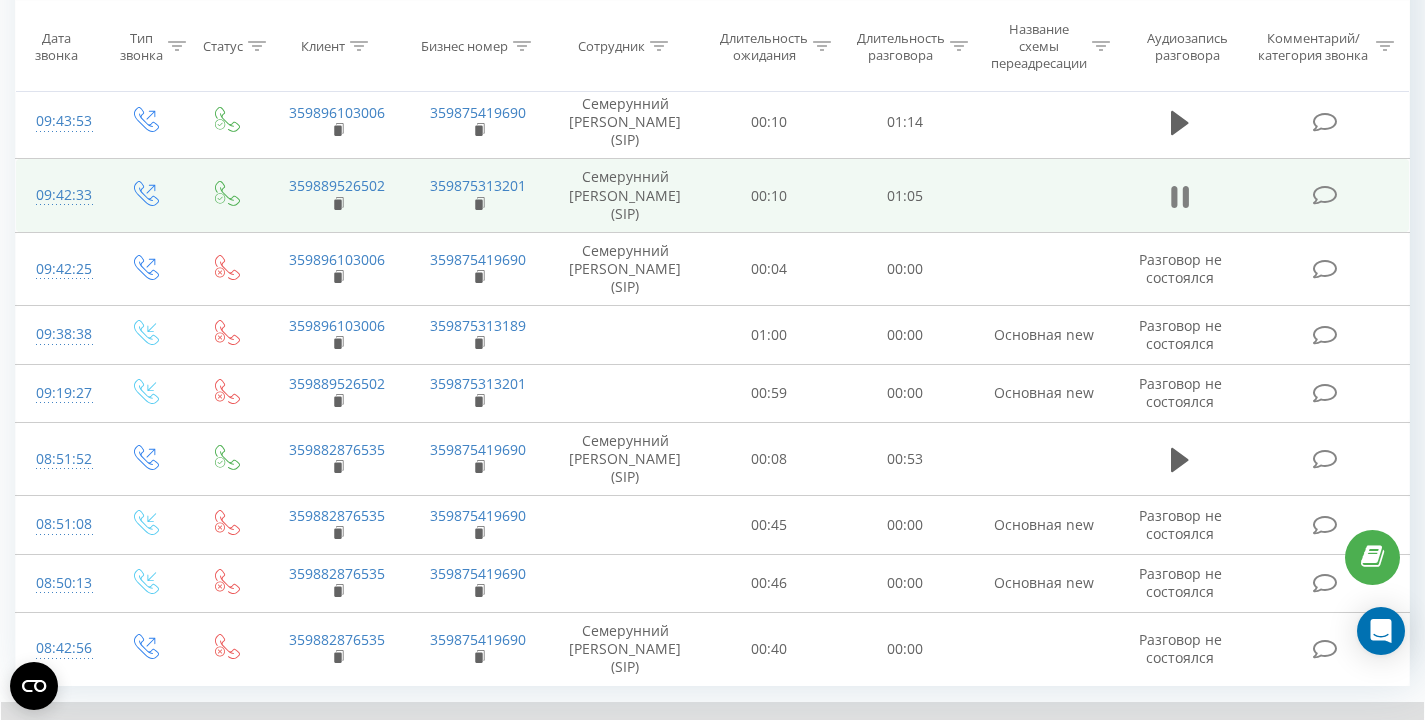 click 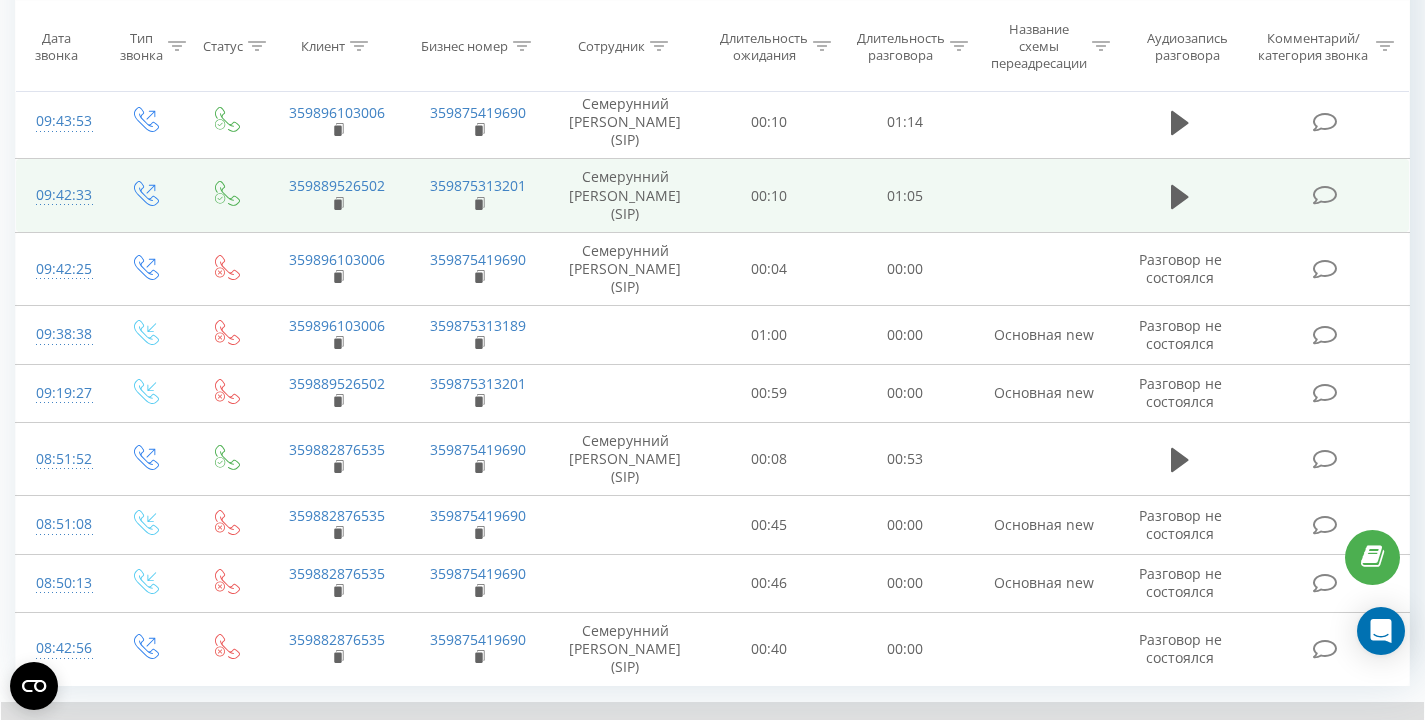 click 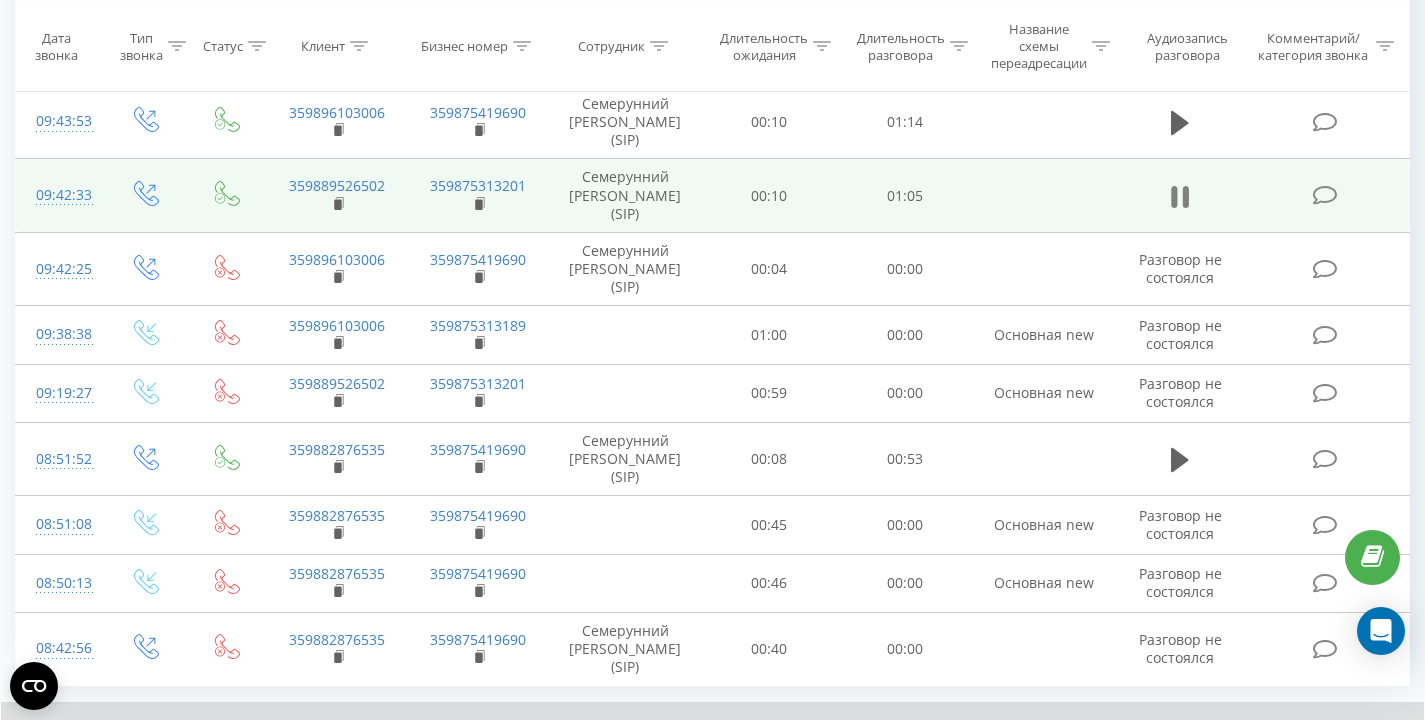 click 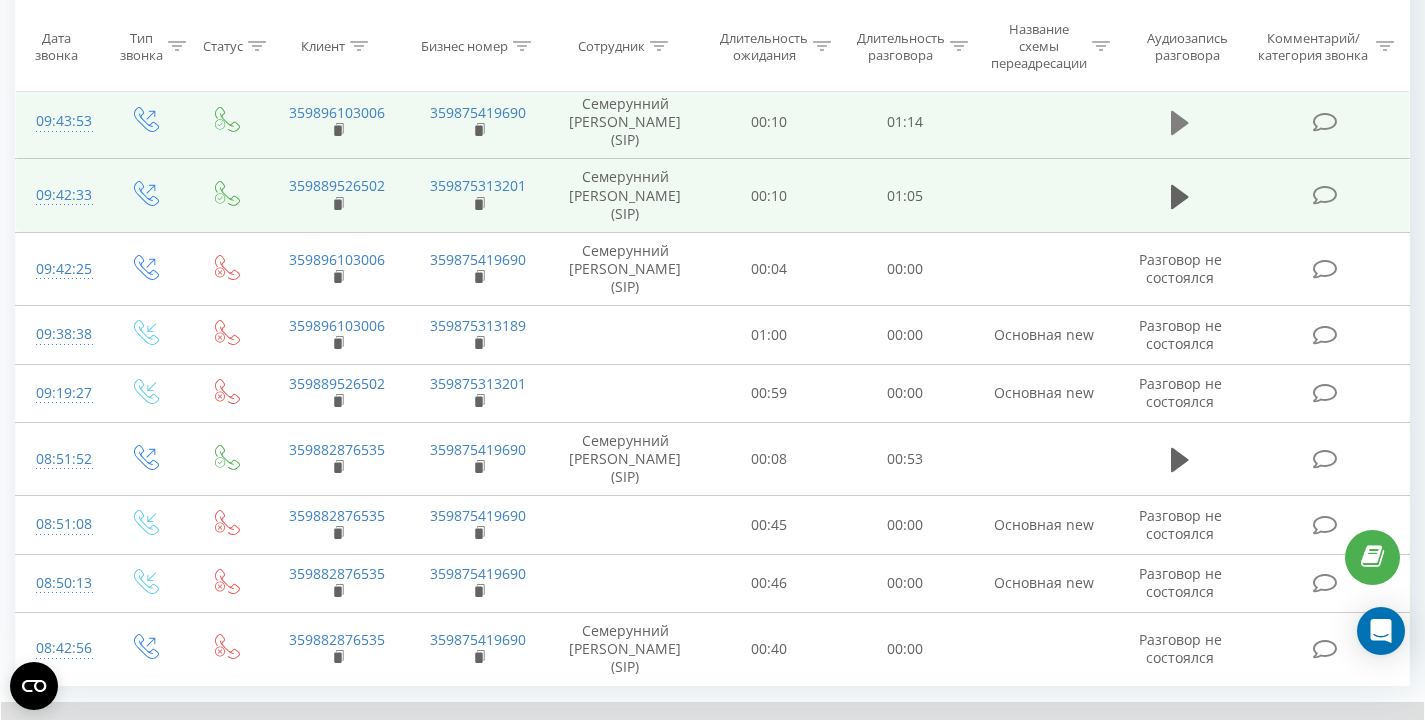 click 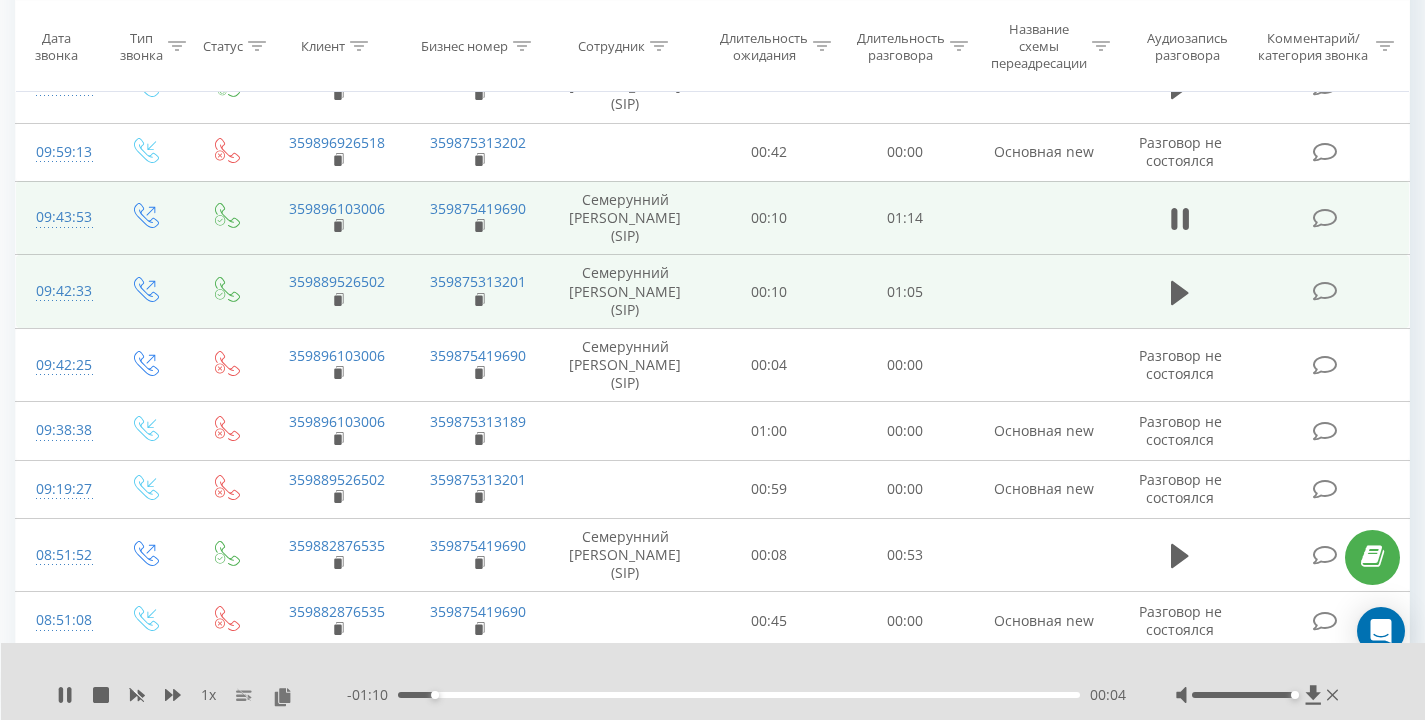 scroll, scrollTop: 345, scrollLeft: 0, axis: vertical 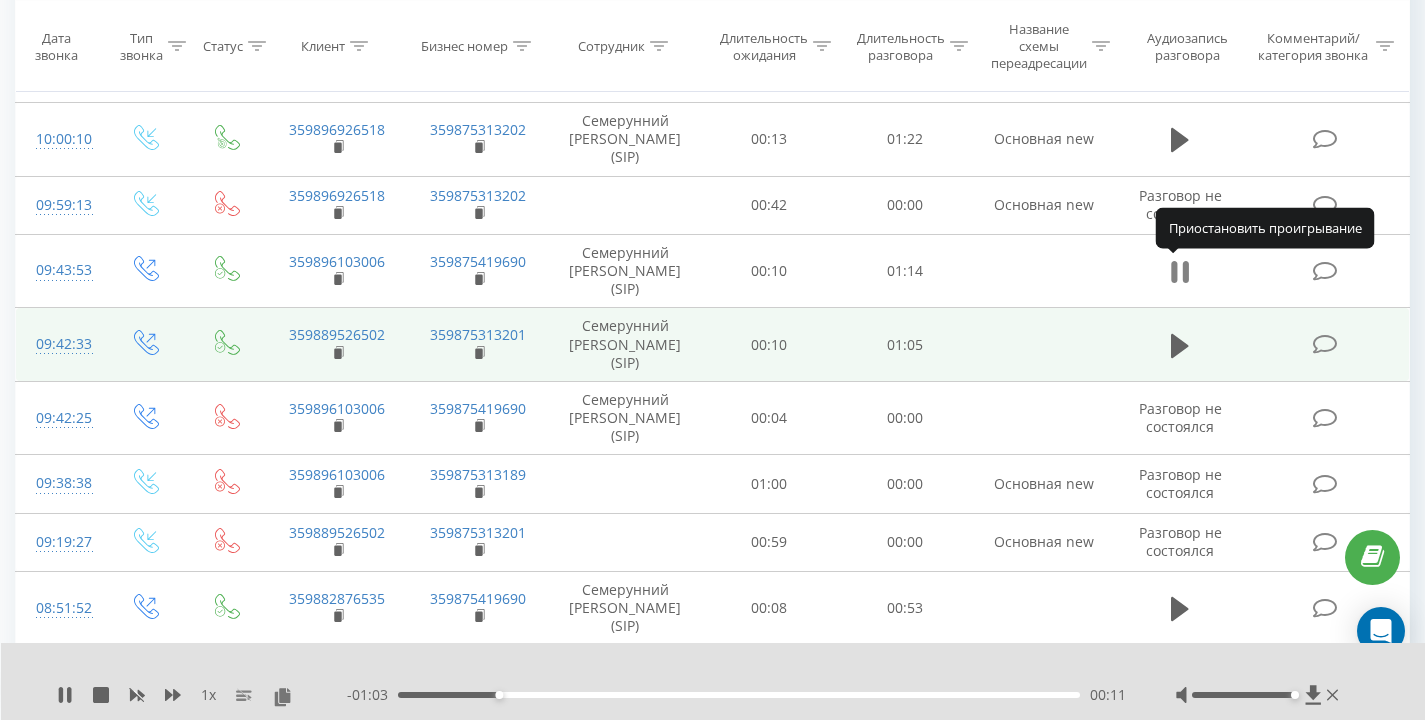 click 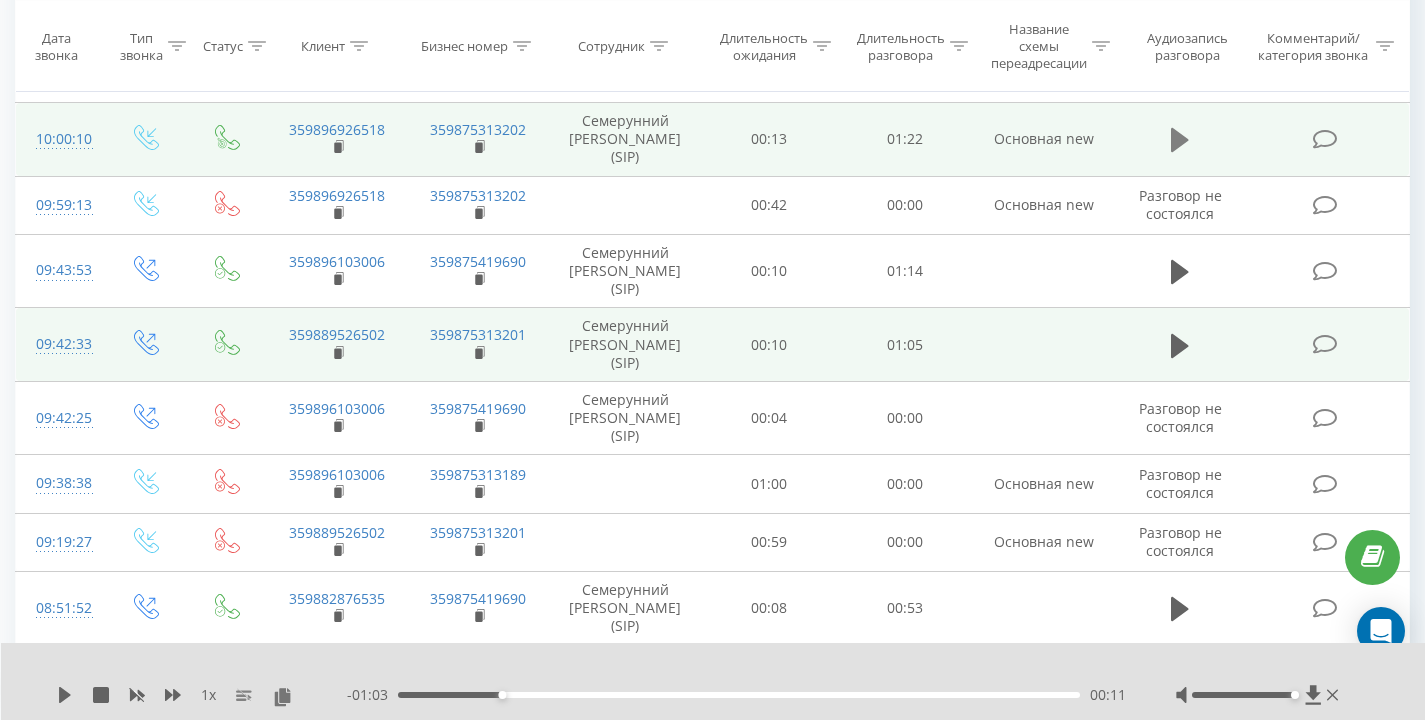 click 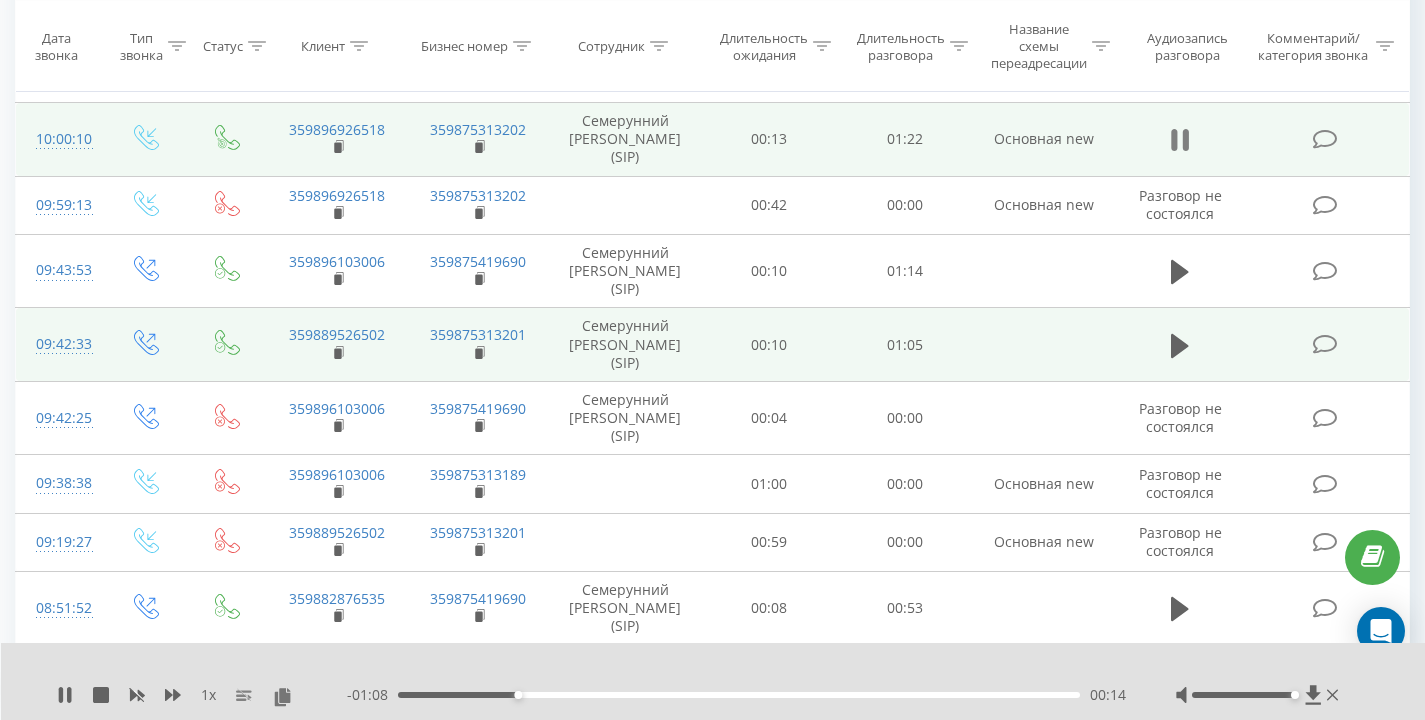 click at bounding box center [1180, 140] 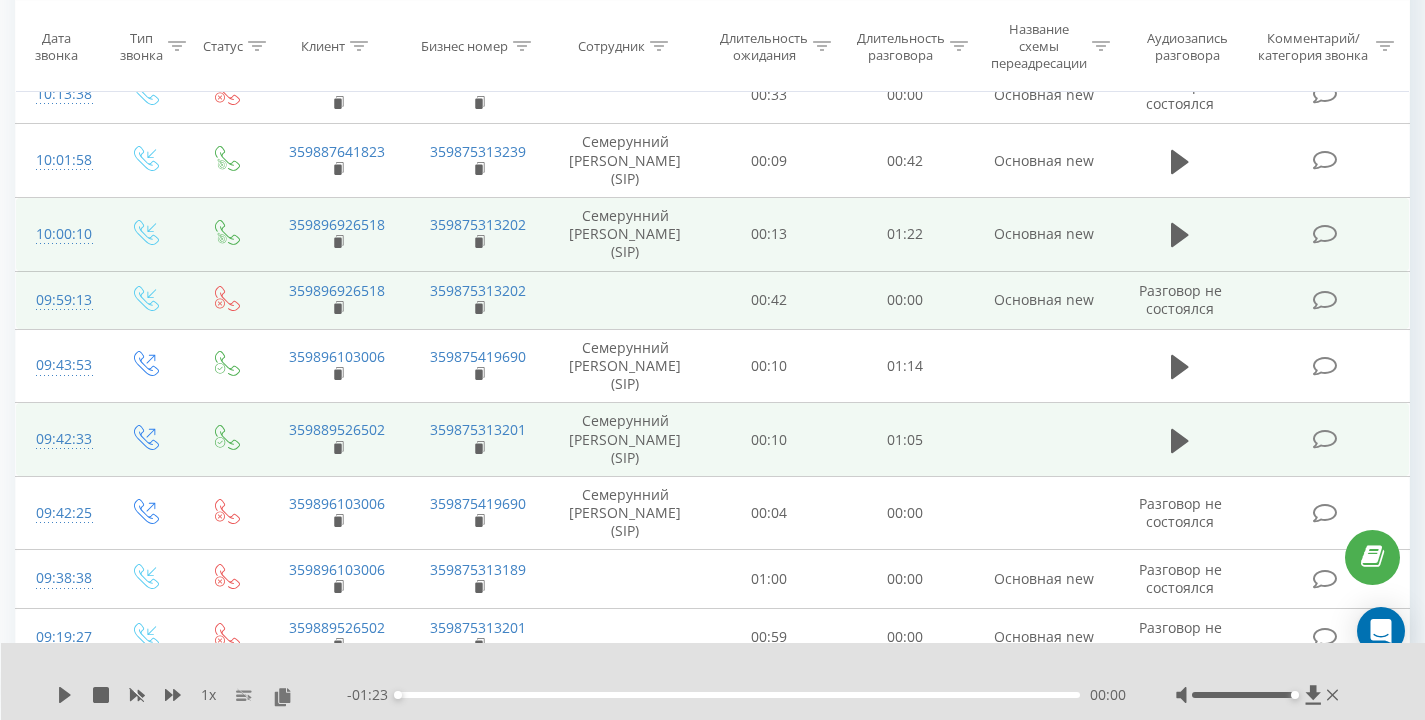 scroll, scrollTop: 154, scrollLeft: 0, axis: vertical 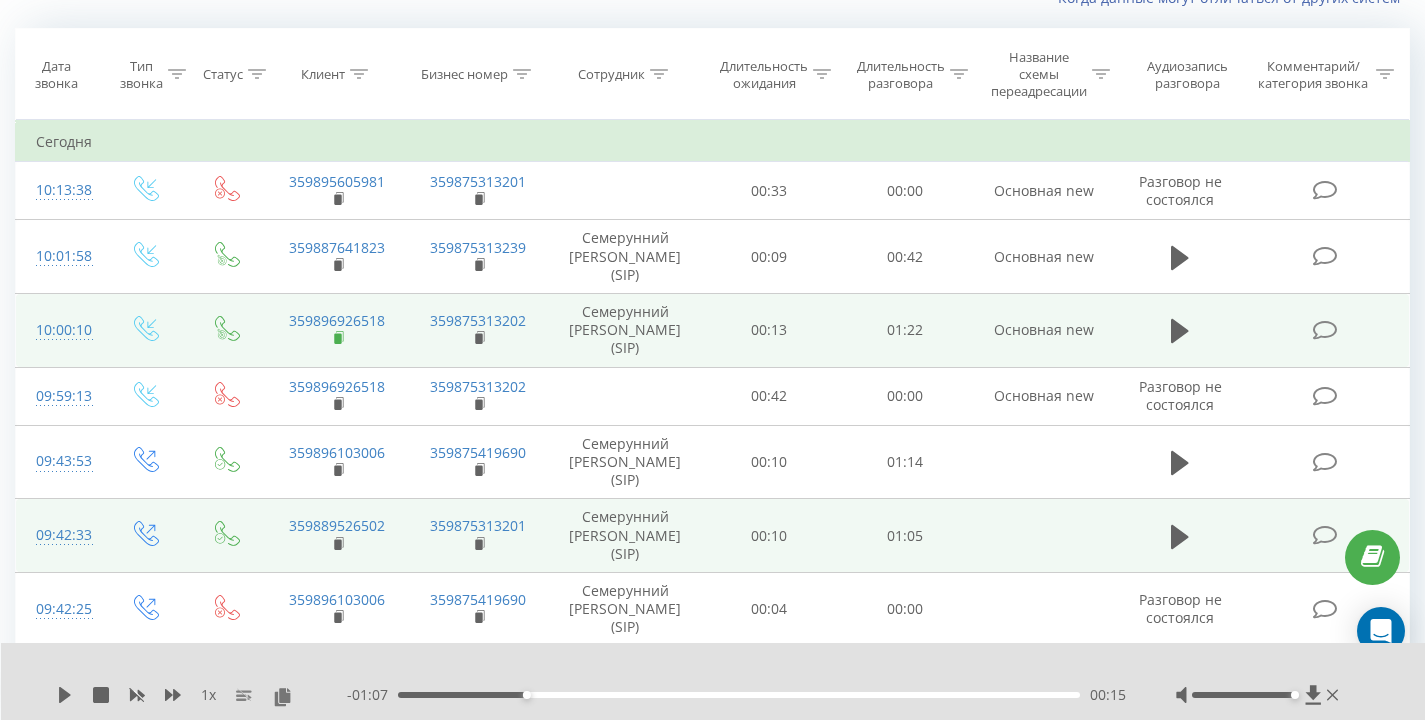 click 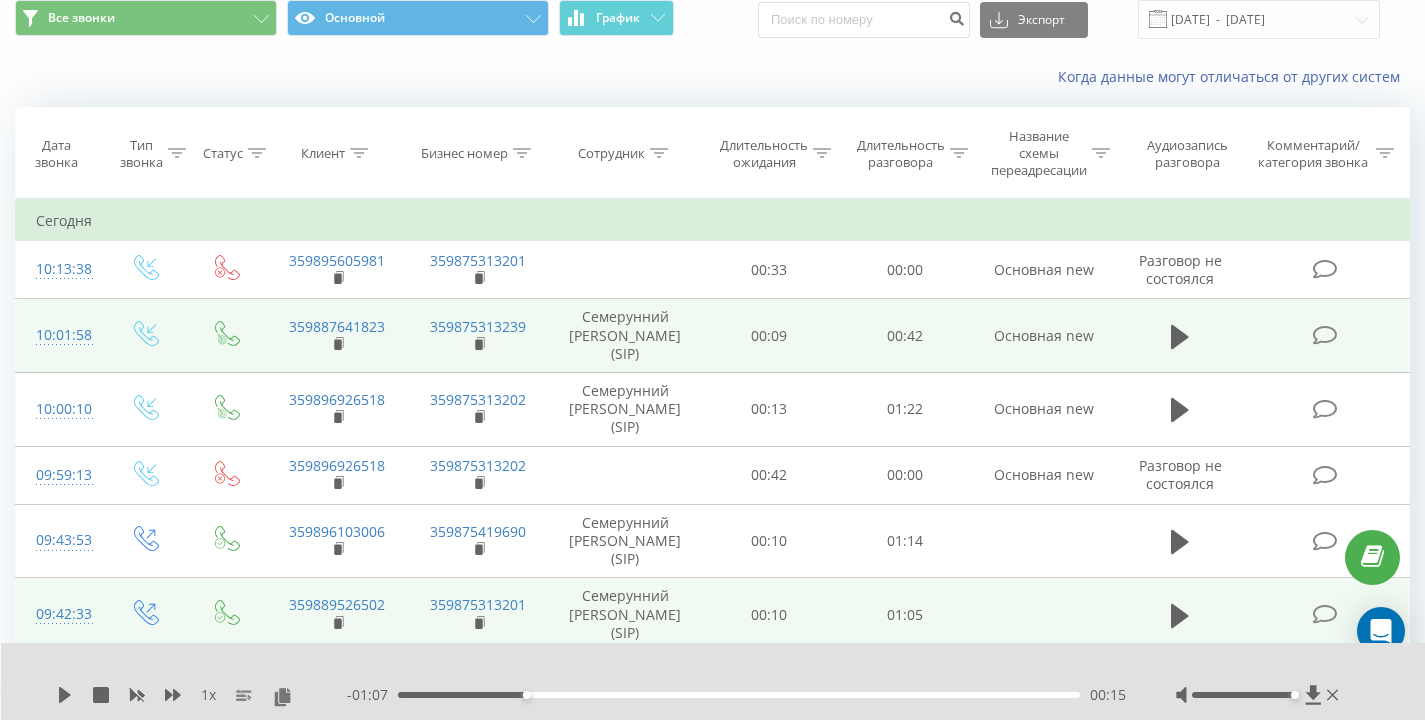 scroll, scrollTop: 0, scrollLeft: 0, axis: both 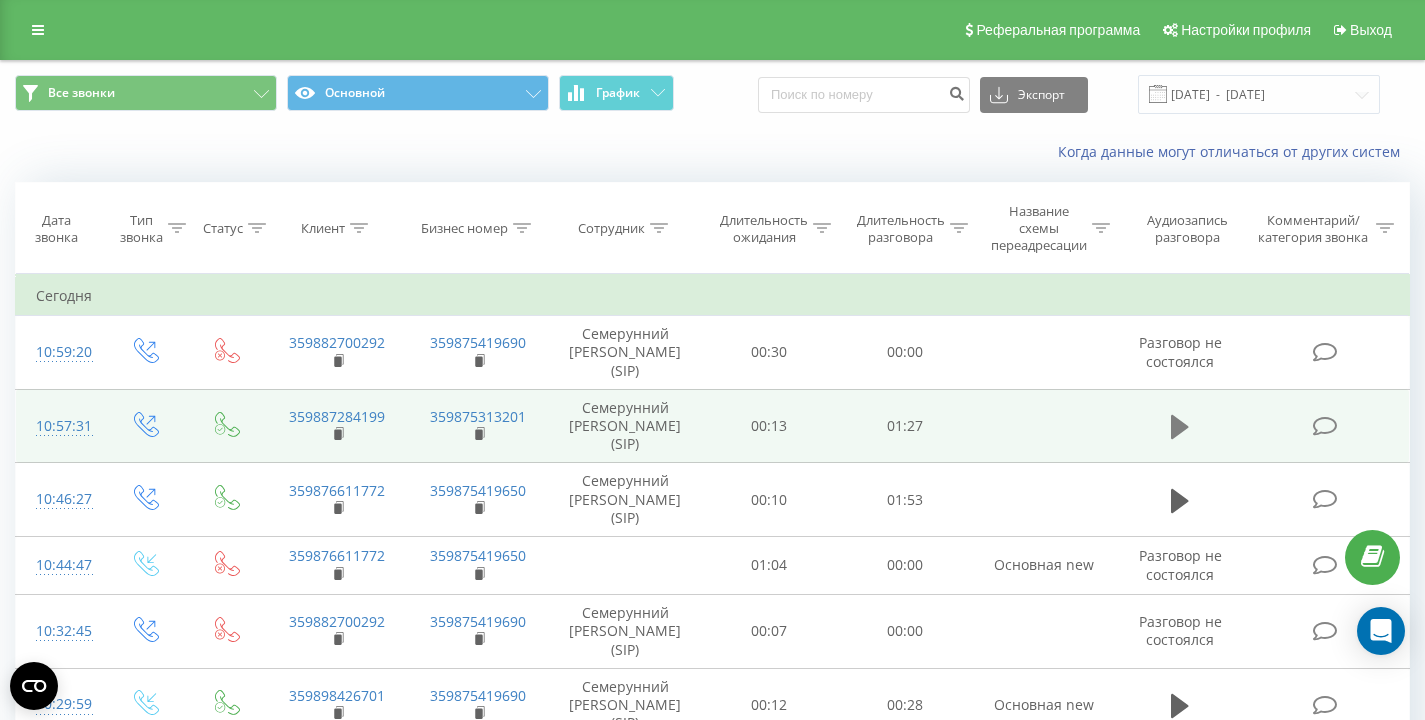click 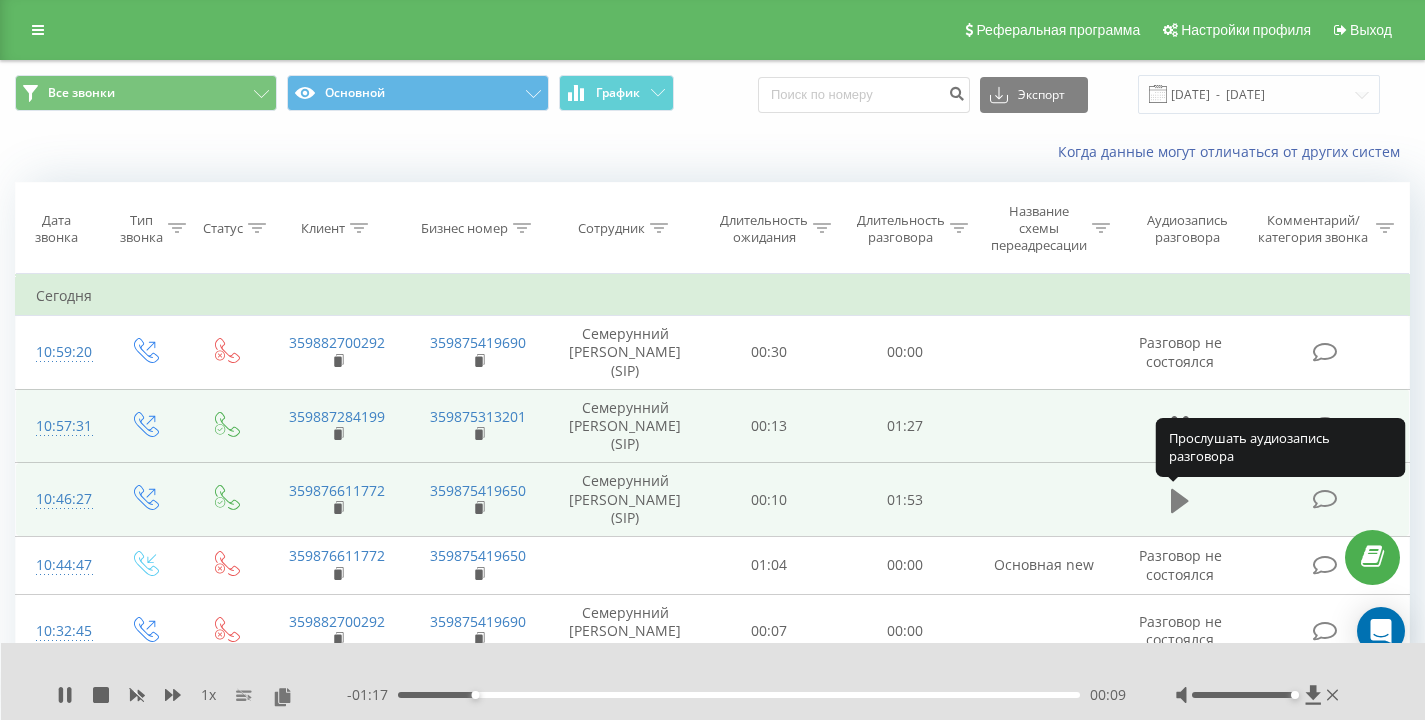 click 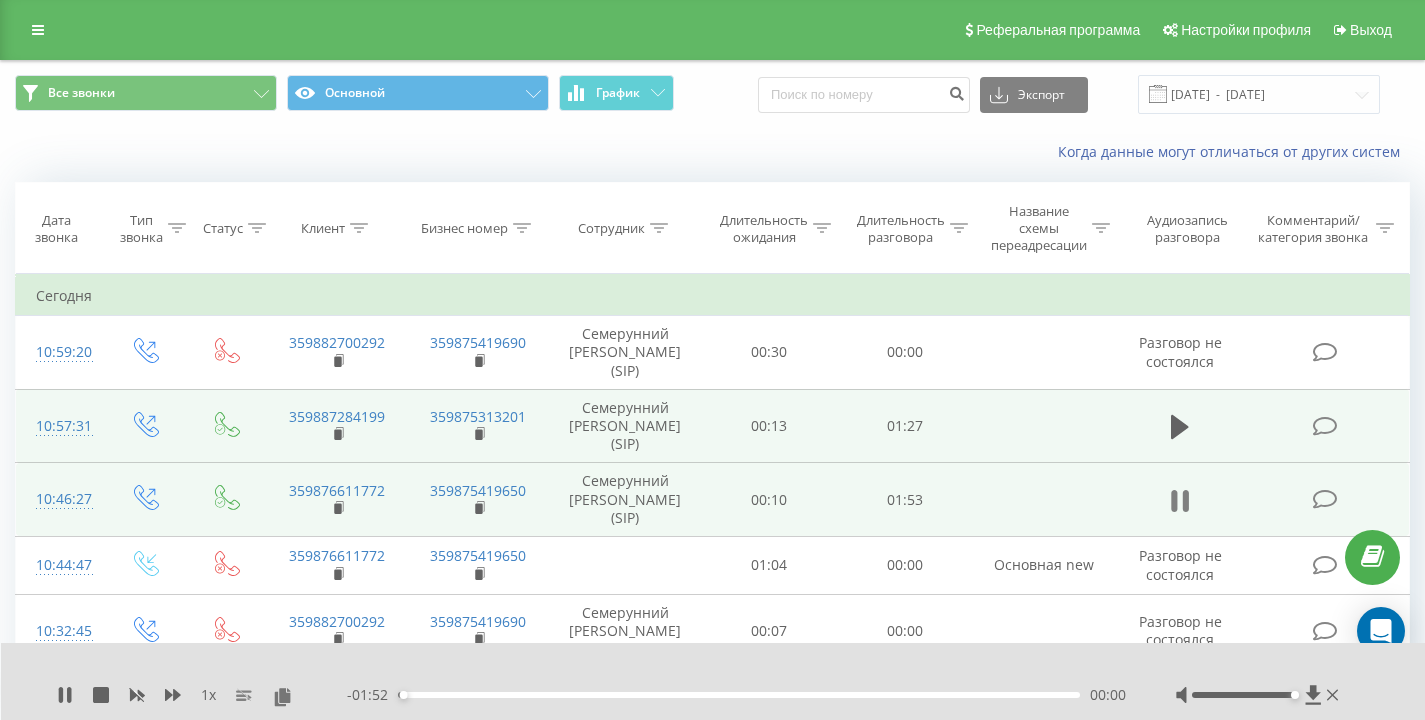 click 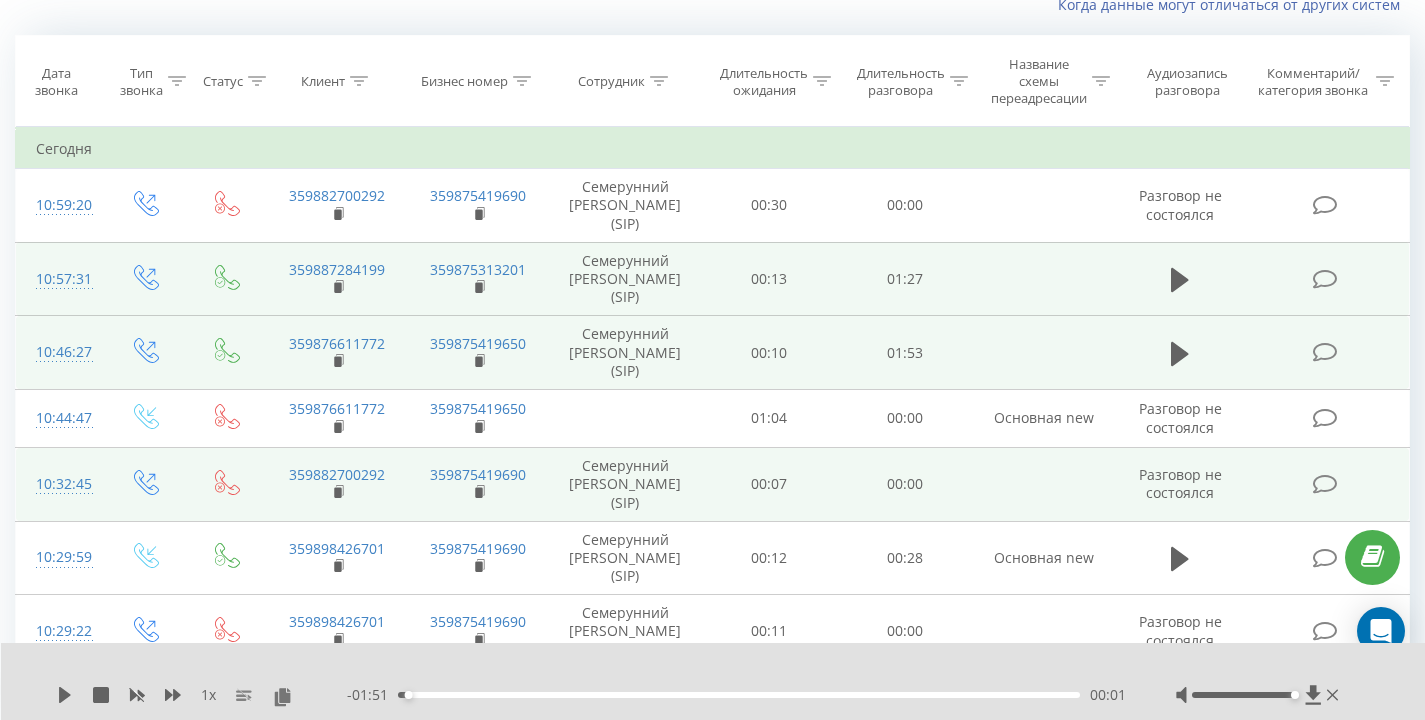 scroll, scrollTop: 149, scrollLeft: 0, axis: vertical 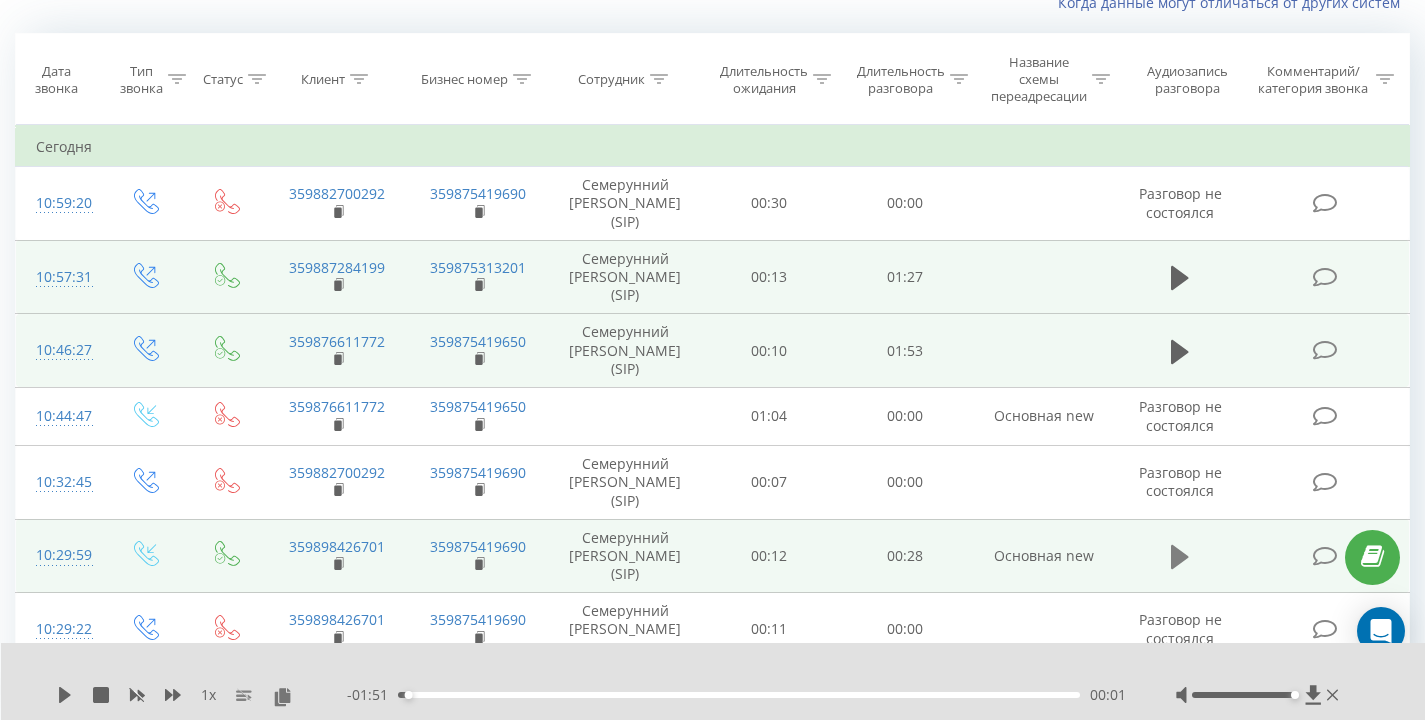 click 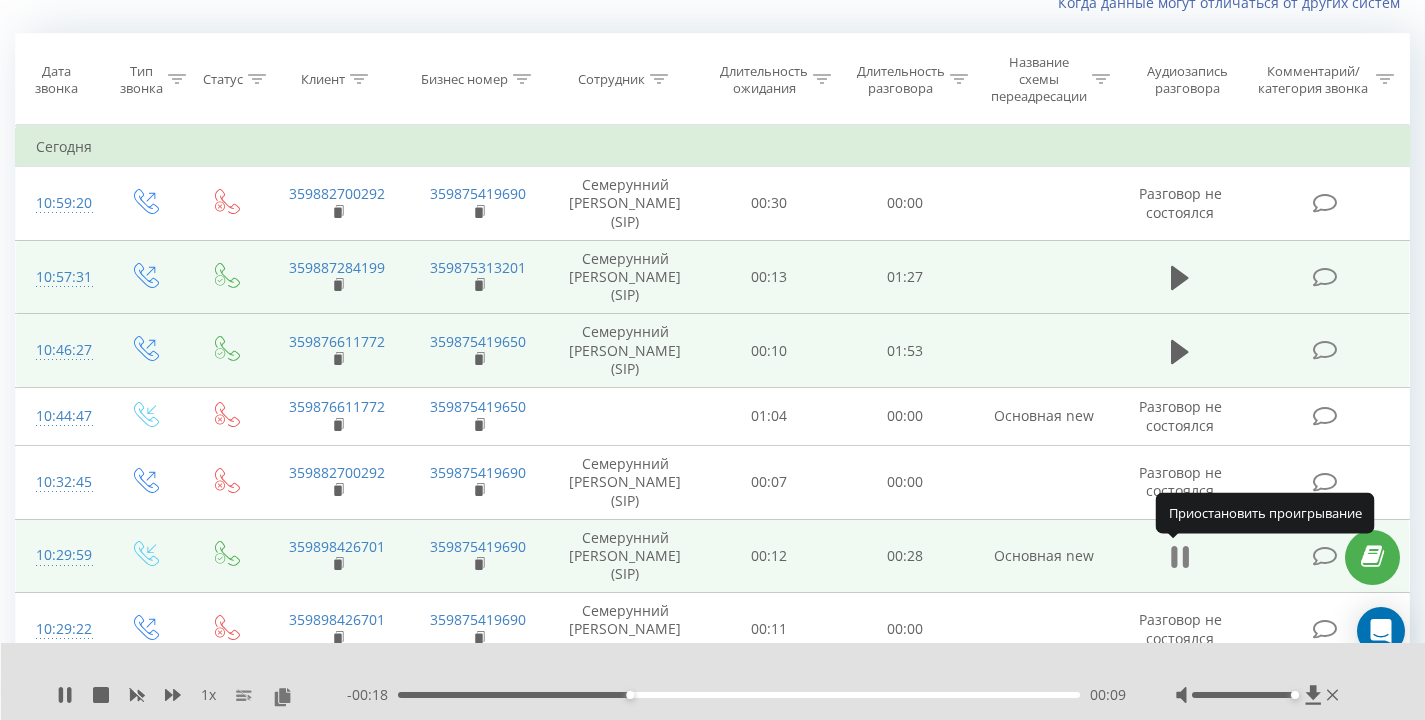click 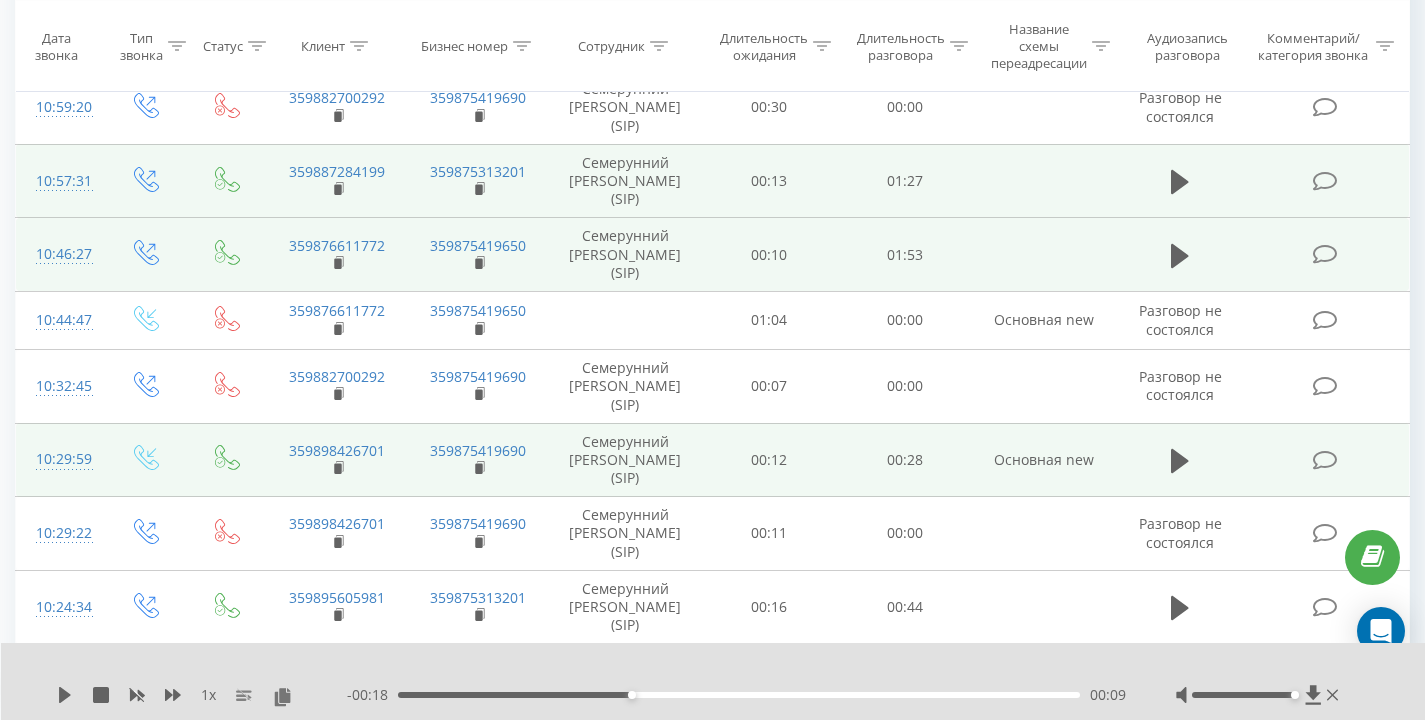 scroll, scrollTop: 347, scrollLeft: 0, axis: vertical 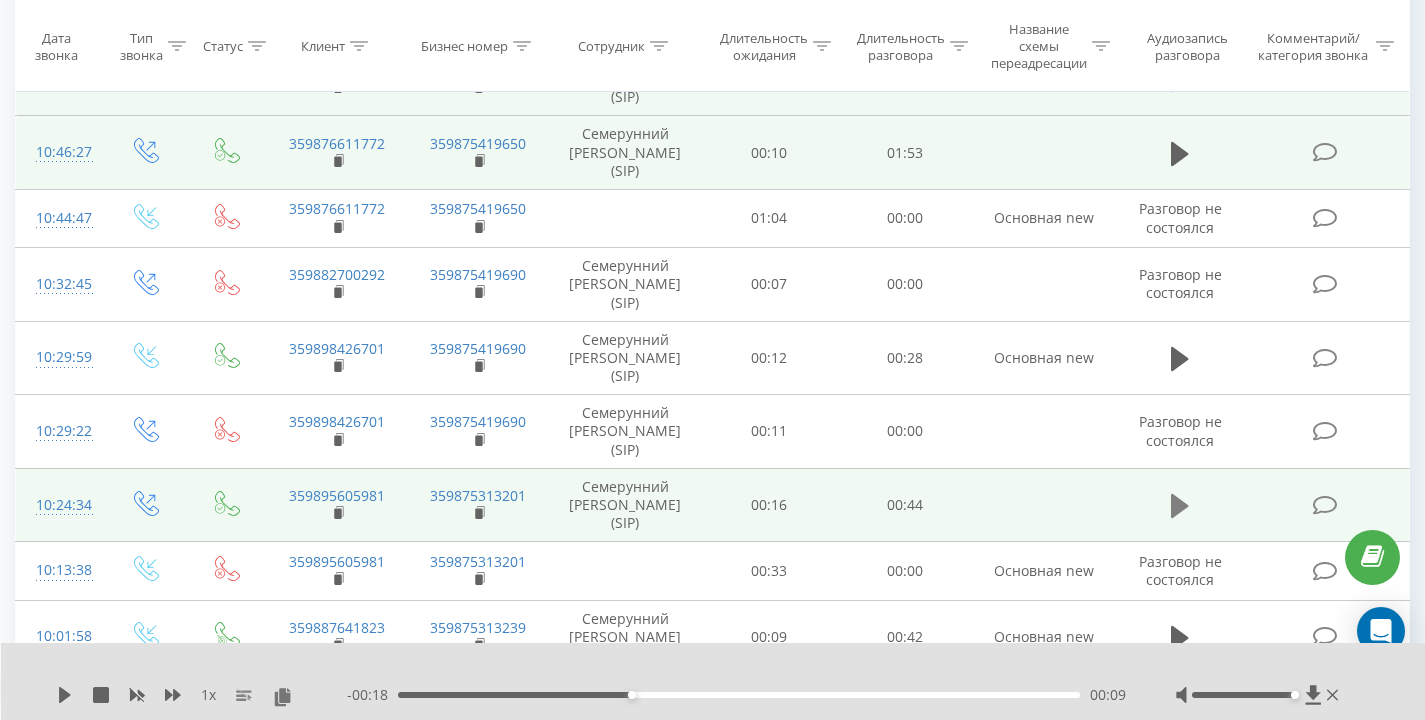 click 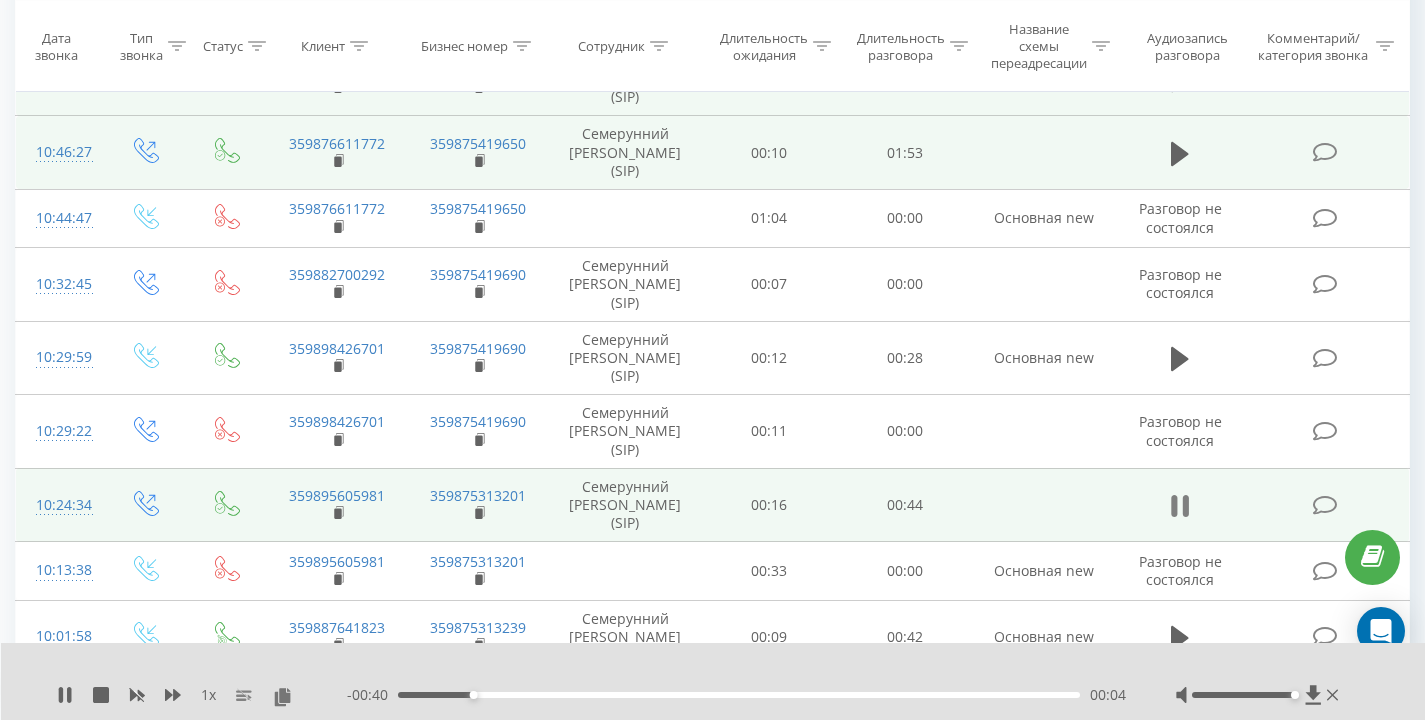 click 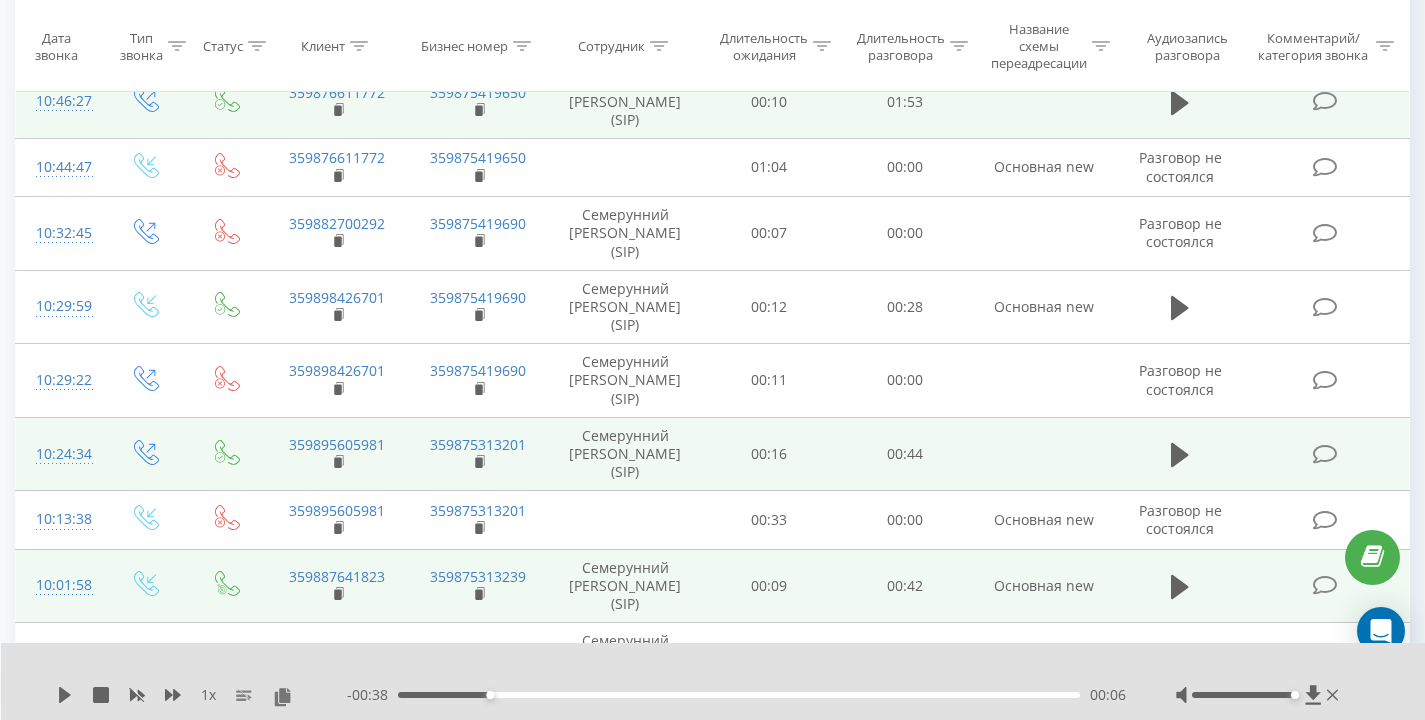 scroll, scrollTop: 404, scrollLeft: 0, axis: vertical 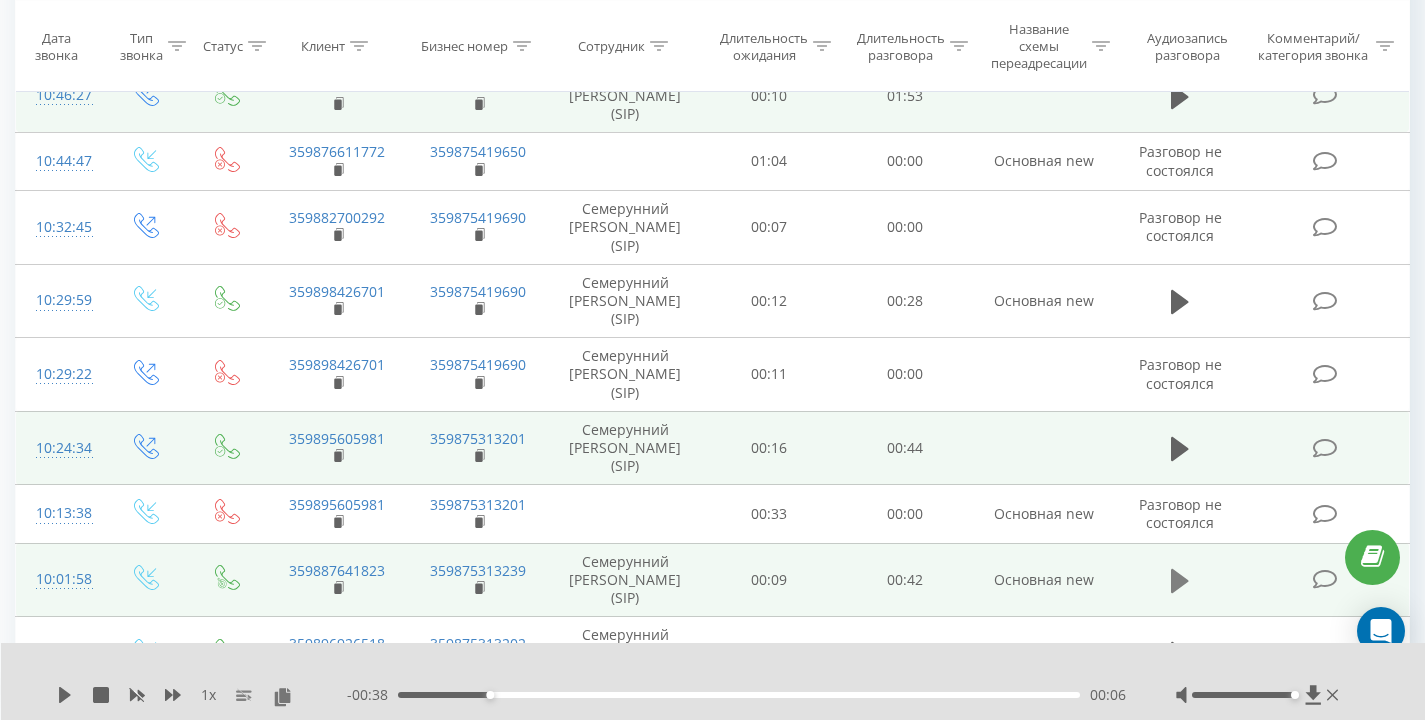 click 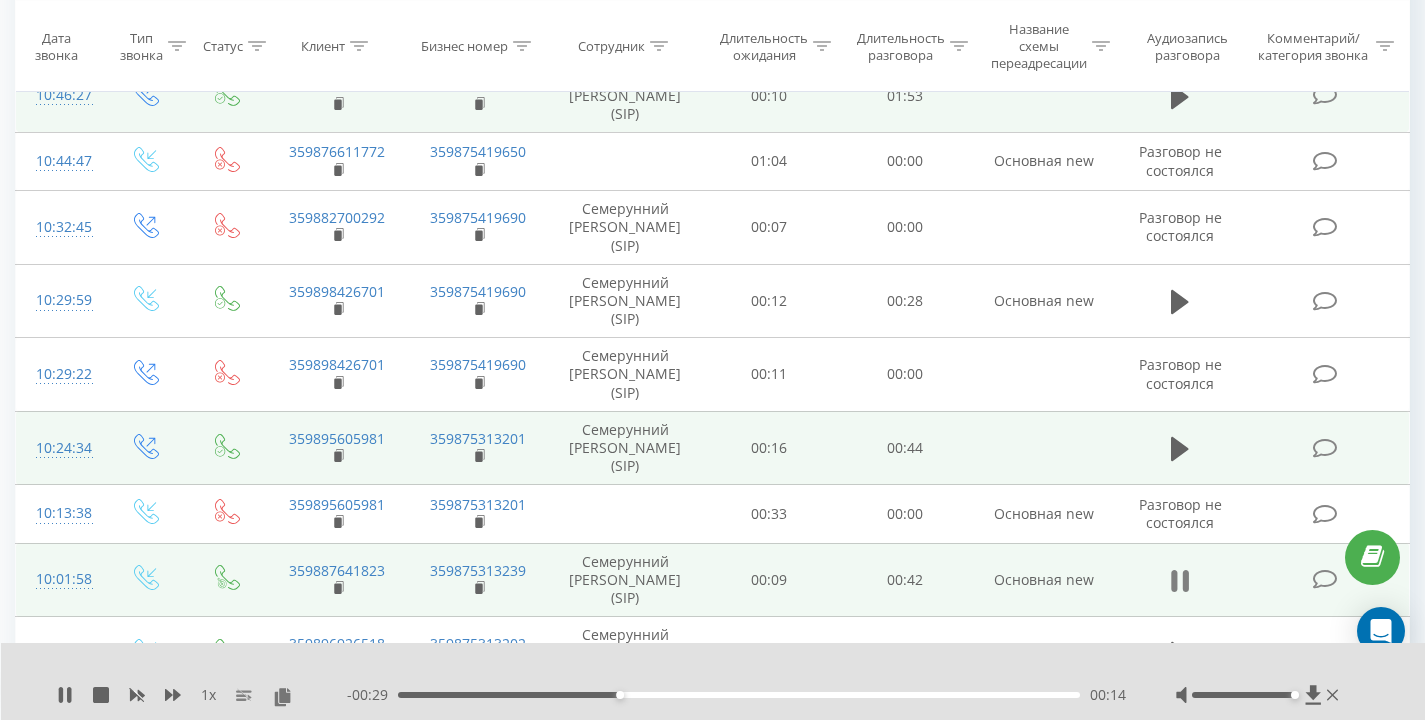 click 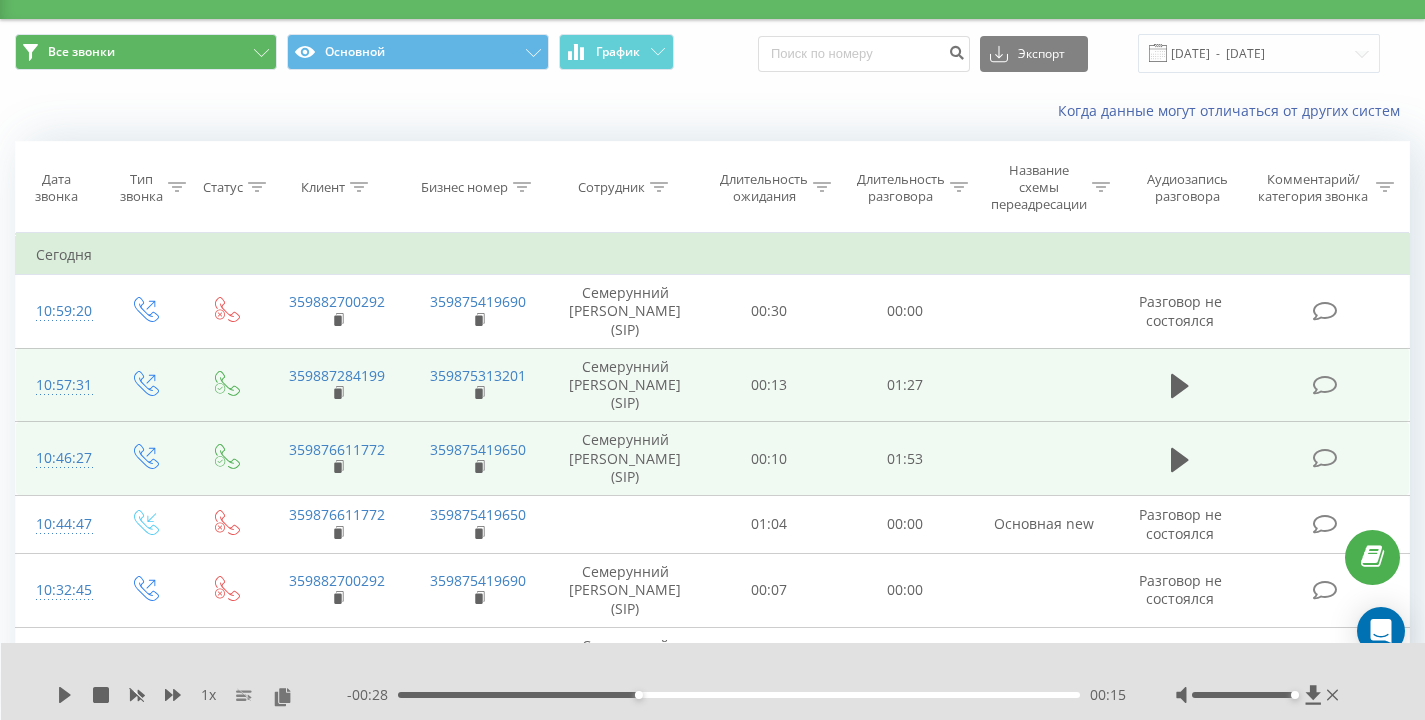 scroll, scrollTop: 0, scrollLeft: 0, axis: both 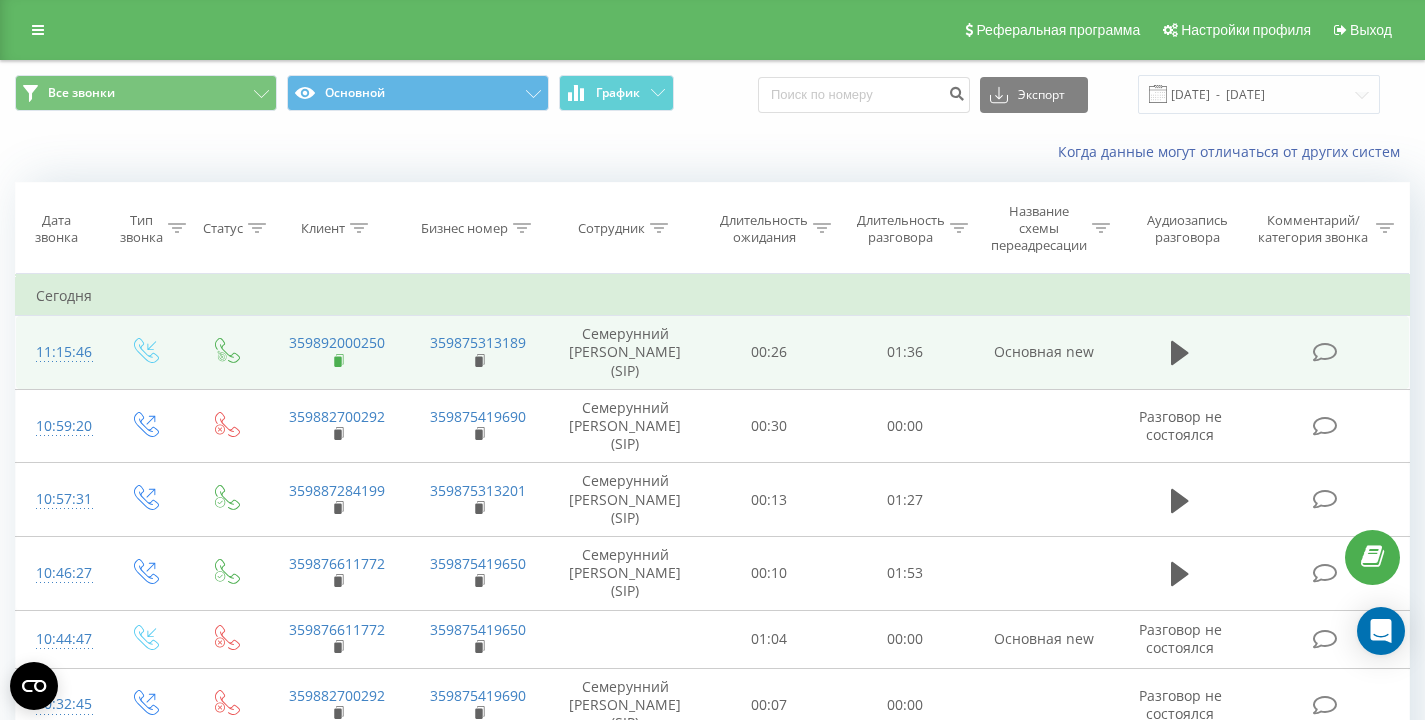 click 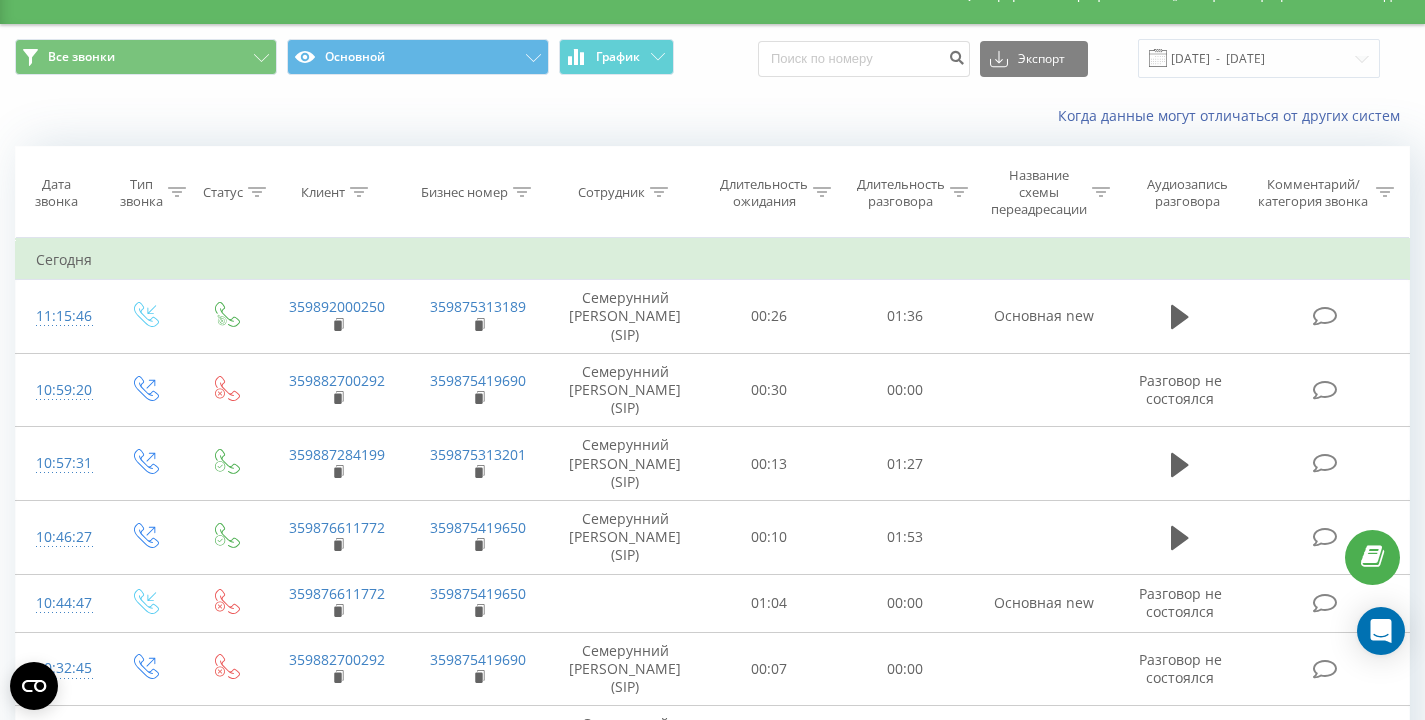 scroll, scrollTop: 0, scrollLeft: 0, axis: both 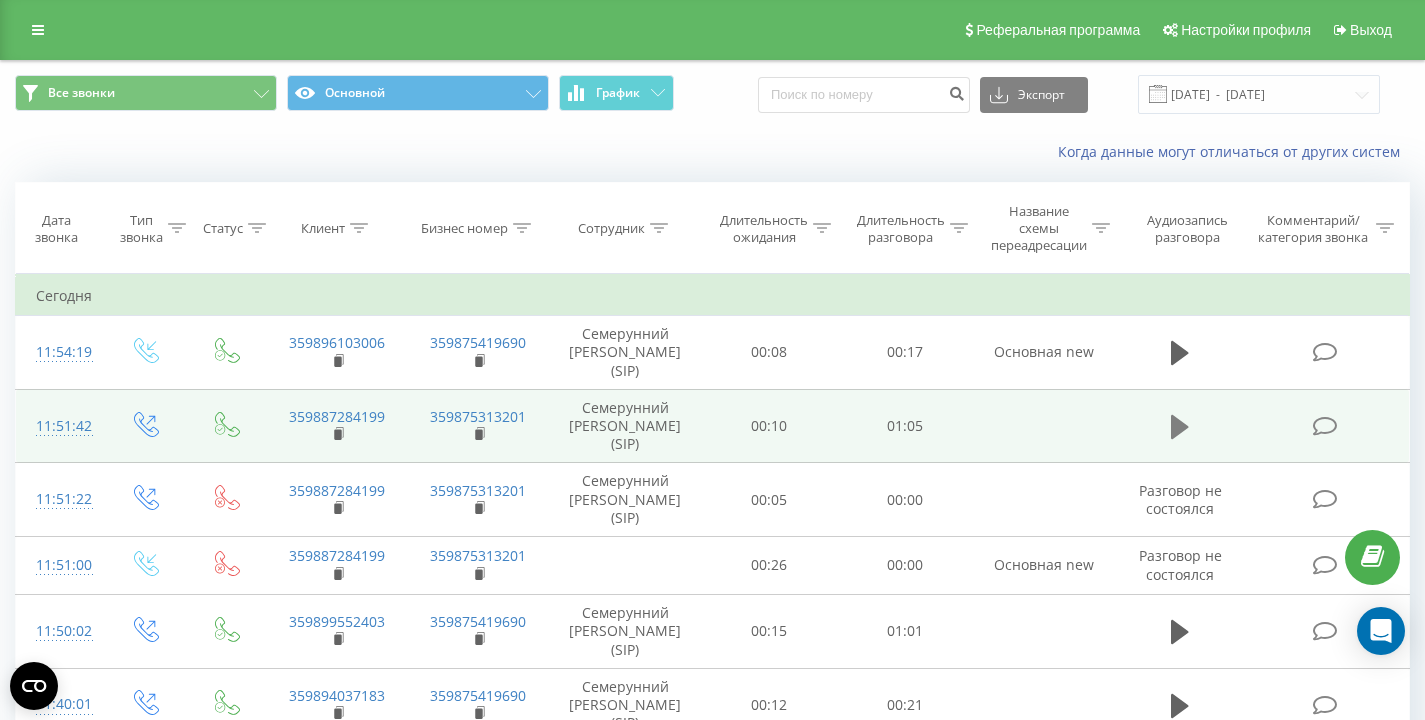 click 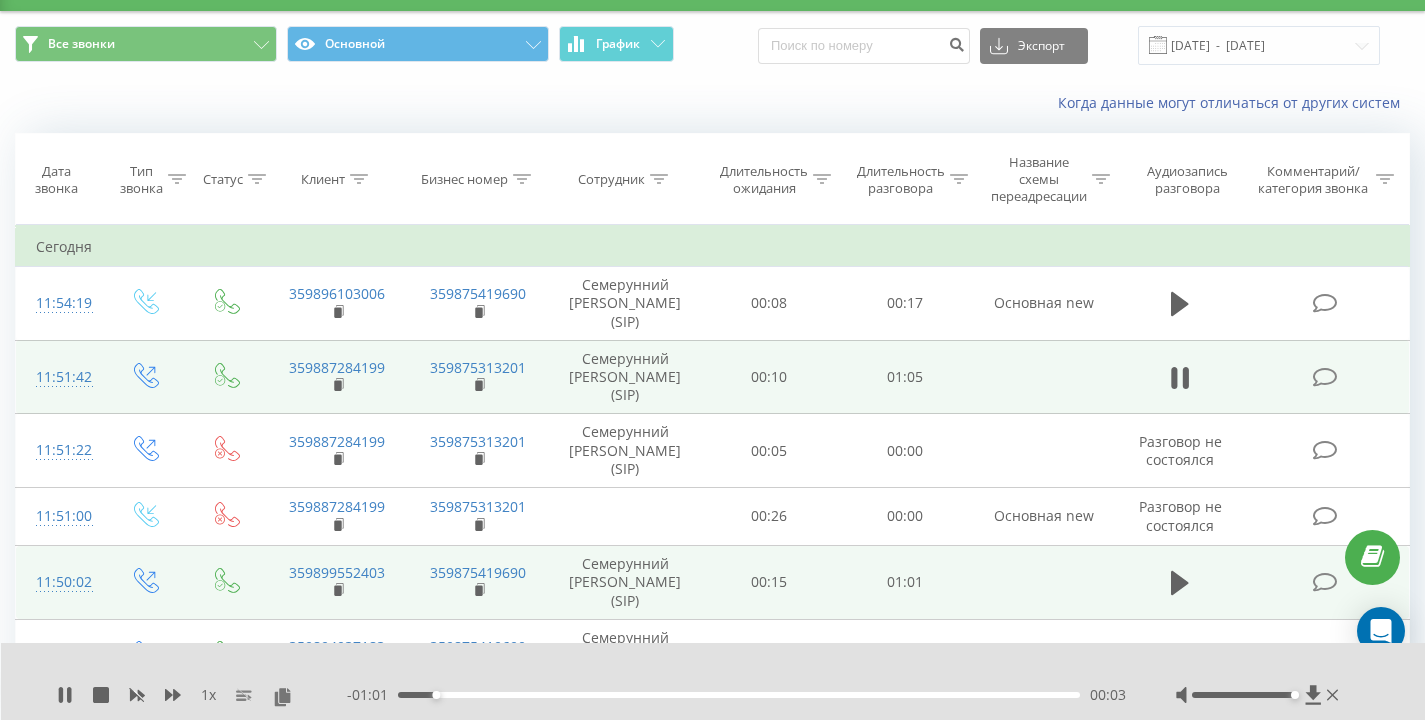 scroll, scrollTop: 155, scrollLeft: 0, axis: vertical 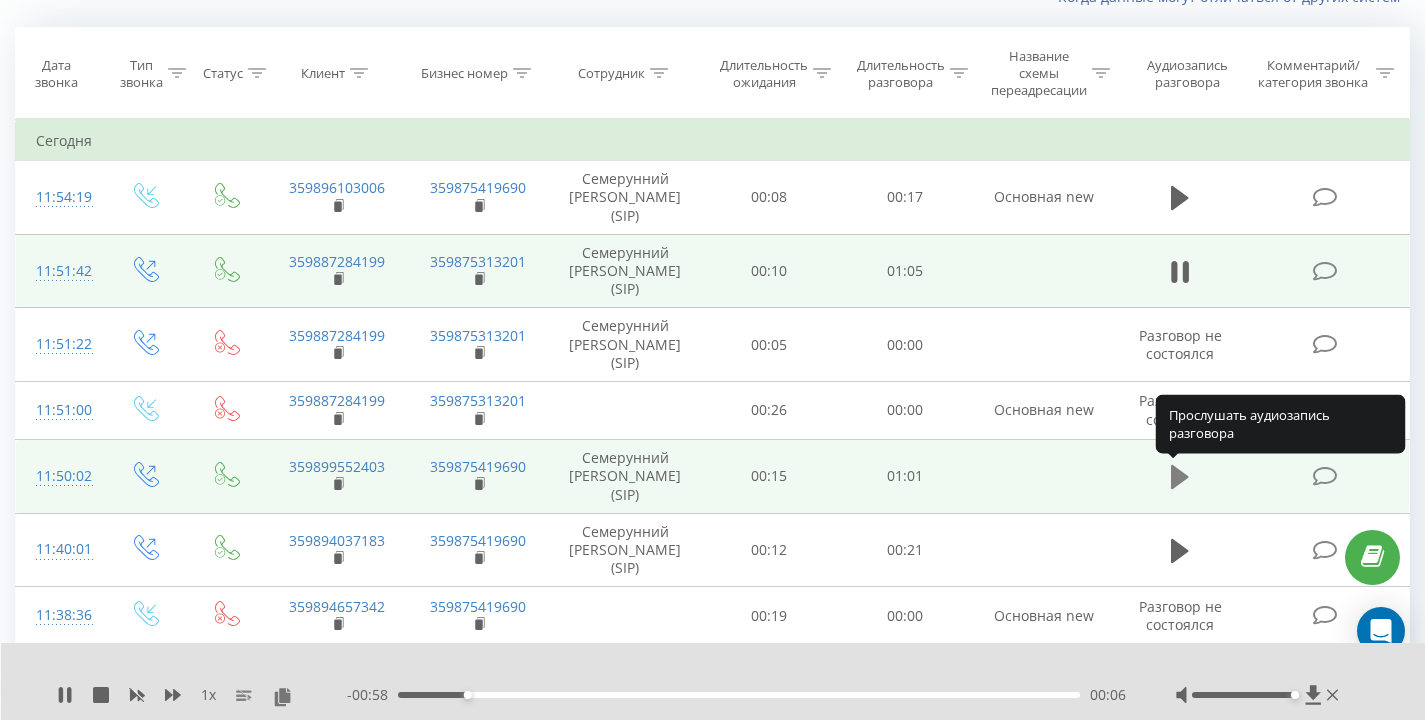 click 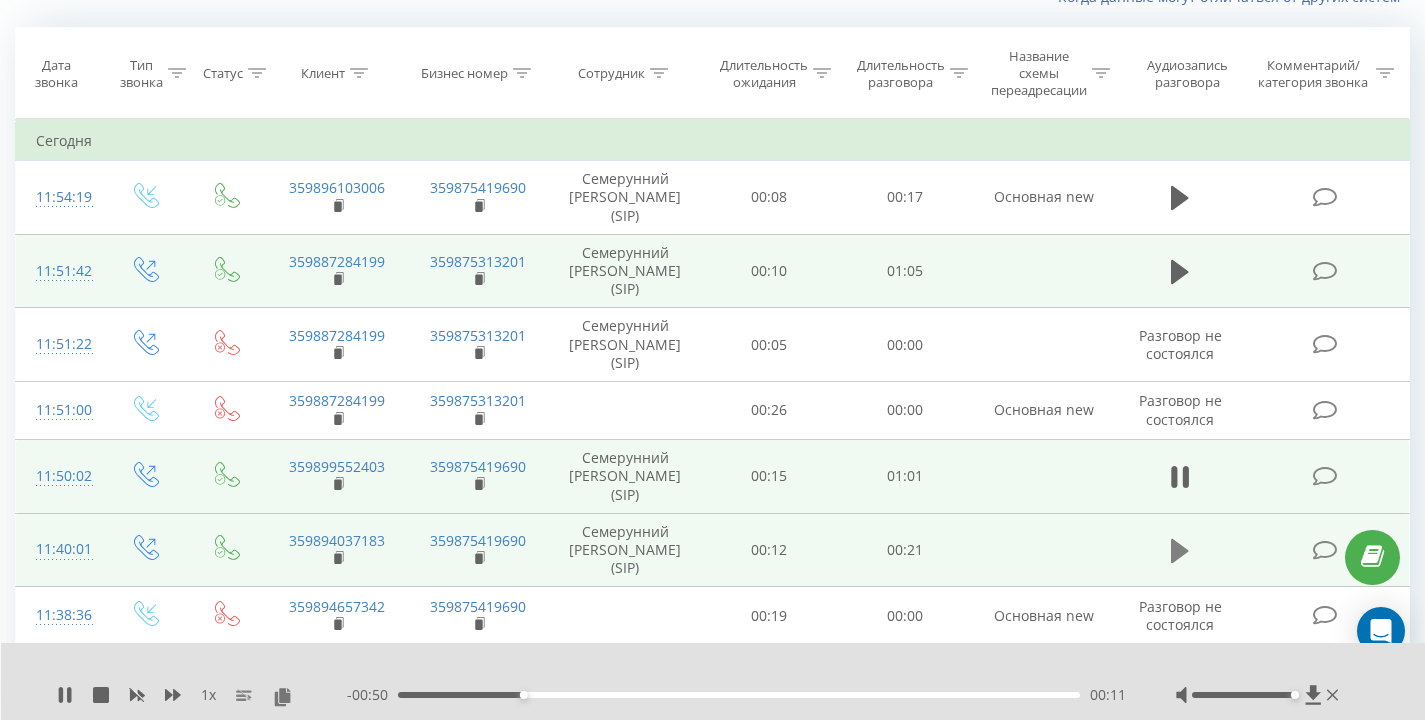 click 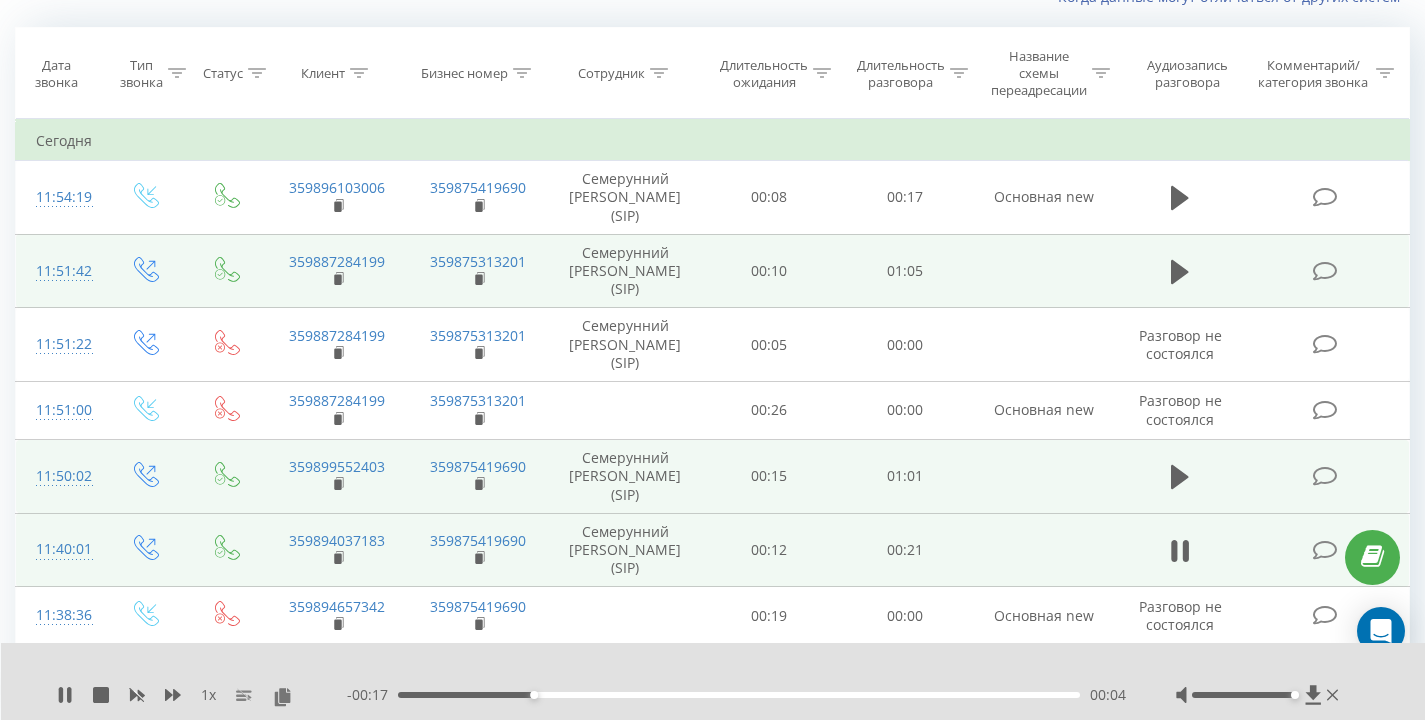 click 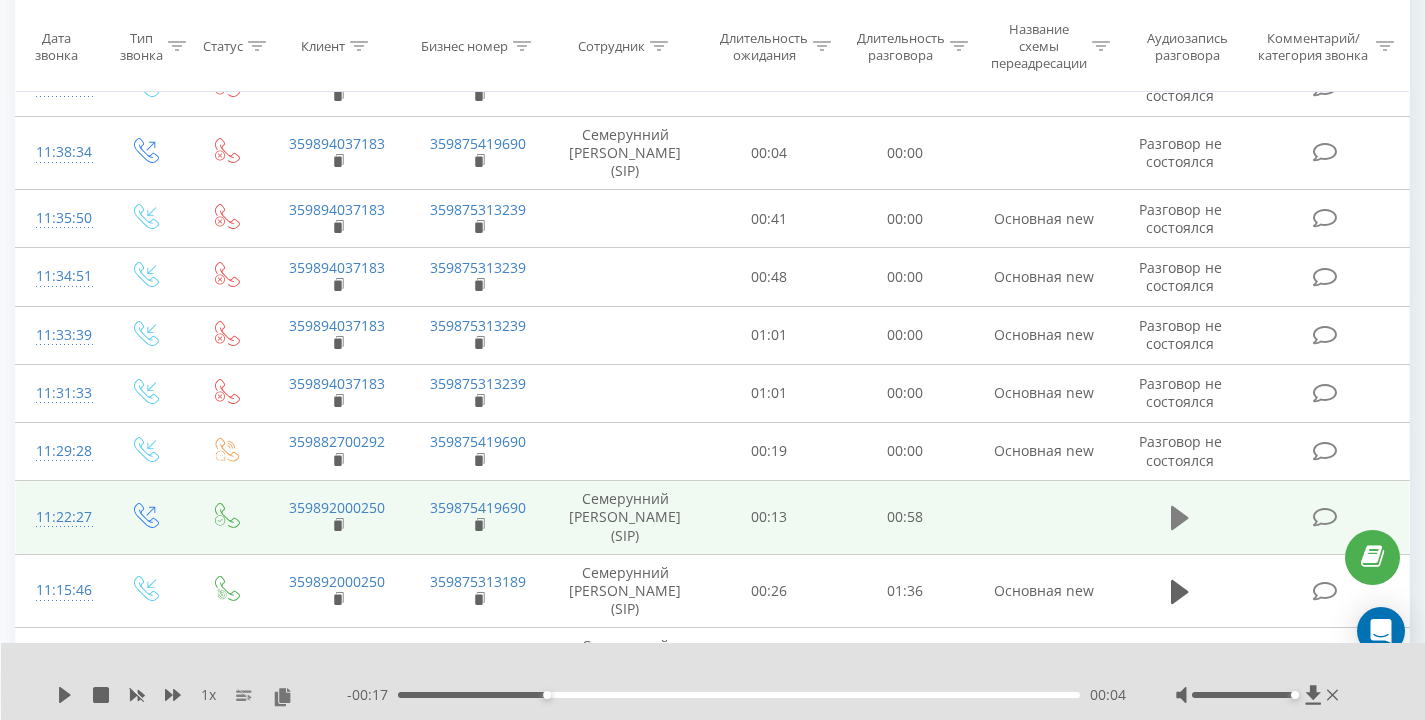 scroll, scrollTop: 756, scrollLeft: 0, axis: vertical 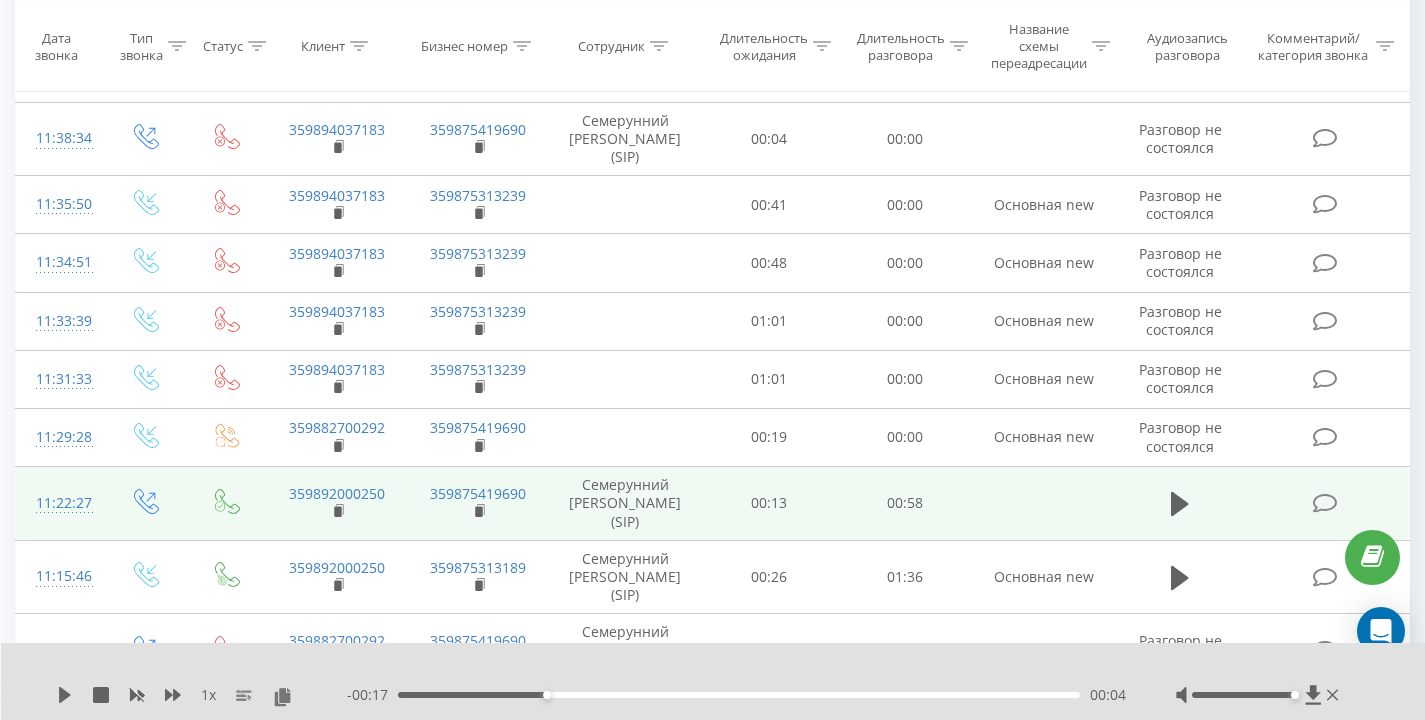 click at bounding box center (1180, 504) 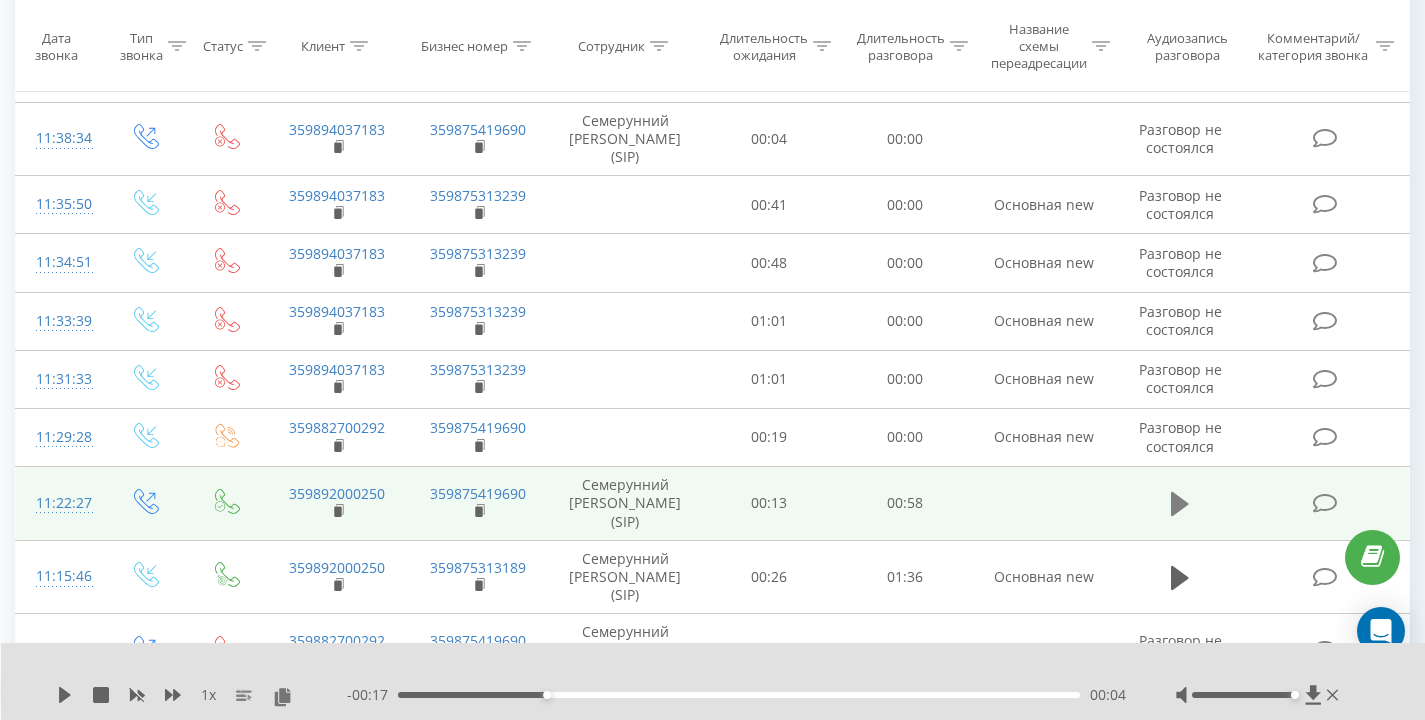 click 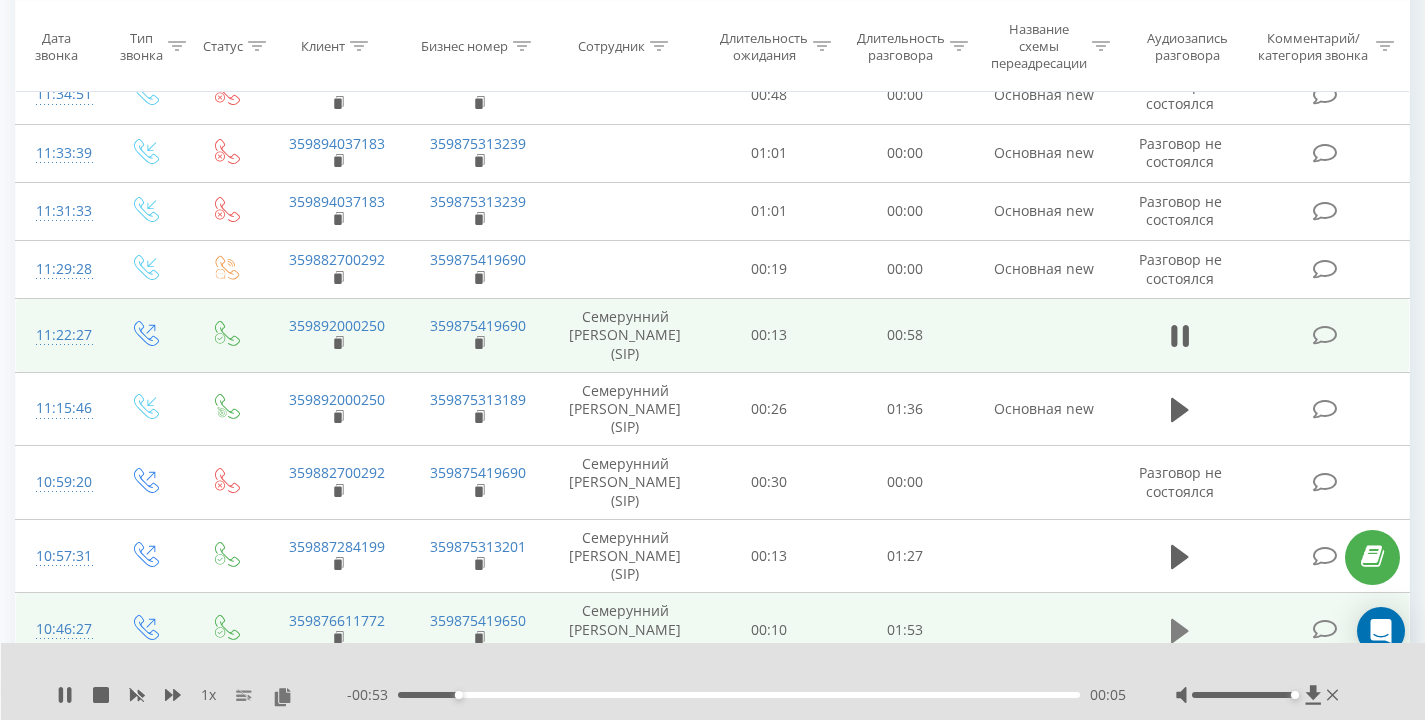 scroll, scrollTop: 1157, scrollLeft: 0, axis: vertical 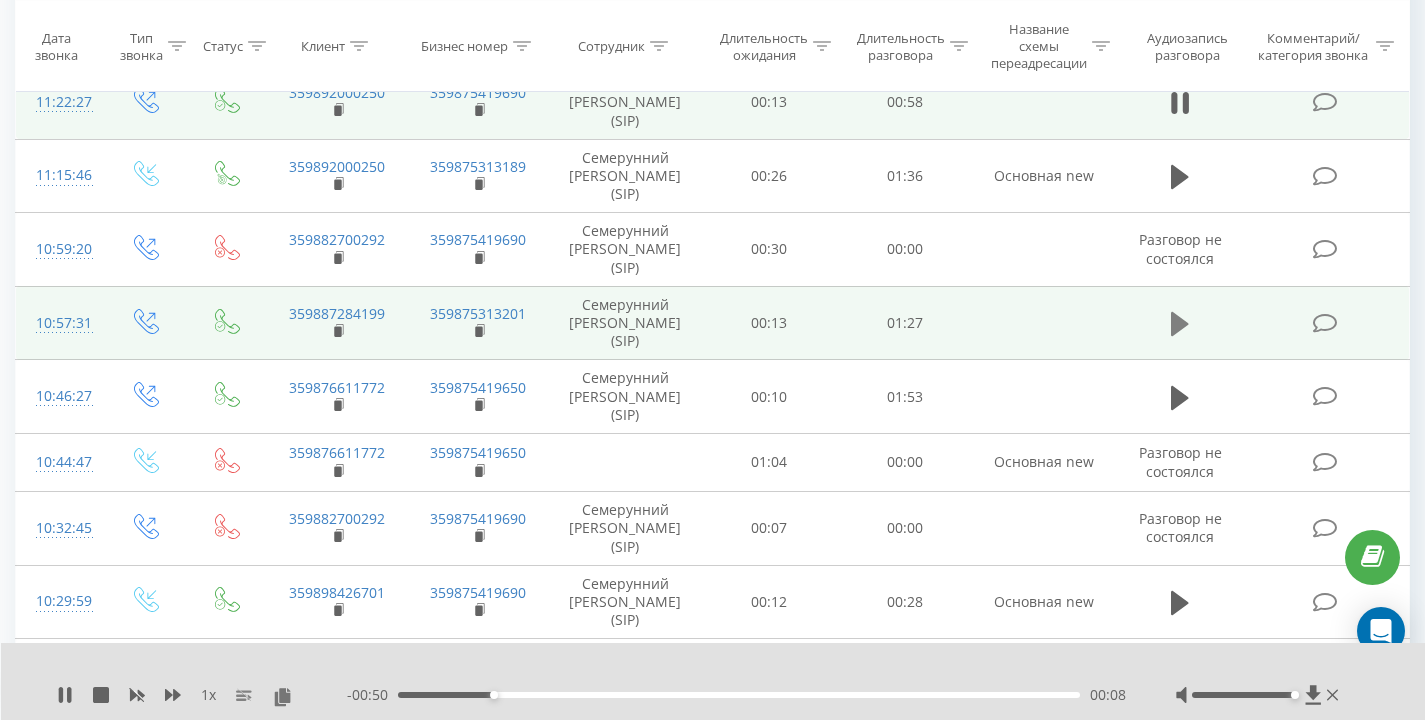 click 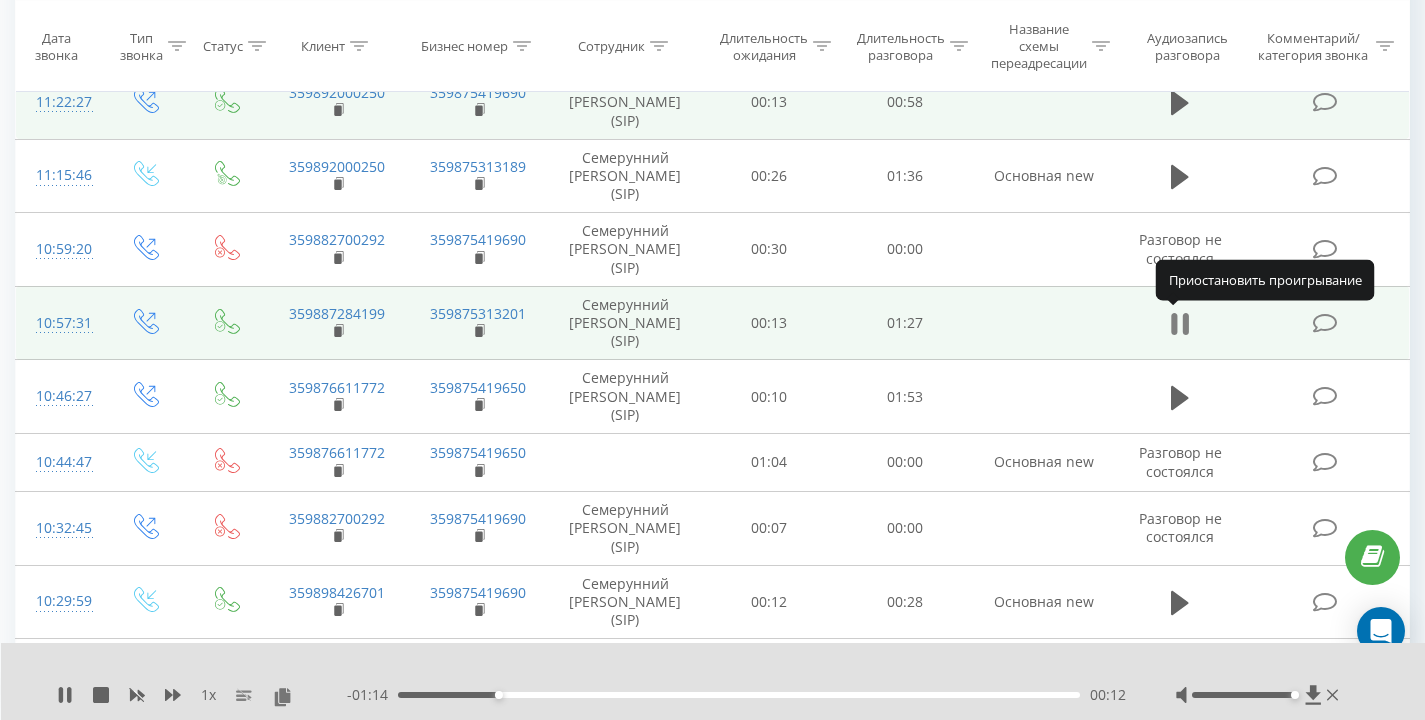 click 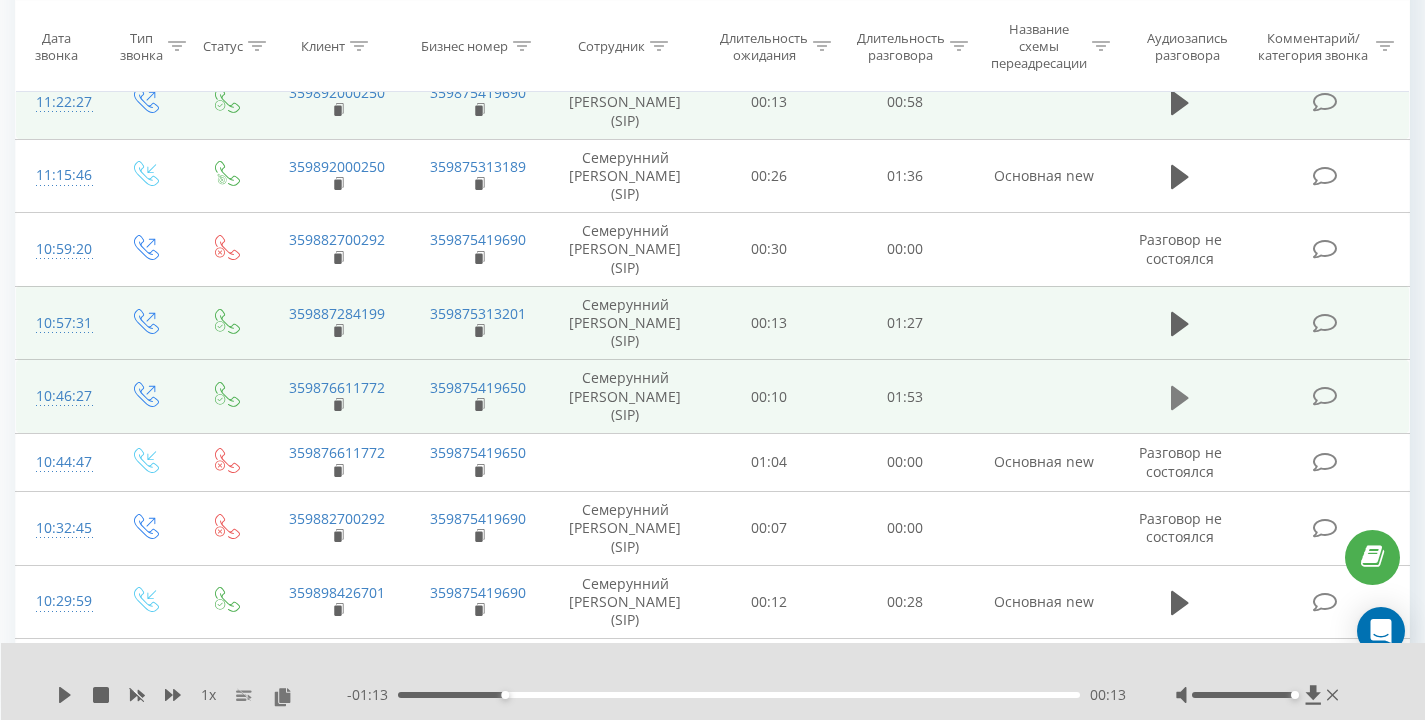 click 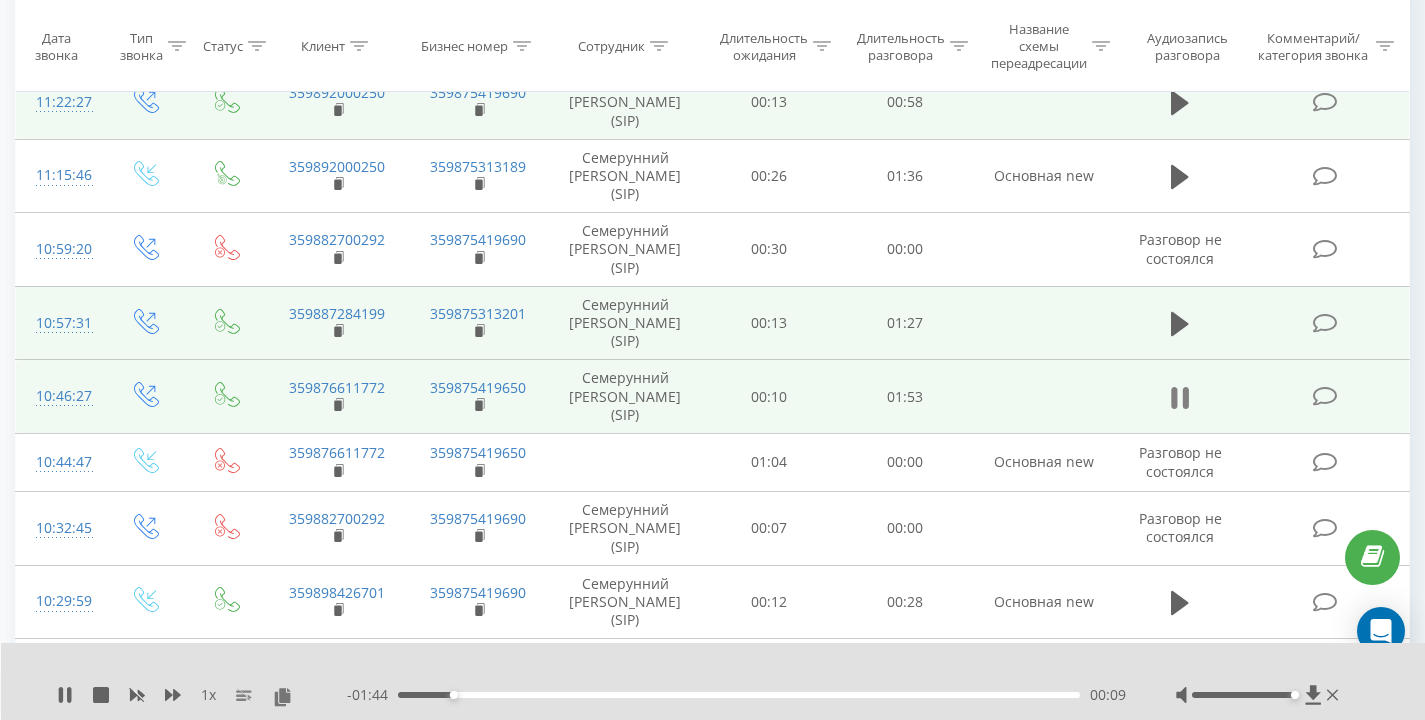 click 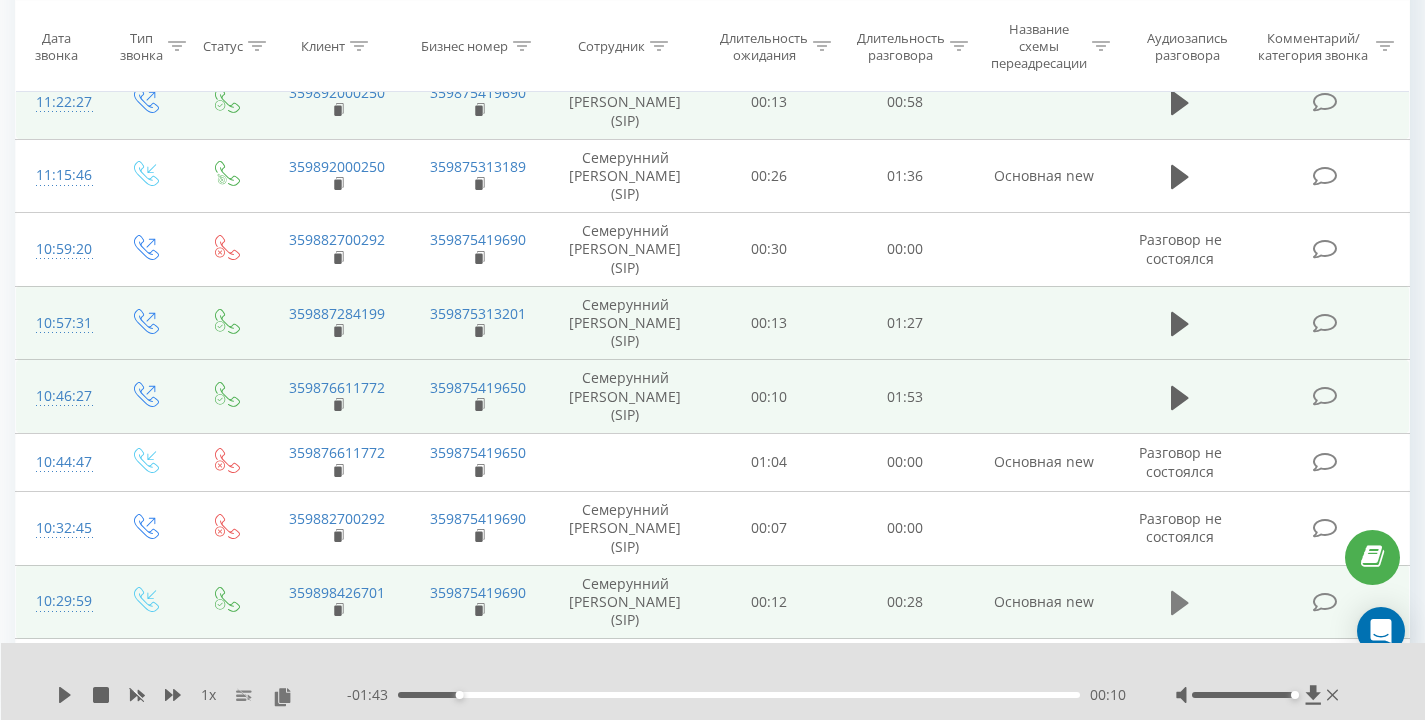 click 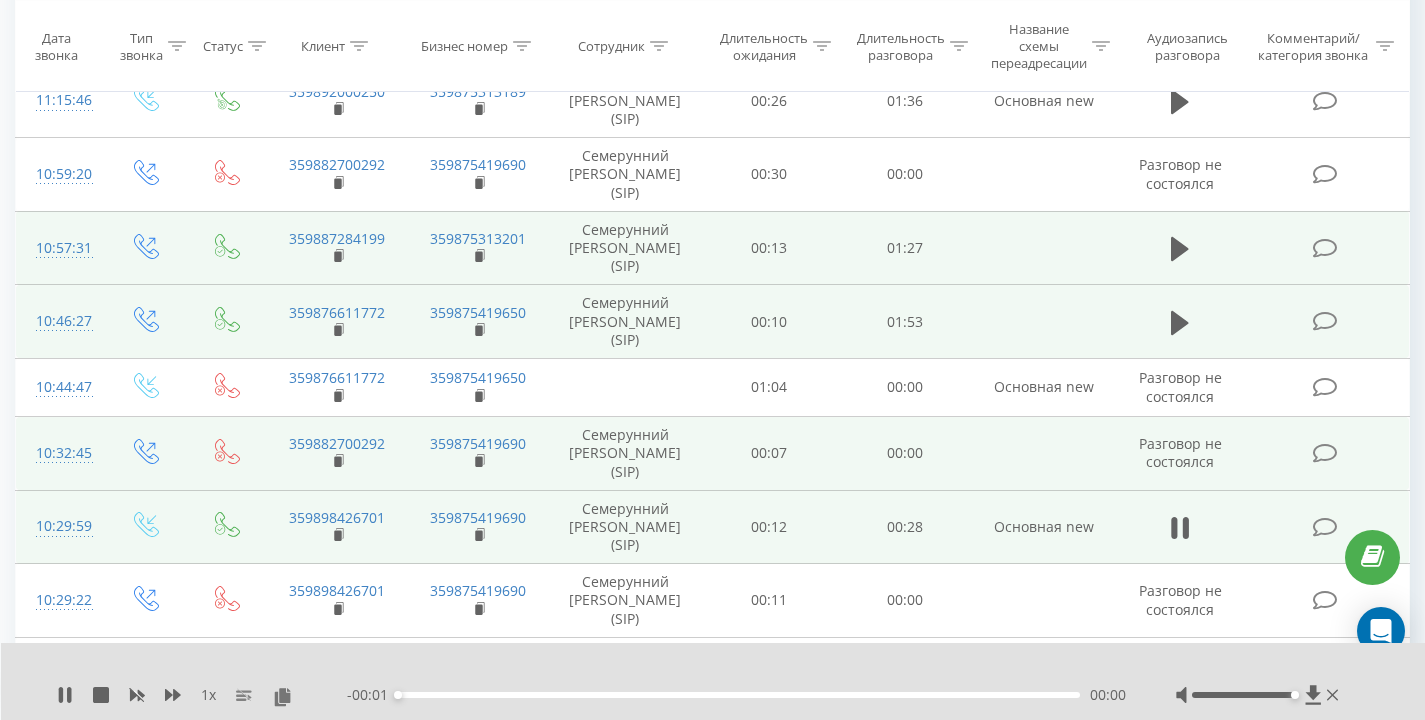 scroll, scrollTop: 1244, scrollLeft: 0, axis: vertical 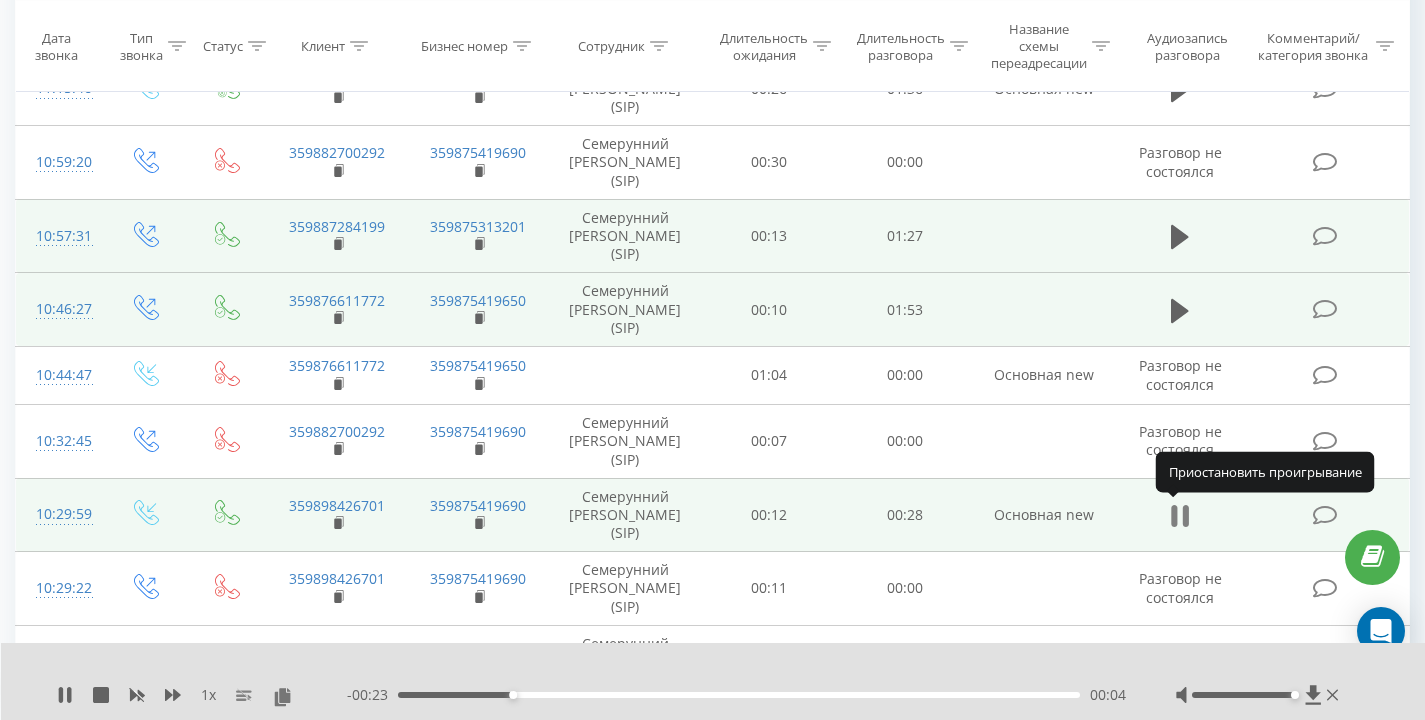 click 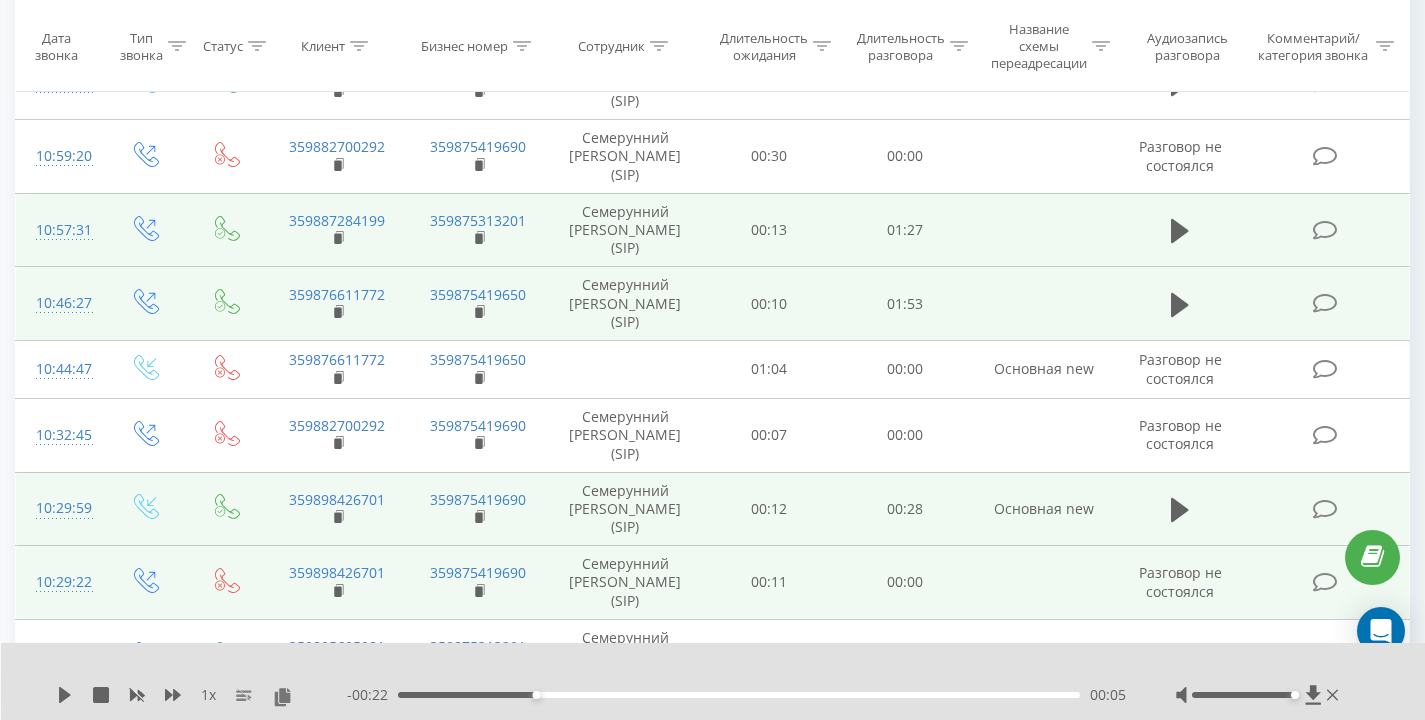 scroll, scrollTop: 1542, scrollLeft: 0, axis: vertical 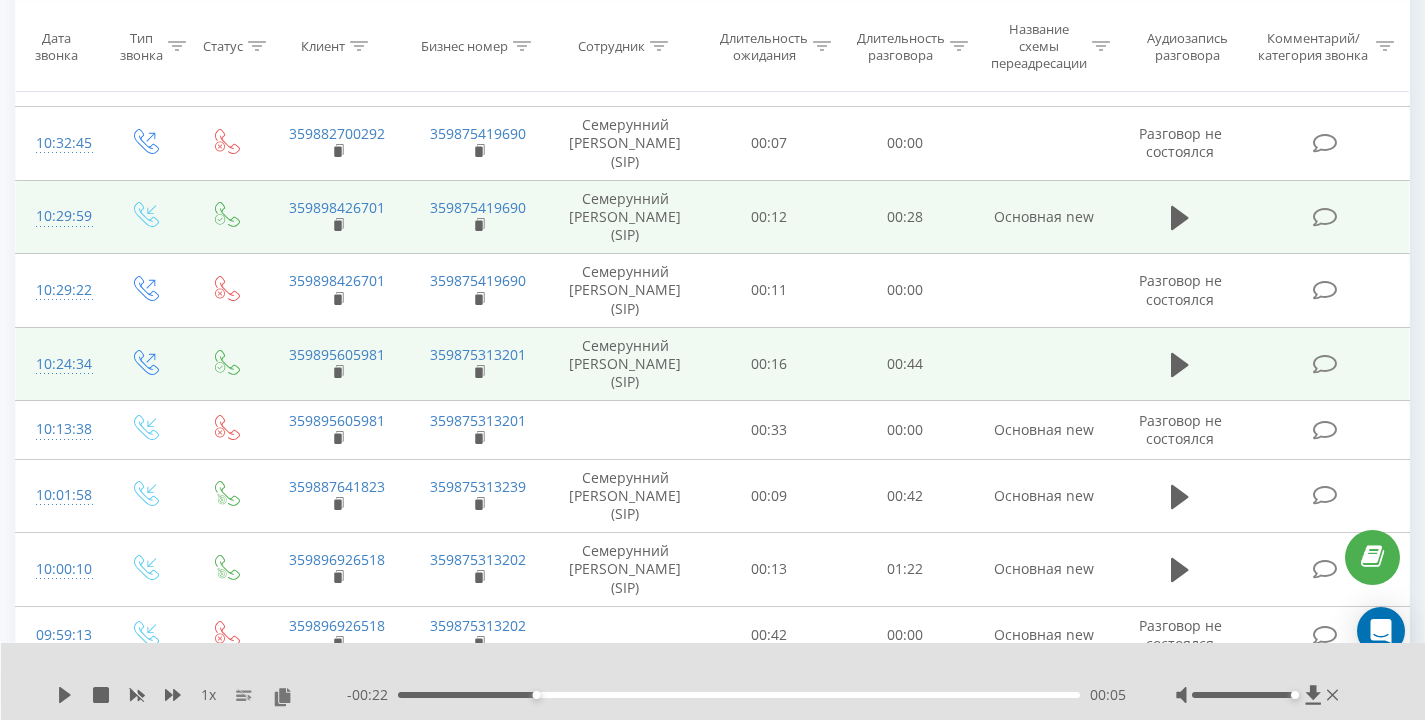 click at bounding box center (1180, 364) 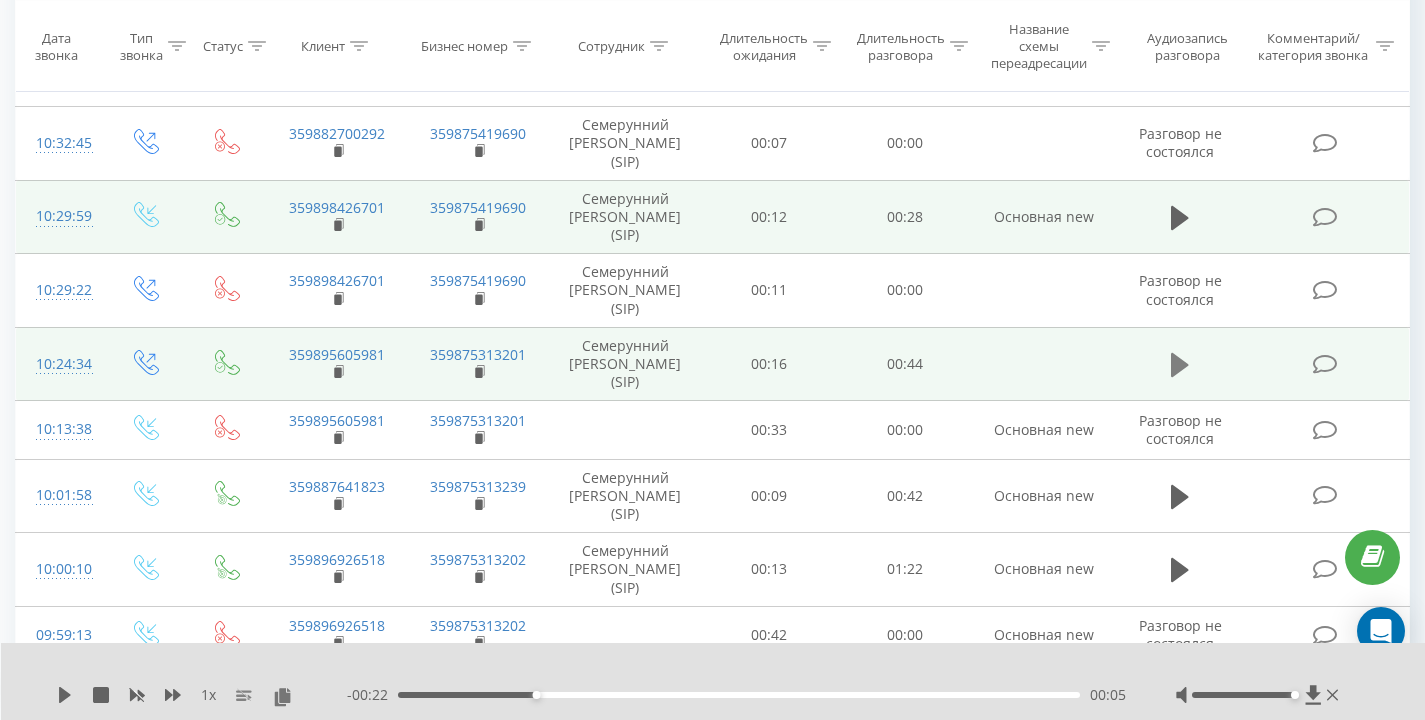 click at bounding box center (1180, 365) 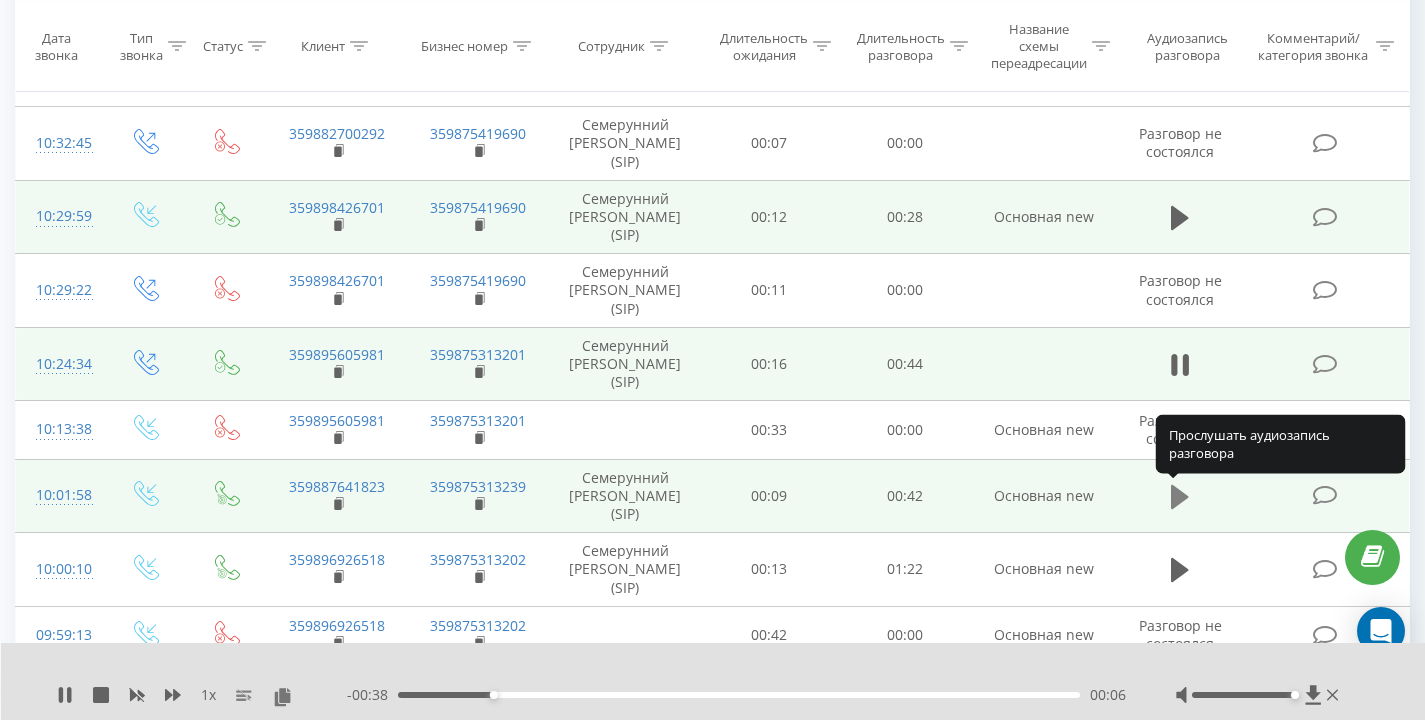click 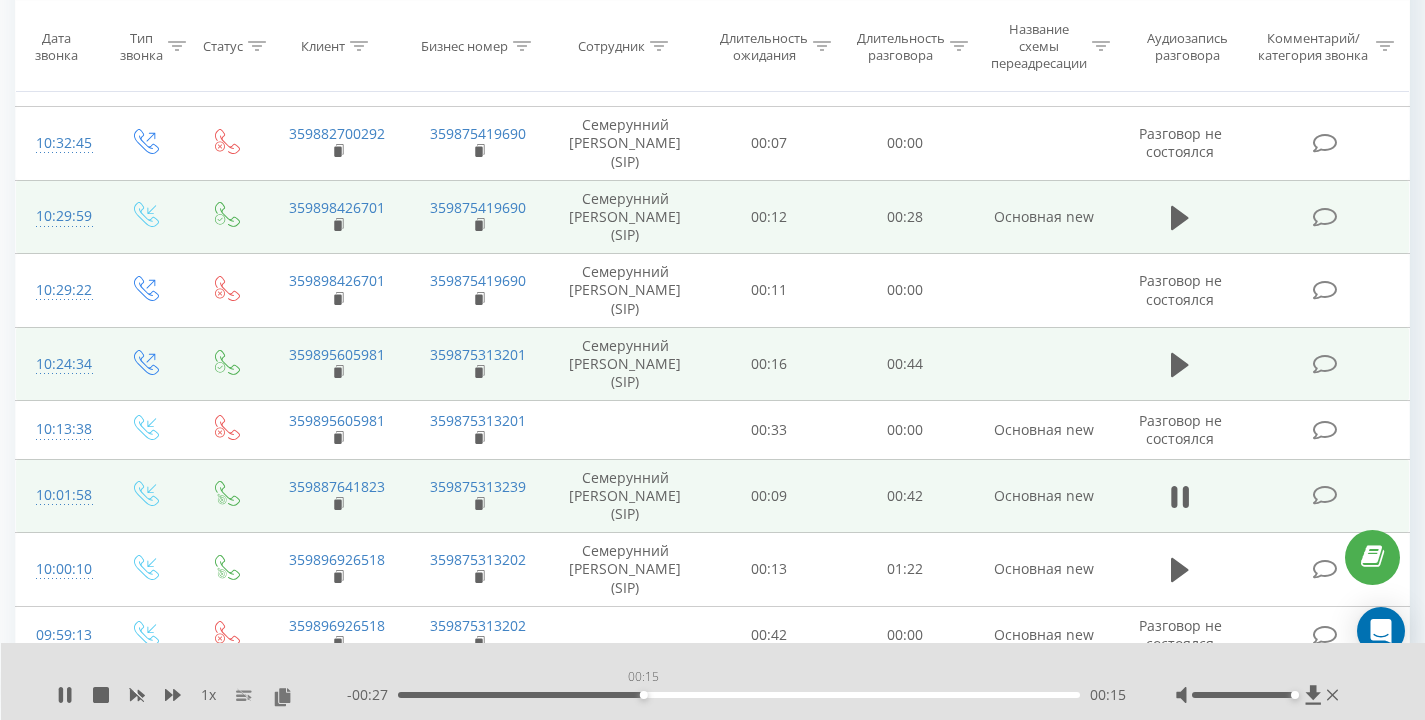 click on "00:15" at bounding box center (739, 695) 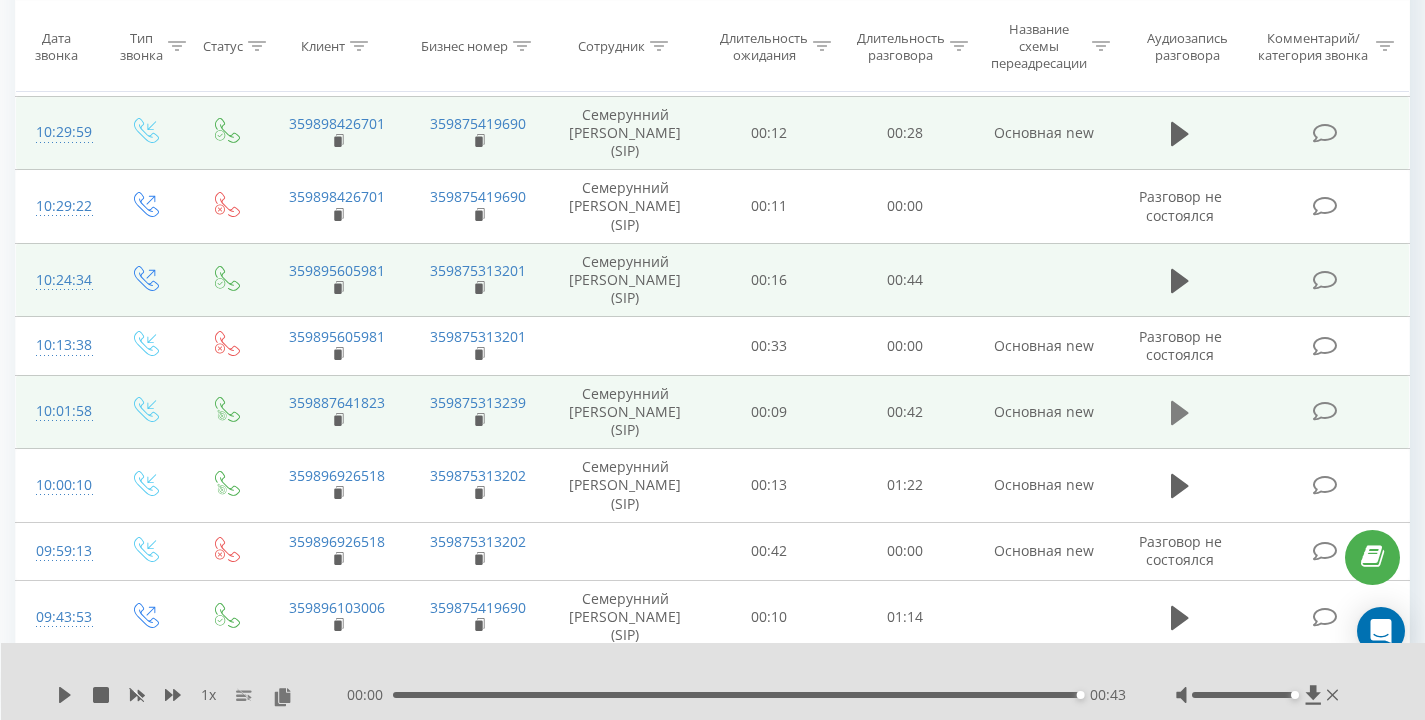 scroll, scrollTop: 1639, scrollLeft: 0, axis: vertical 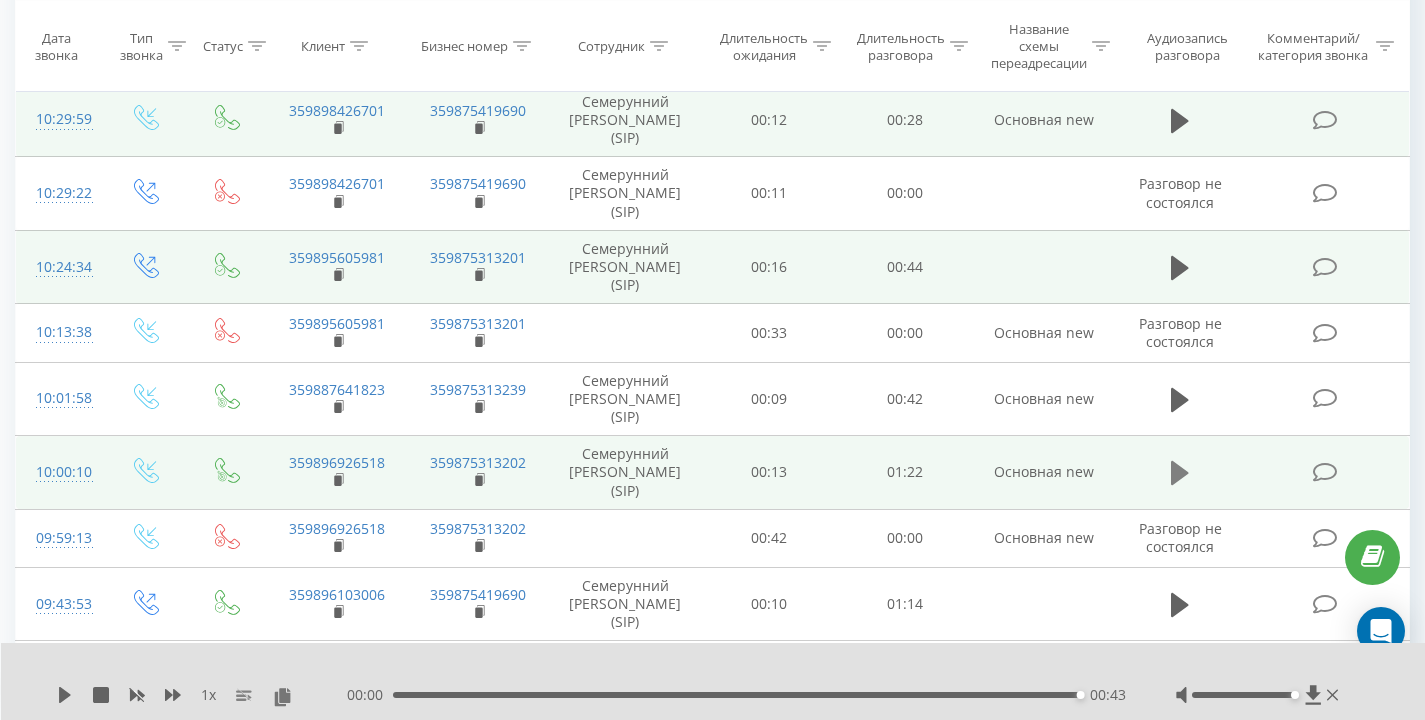 click 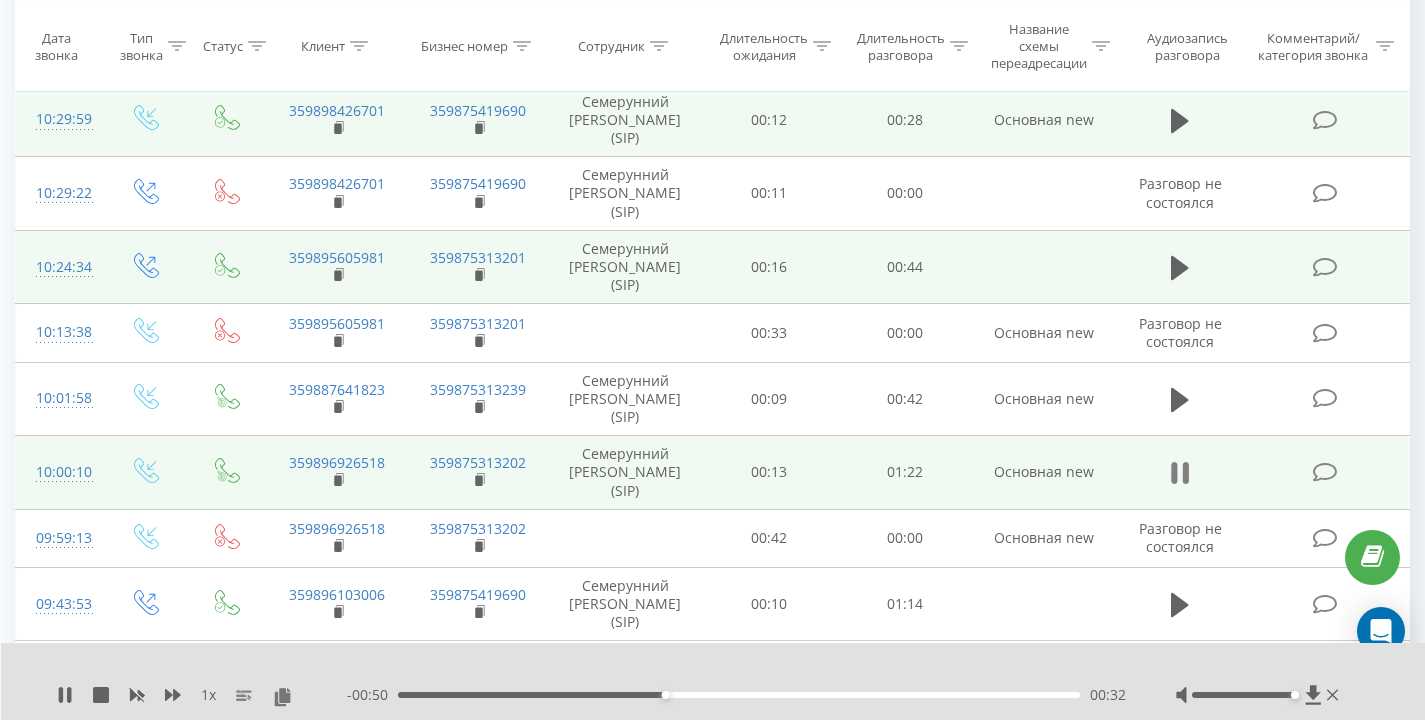 click 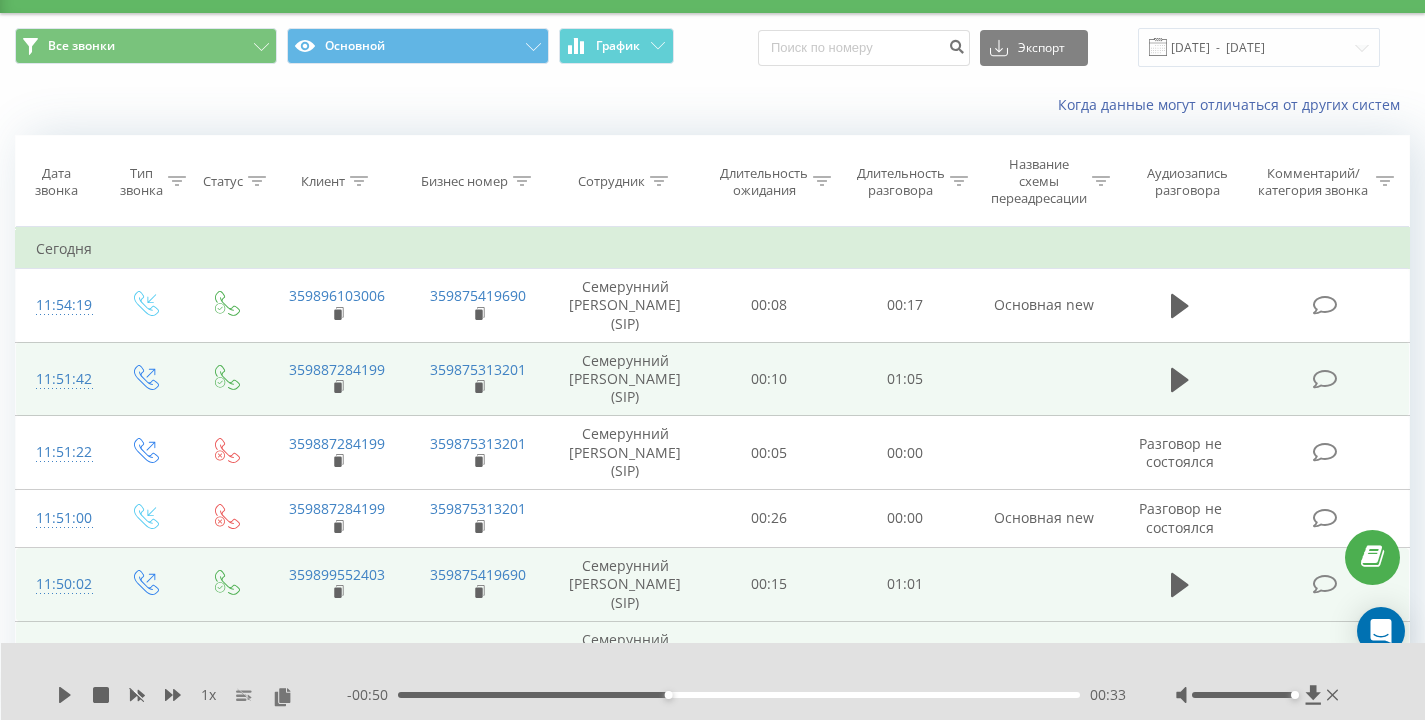 scroll, scrollTop: 0, scrollLeft: 0, axis: both 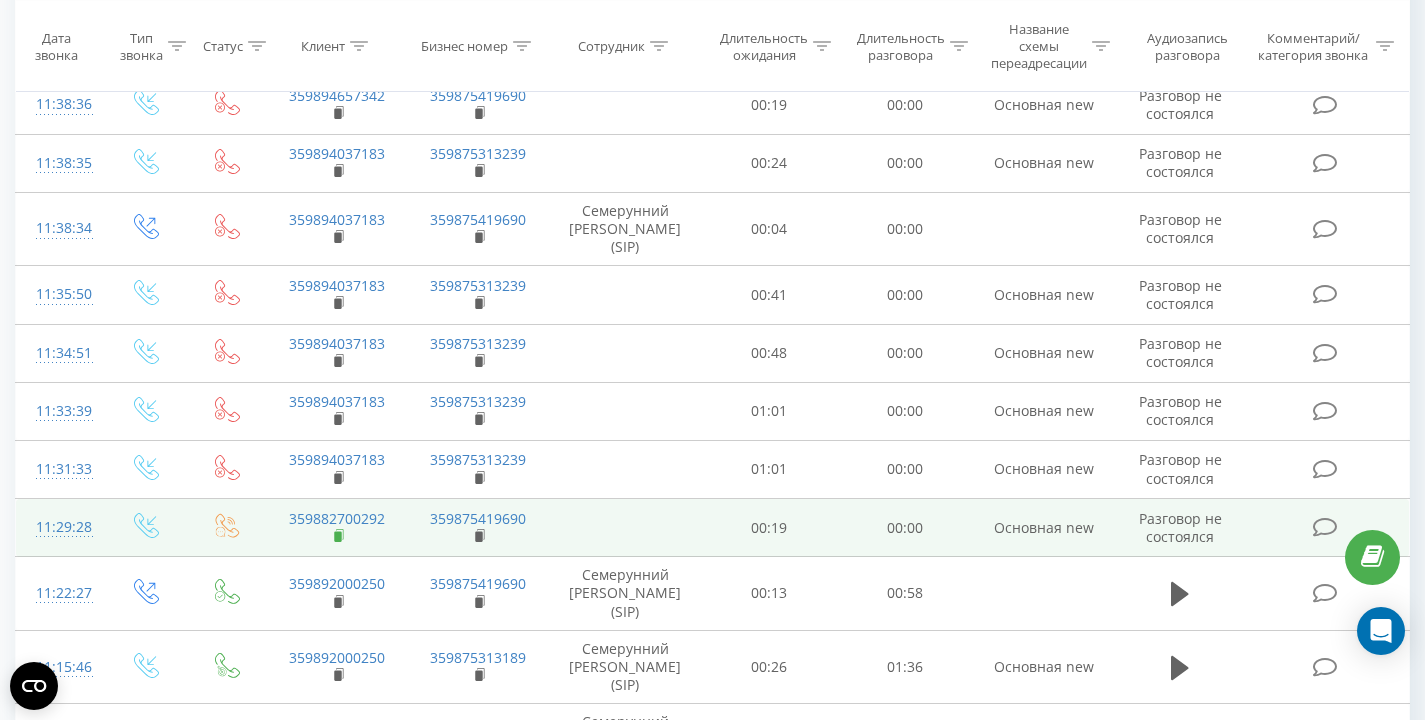 click 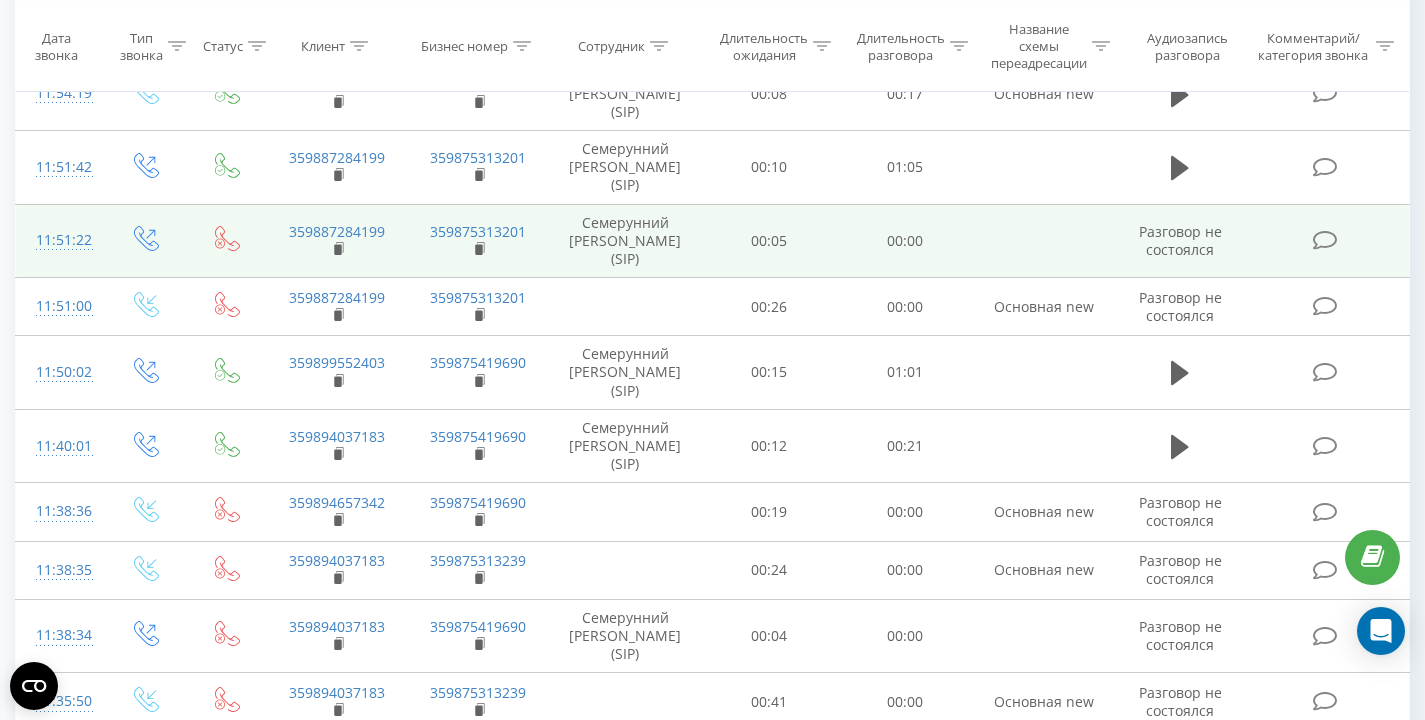 scroll, scrollTop: 408, scrollLeft: 0, axis: vertical 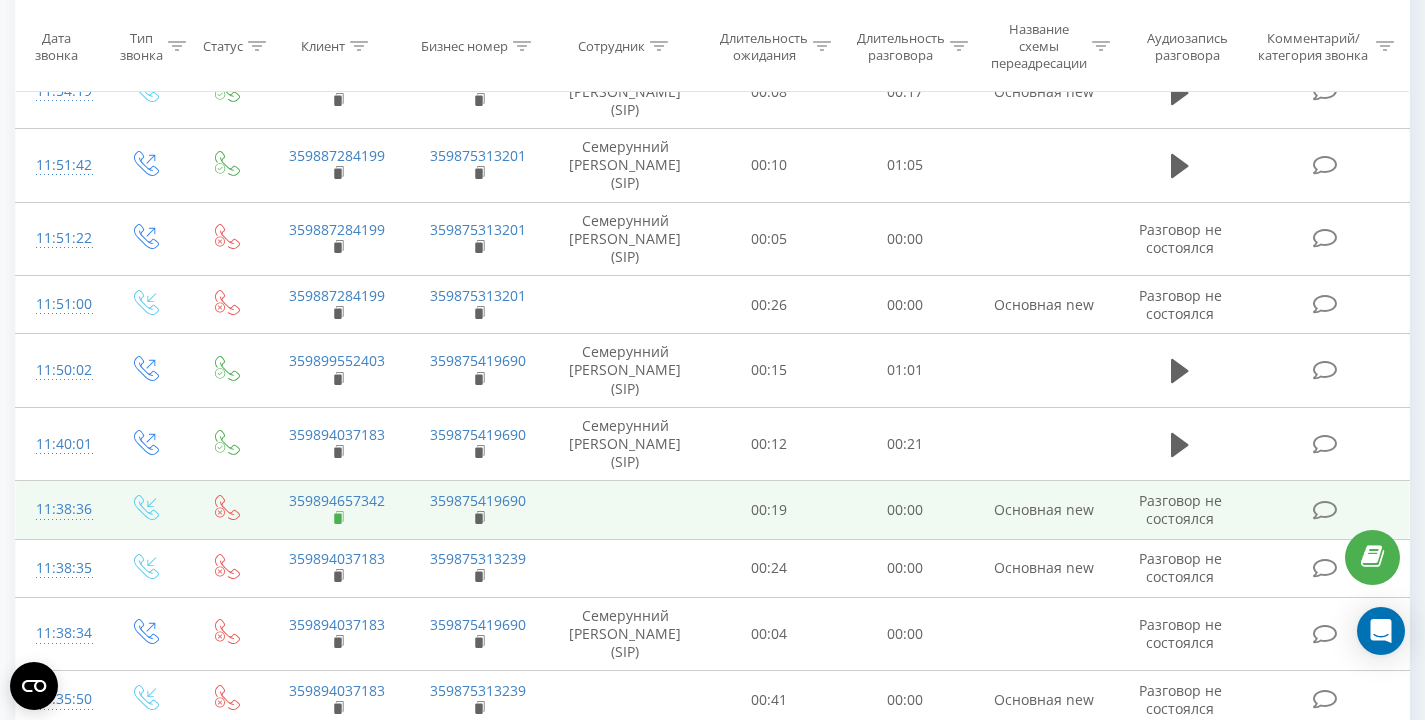 click 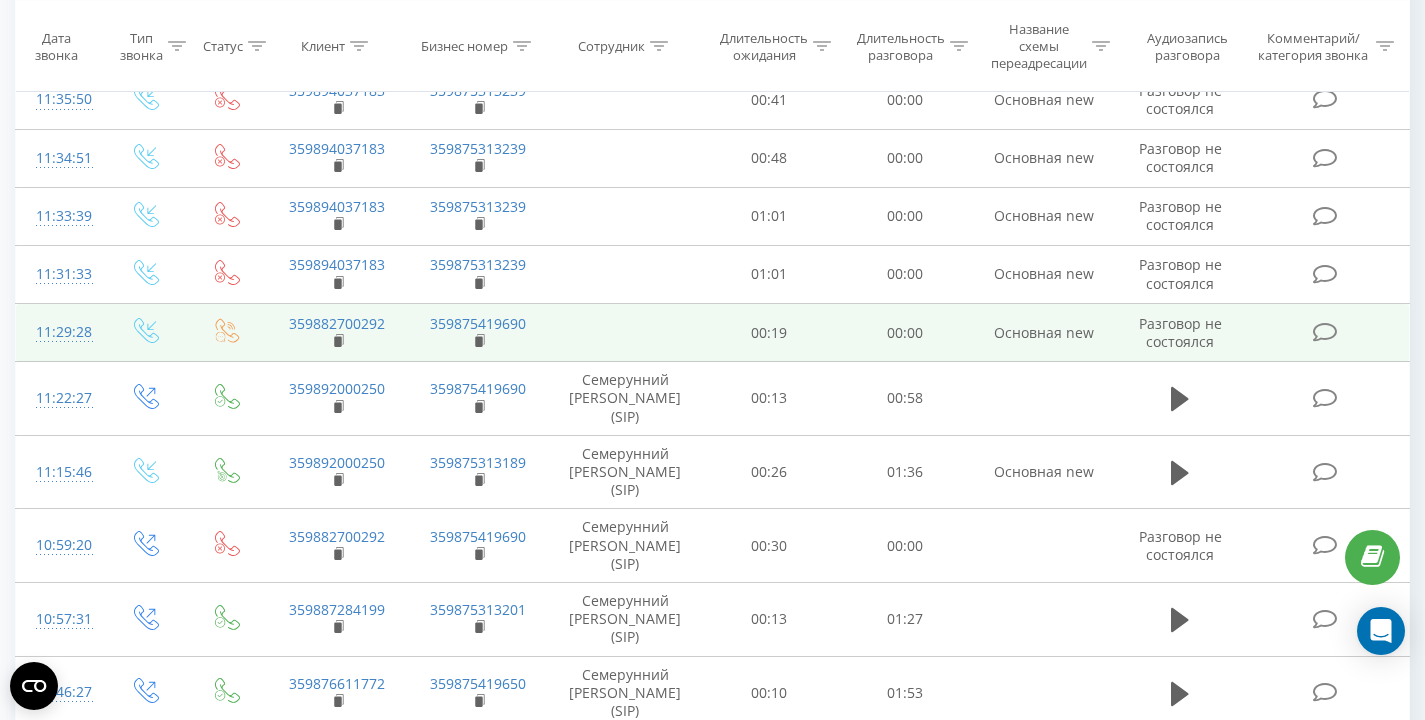 scroll, scrollTop: 0, scrollLeft: 0, axis: both 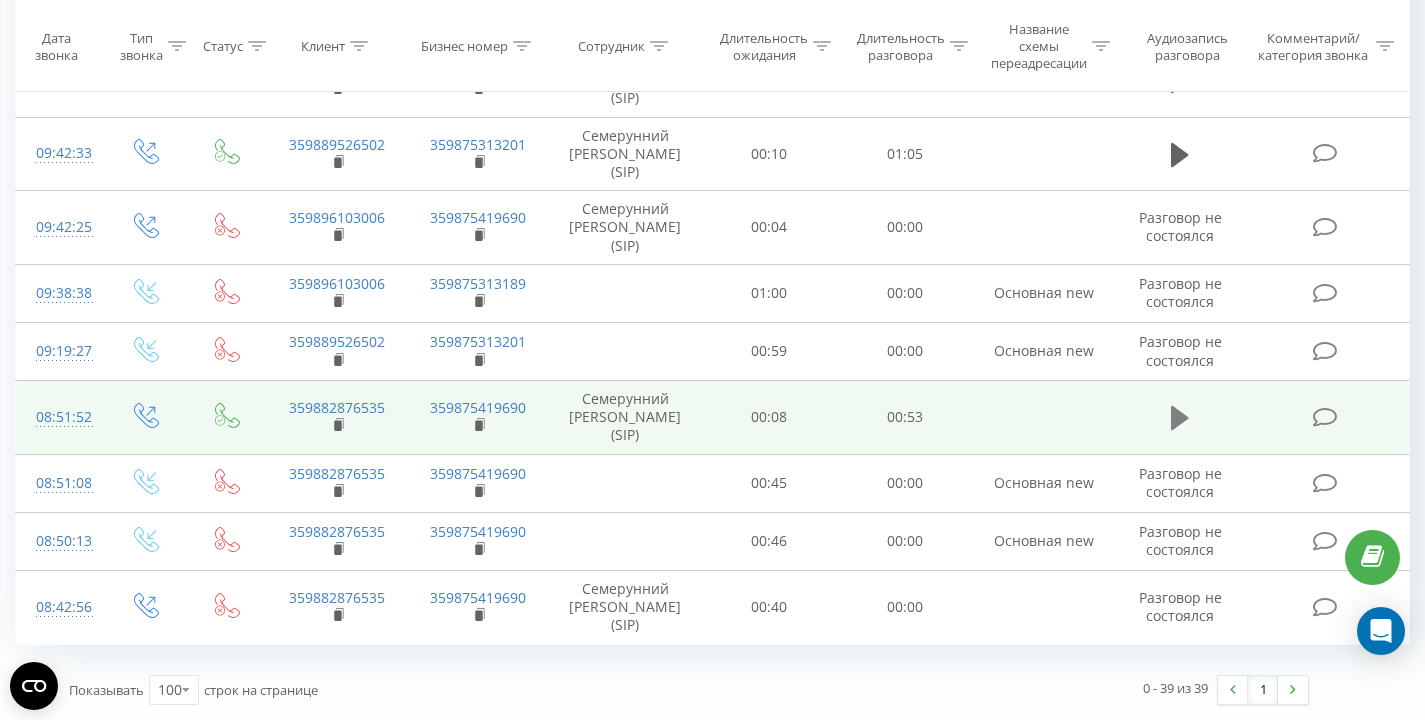 click 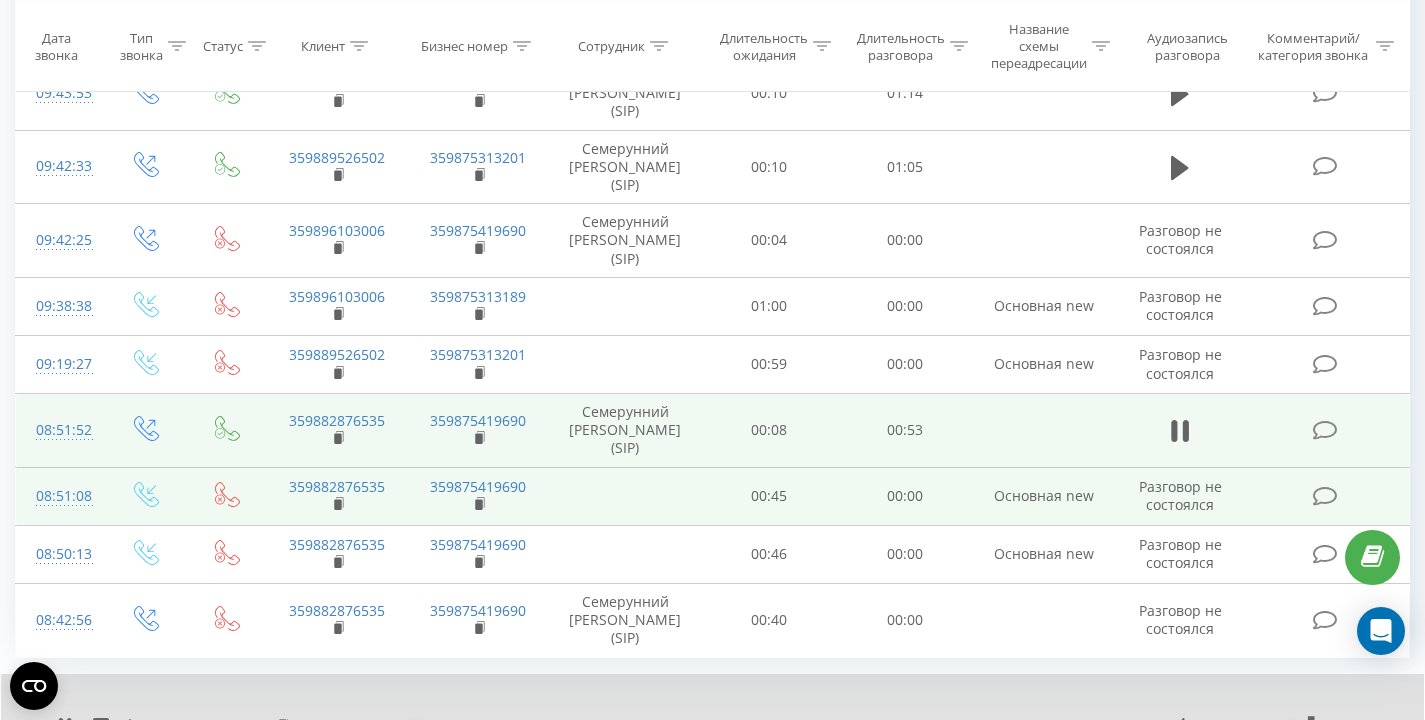 scroll, scrollTop: 2279, scrollLeft: 0, axis: vertical 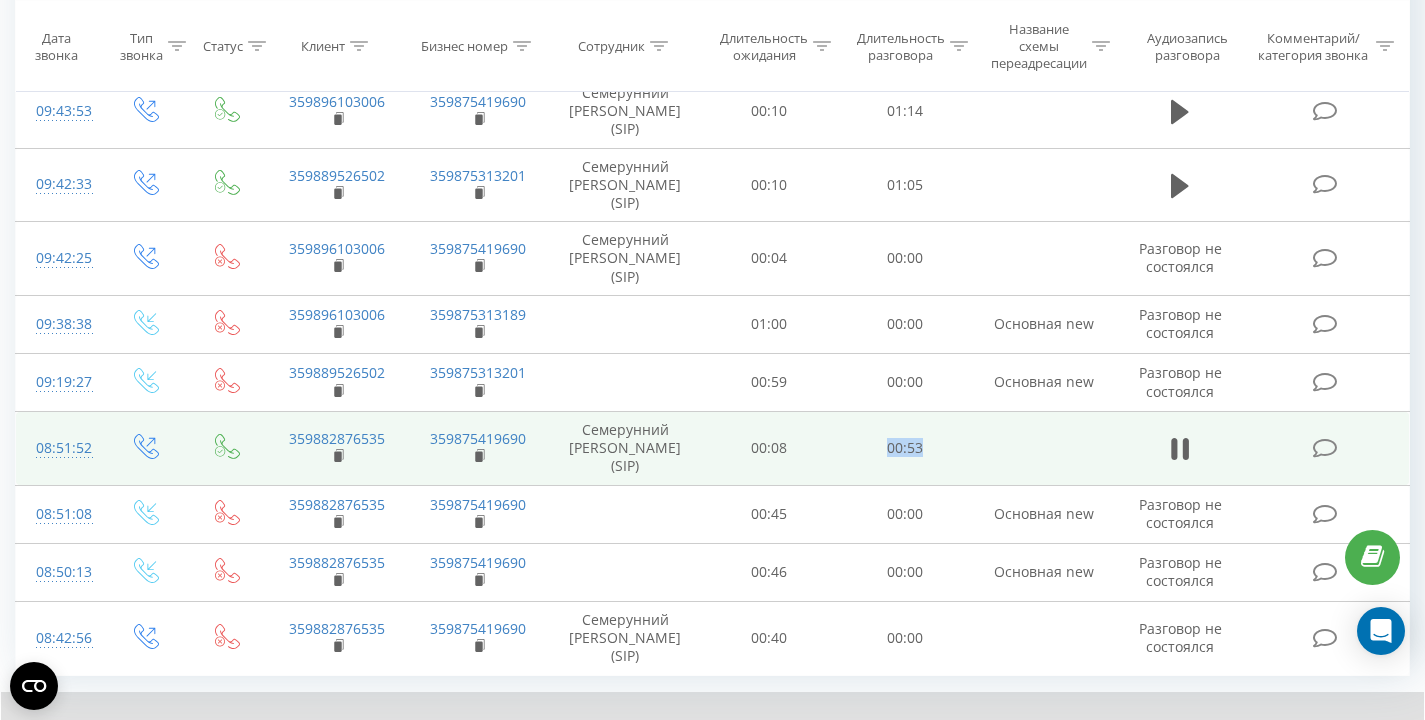 drag, startPoint x: 884, startPoint y: 452, endPoint x: 931, endPoint y: 449, distance: 47.095646 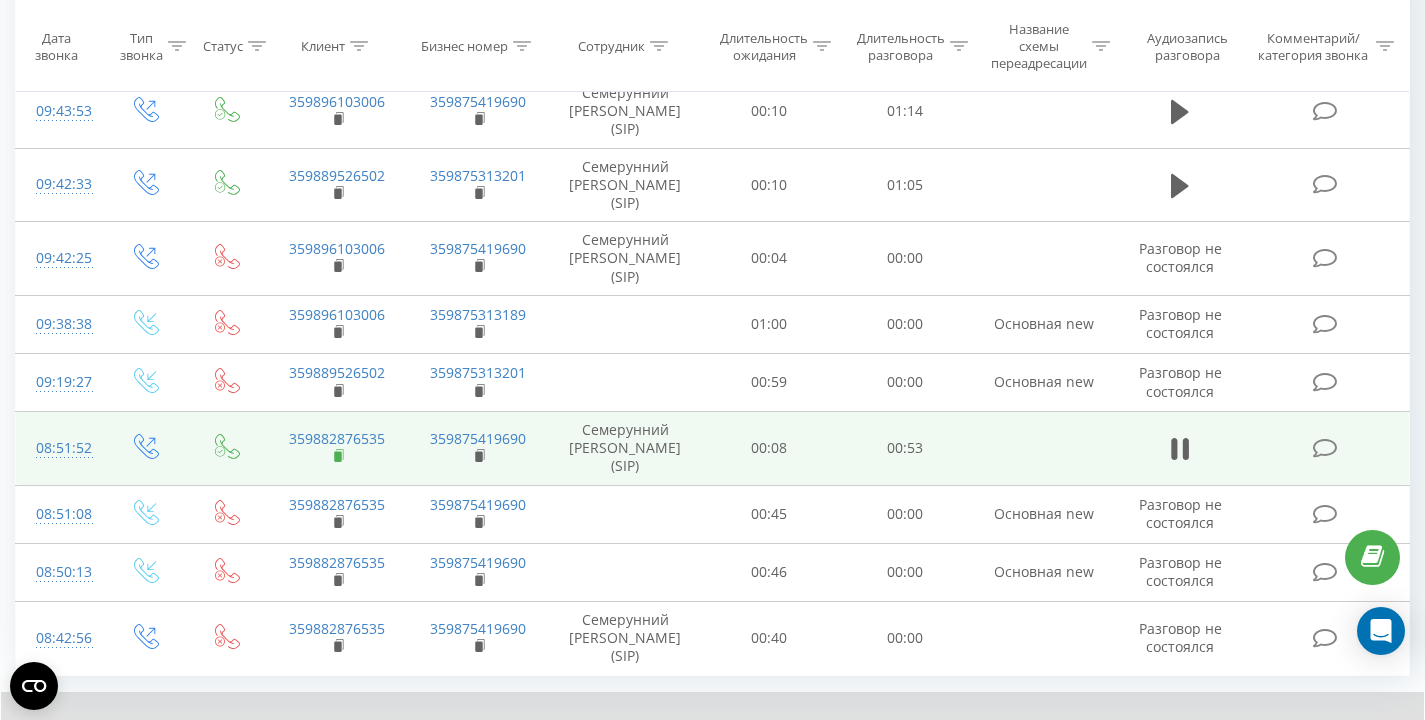 click 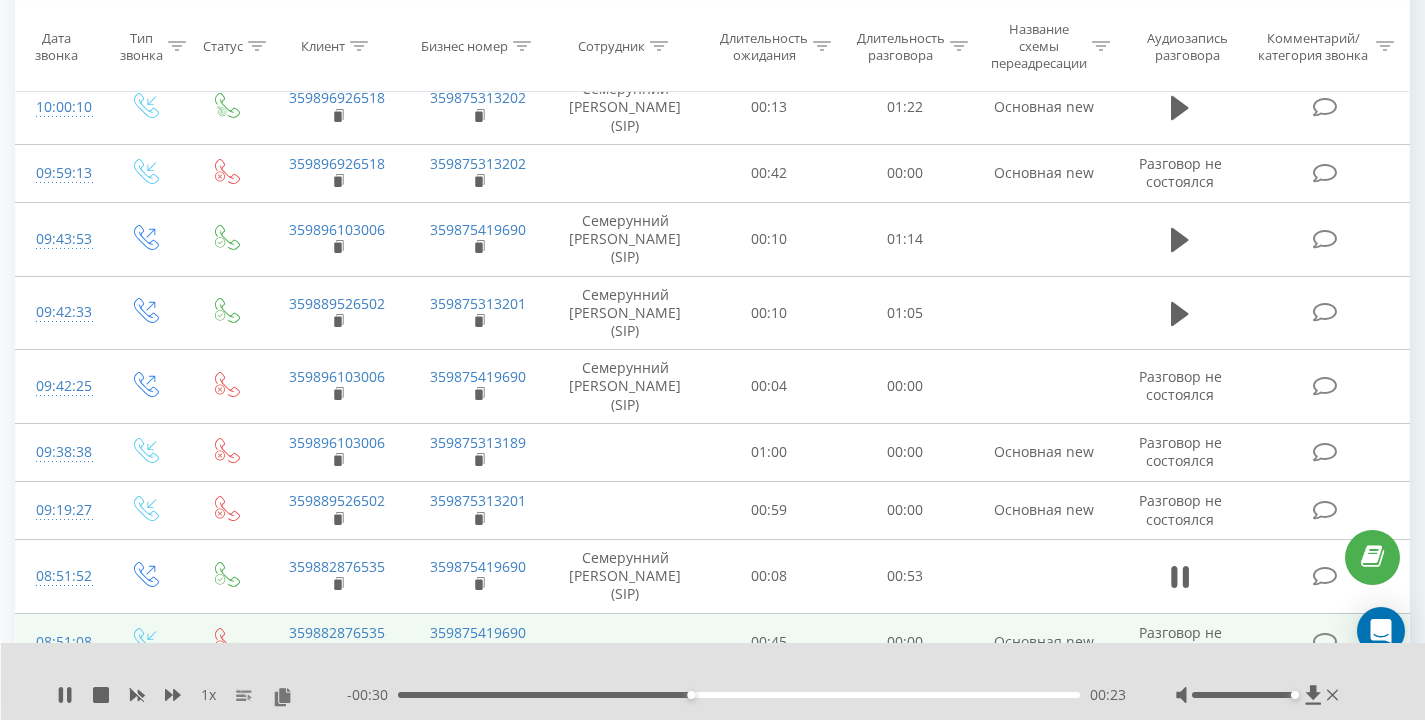 scroll, scrollTop: 2149, scrollLeft: 0, axis: vertical 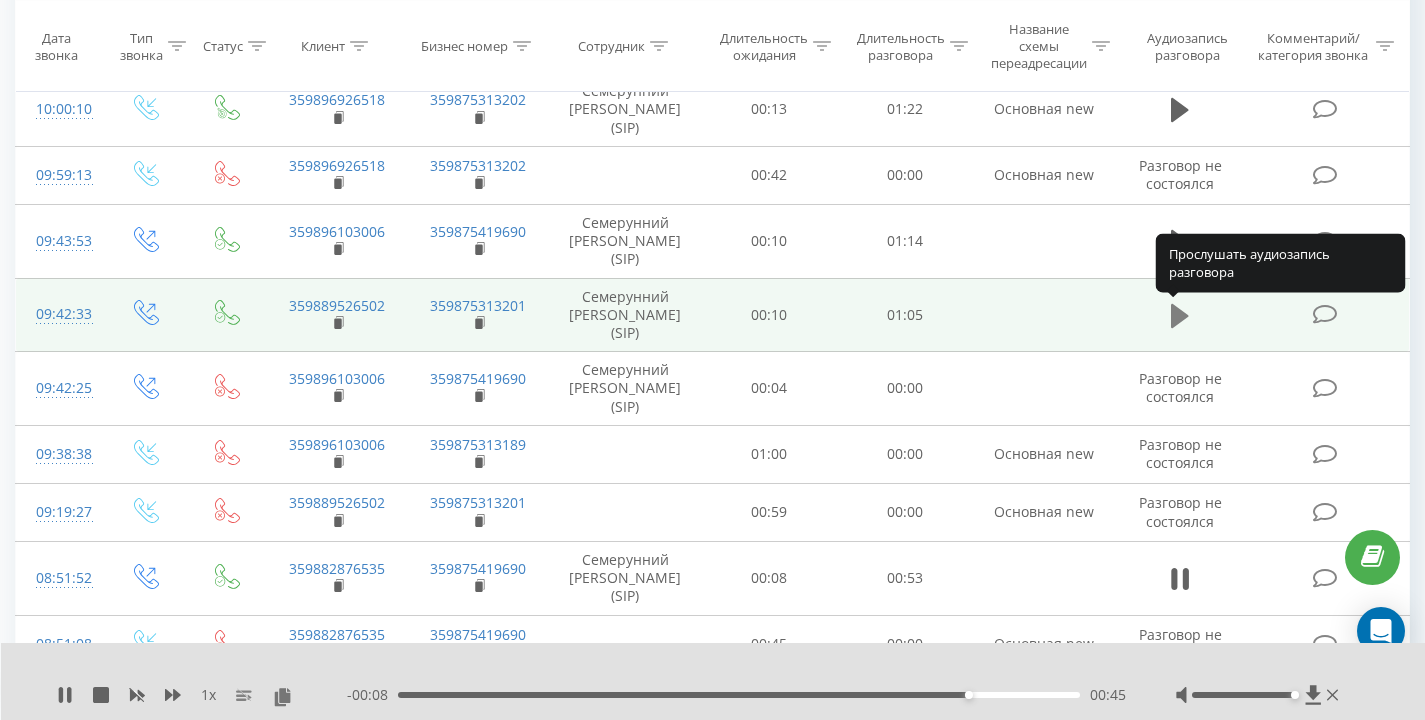 click 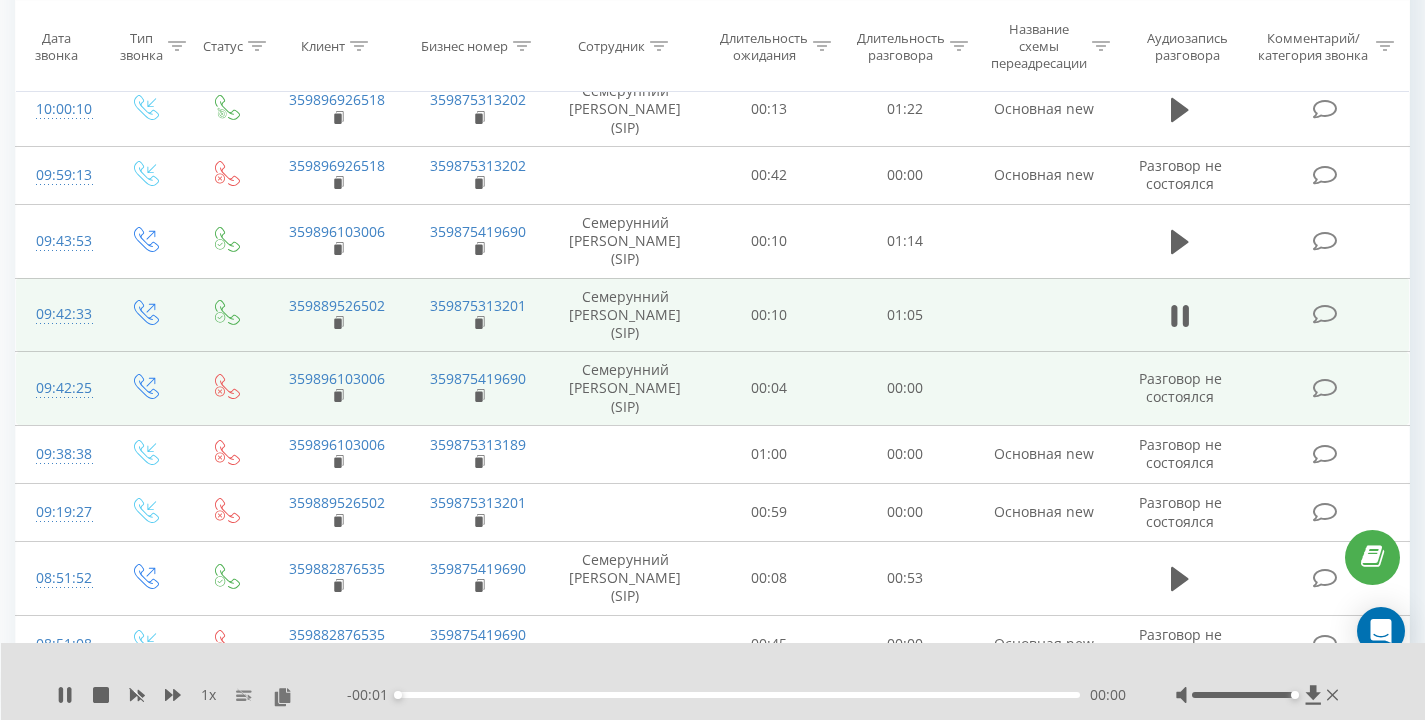 scroll, scrollTop: 1943, scrollLeft: 0, axis: vertical 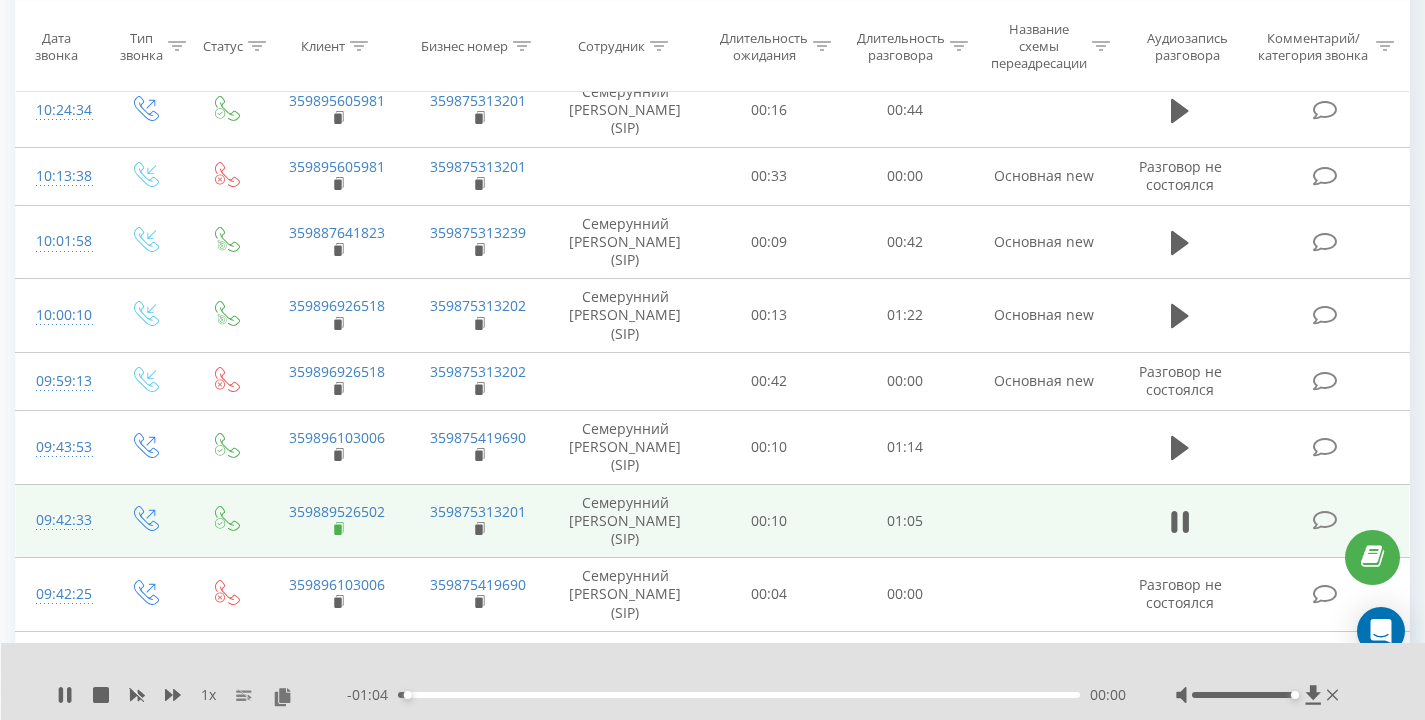 click 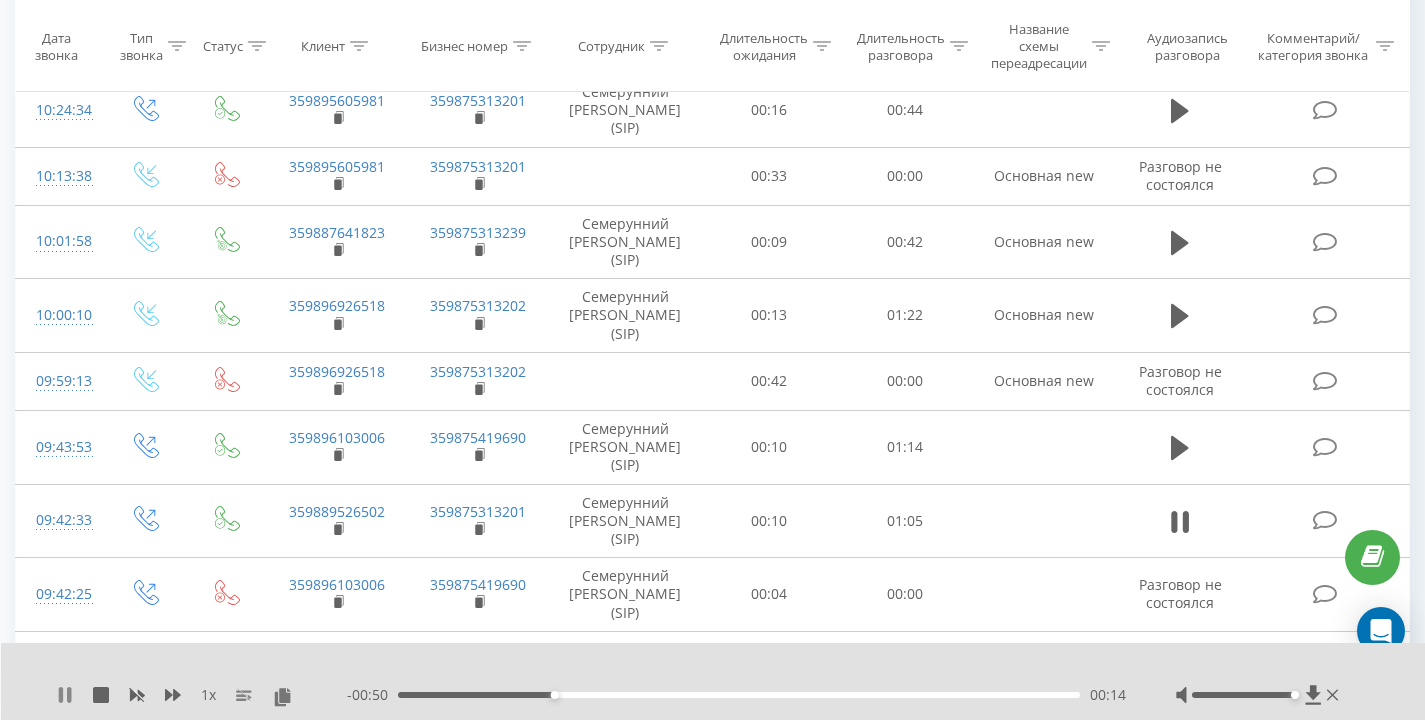 click 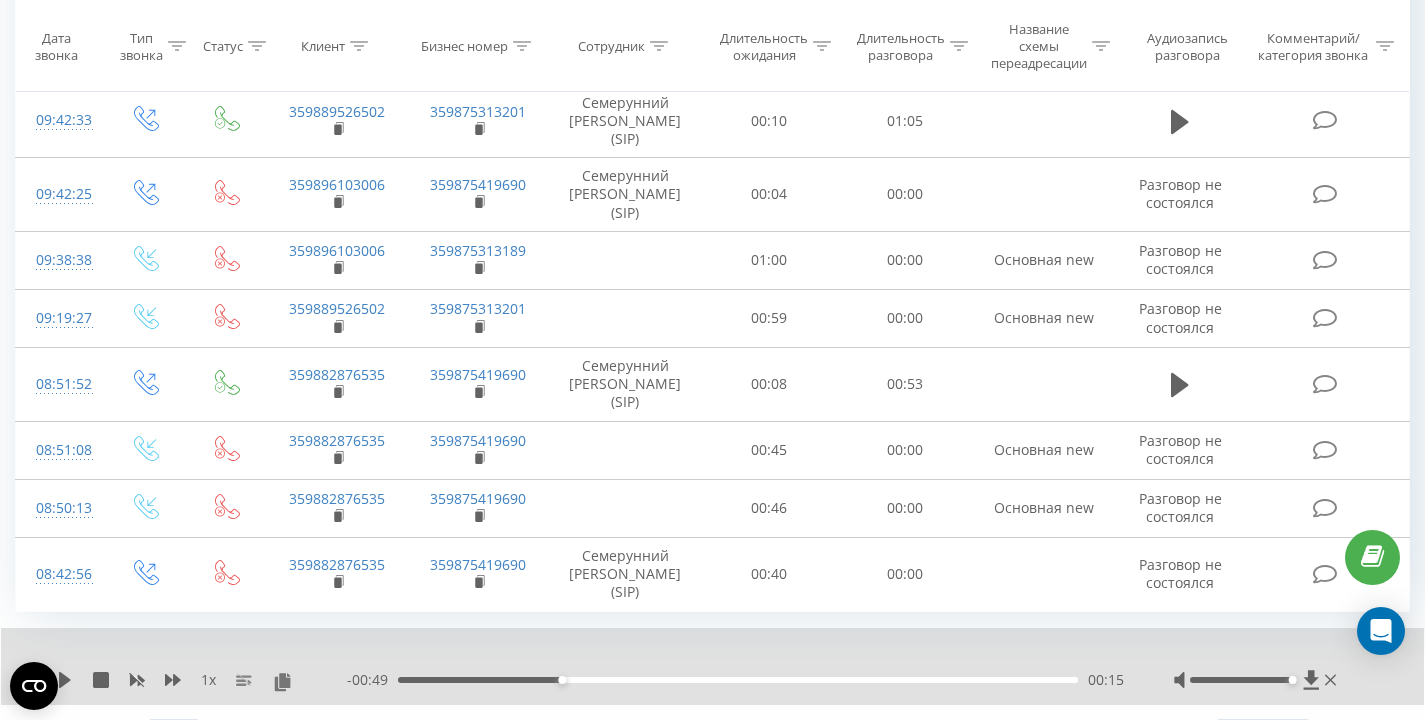 scroll, scrollTop: 2387, scrollLeft: 0, axis: vertical 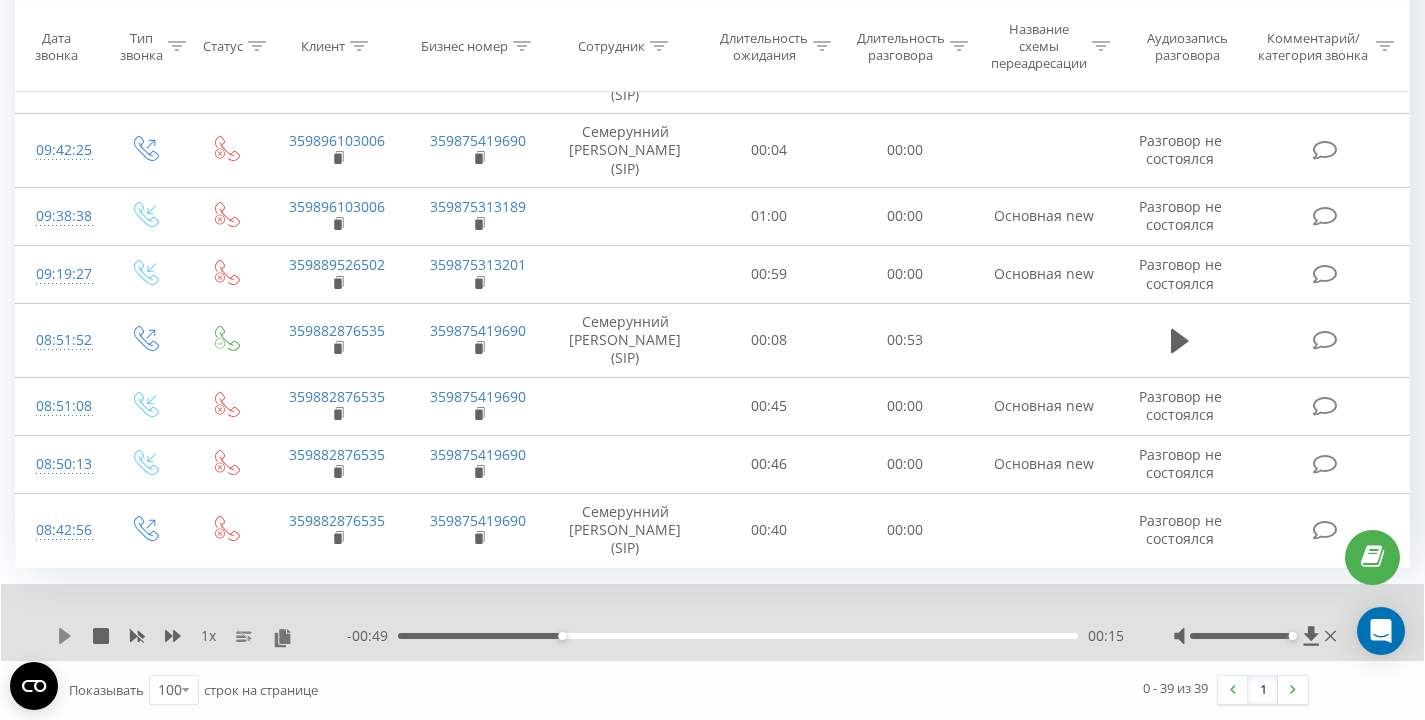 click 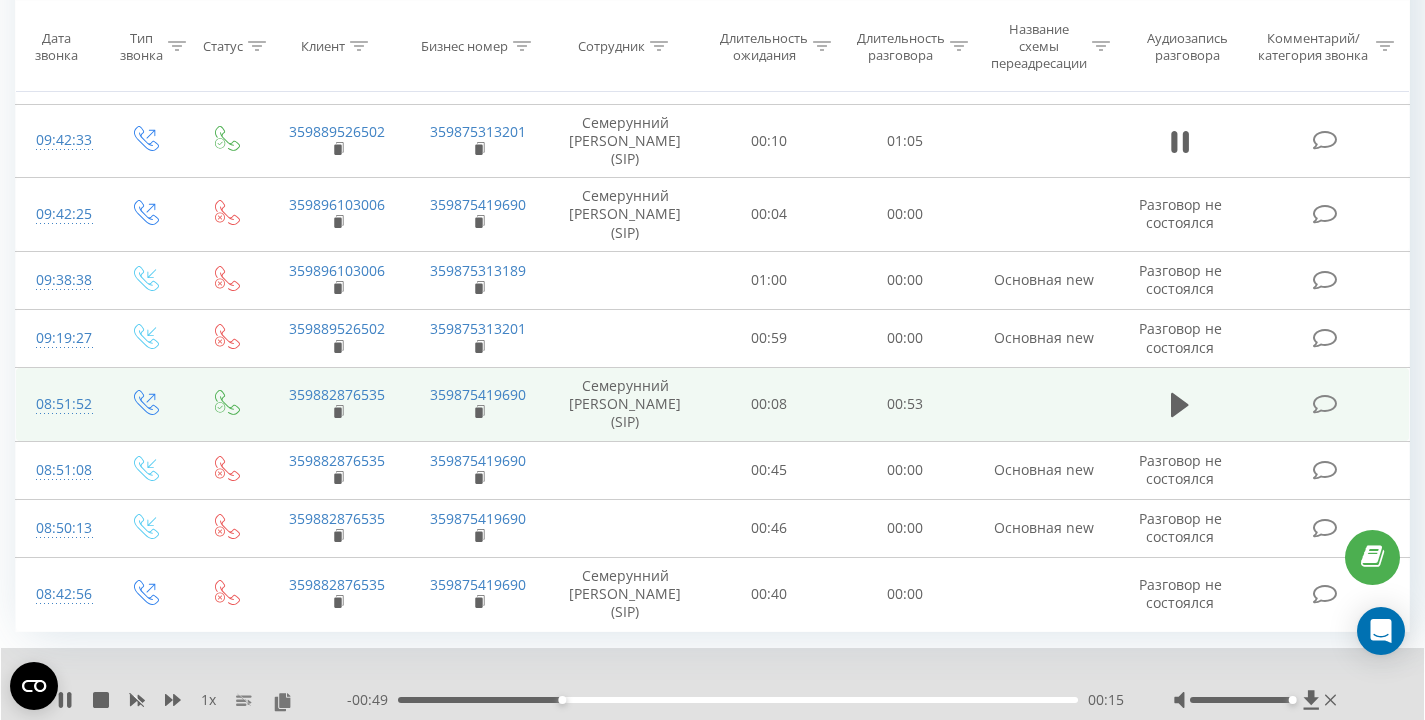 scroll, scrollTop: 2202, scrollLeft: 0, axis: vertical 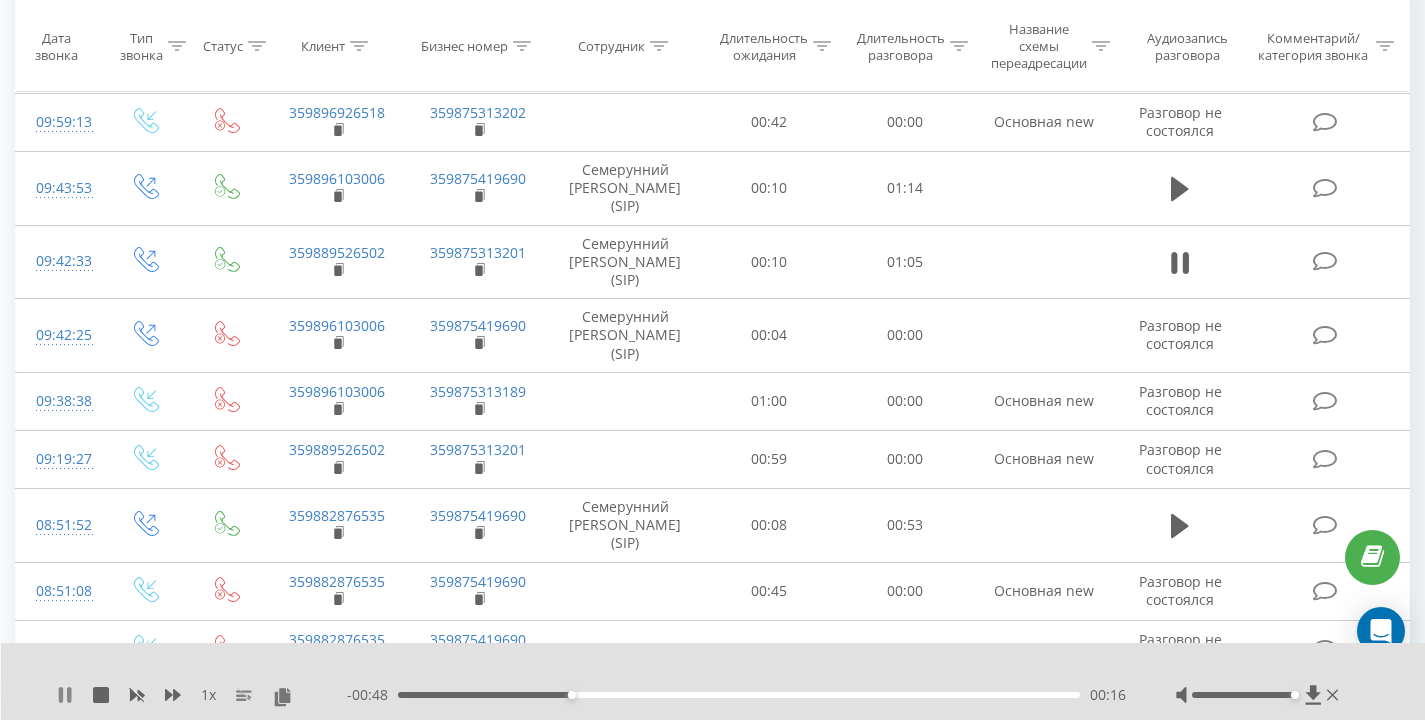 click 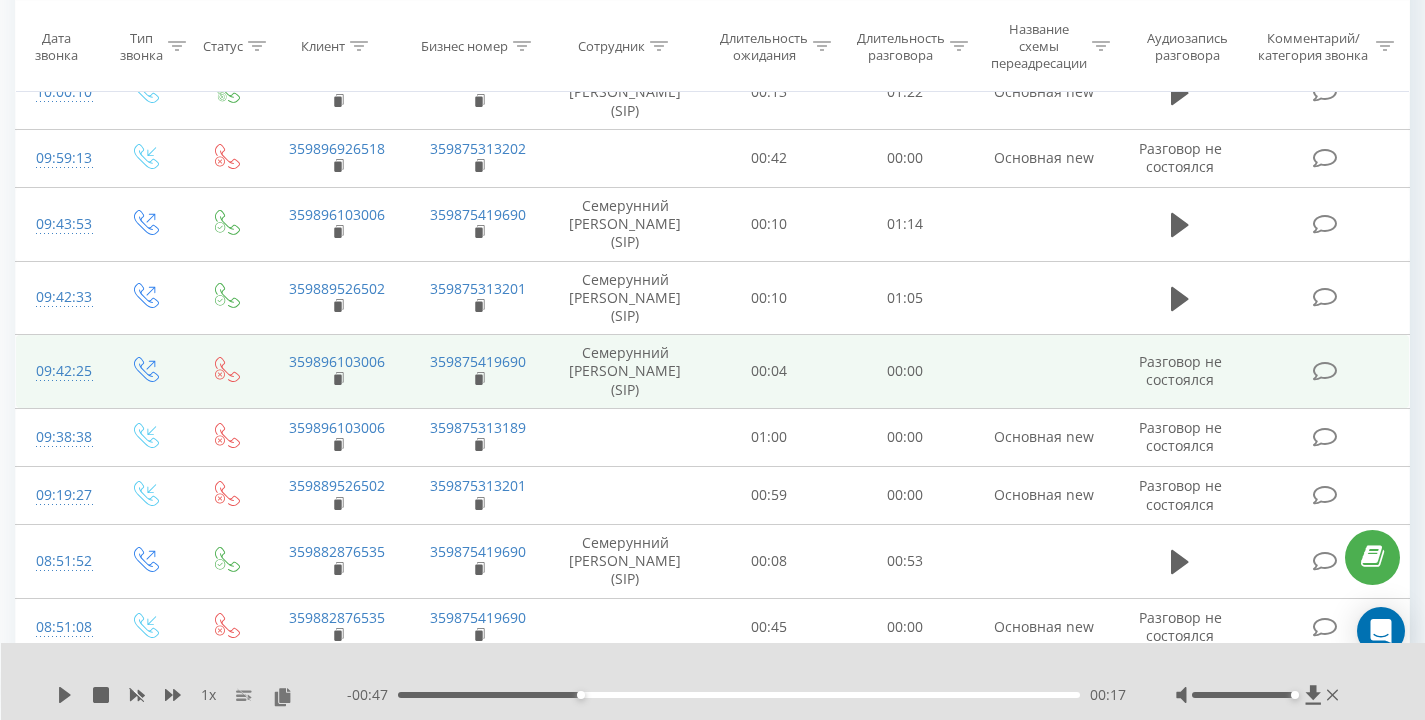 scroll, scrollTop: 2152, scrollLeft: 0, axis: vertical 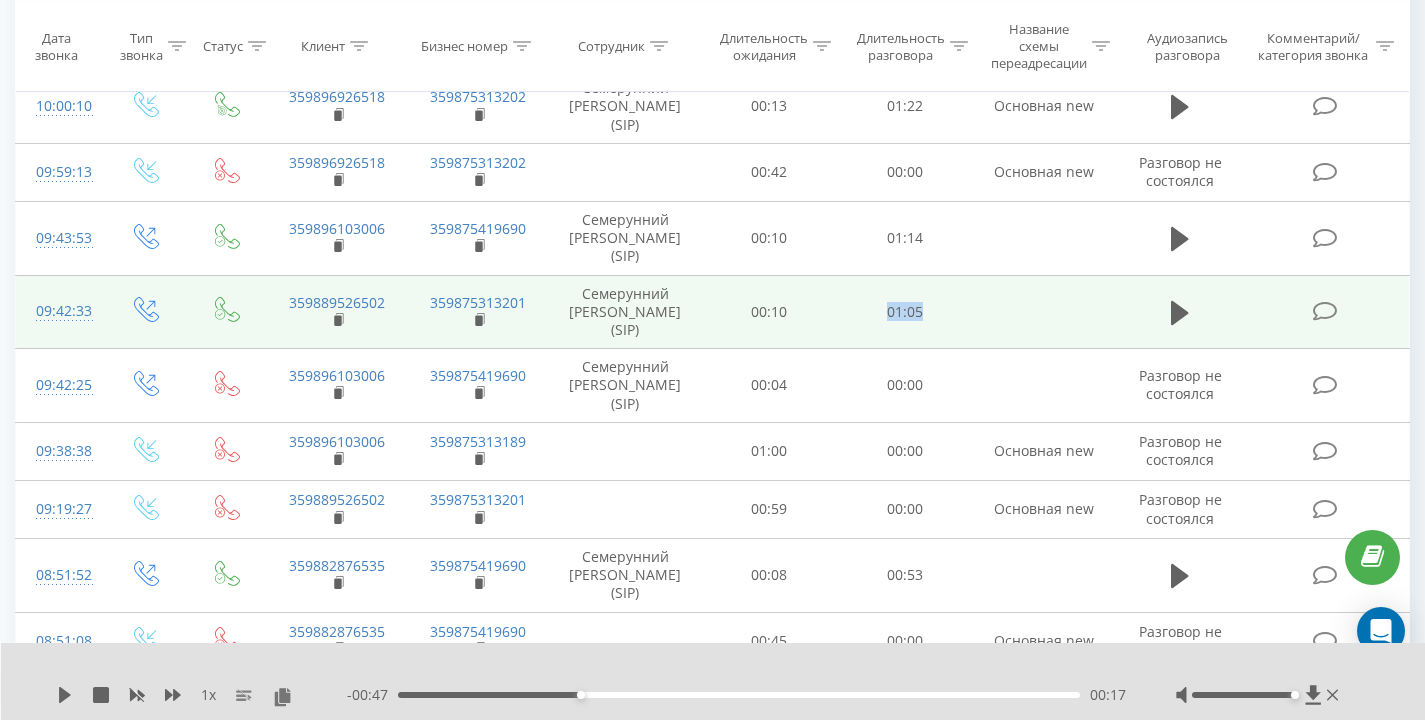 drag, startPoint x: 863, startPoint y: 318, endPoint x: 959, endPoint y: 315, distance: 96.04687 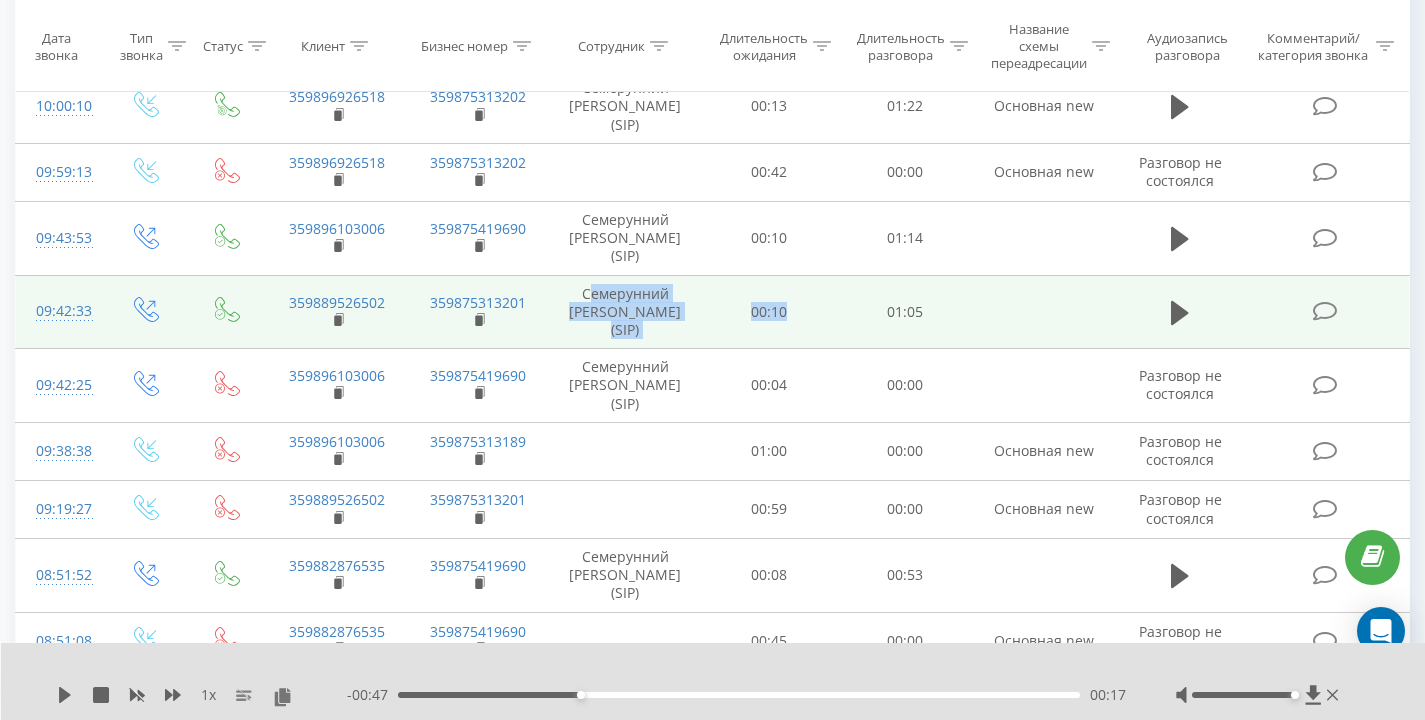 drag, startPoint x: 578, startPoint y: 292, endPoint x: 732, endPoint y: 325, distance: 157.49603 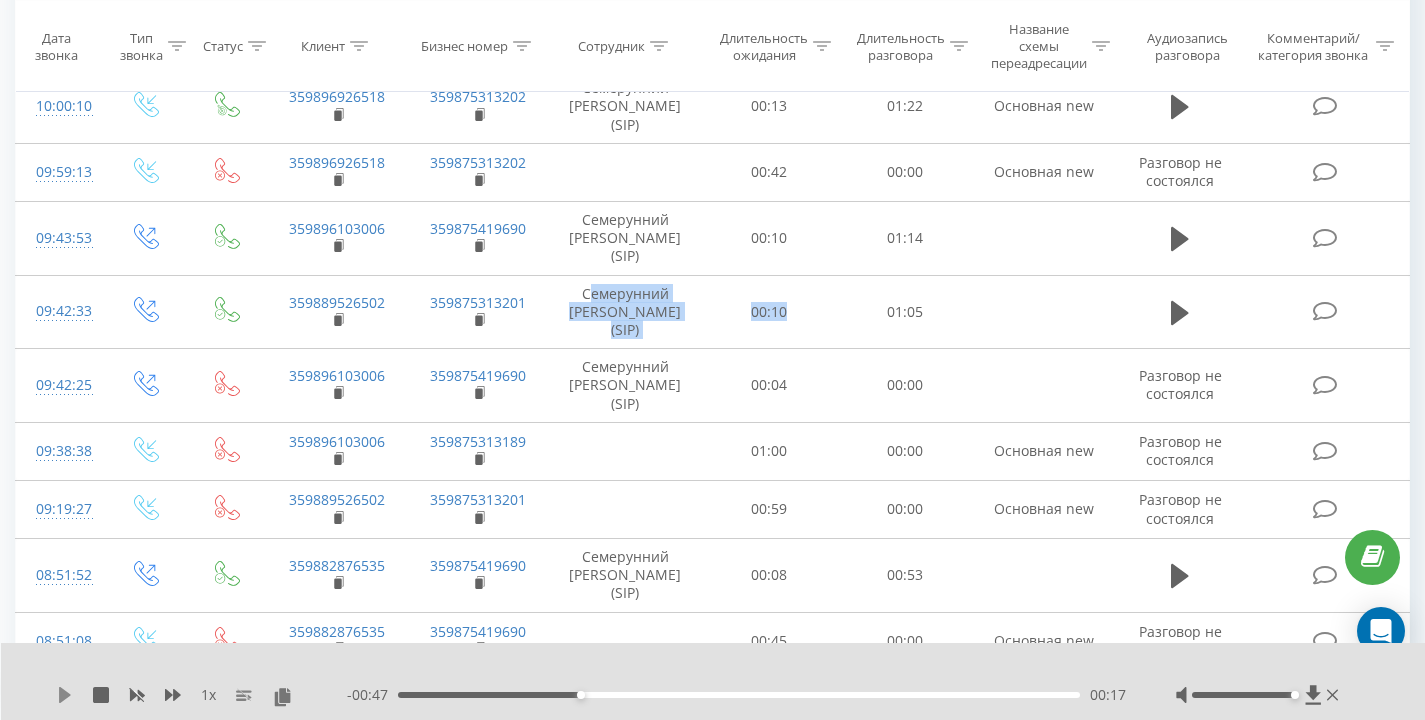 click 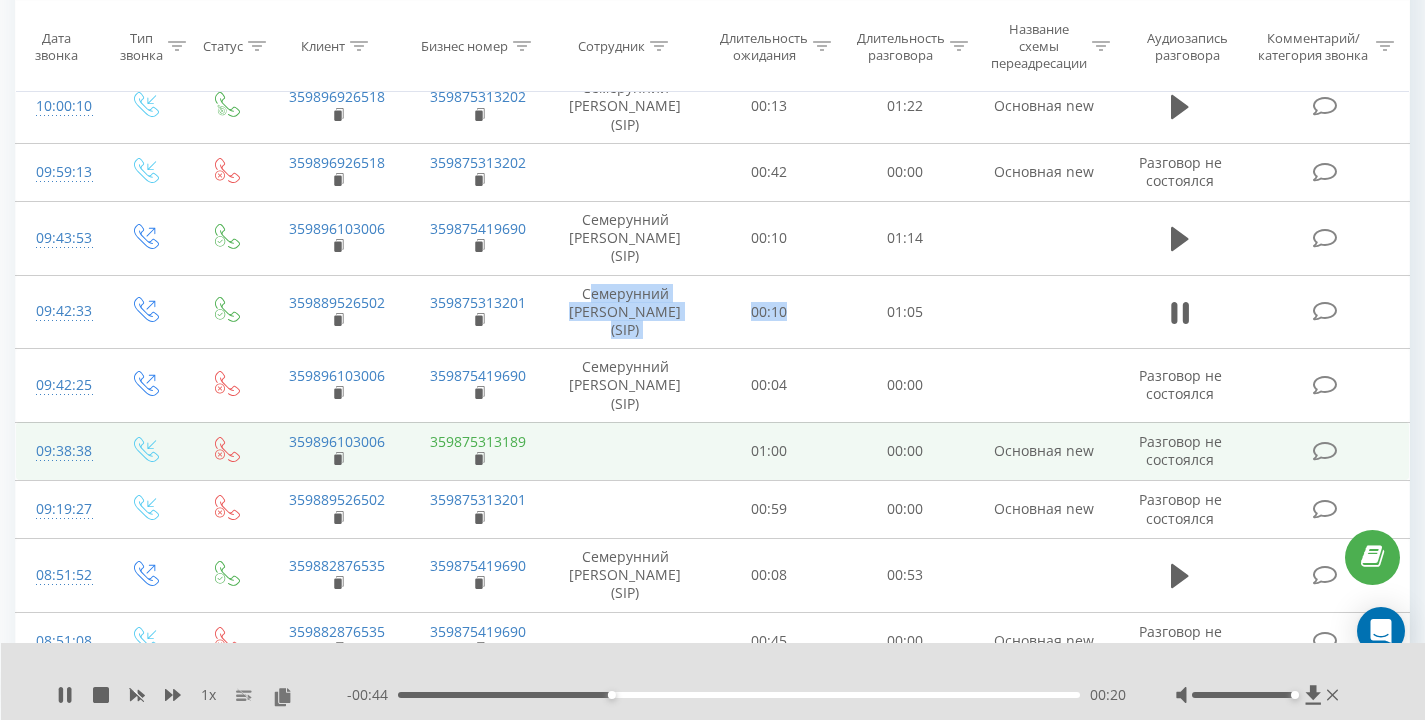 click on "359875313189" at bounding box center [478, 441] 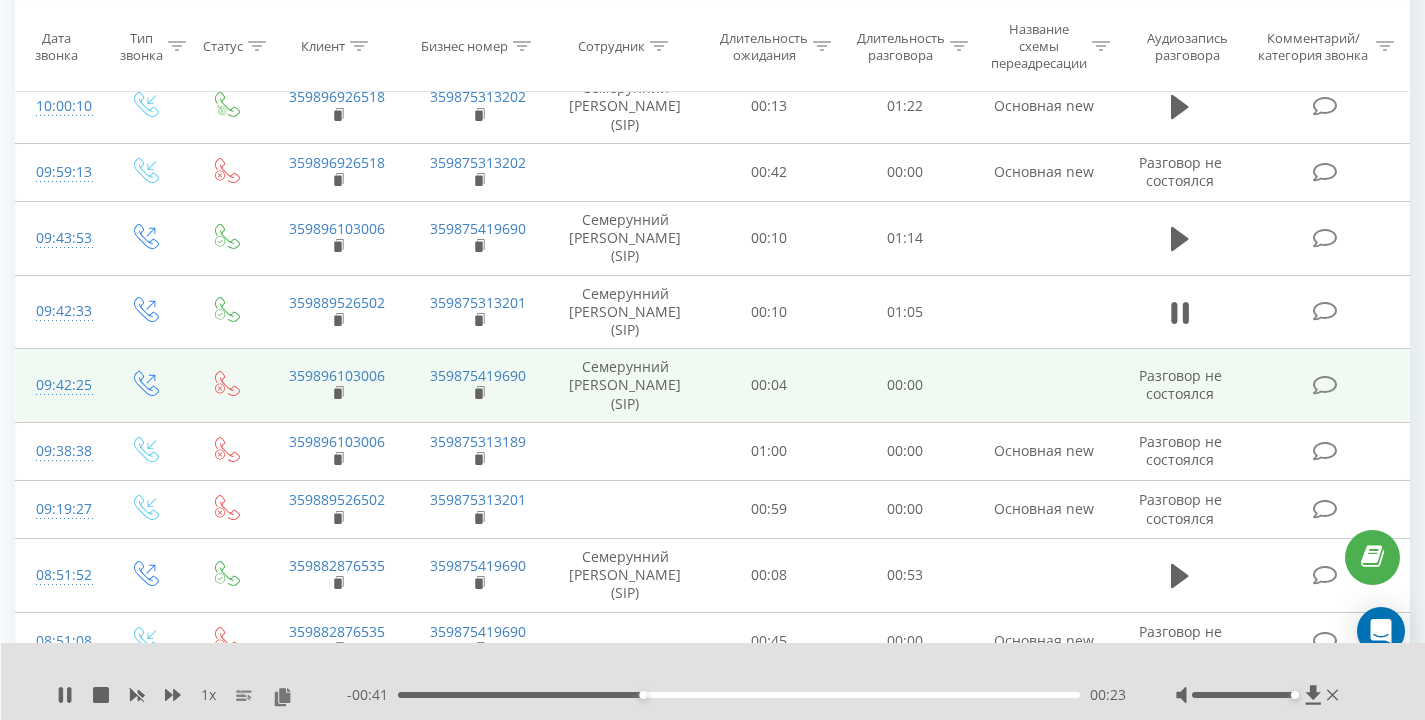 click on "00:04" at bounding box center (769, 386) 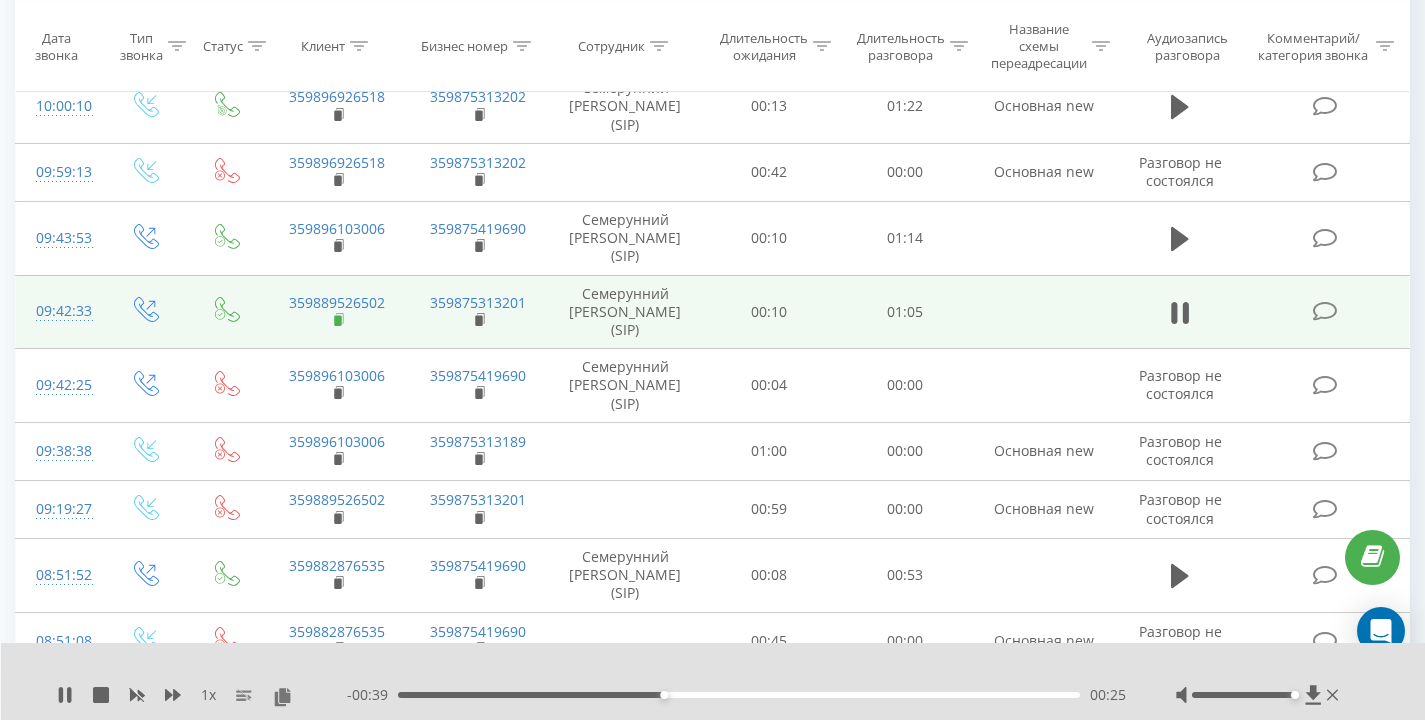 click 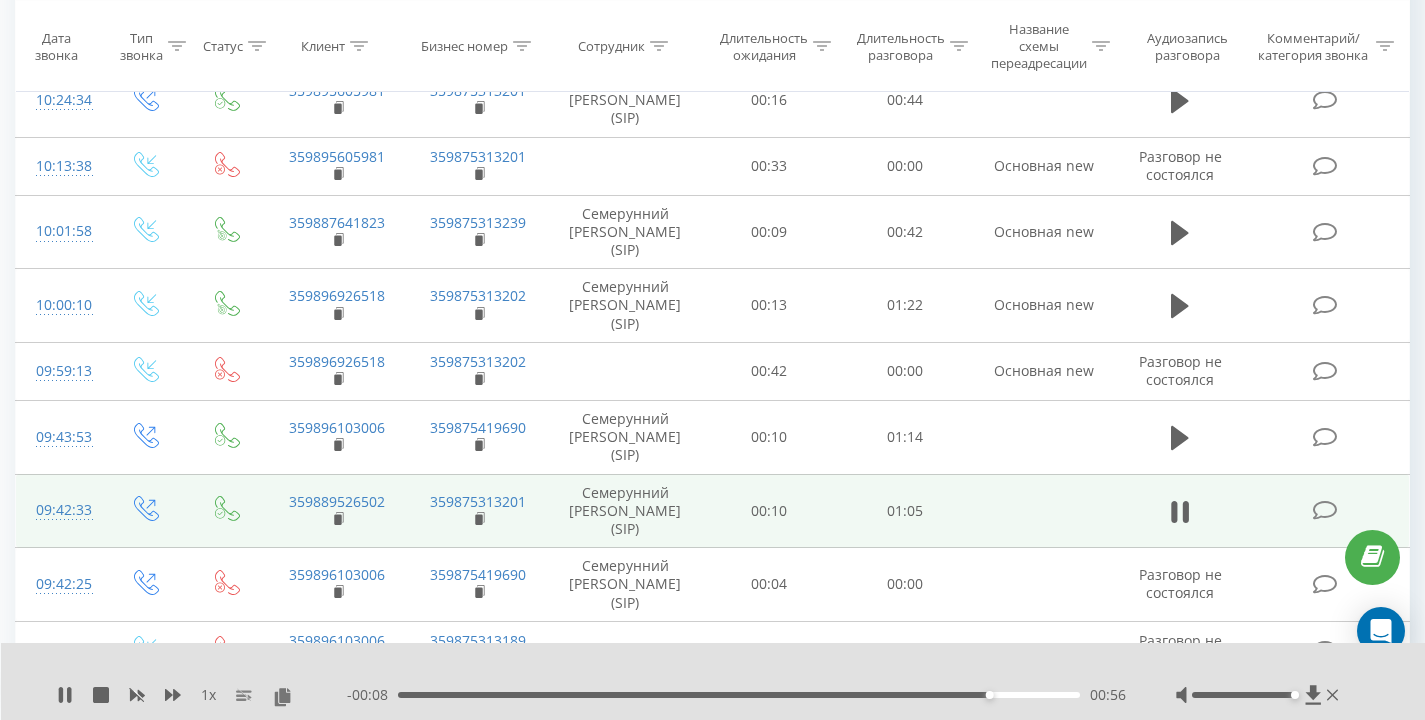 scroll, scrollTop: 1946, scrollLeft: 0, axis: vertical 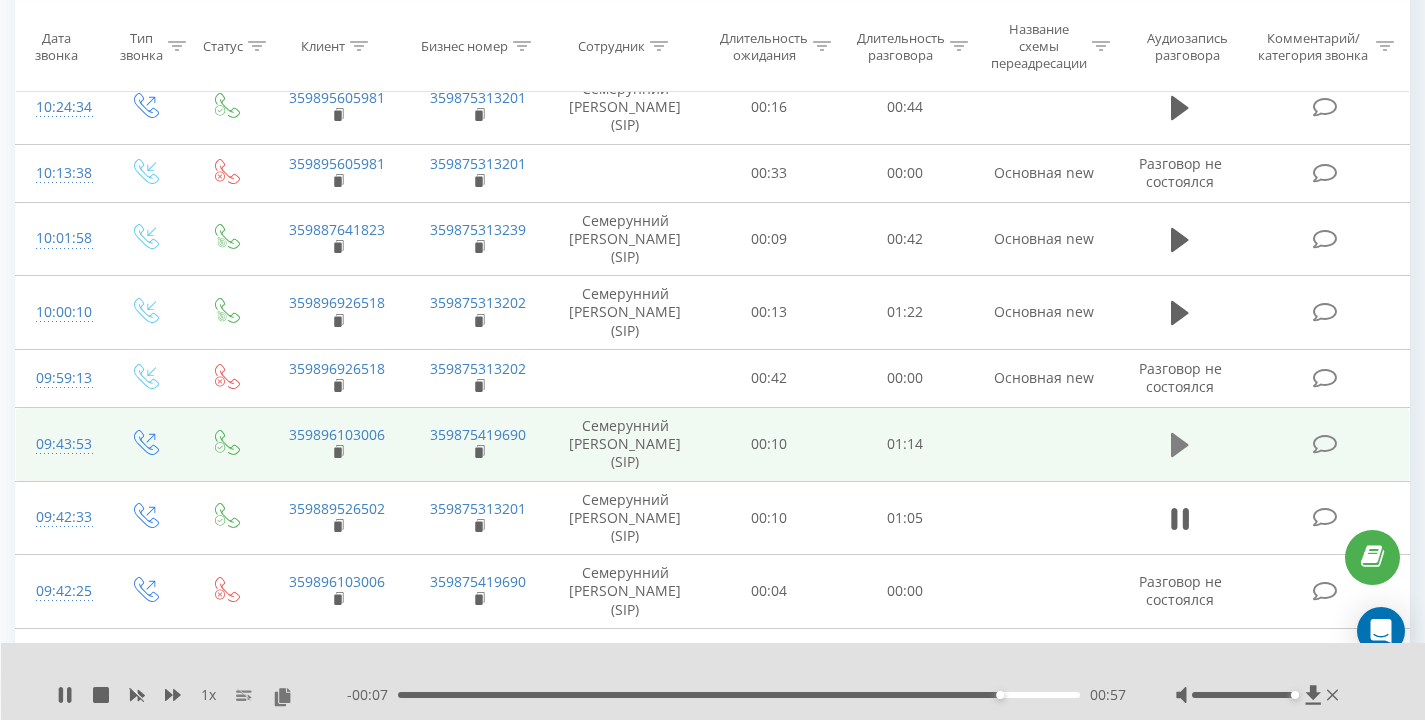 click 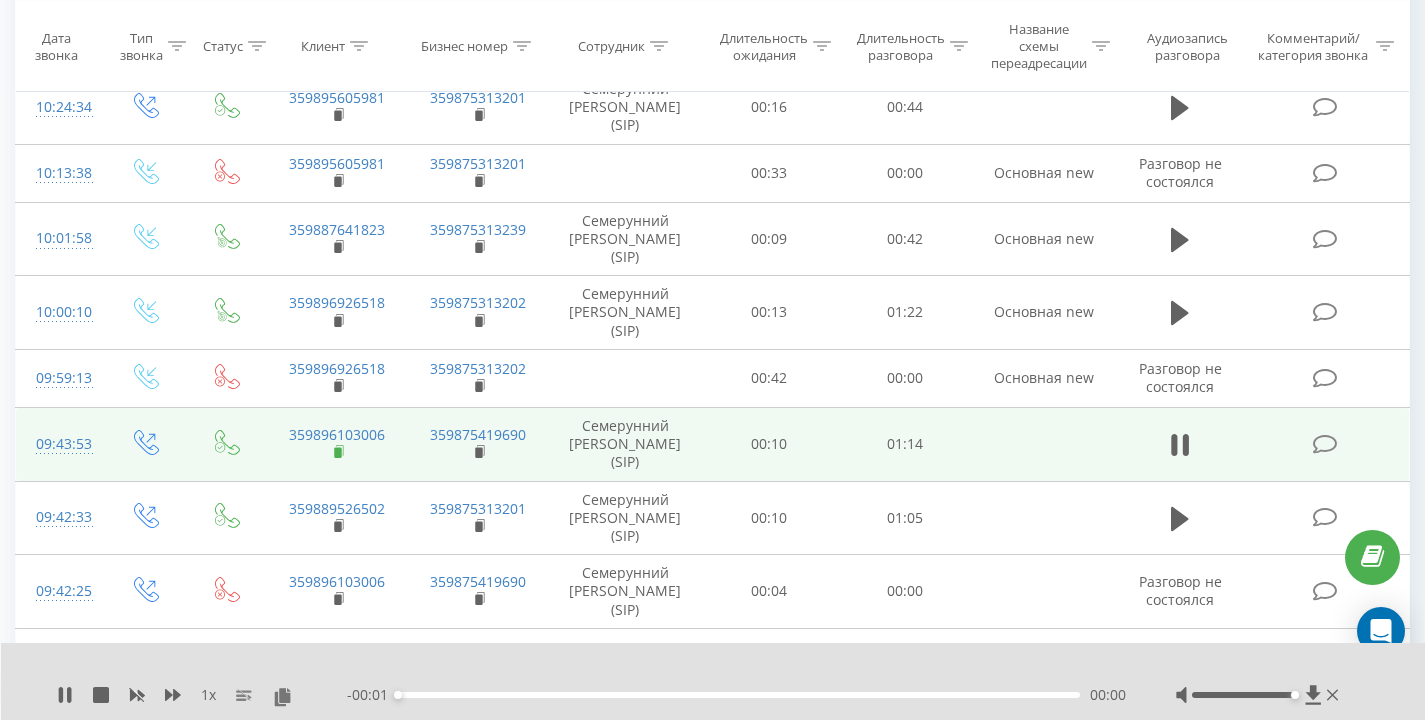 click 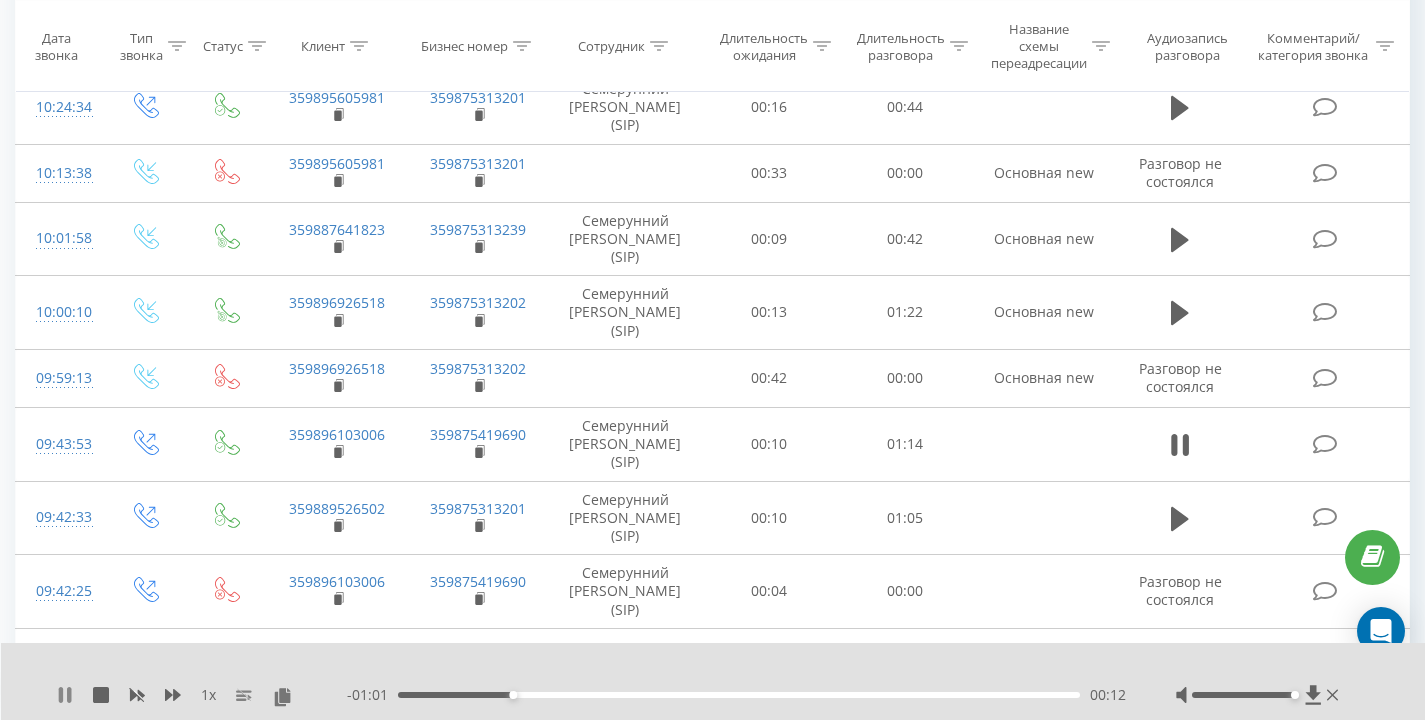 click 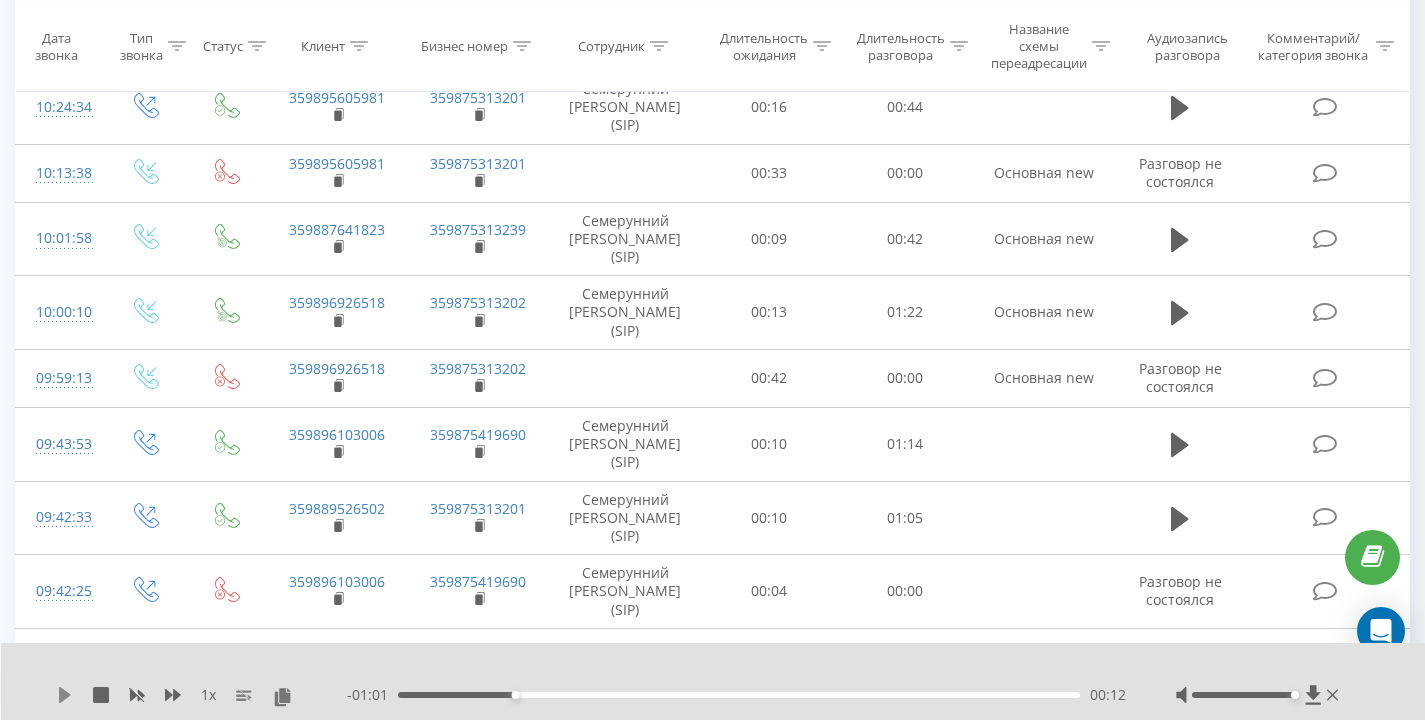 click 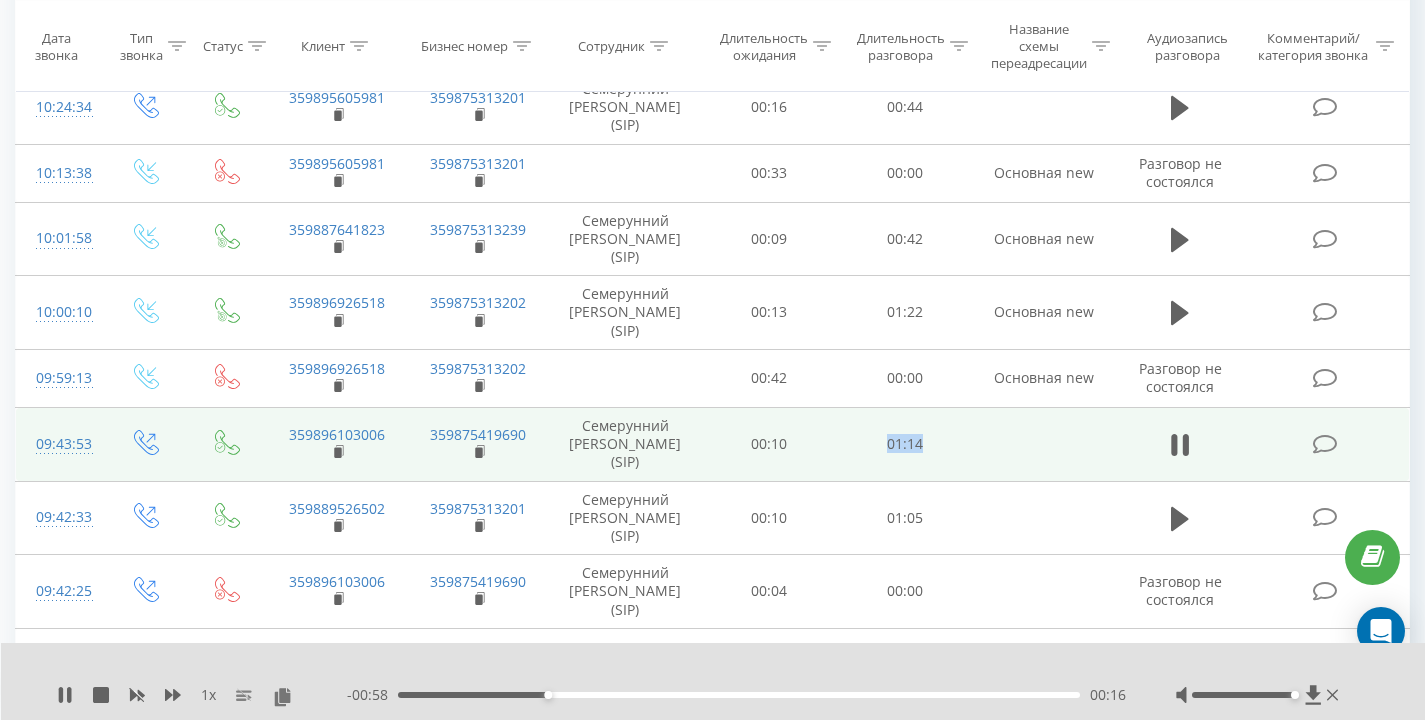 drag, startPoint x: 882, startPoint y: 442, endPoint x: 954, endPoint y: 442, distance: 72 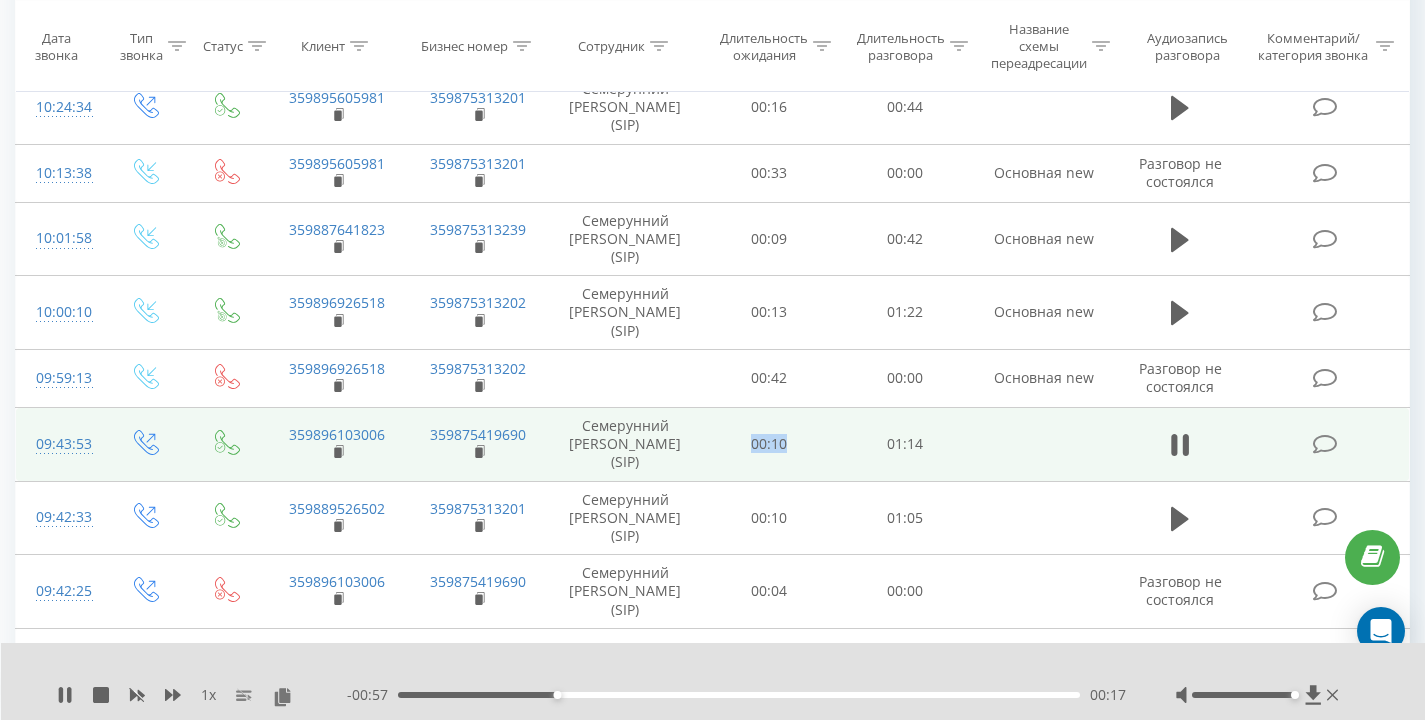 drag, startPoint x: 805, startPoint y: 451, endPoint x: 828, endPoint y: 451, distance: 23 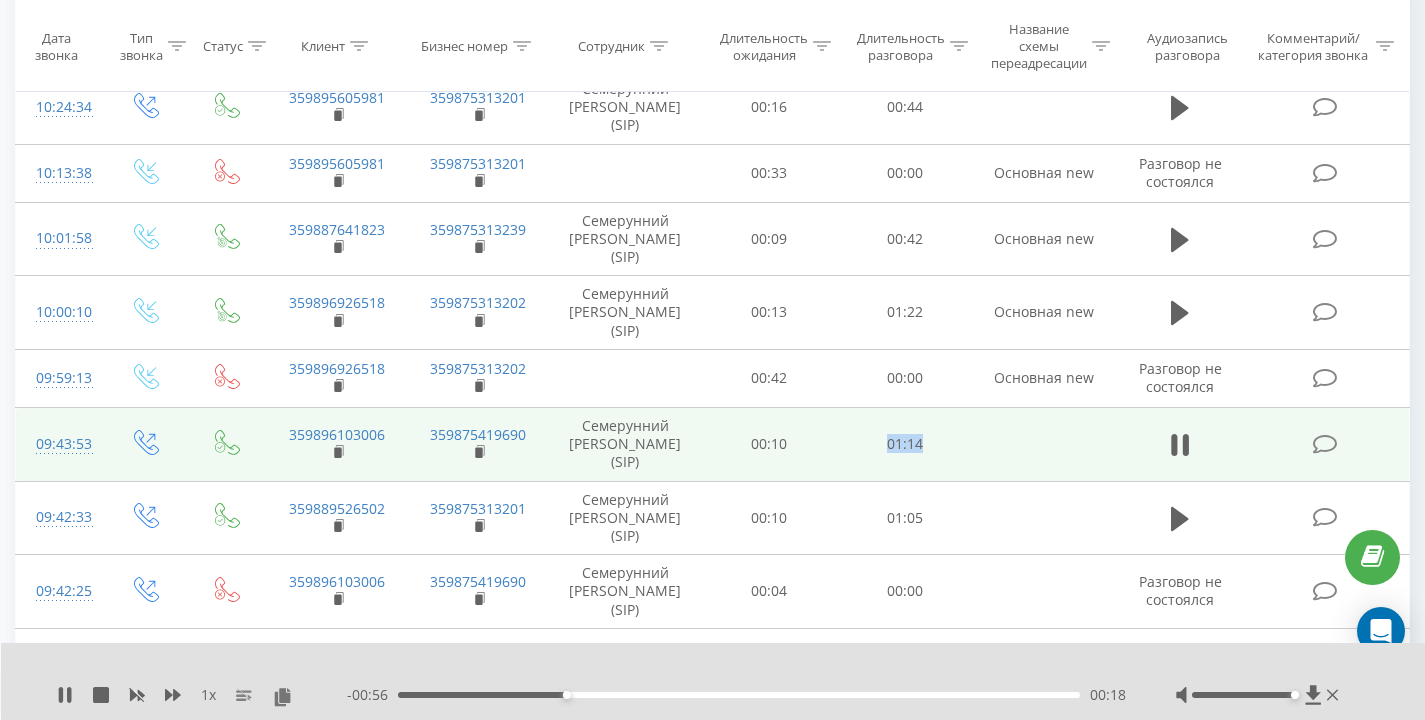 drag, startPoint x: 932, startPoint y: 450, endPoint x: 844, endPoint y: 452, distance: 88.02273 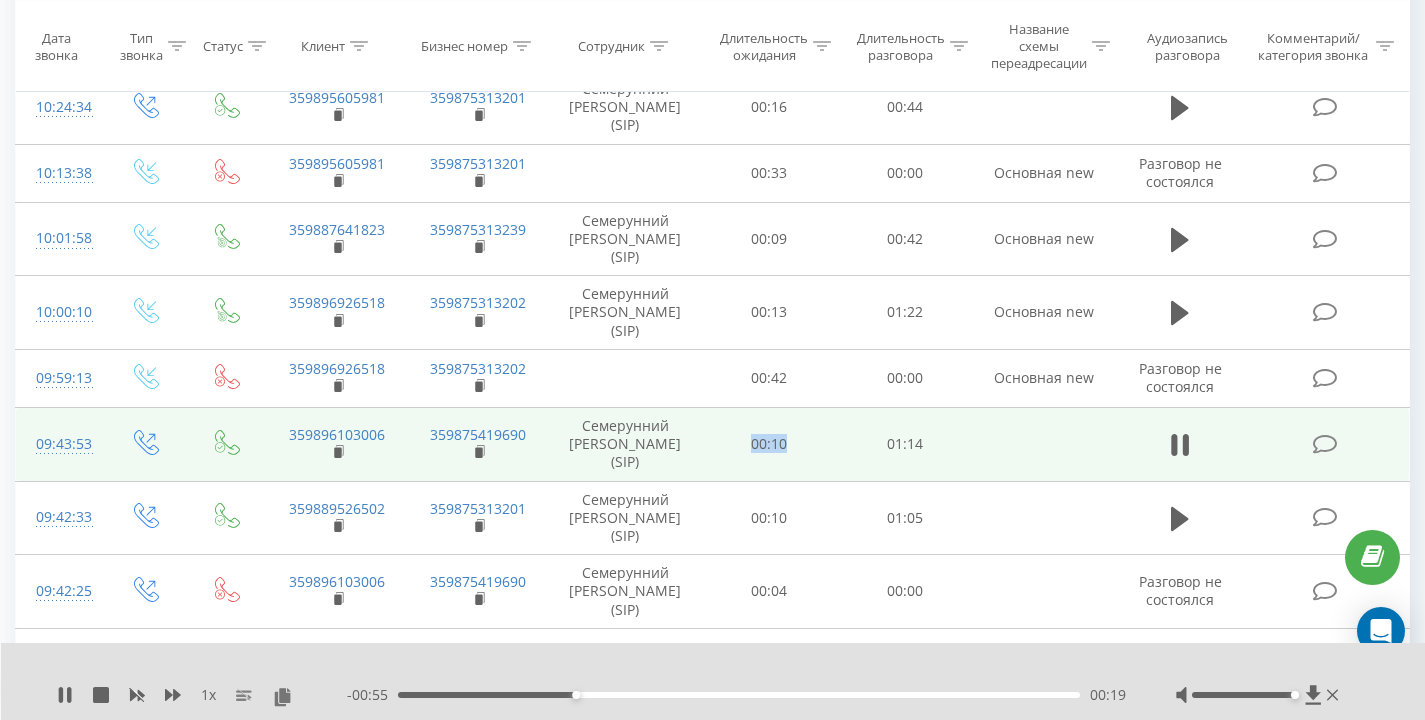 drag, startPoint x: 812, startPoint y: 445, endPoint x: 729, endPoint y: 447, distance: 83.02409 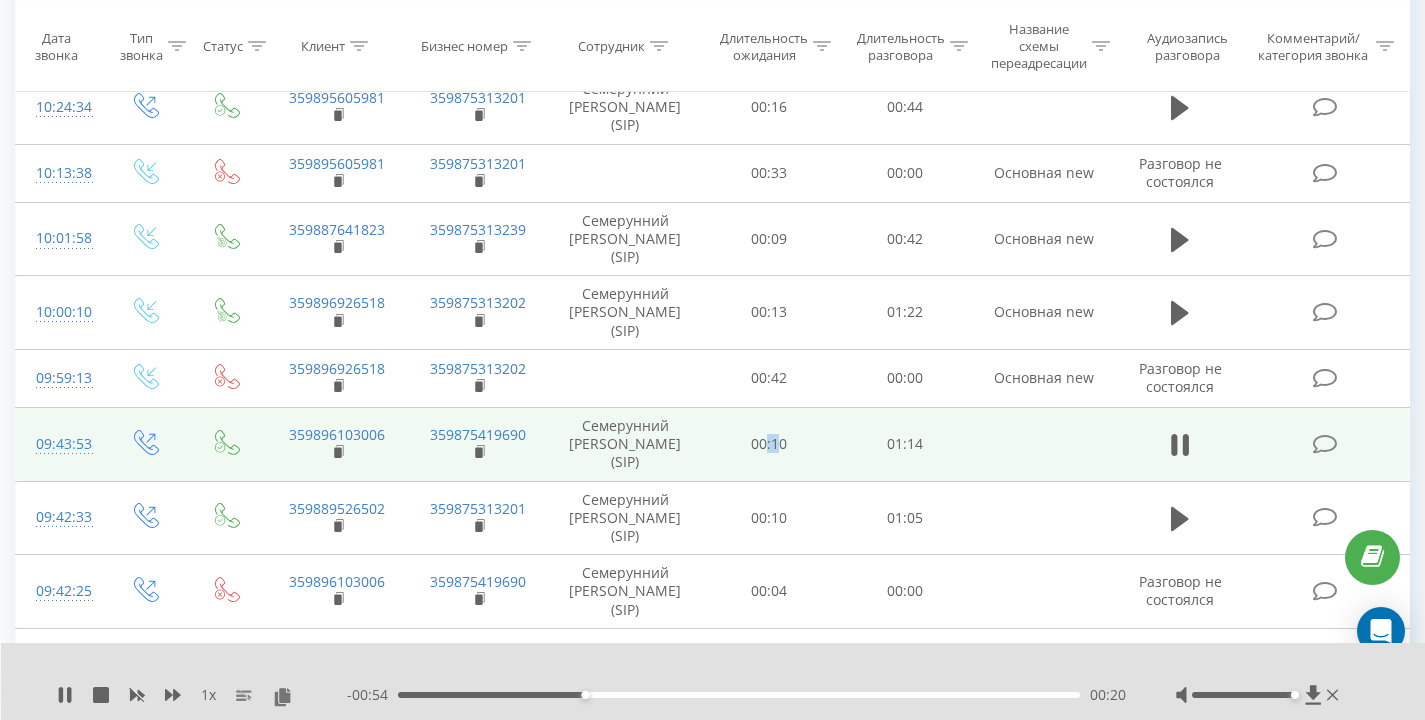 drag, startPoint x: 778, startPoint y: 448, endPoint x: 764, endPoint y: 447, distance: 14.035668 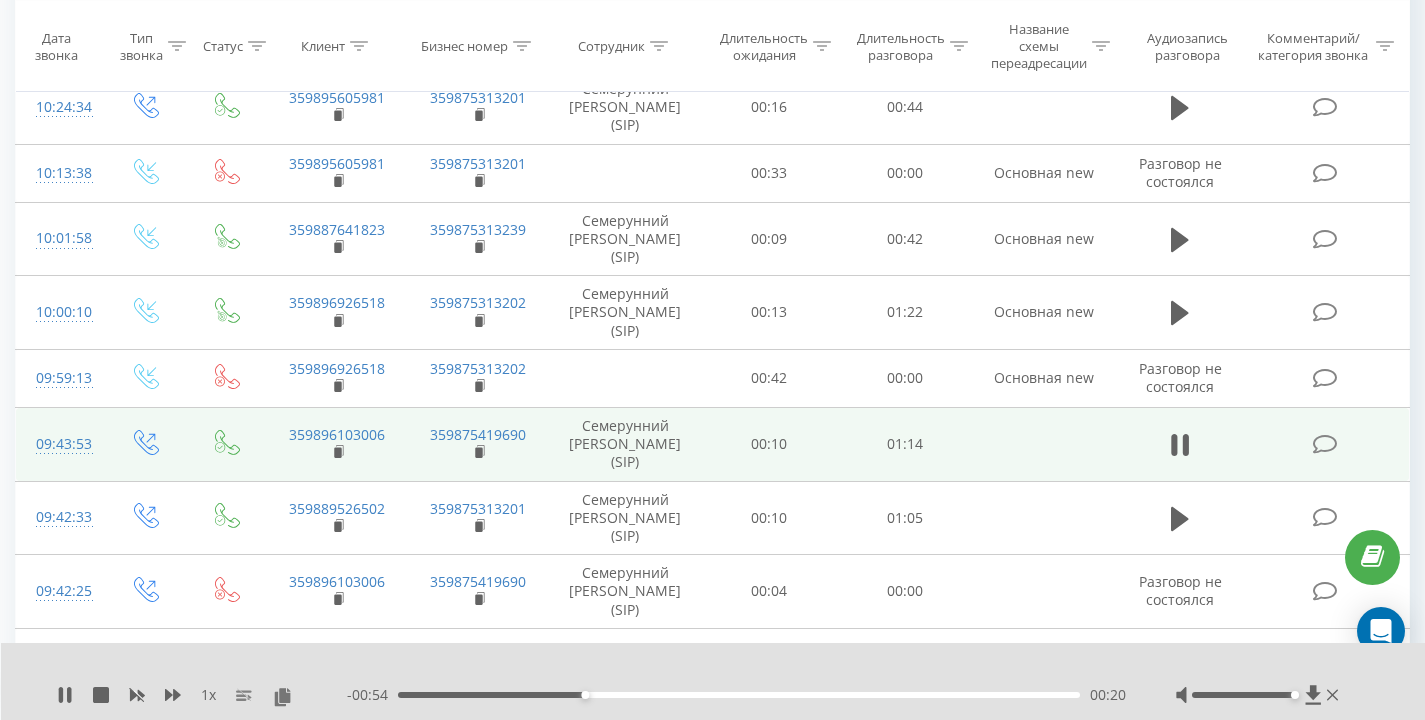 click on "00:10" at bounding box center [769, 445] 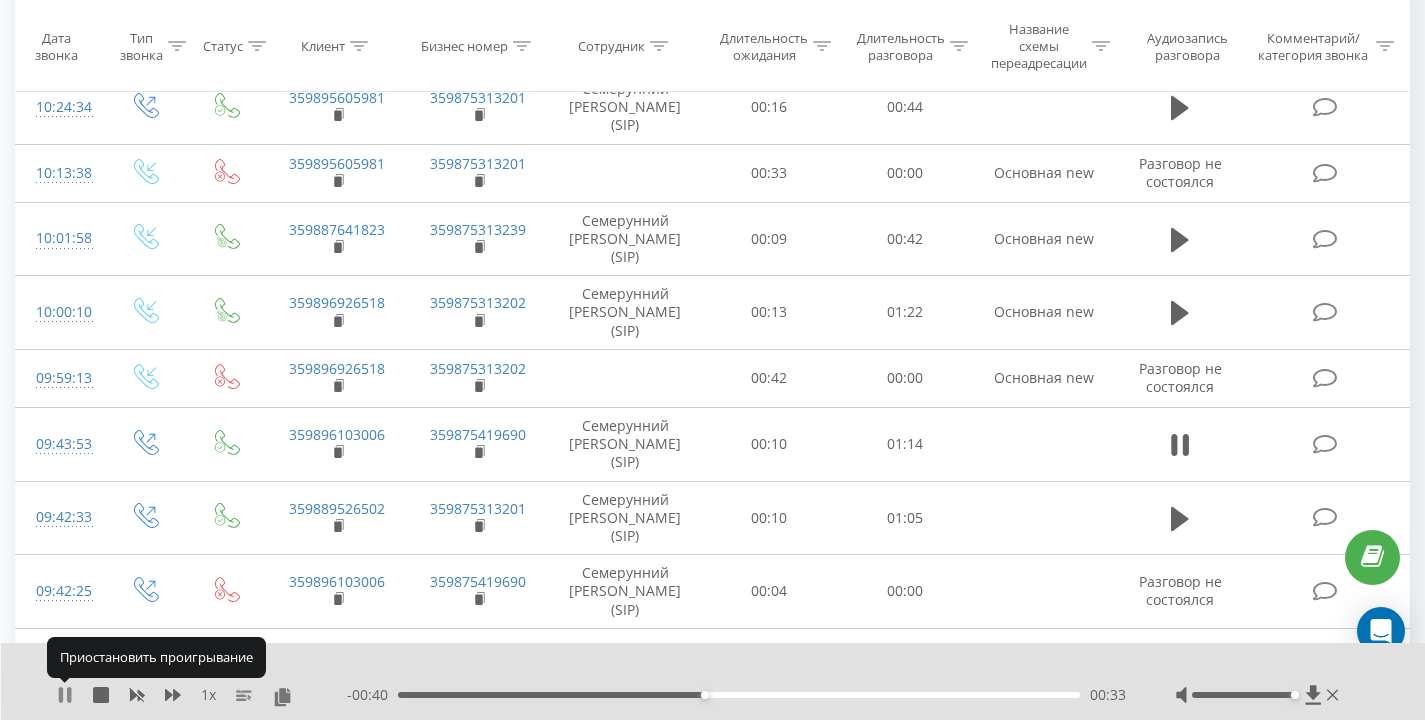 click 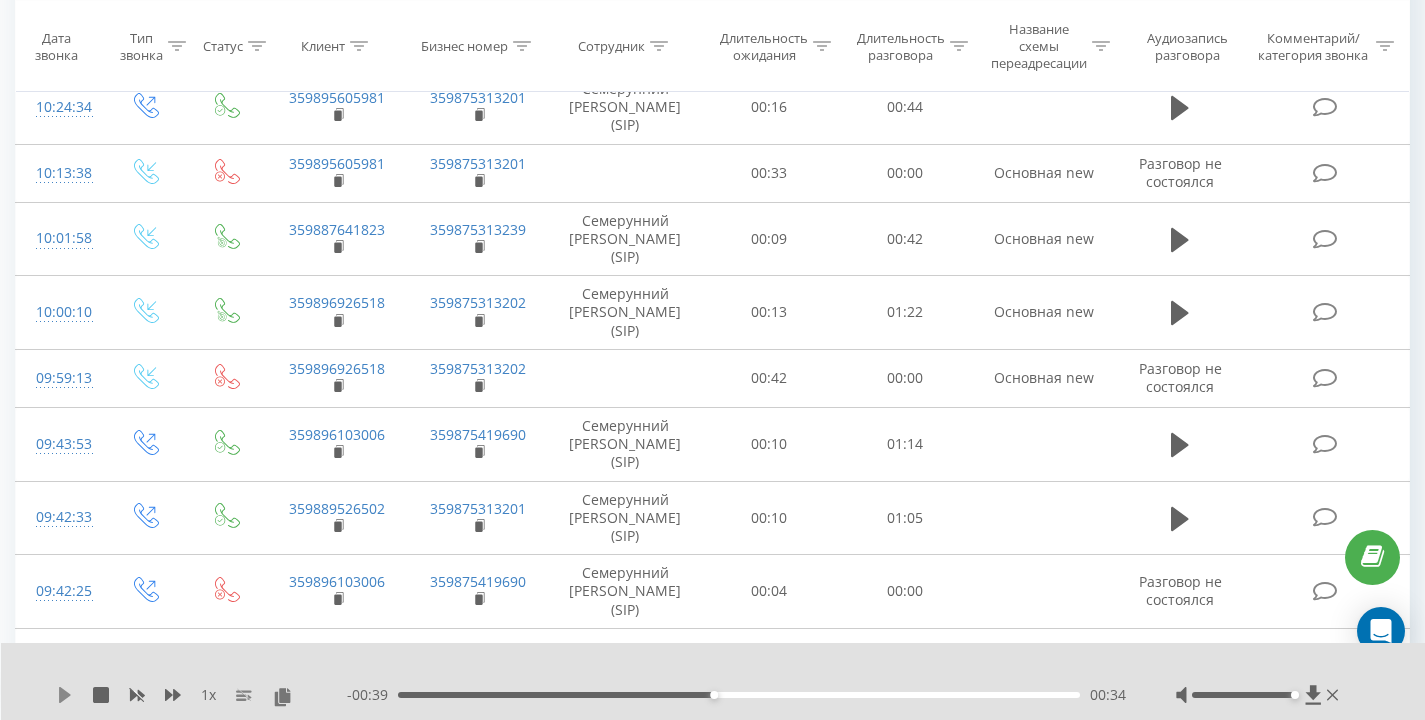 click 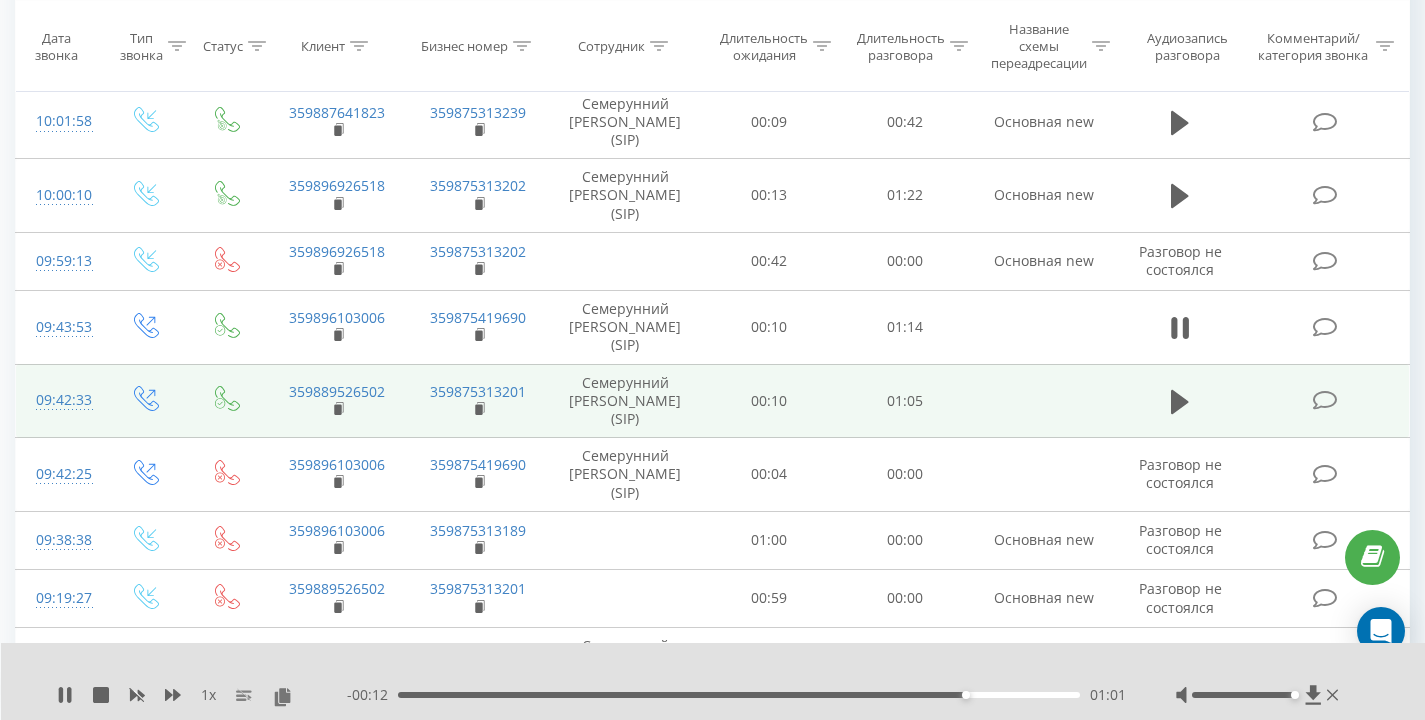 scroll, scrollTop: 2063, scrollLeft: 0, axis: vertical 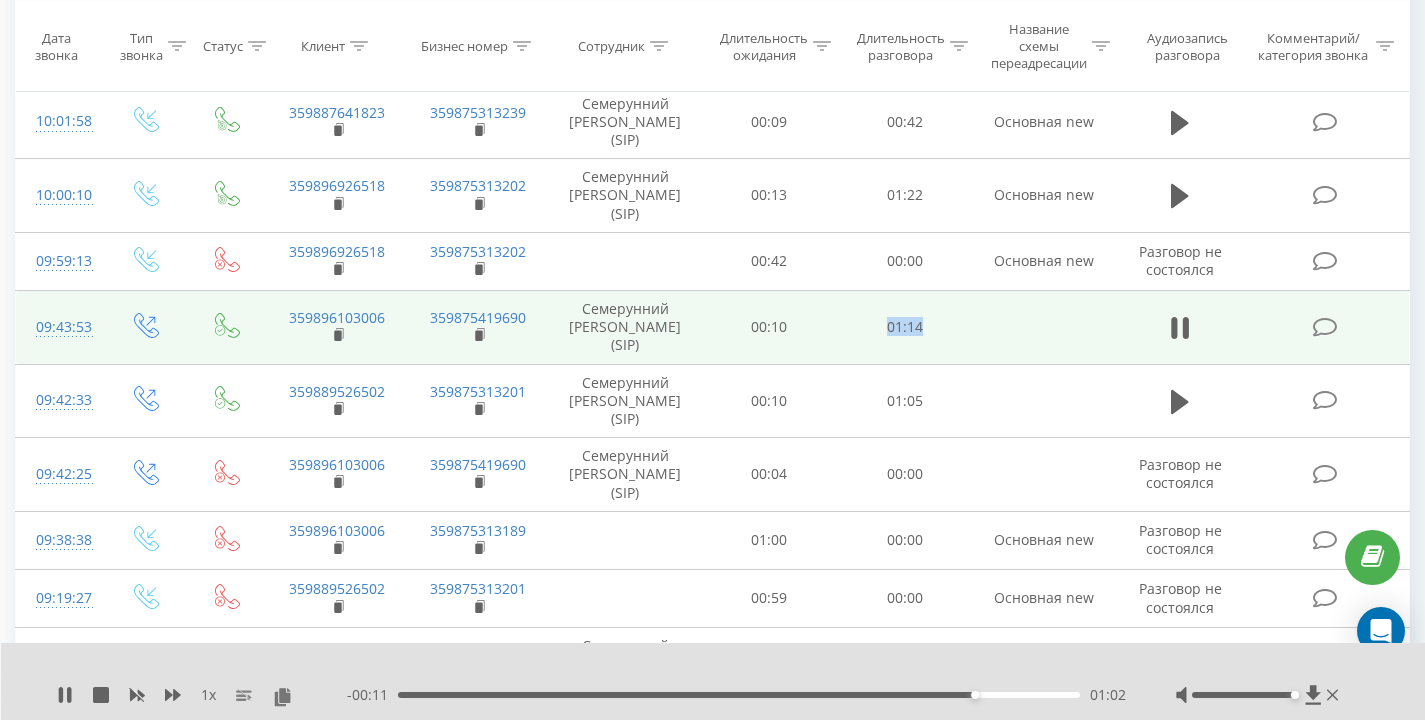 drag, startPoint x: 888, startPoint y: 325, endPoint x: 1009, endPoint y: 316, distance: 121.33425 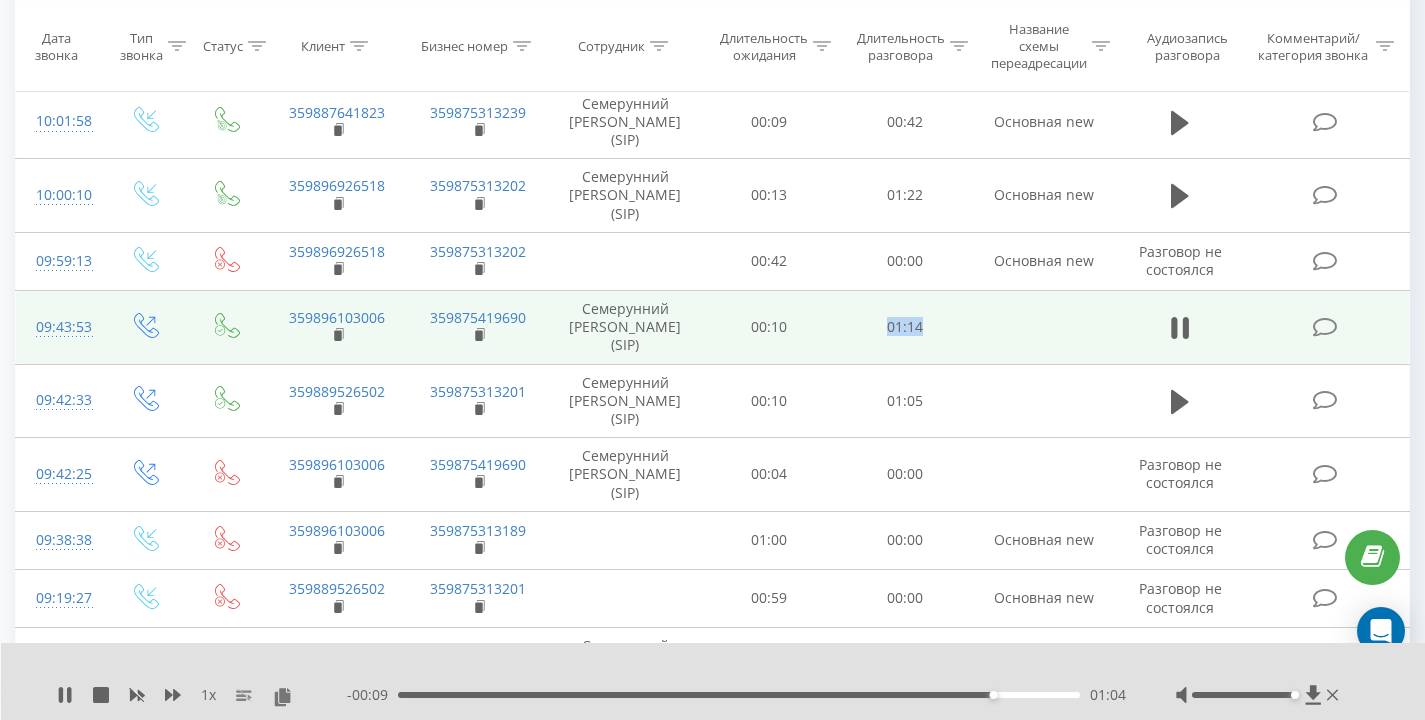 drag, startPoint x: 958, startPoint y: 334, endPoint x: 871, endPoint y: 333, distance: 87.005745 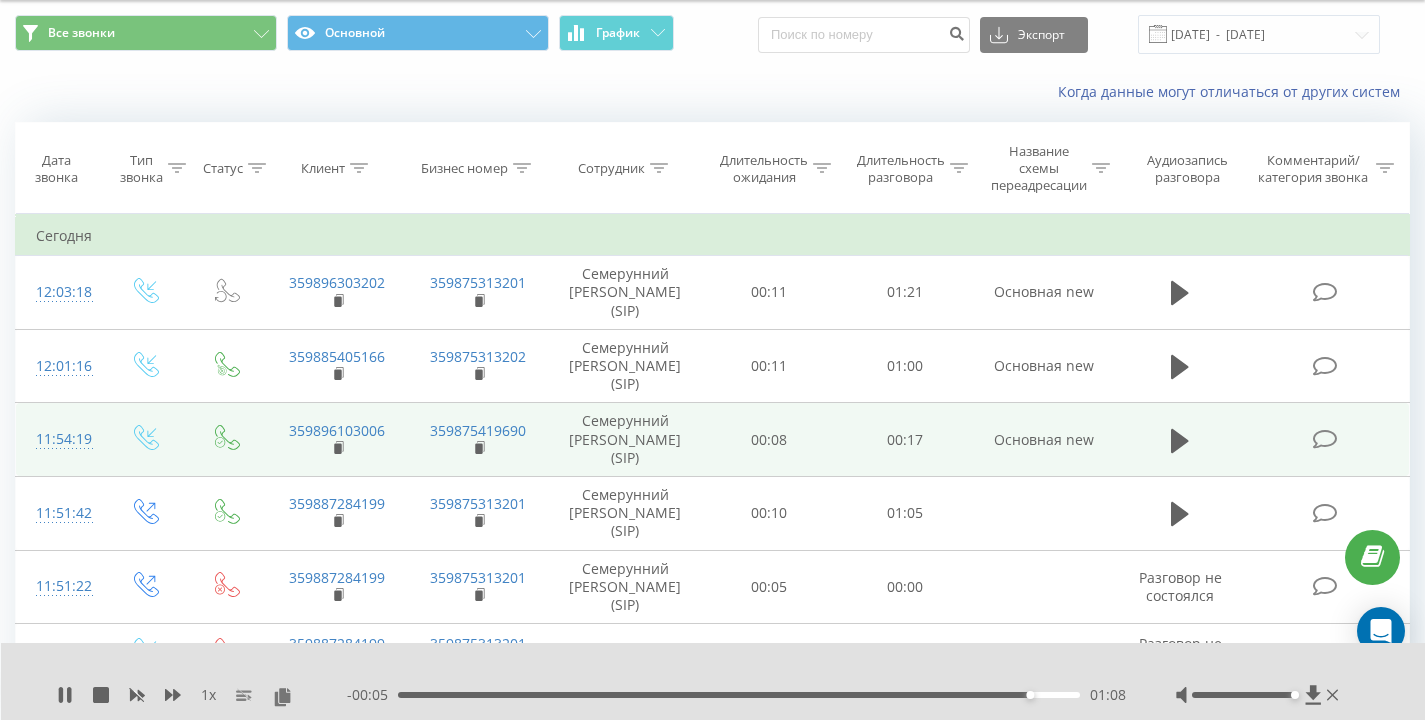 scroll, scrollTop: 176, scrollLeft: 0, axis: vertical 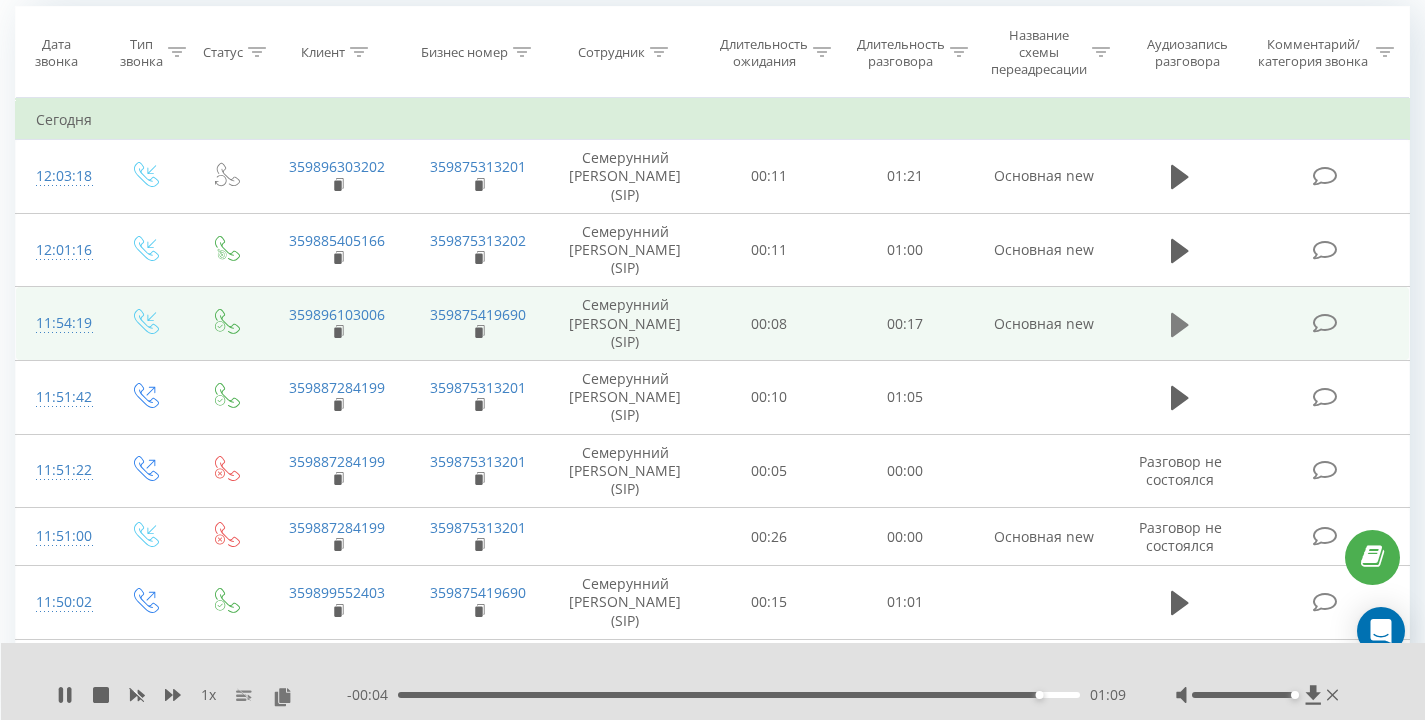 click 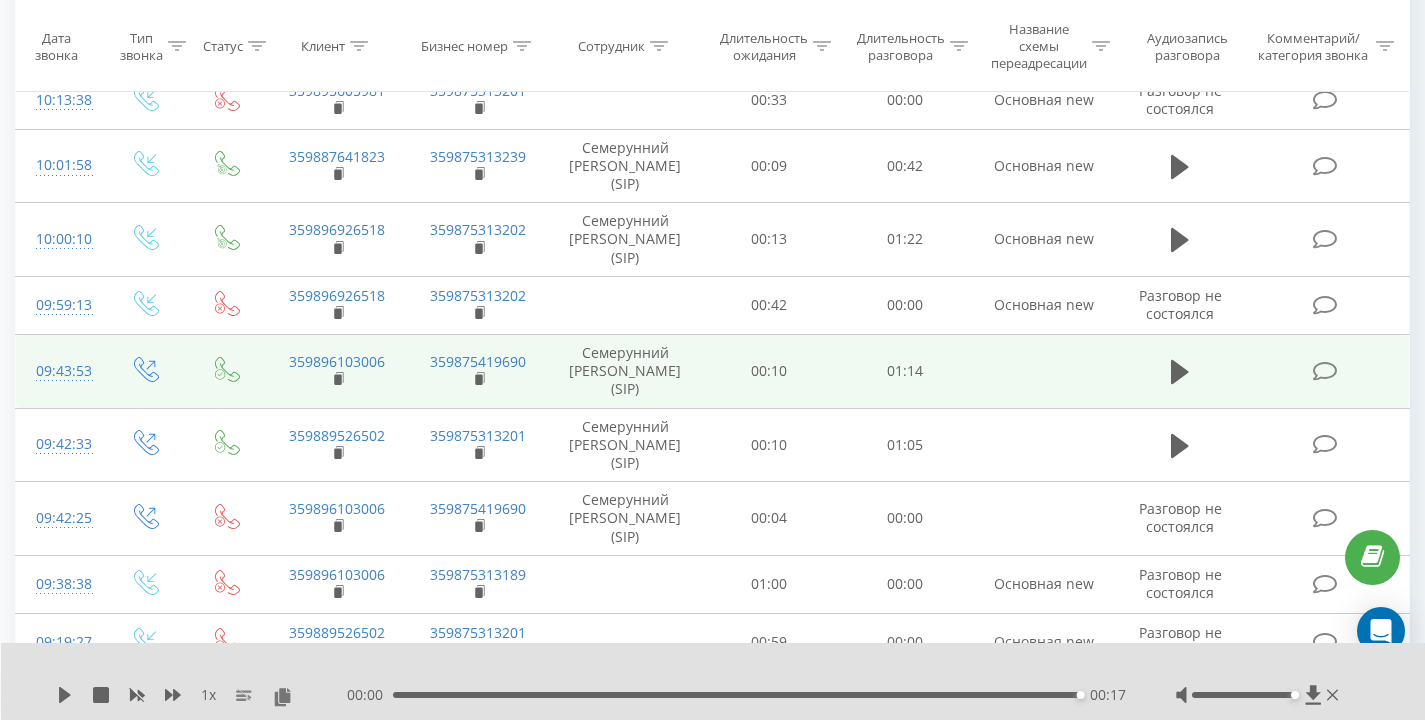 scroll, scrollTop: 2030, scrollLeft: 0, axis: vertical 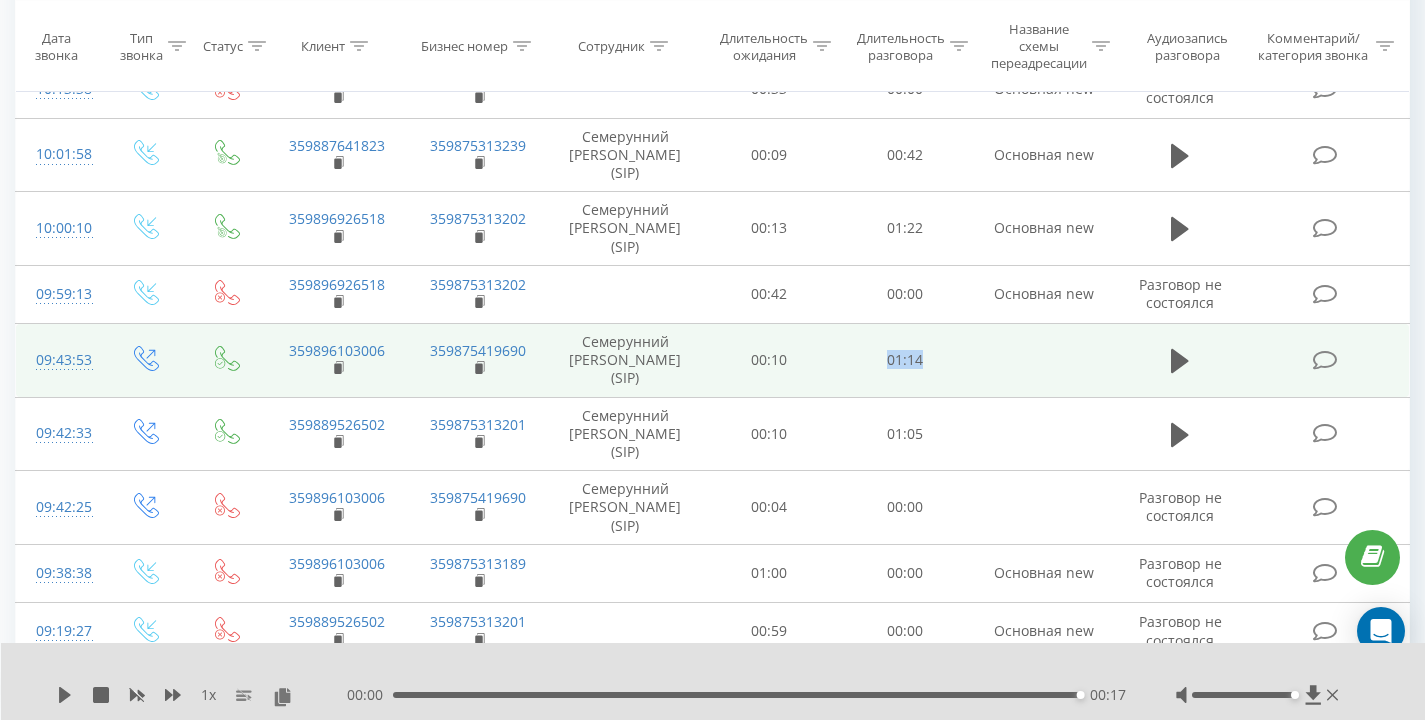 drag, startPoint x: 890, startPoint y: 360, endPoint x: 964, endPoint y: 361, distance: 74.00676 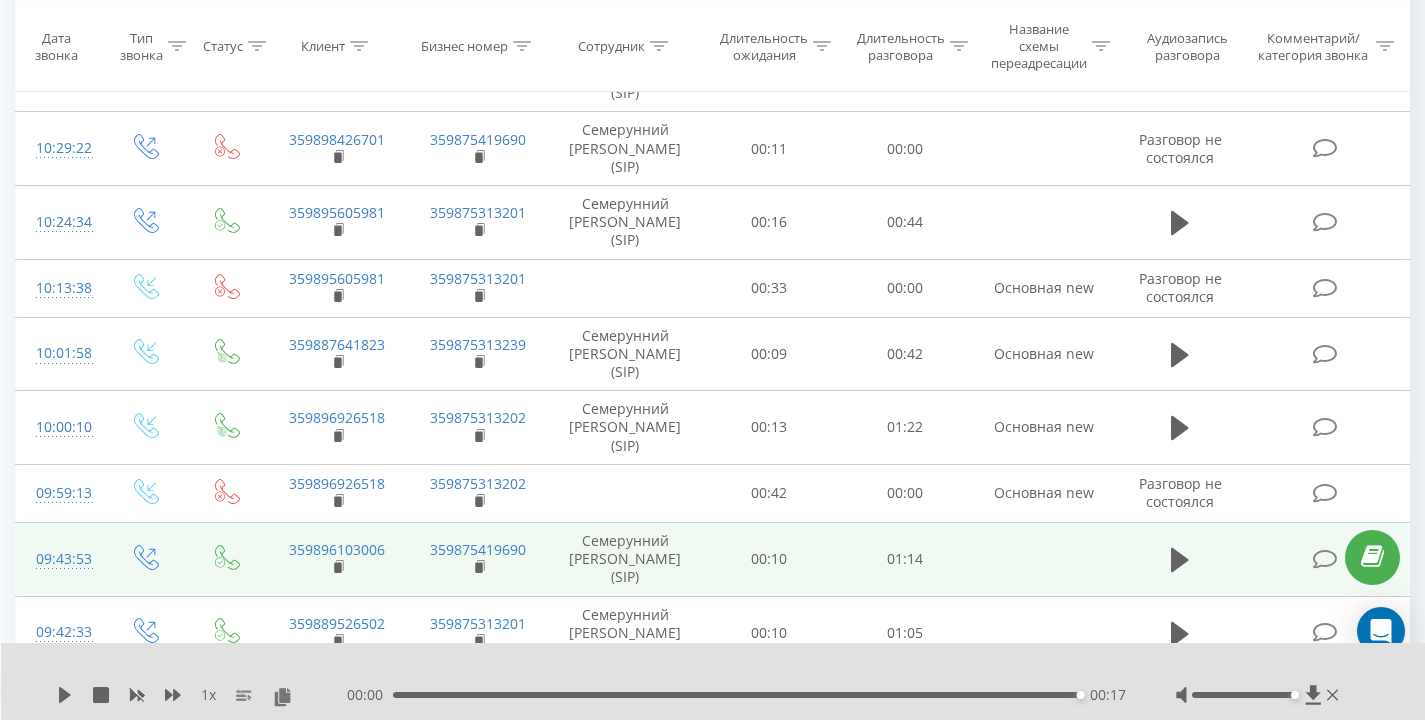 scroll, scrollTop: 2017, scrollLeft: 0, axis: vertical 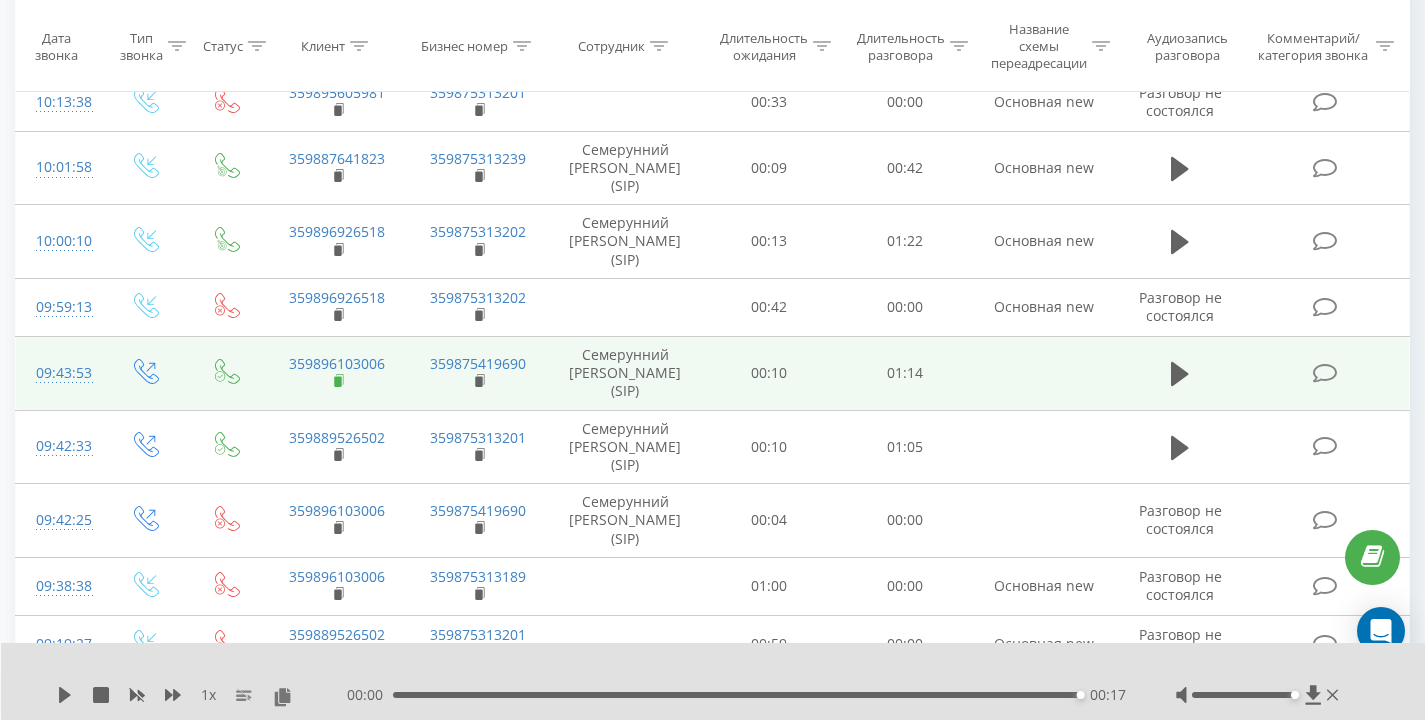 click 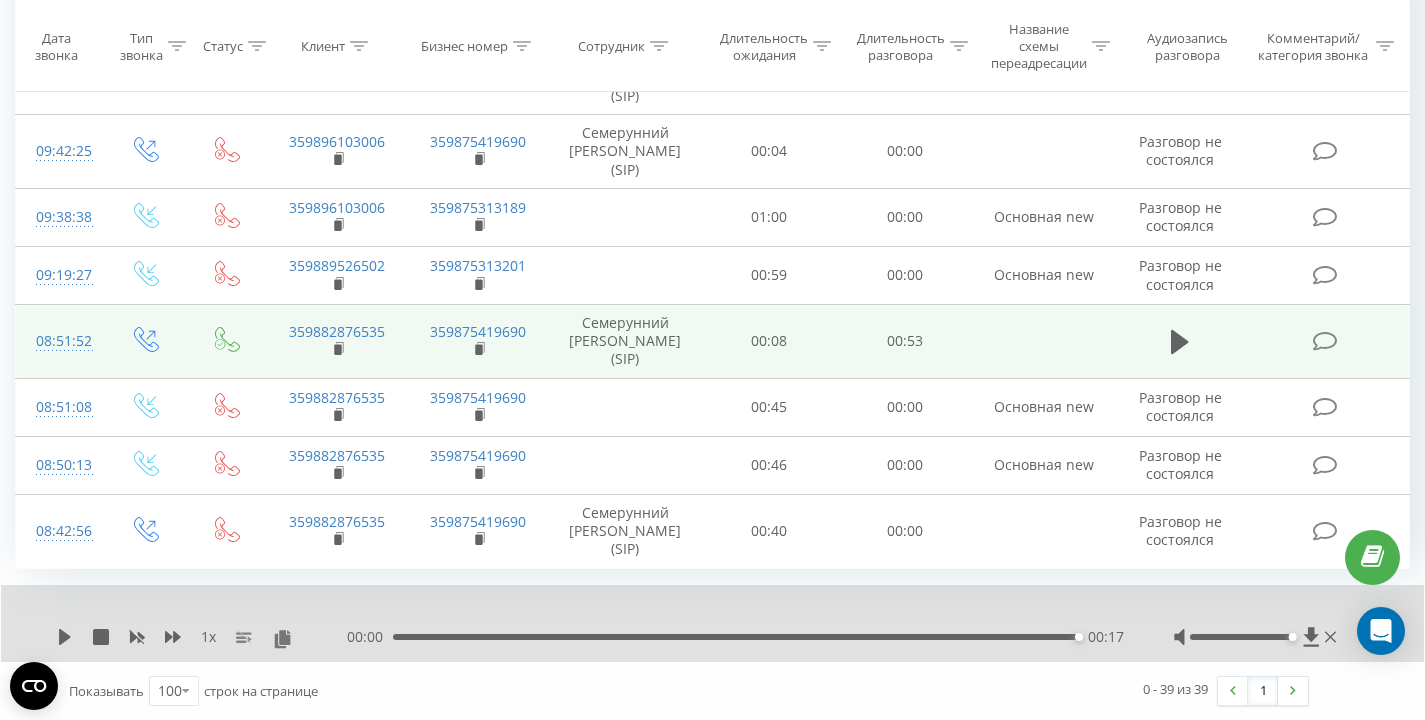 scroll, scrollTop: 2387, scrollLeft: 0, axis: vertical 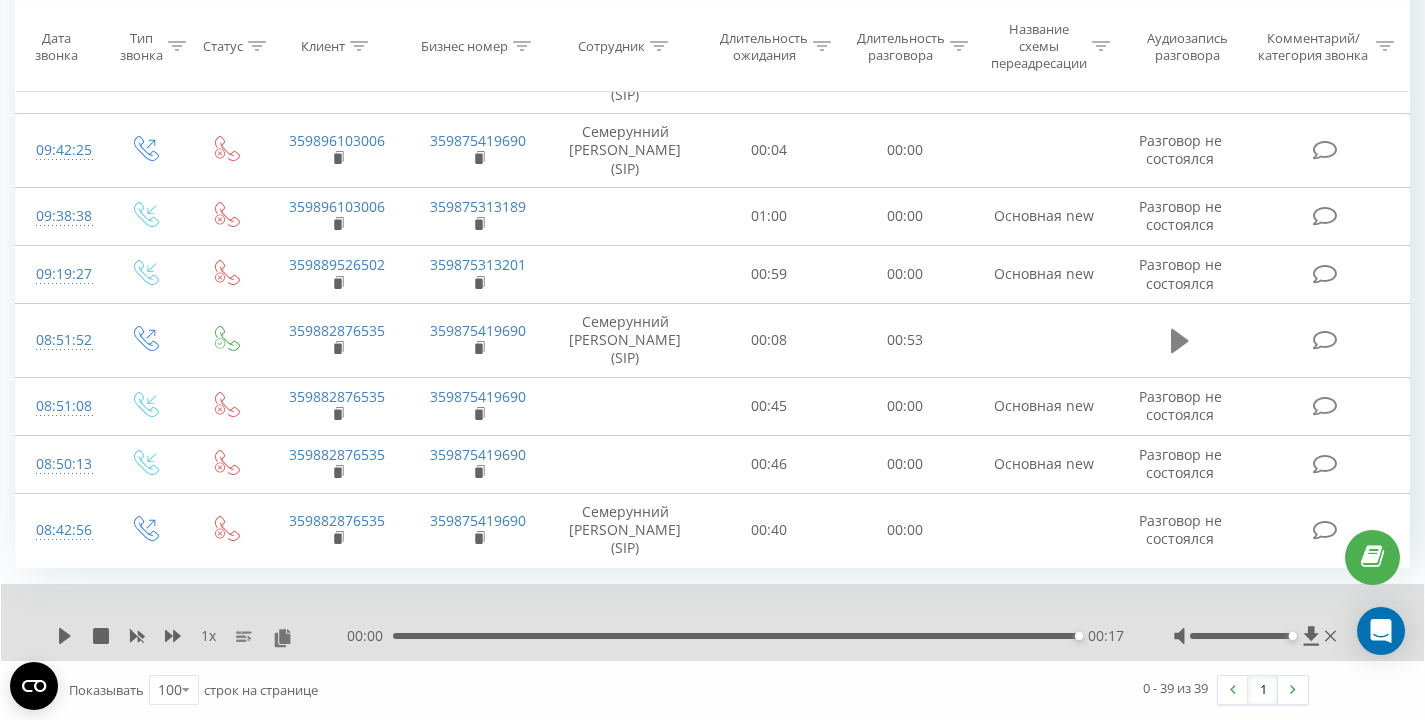 click 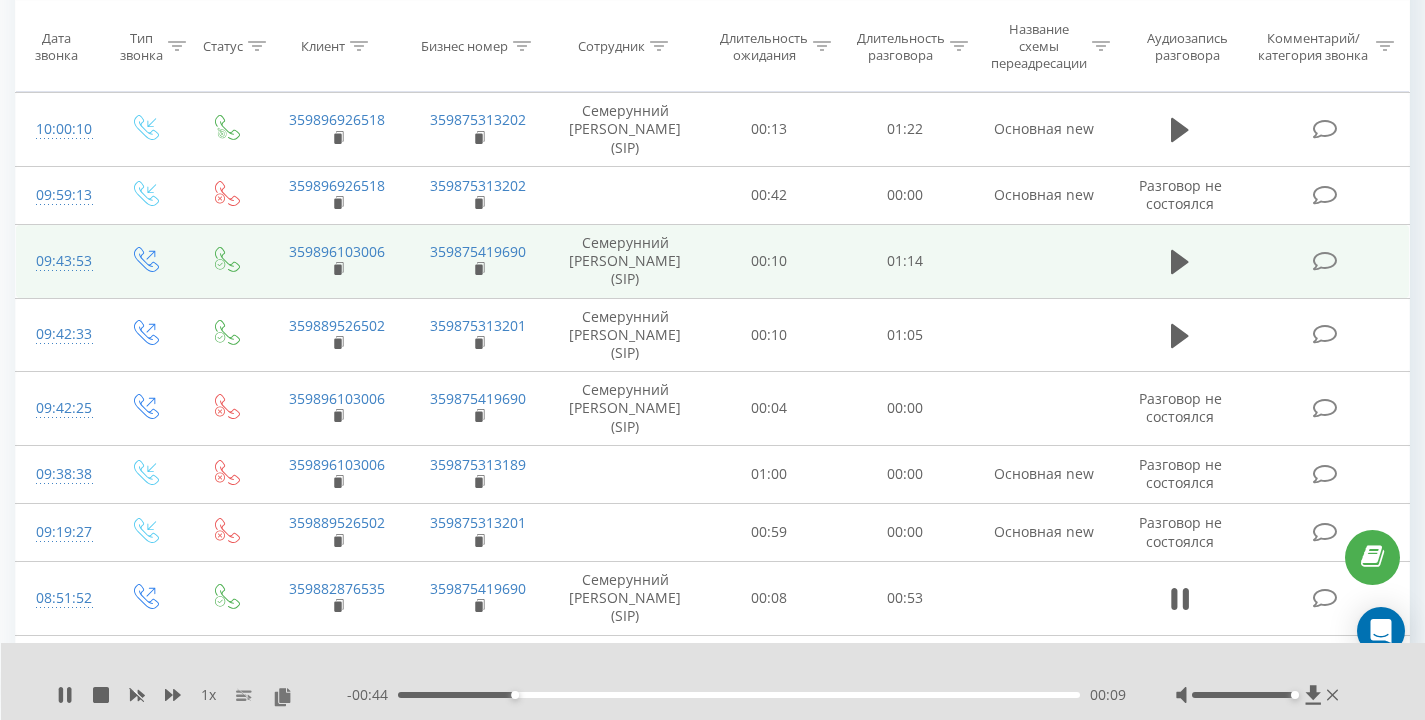 scroll, scrollTop: 2128, scrollLeft: 0, axis: vertical 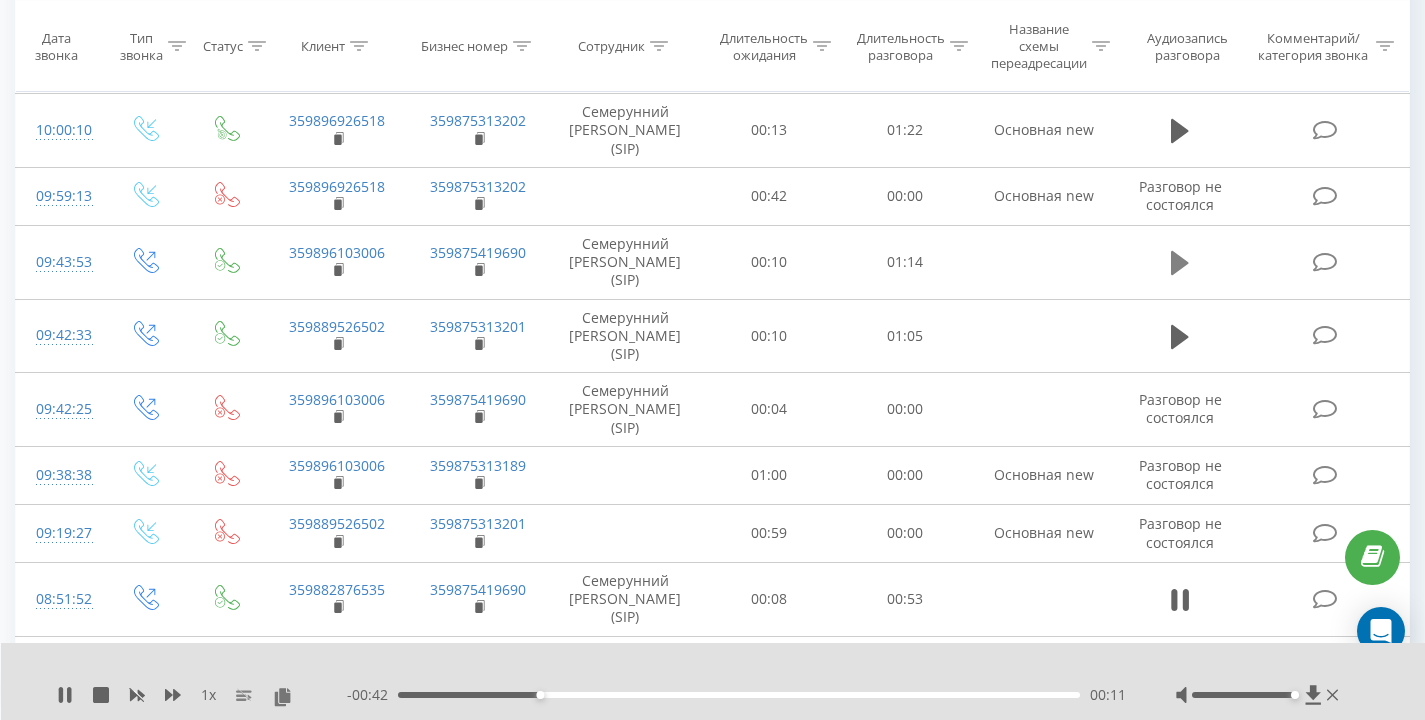 click 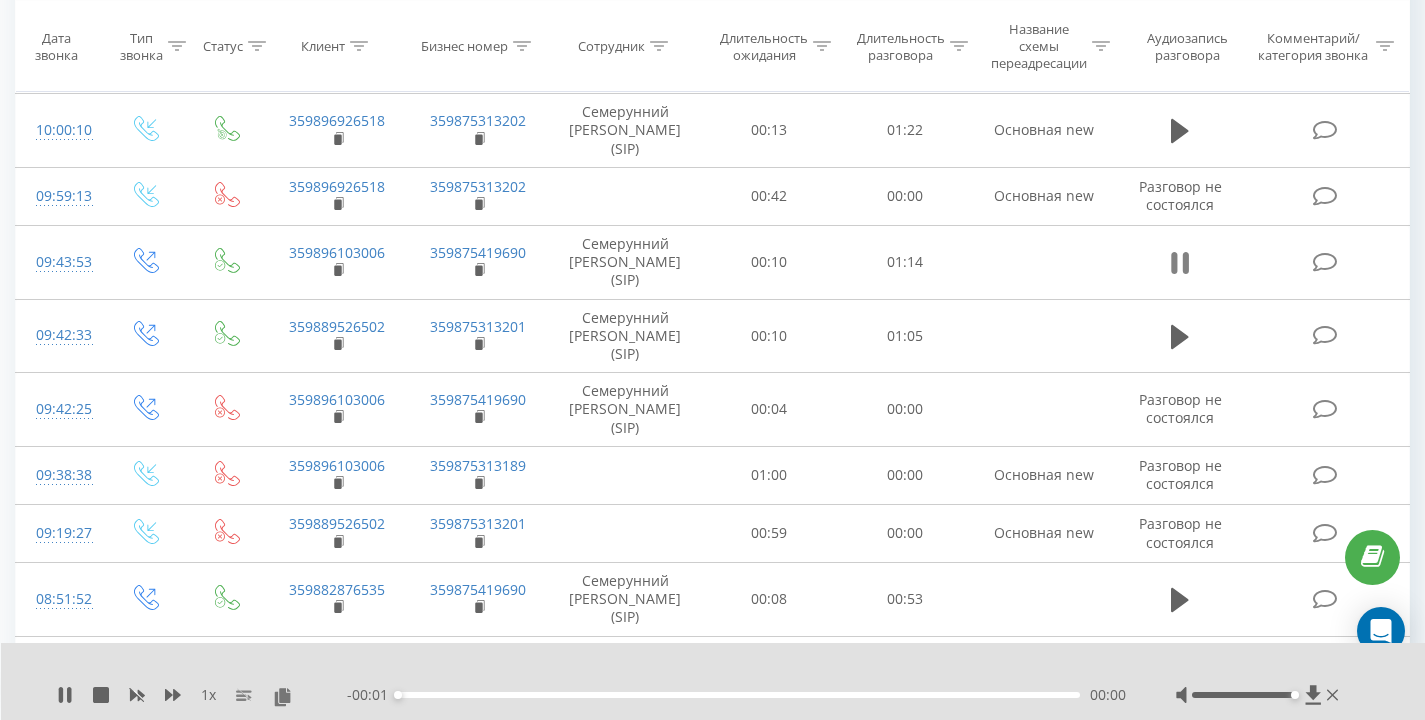 click 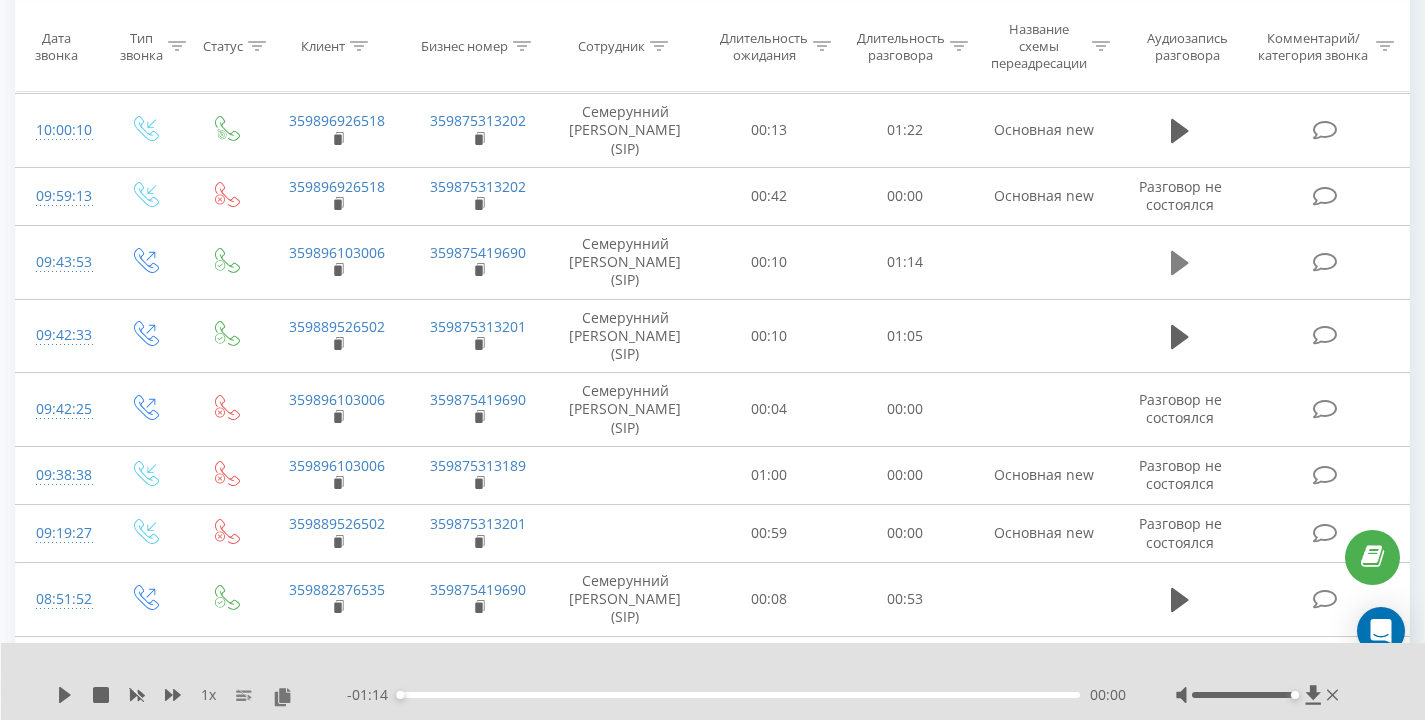 click 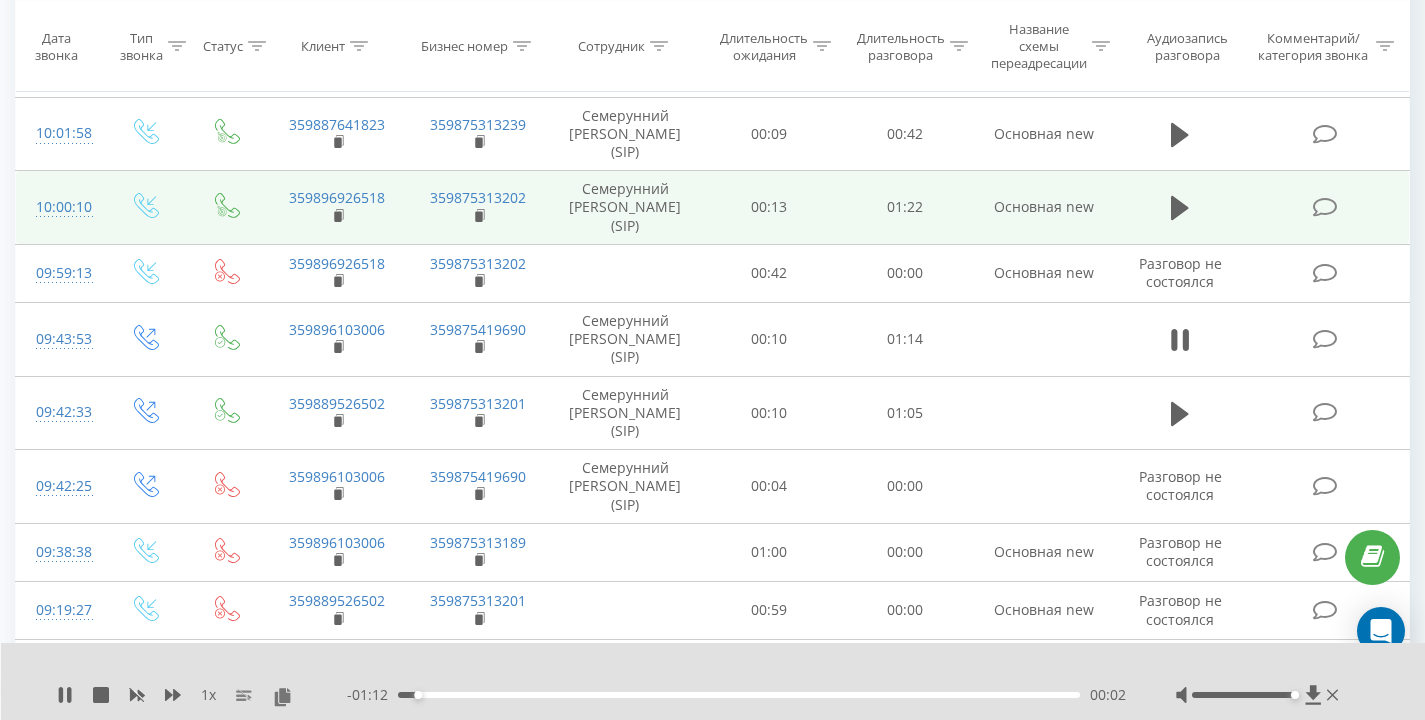 scroll, scrollTop: 2148, scrollLeft: 0, axis: vertical 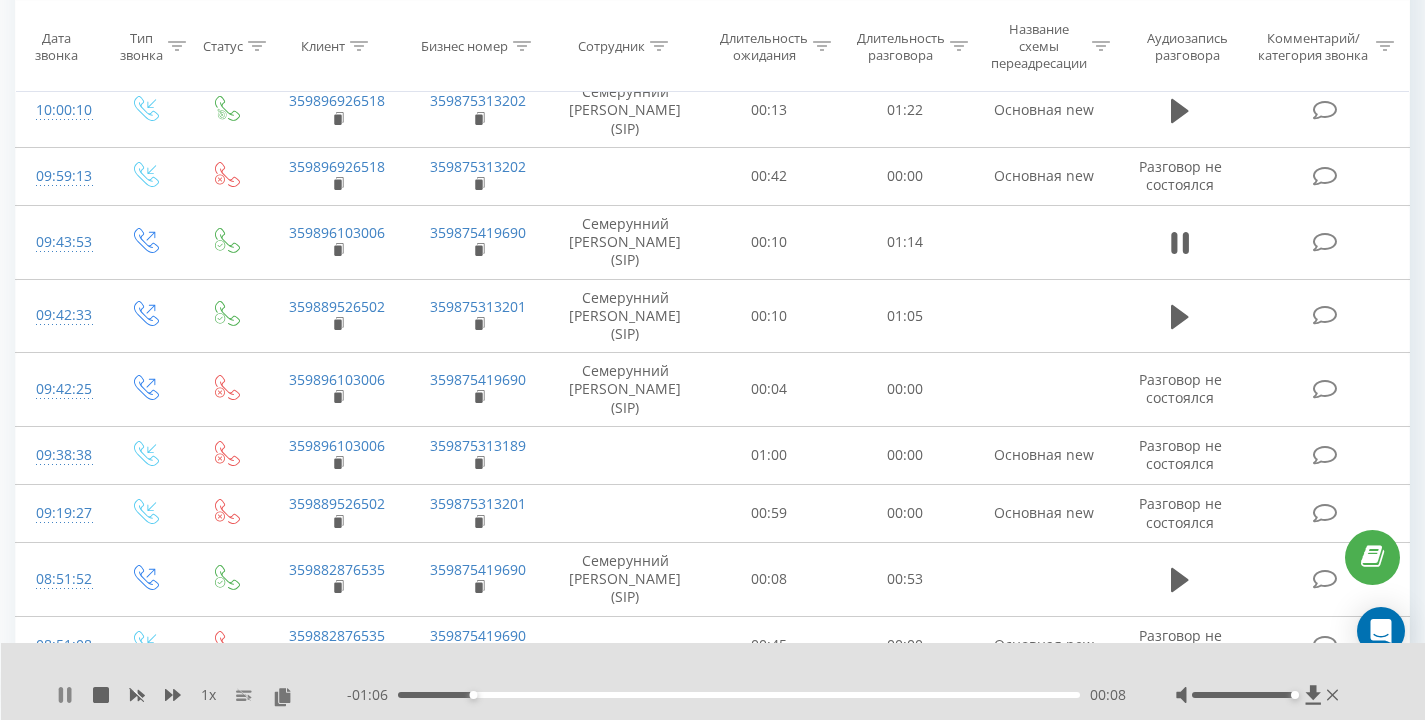 click 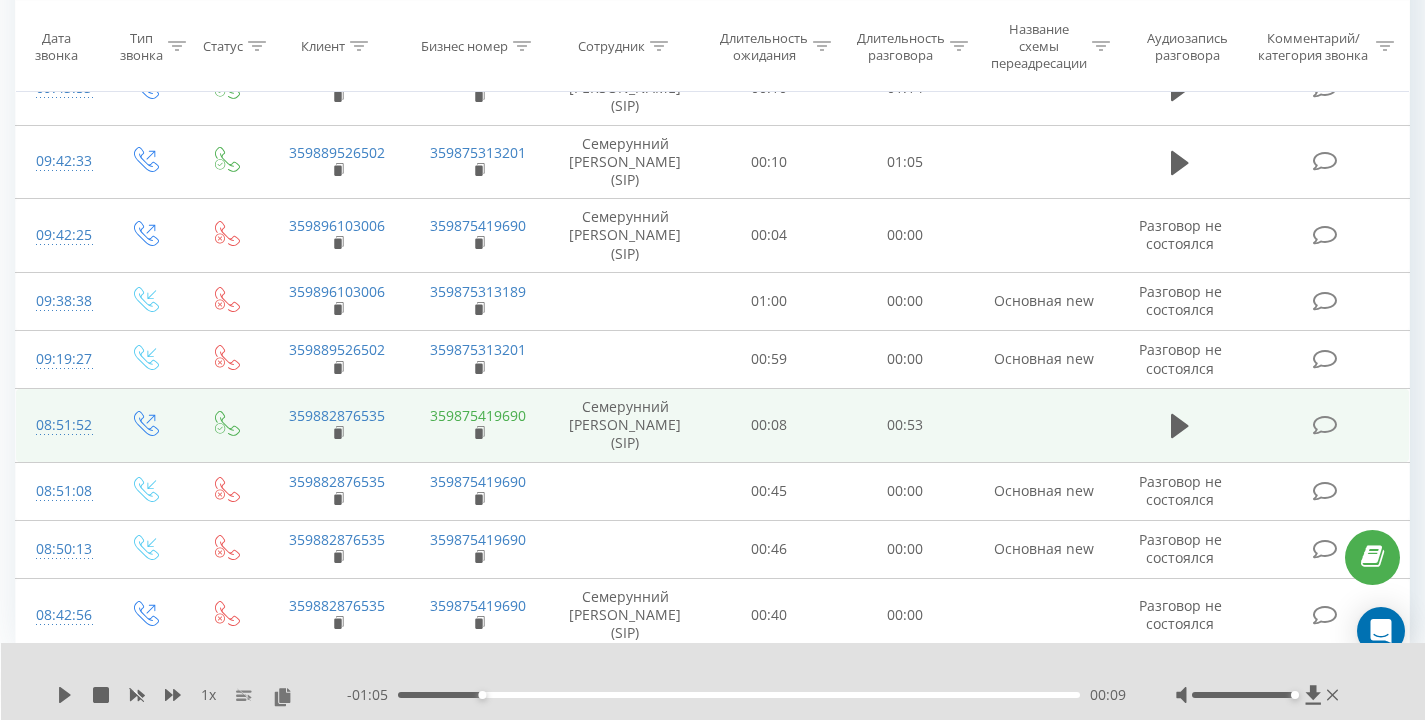 scroll, scrollTop: 2310, scrollLeft: 0, axis: vertical 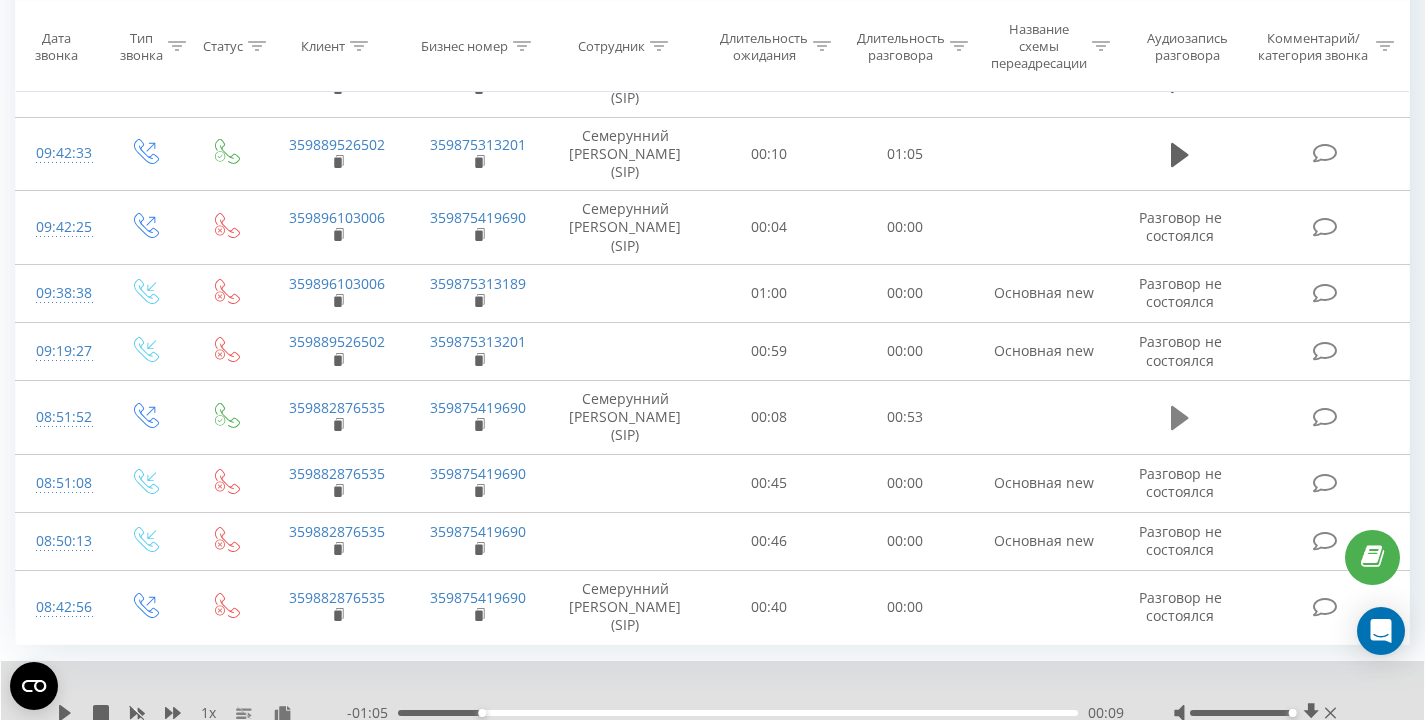 click 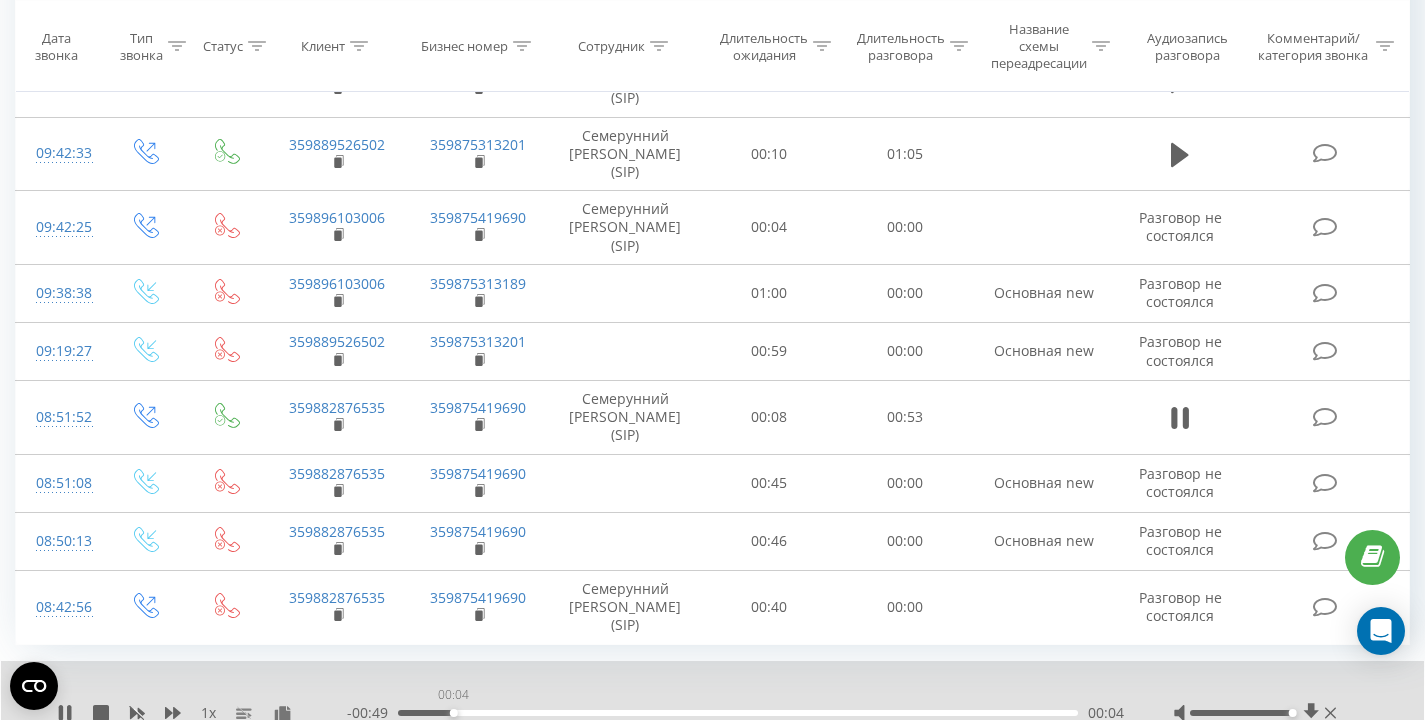 click on "00:04" at bounding box center (738, 713) 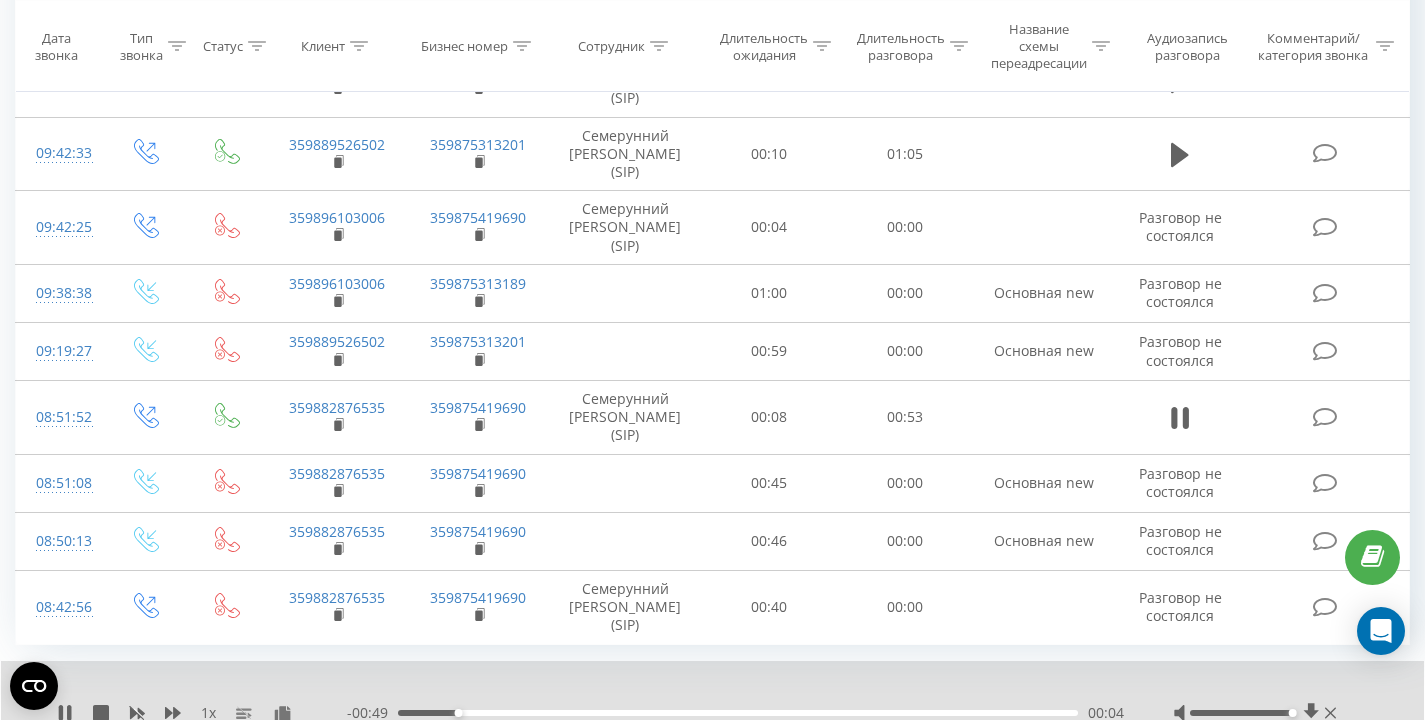 click on "00:04" at bounding box center (738, 713) 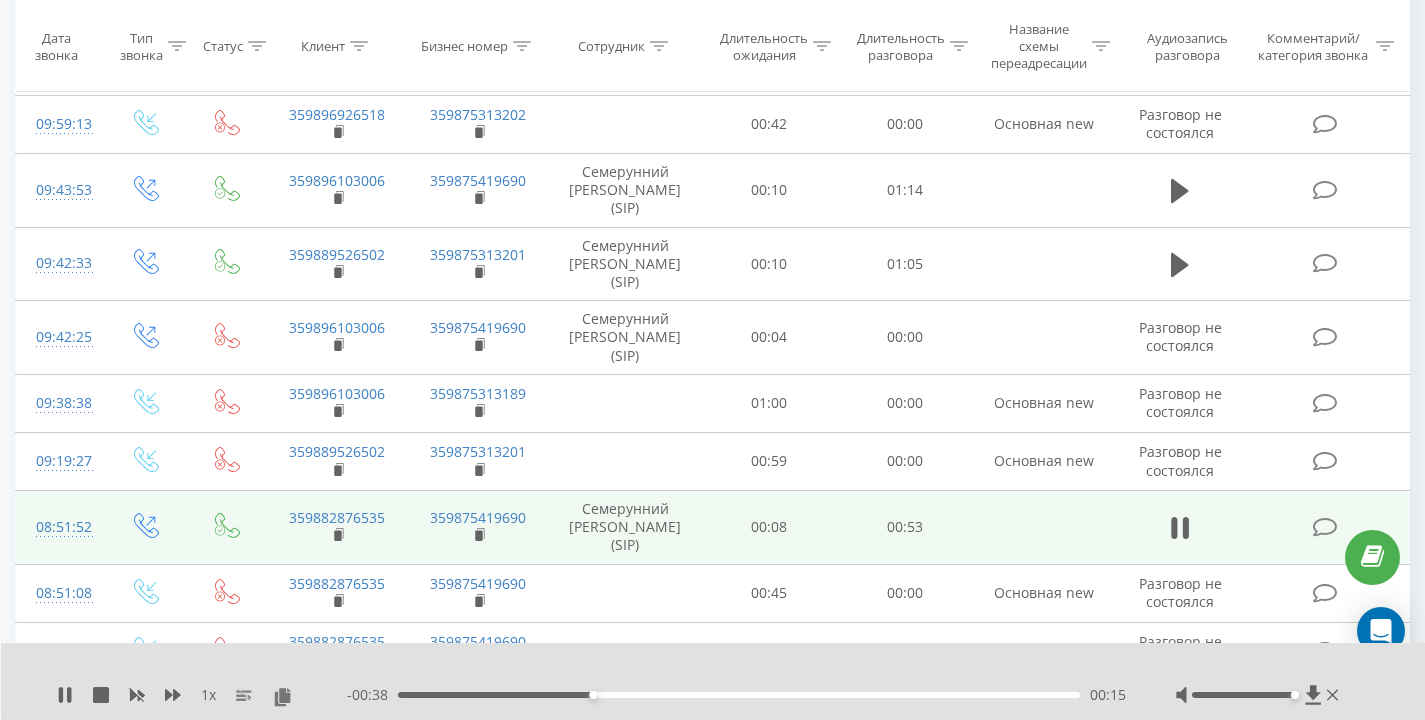 scroll, scrollTop: 2108, scrollLeft: 0, axis: vertical 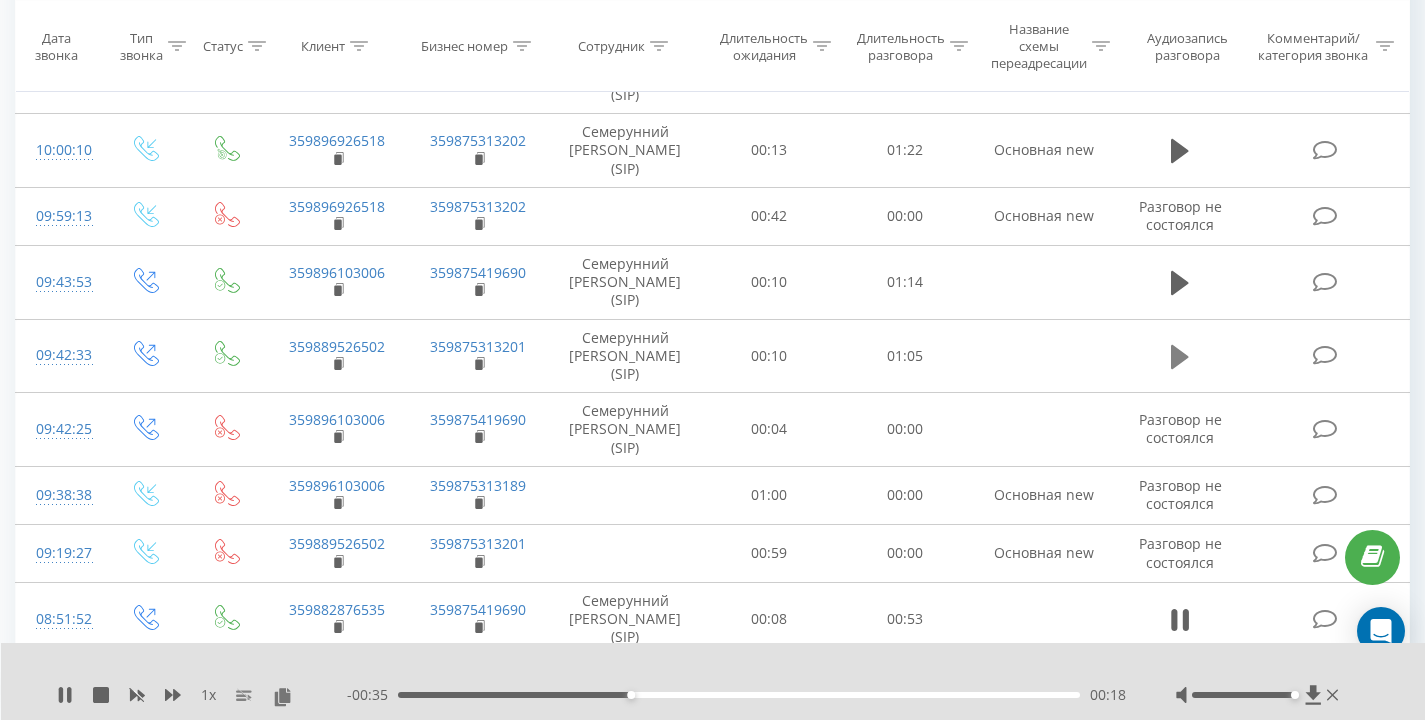 click 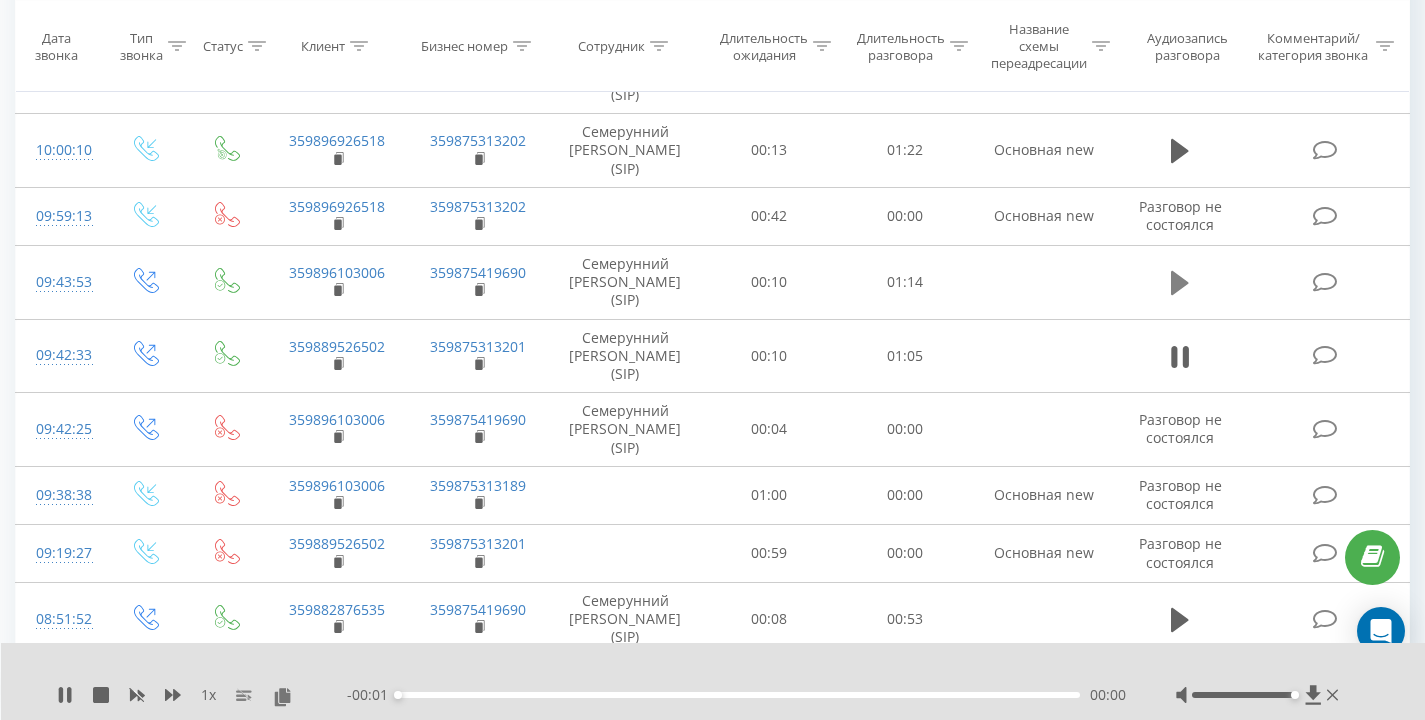 click 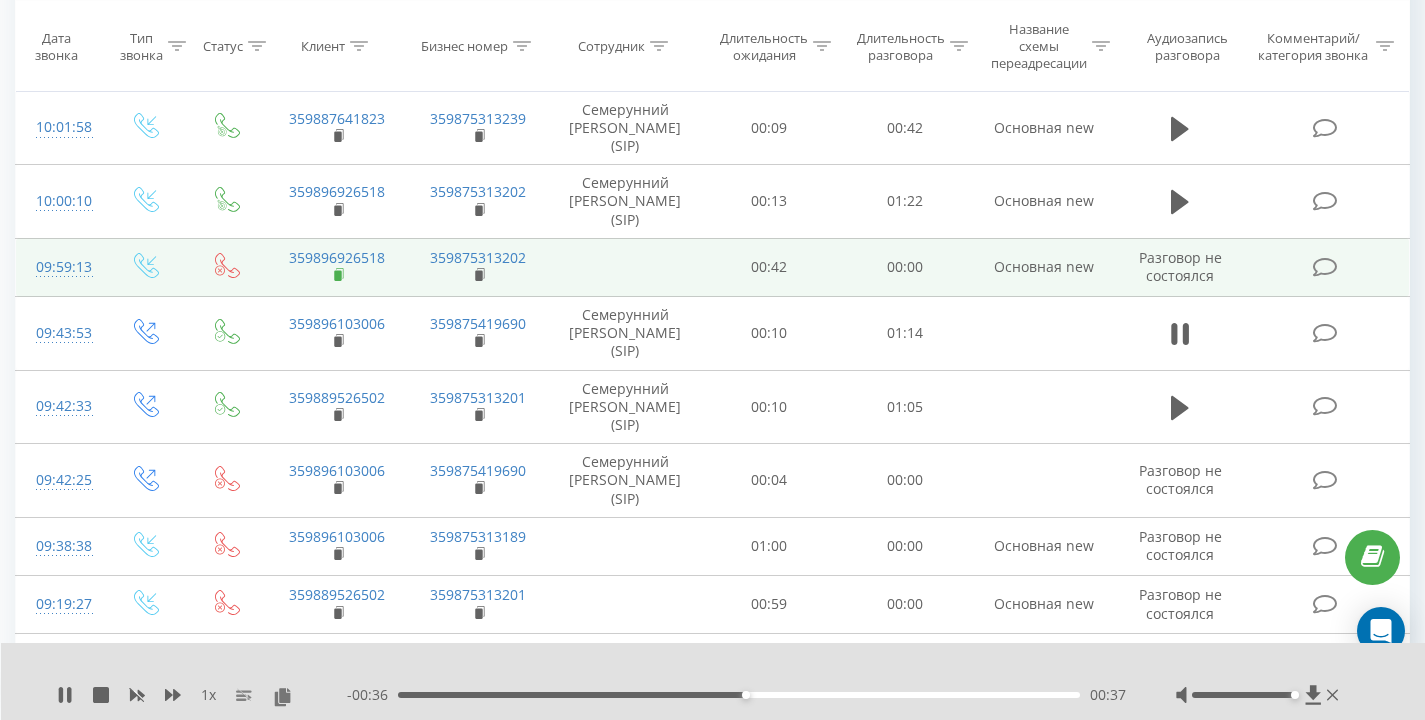 scroll, scrollTop: 2042, scrollLeft: 0, axis: vertical 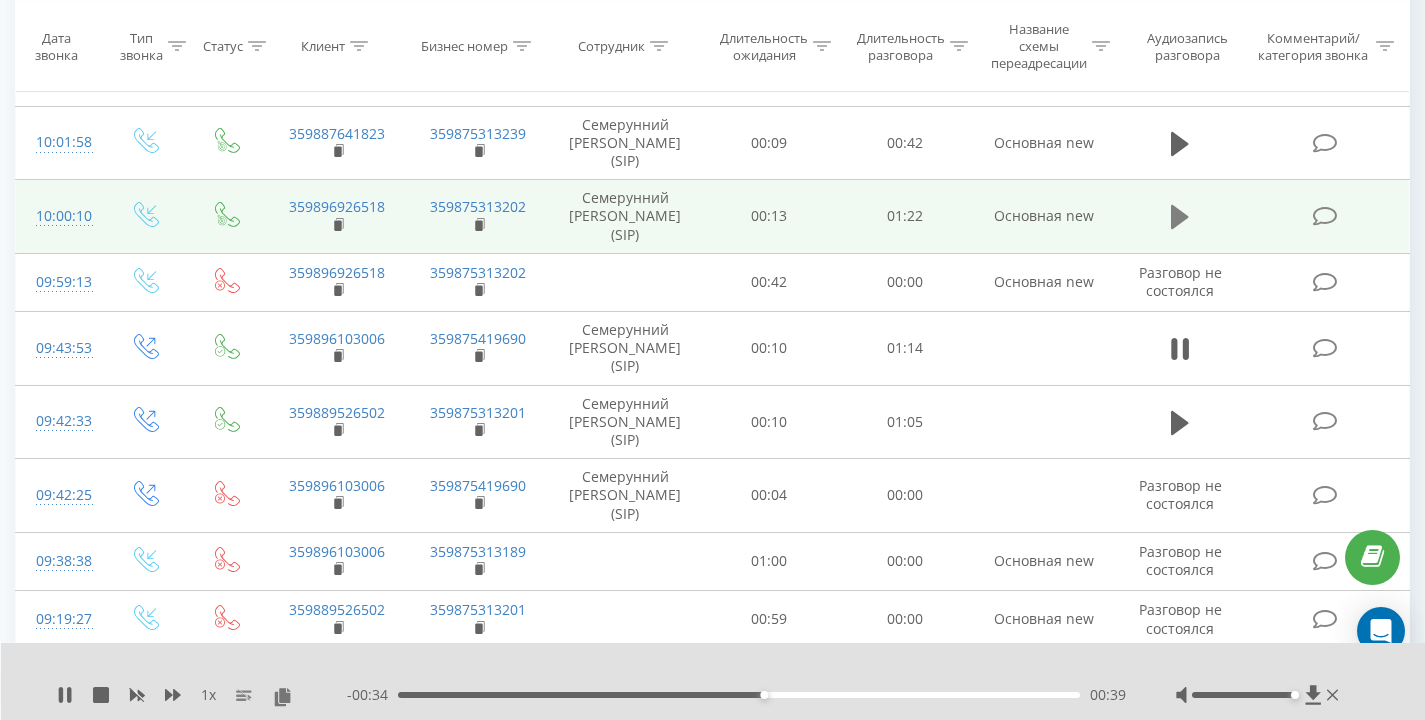 click 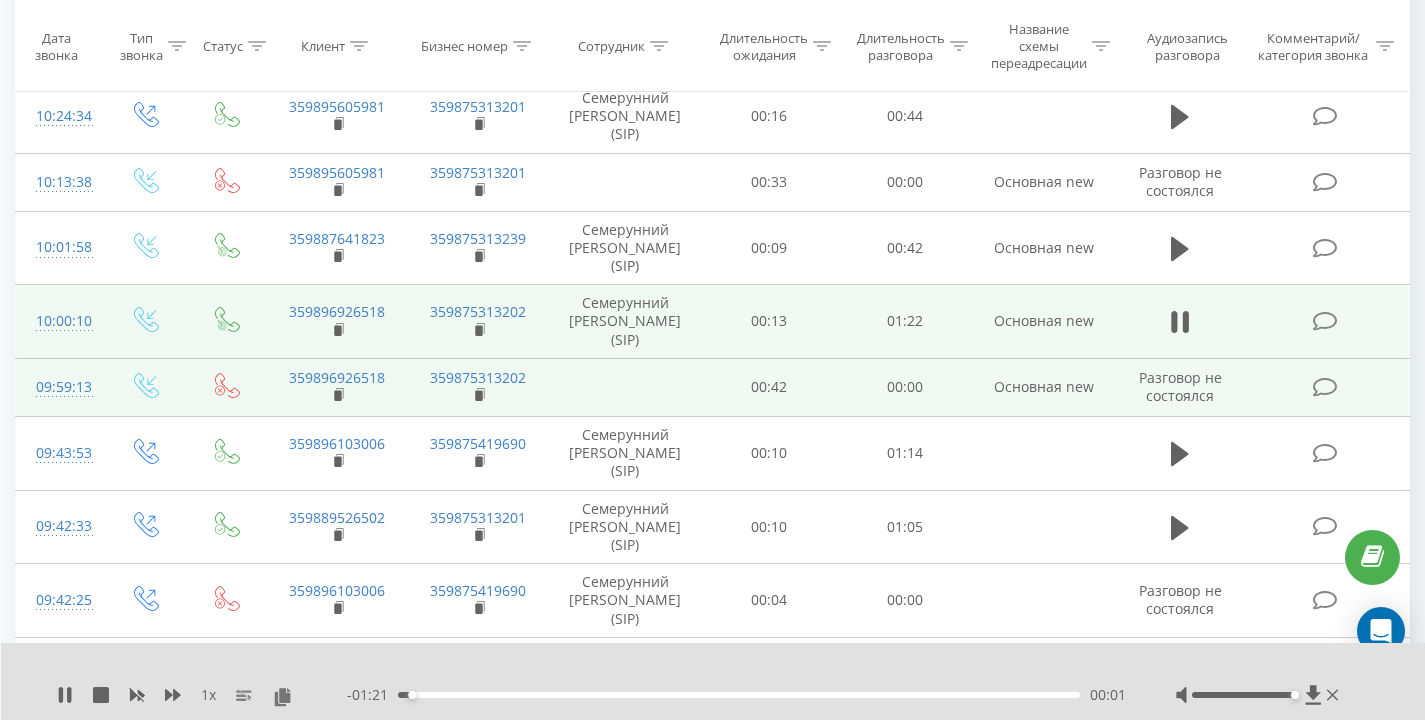 scroll, scrollTop: 1833, scrollLeft: 0, axis: vertical 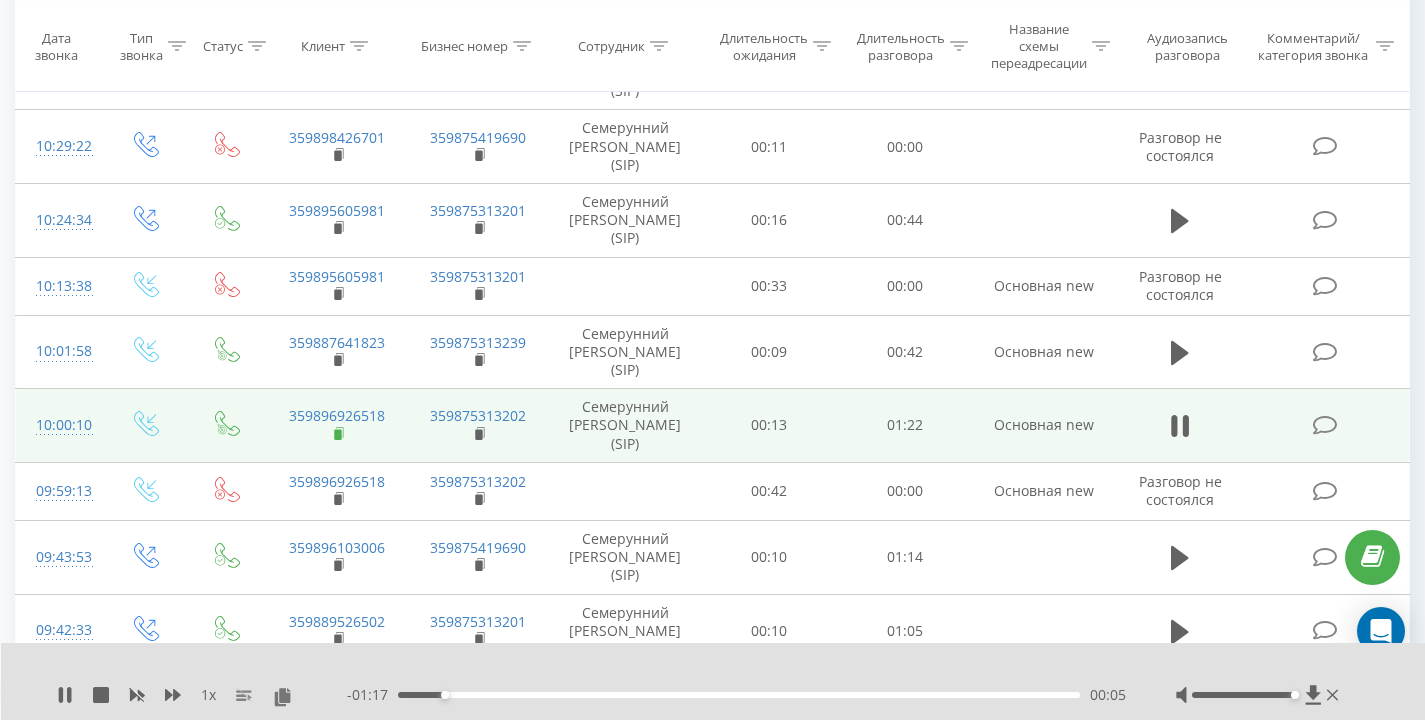 click 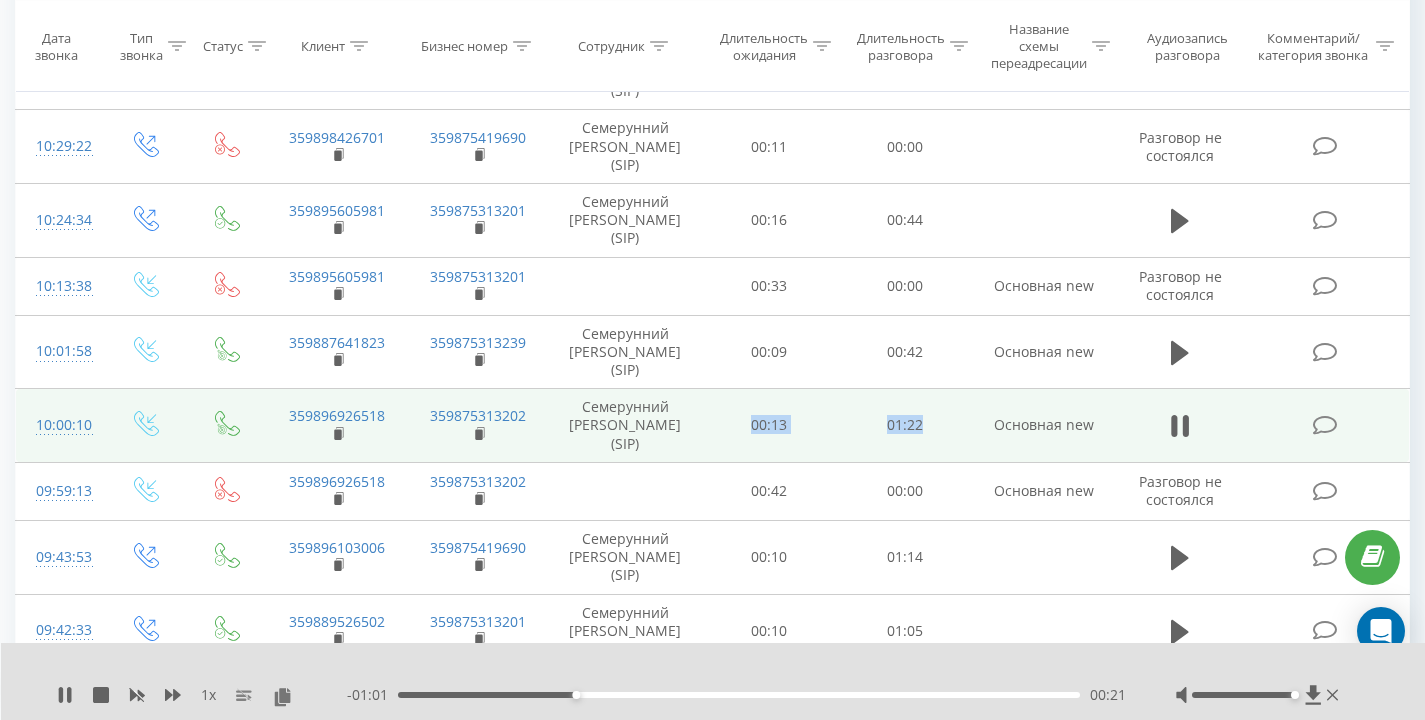 drag, startPoint x: 743, startPoint y: 429, endPoint x: 941, endPoint y: 432, distance: 198.02272 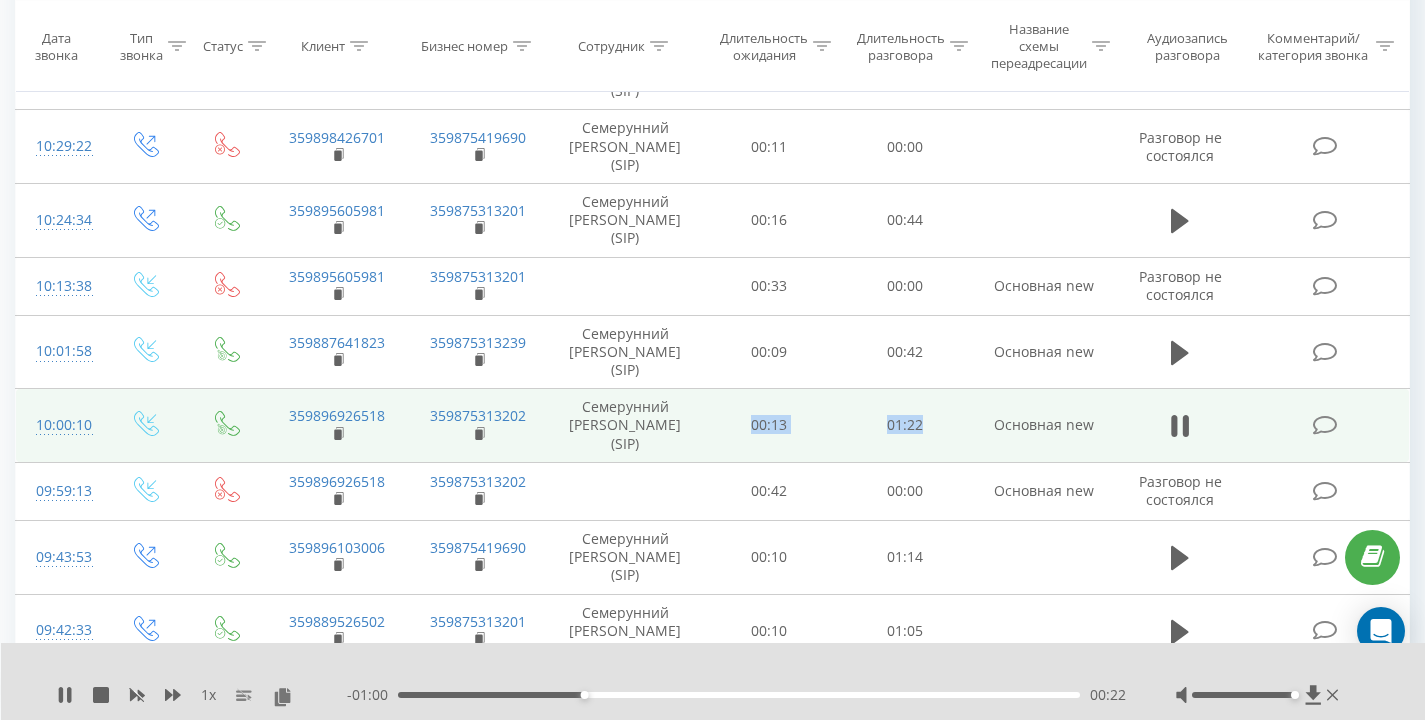 click on "01:22" at bounding box center [905, 426] 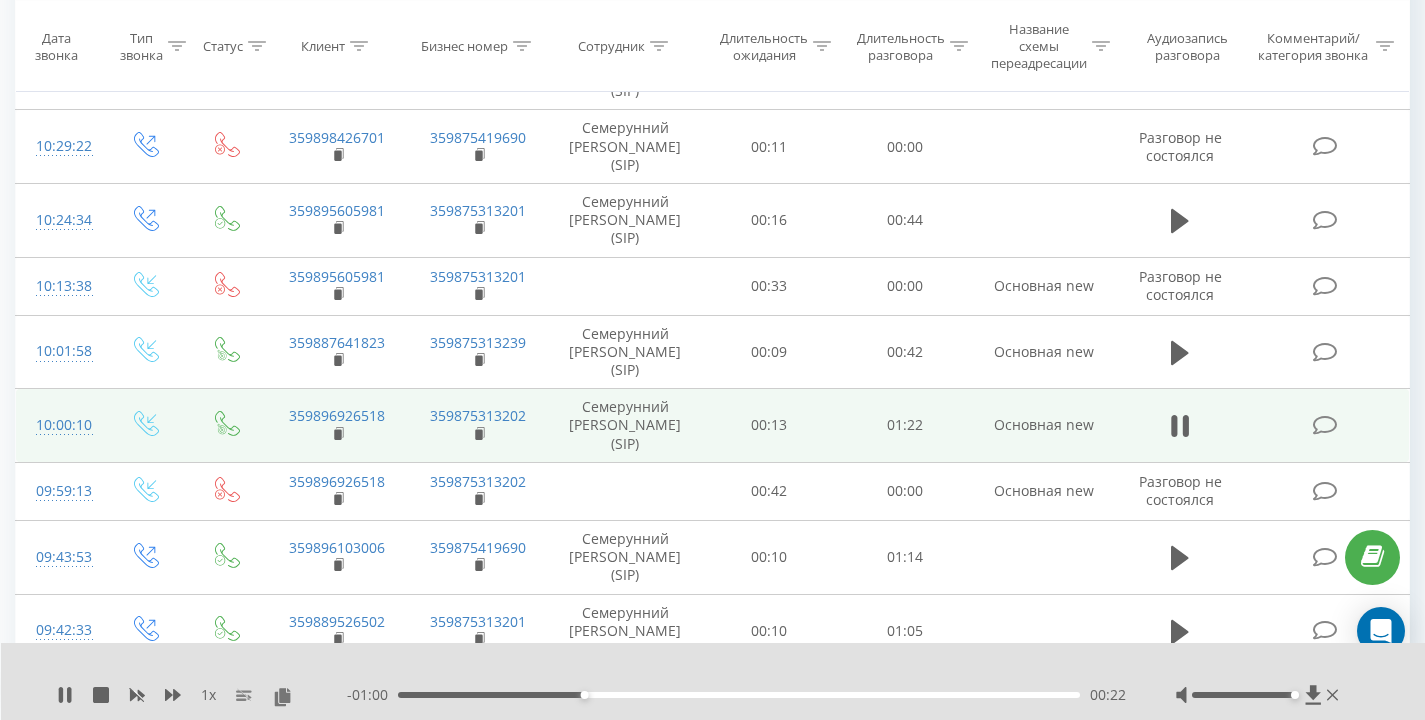 drag, startPoint x: 925, startPoint y: 428, endPoint x: 854, endPoint y: 435, distance: 71.34424 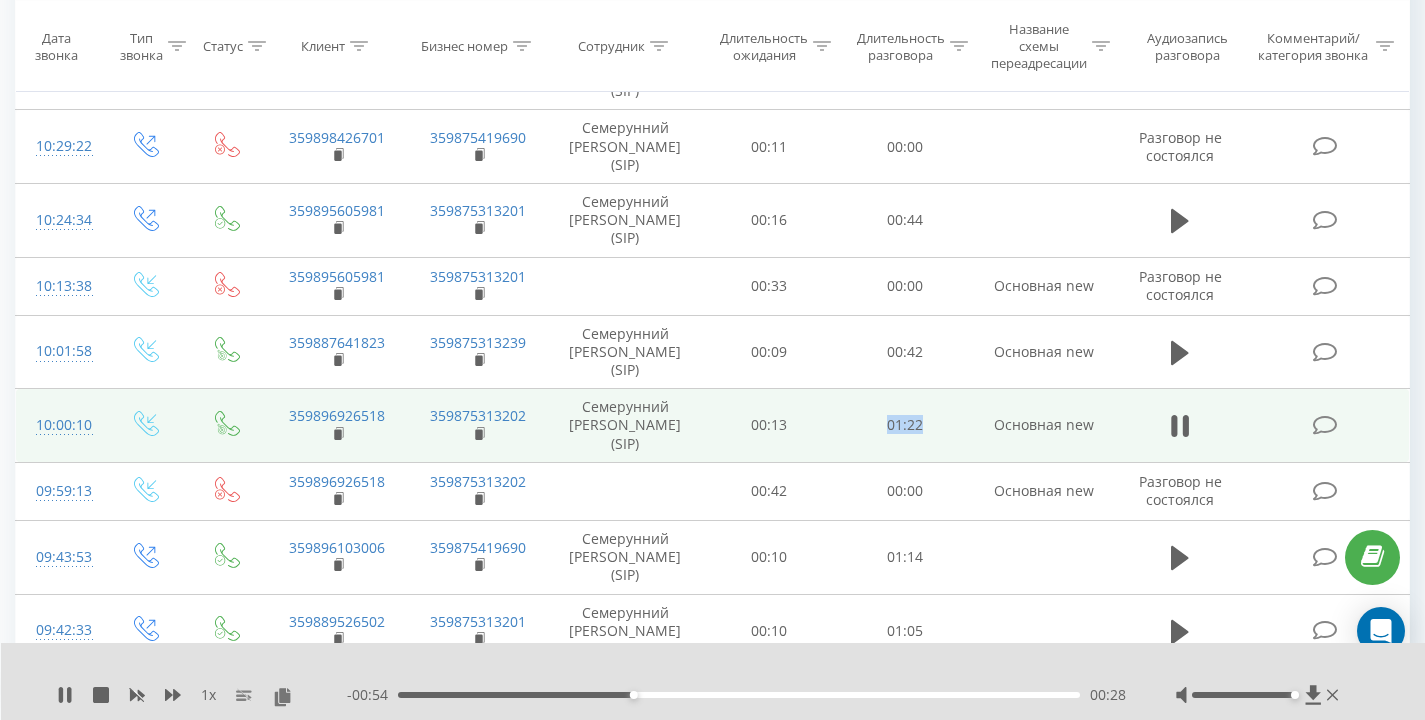 drag, startPoint x: 852, startPoint y: 432, endPoint x: 955, endPoint y: 430, distance: 103.01942 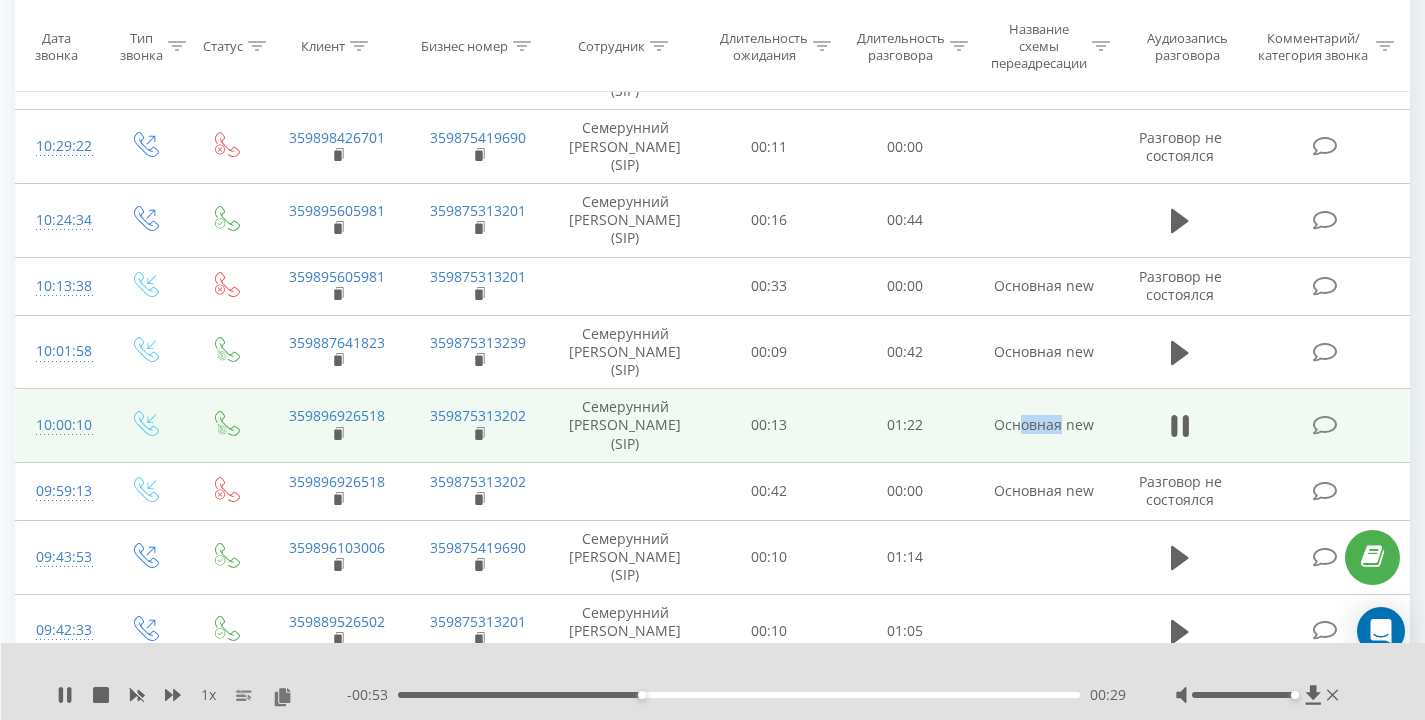 drag, startPoint x: 1059, startPoint y: 427, endPoint x: 1018, endPoint y: 431, distance: 41.19466 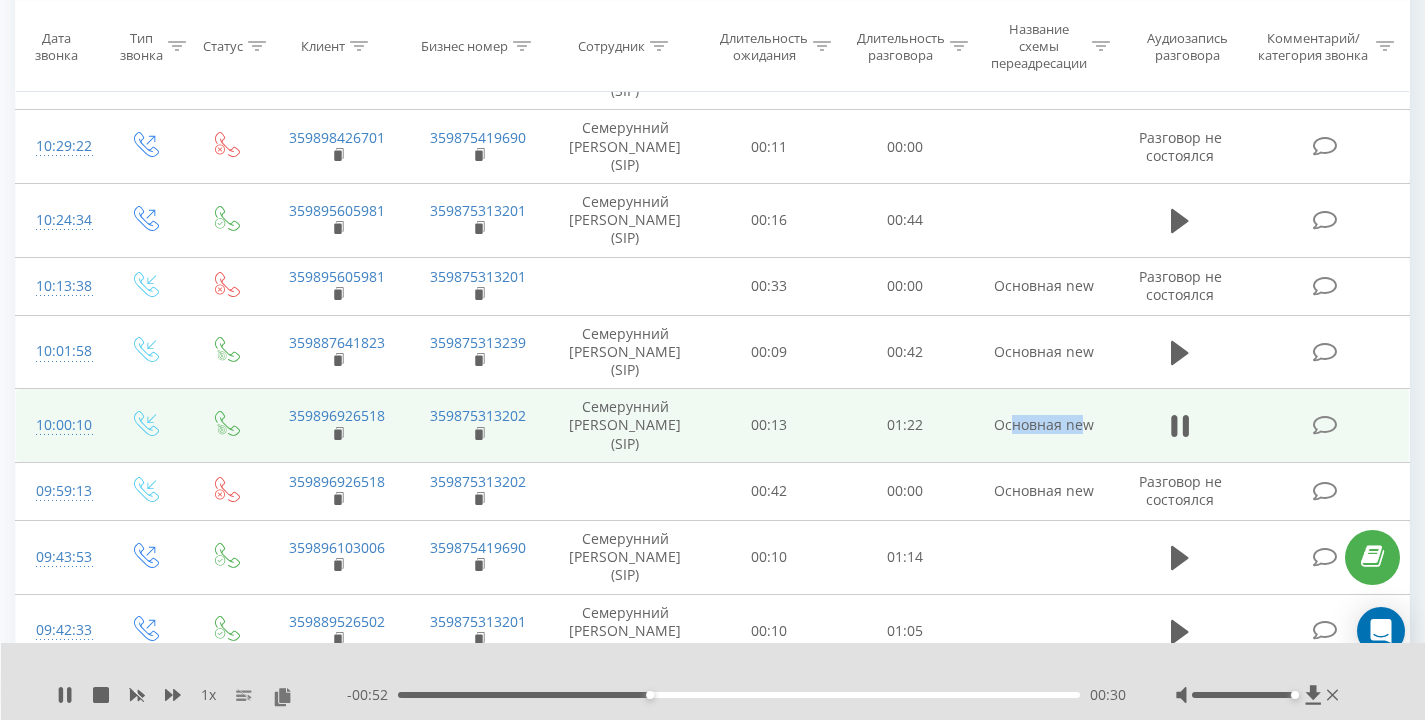 drag, startPoint x: 1010, startPoint y: 430, endPoint x: 1083, endPoint y: 431, distance: 73.00685 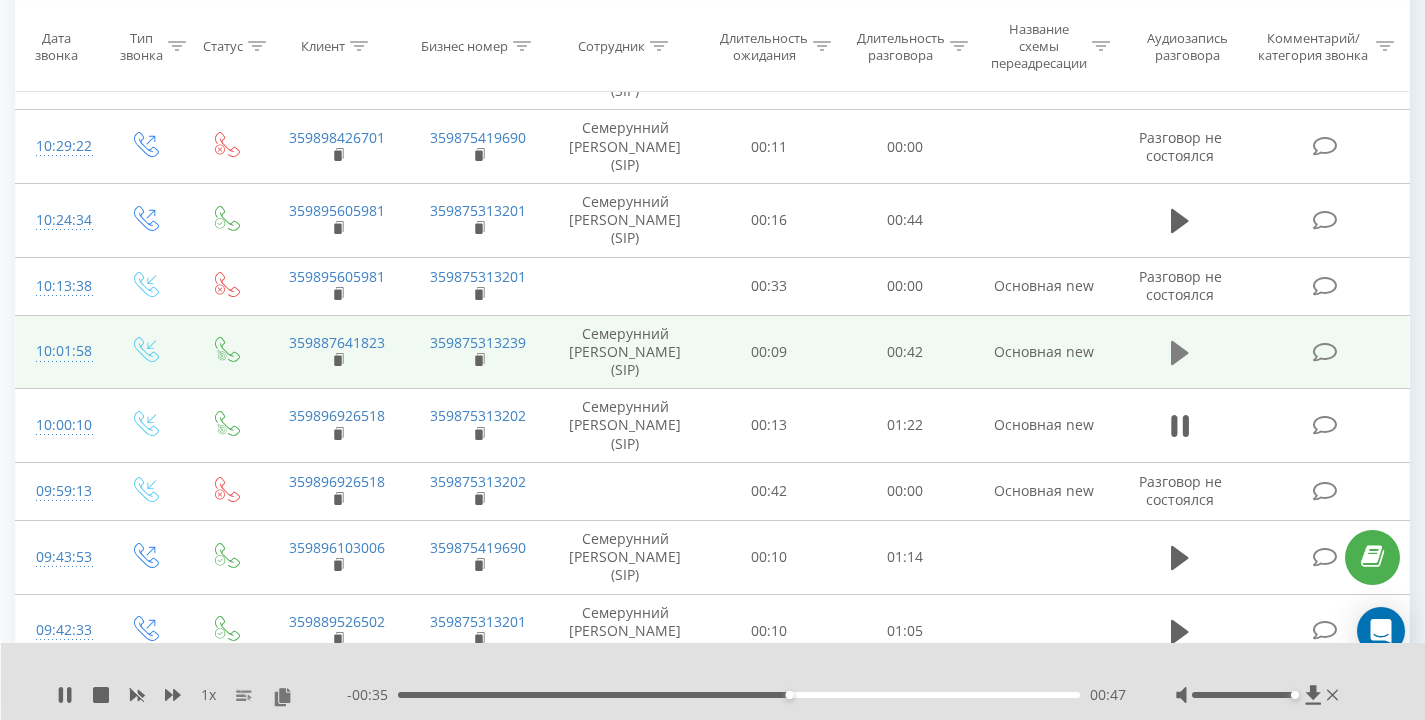 click 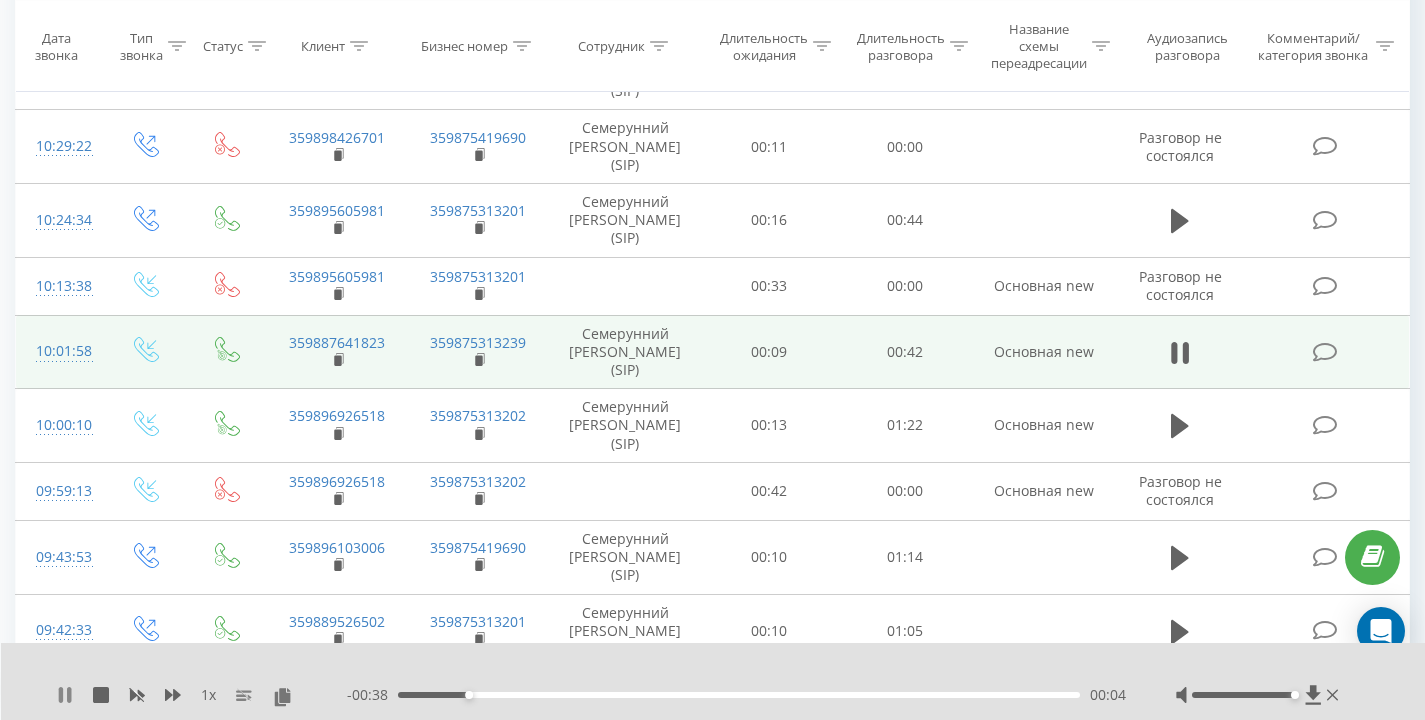 click 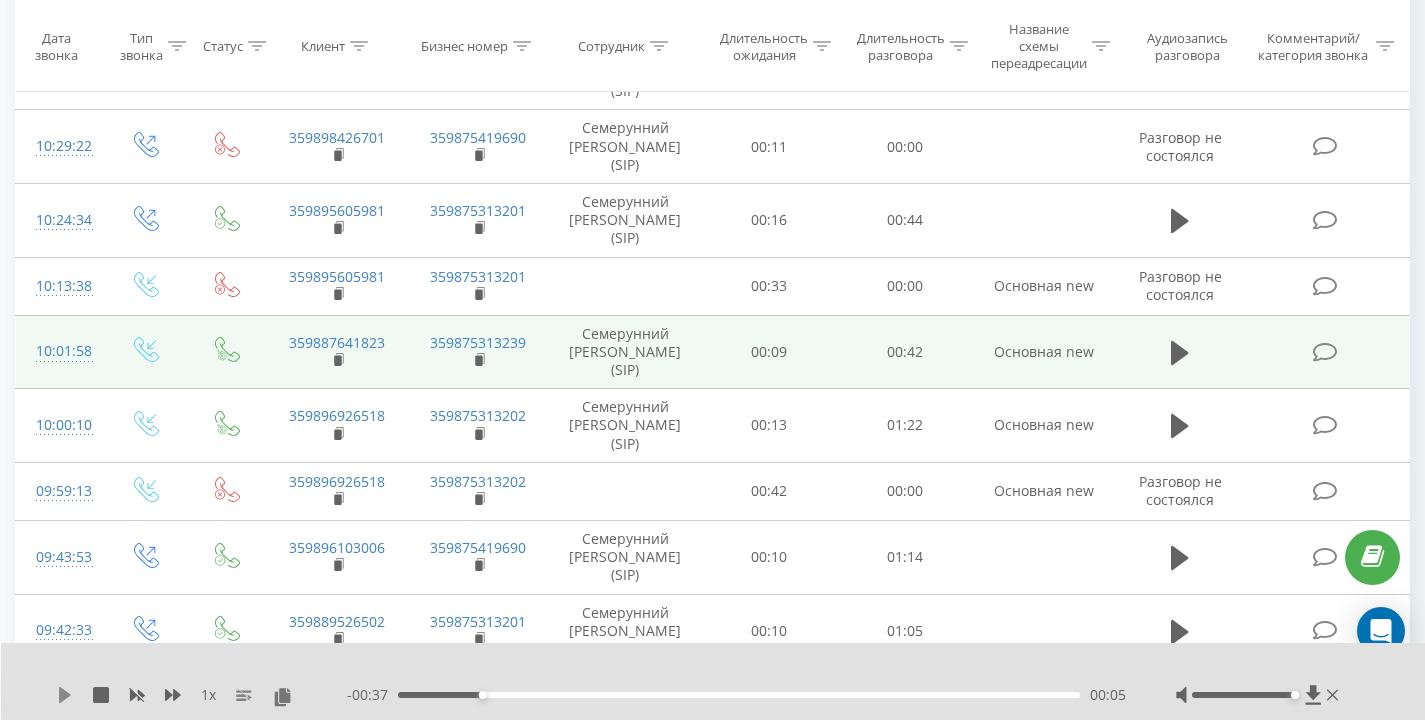 click 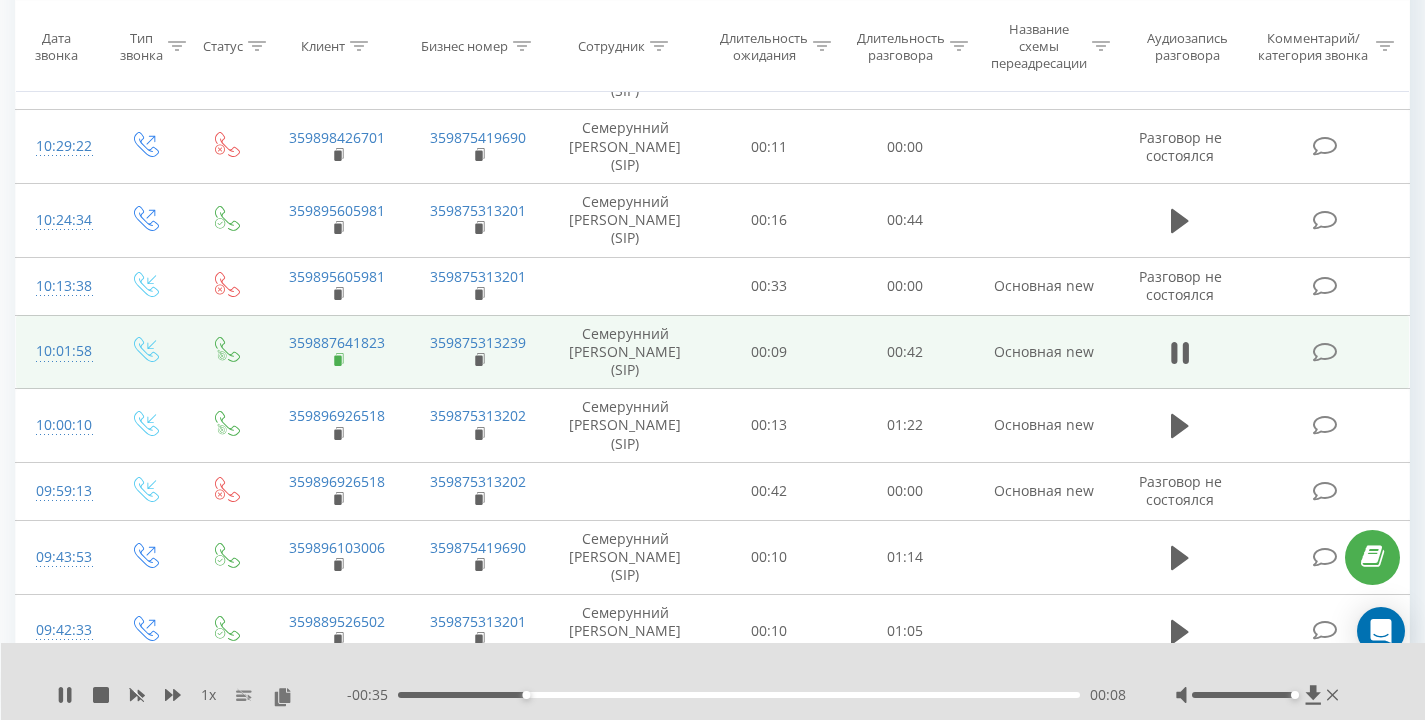 click 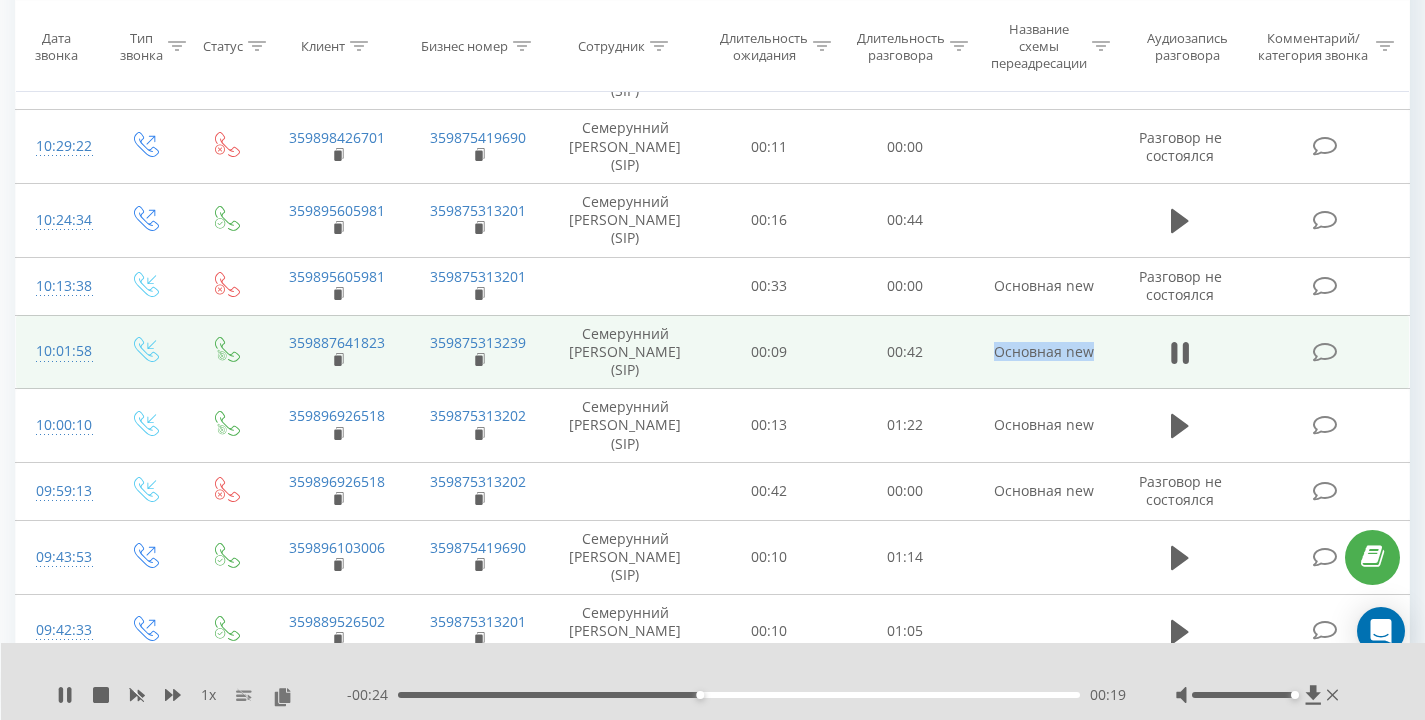 drag, startPoint x: 987, startPoint y: 349, endPoint x: 1093, endPoint y: 349, distance: 106 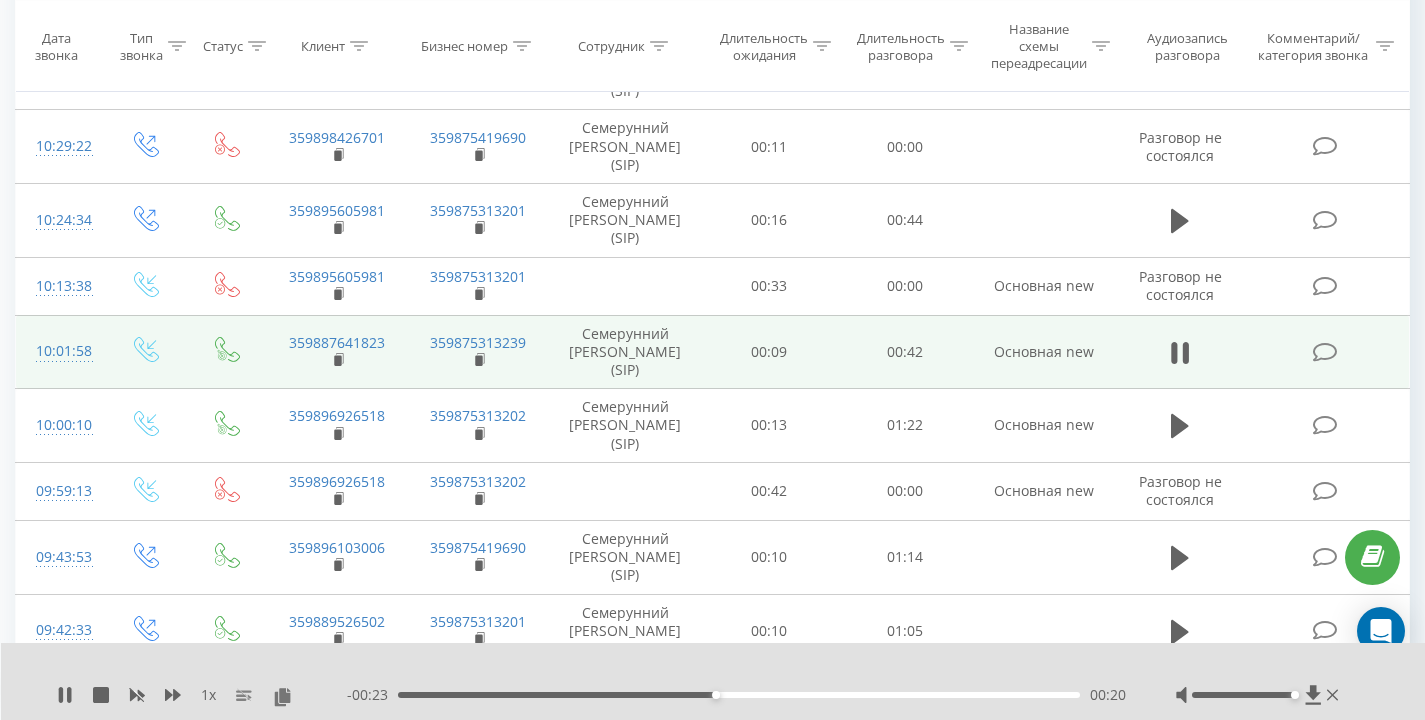 scroll, scrollTop: 1642, scrollLeft: 0, axis: vertical 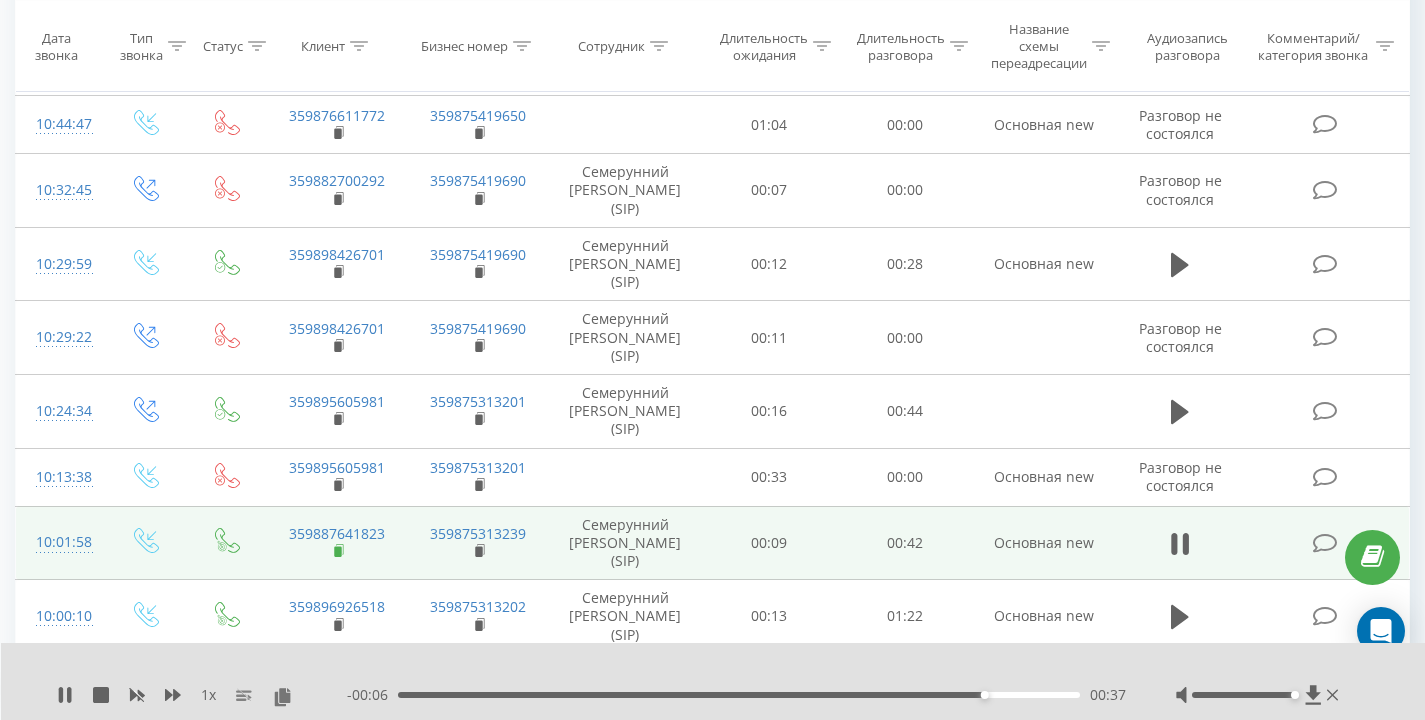 click 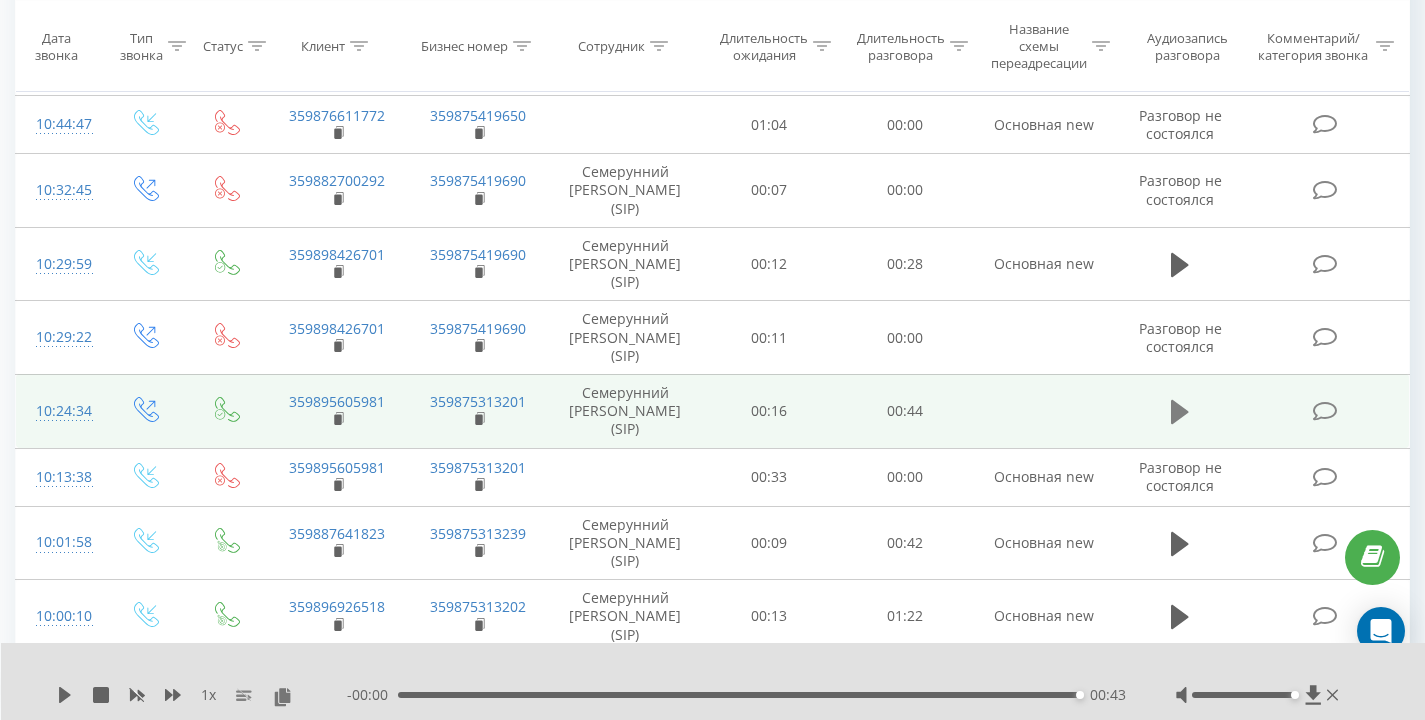 click 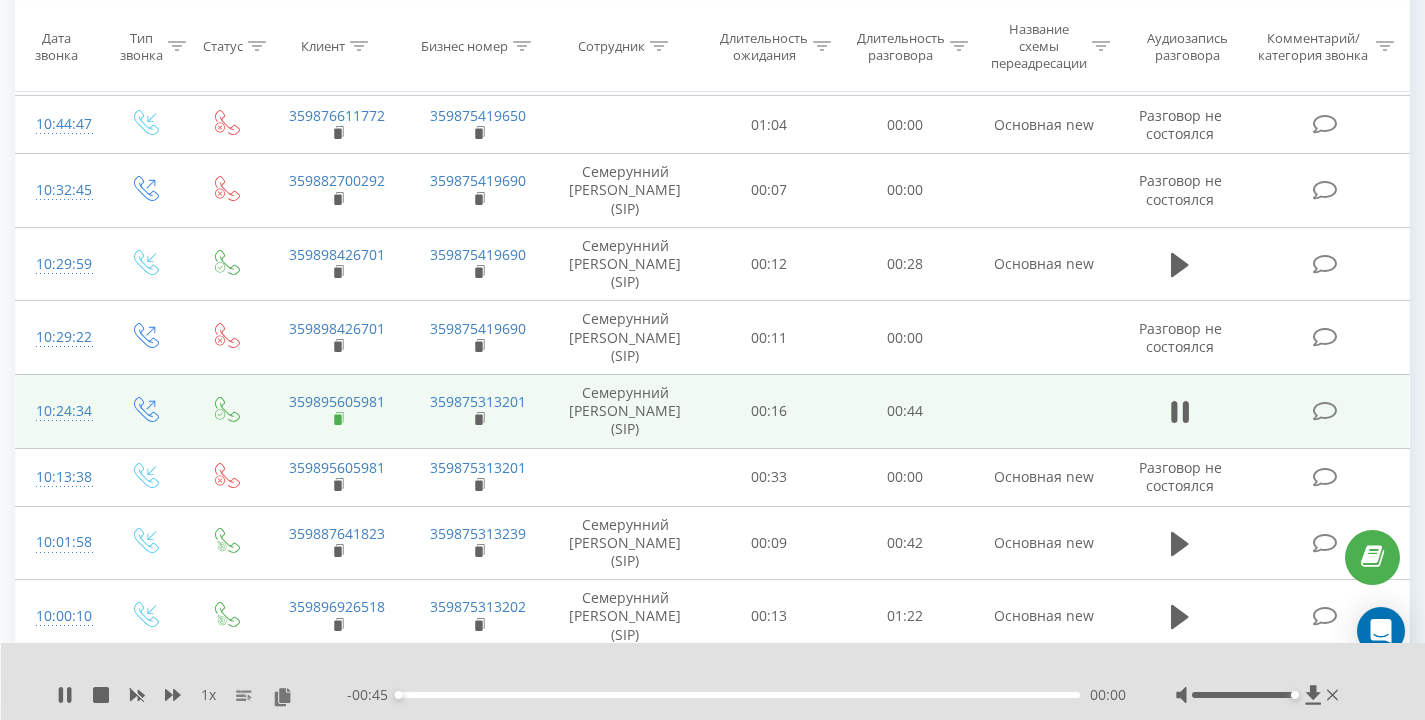 click 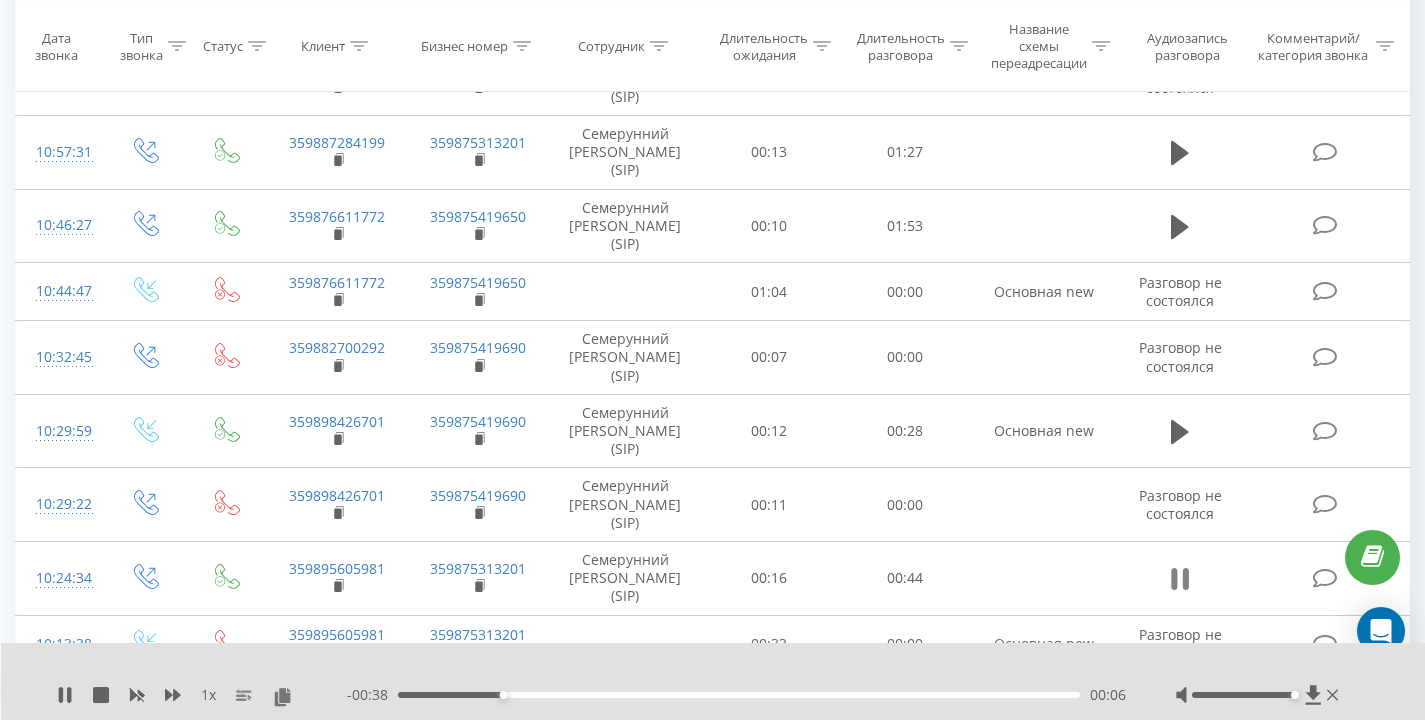 scroll, scrollTop: 1513, scrollLeft: 0, axis: vertical 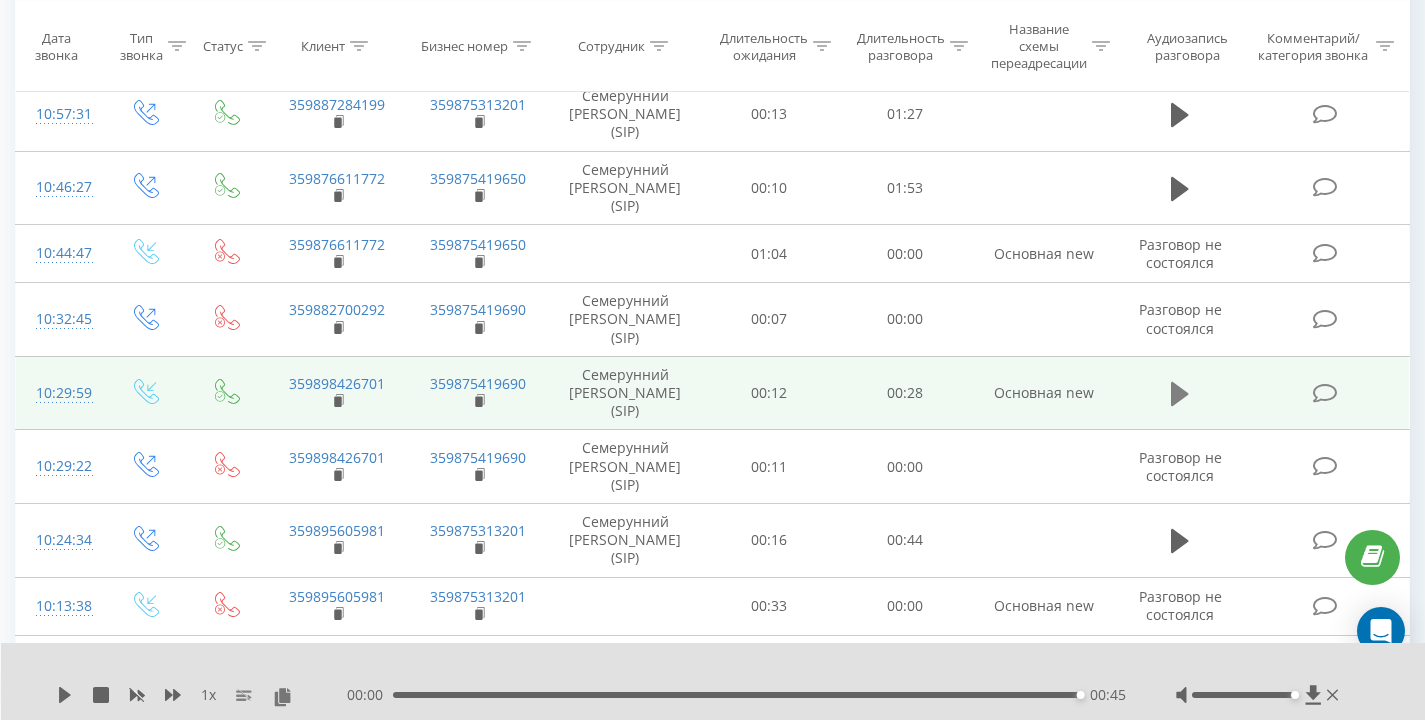 click 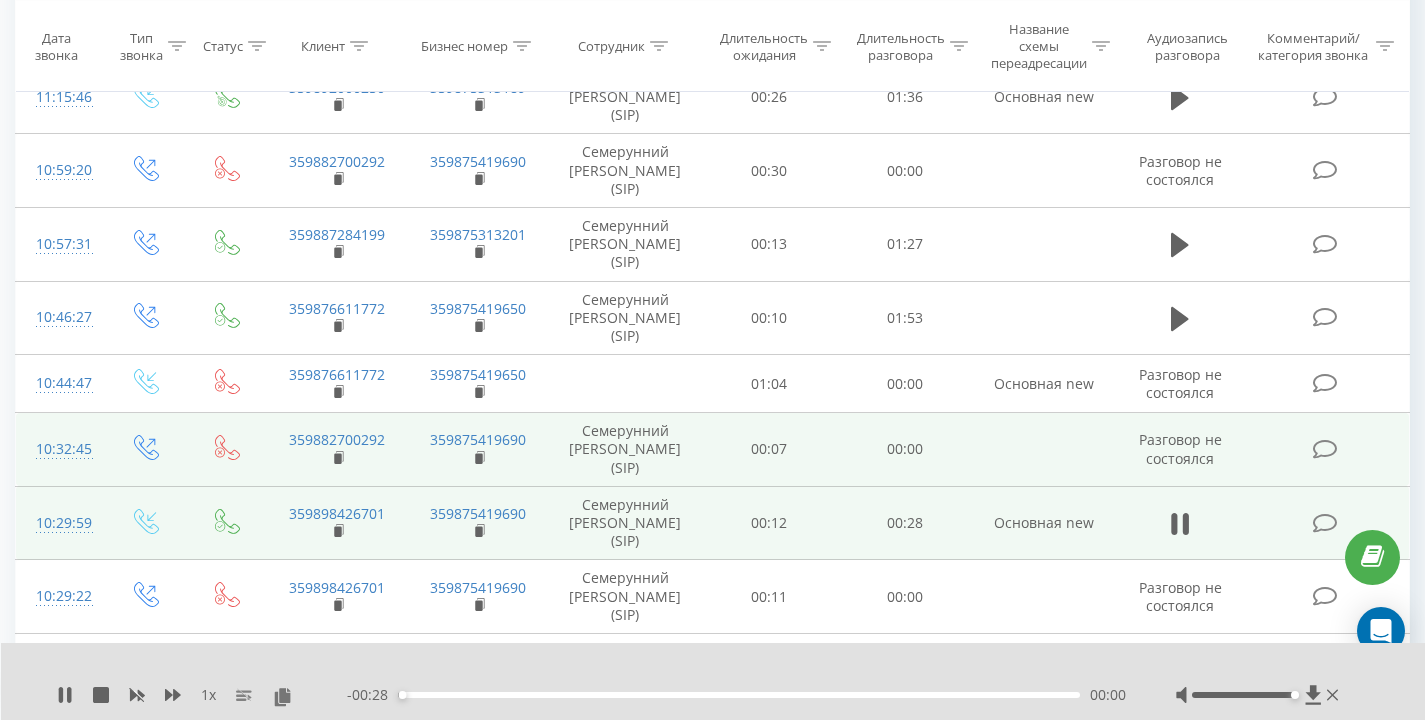 scroll, scrollTop: 1411, scrollLeft: 0, axis: vertical 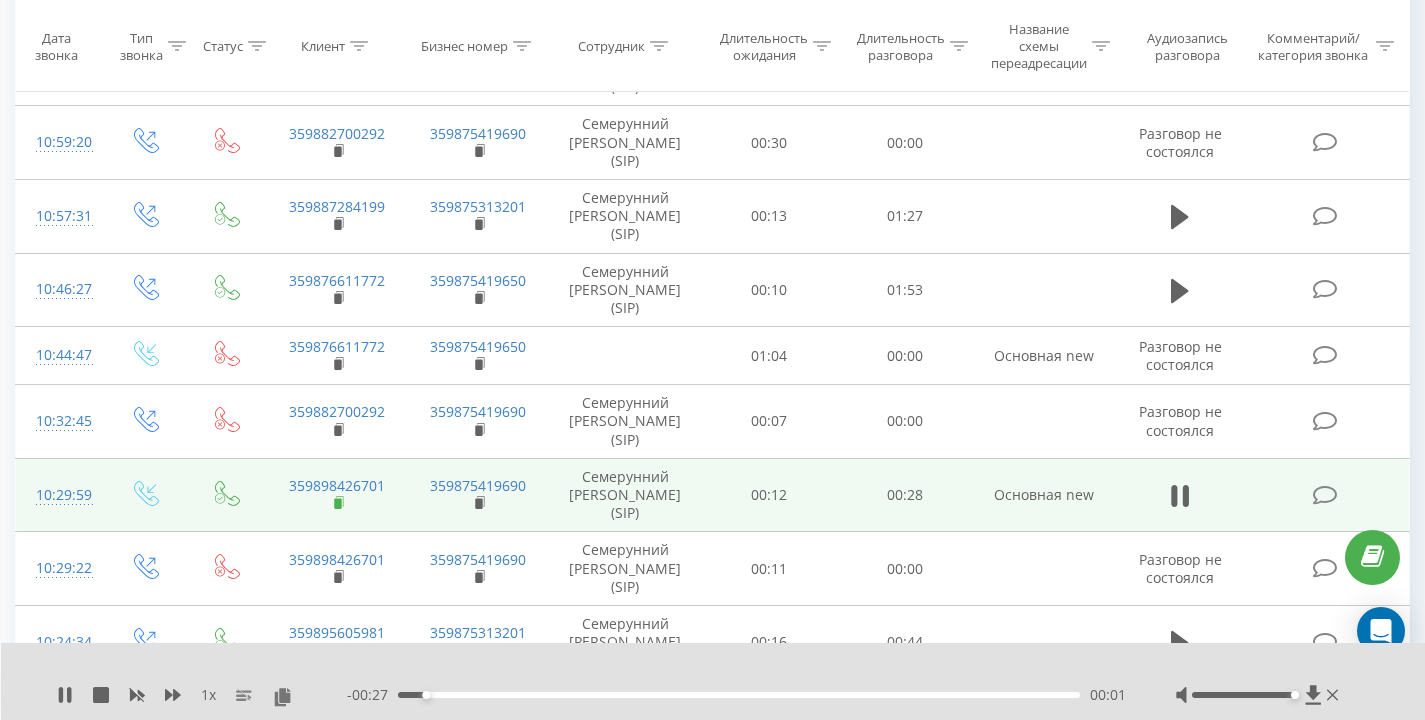 click 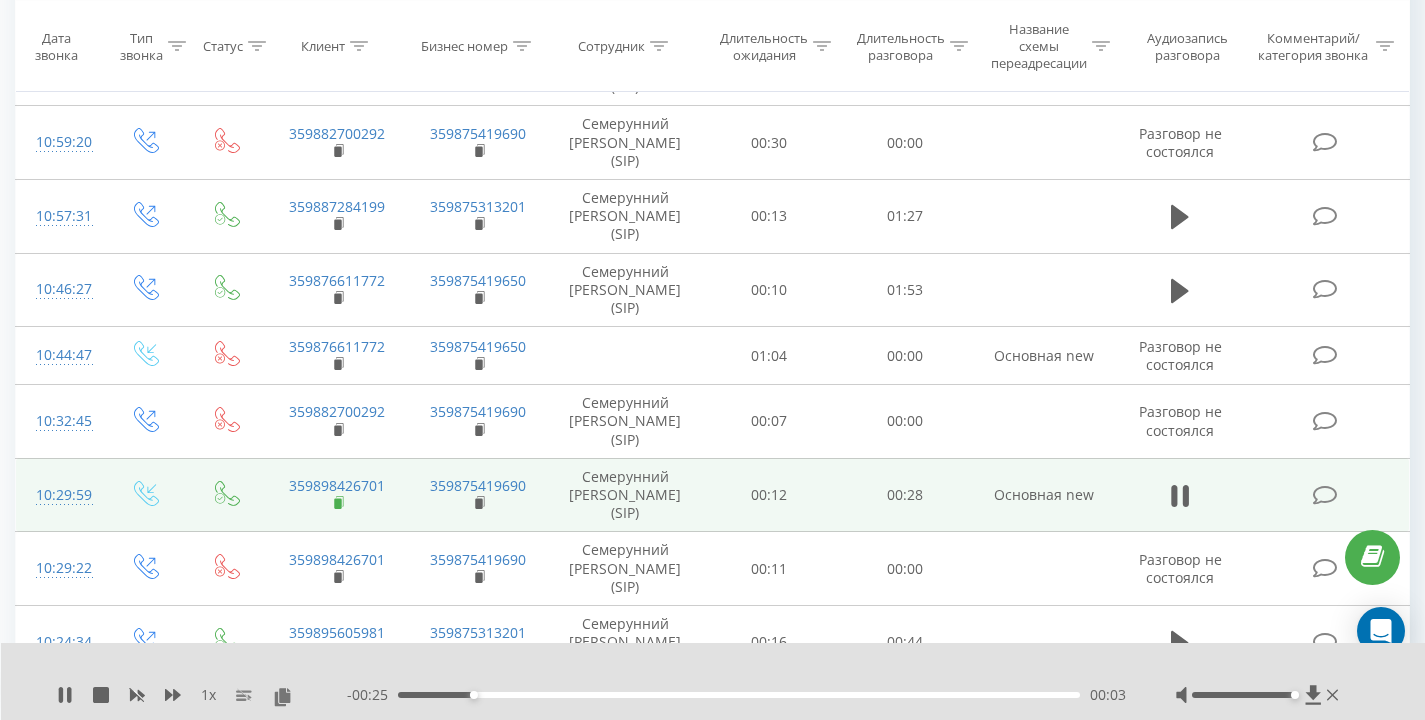 click 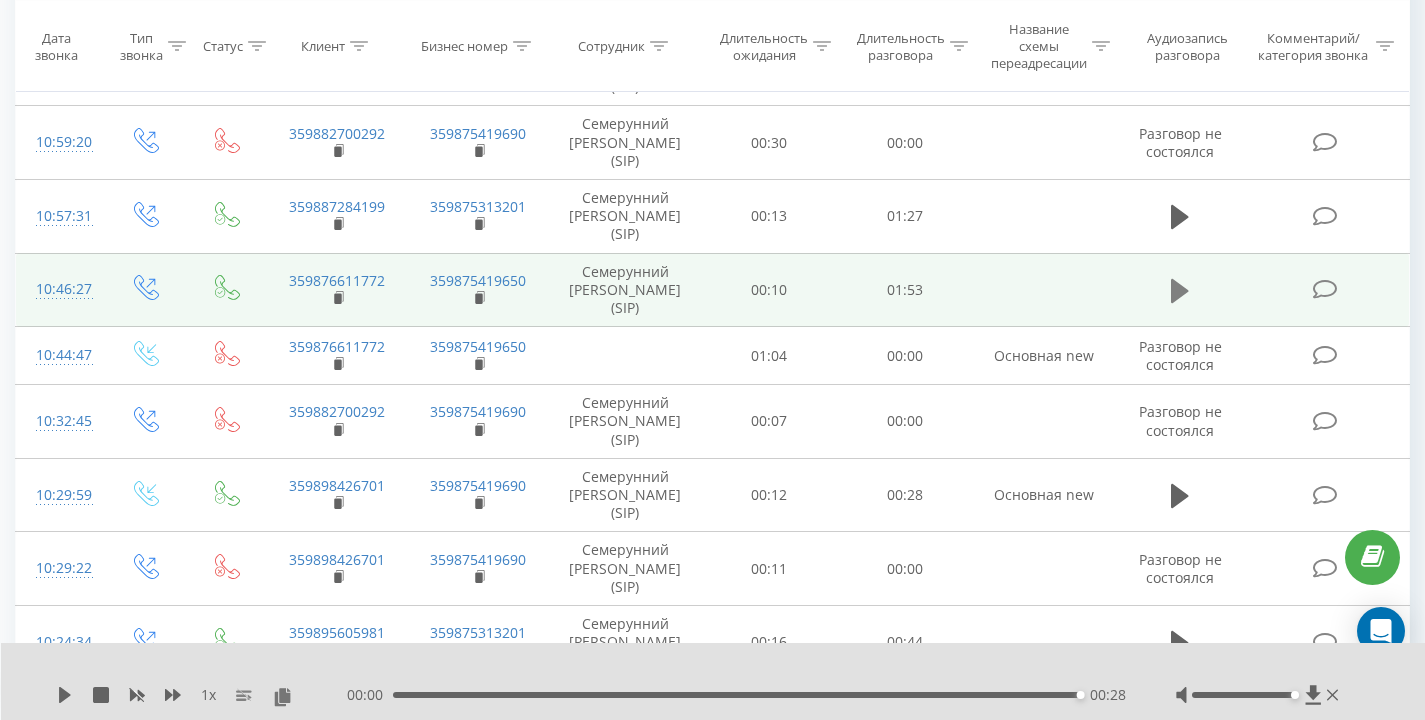 click 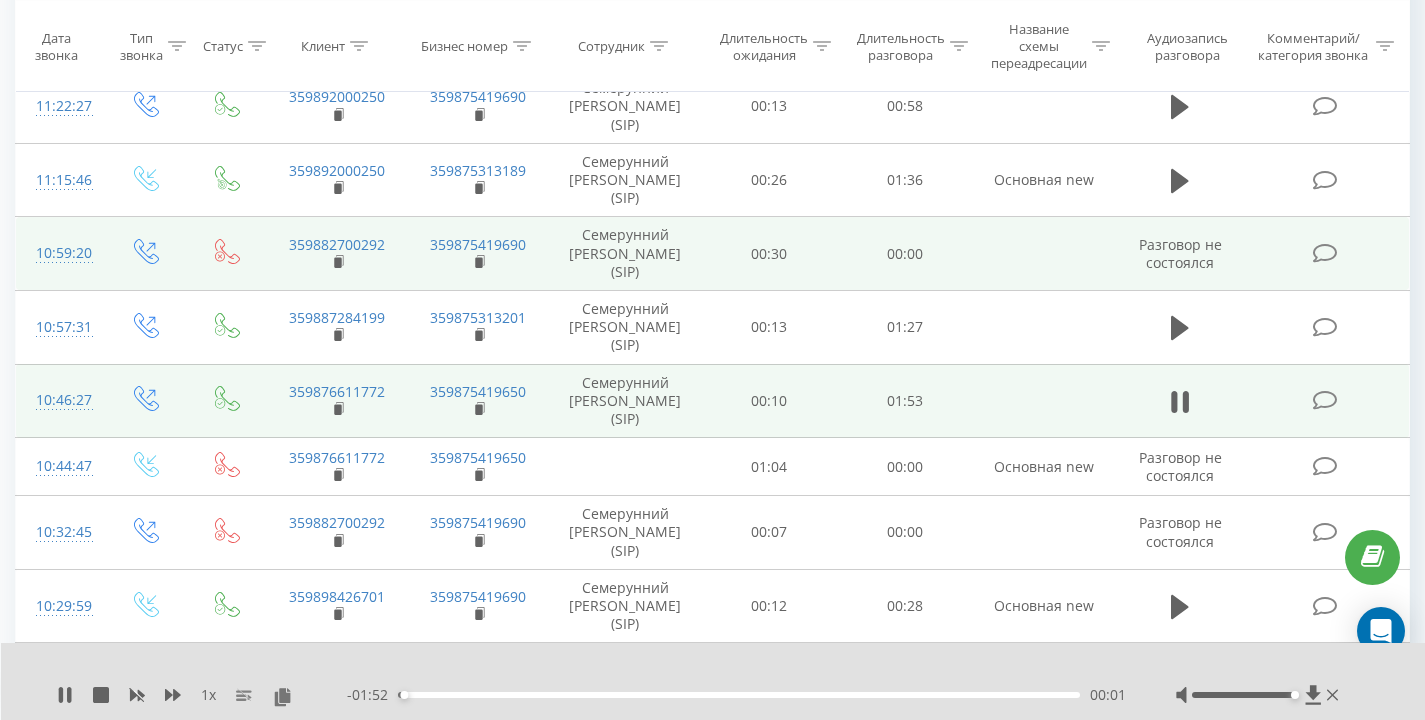 scroll, scrollTop: 1142, scrollLeft: 0, axis: vertical 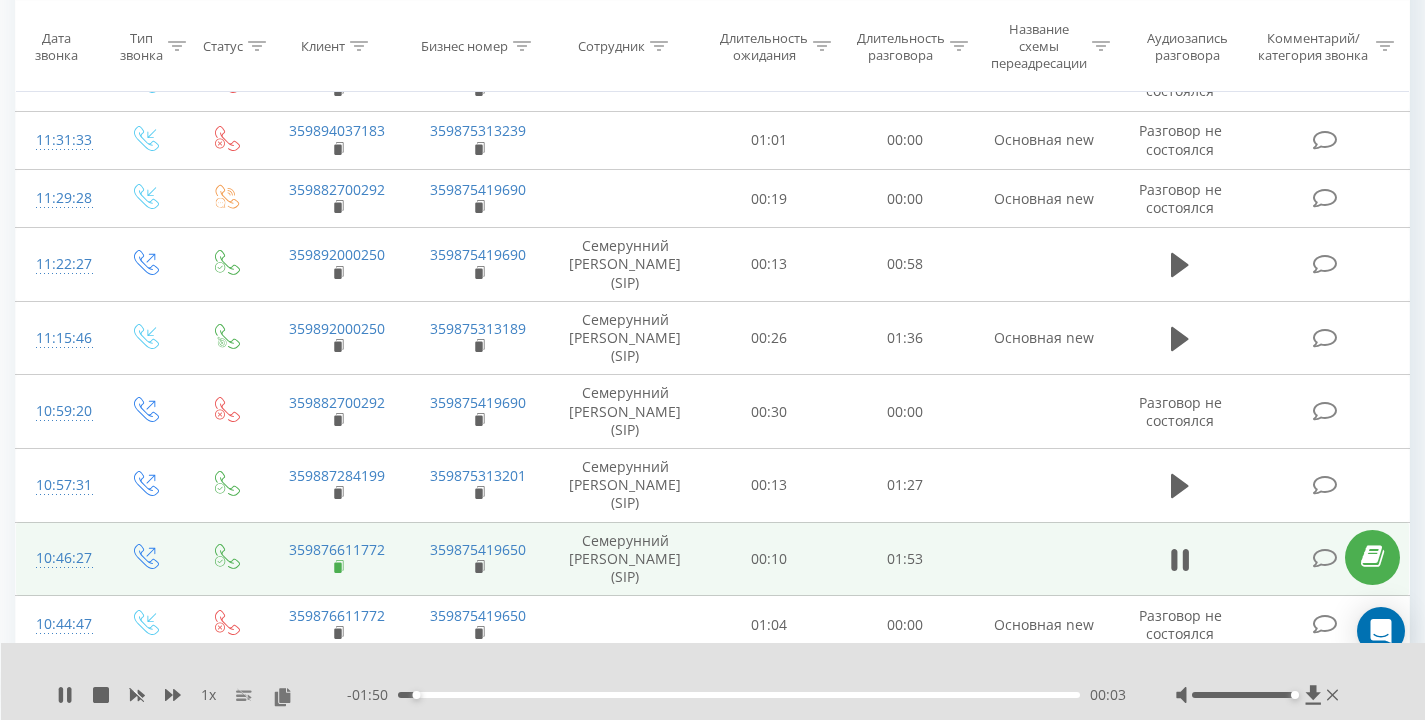 click 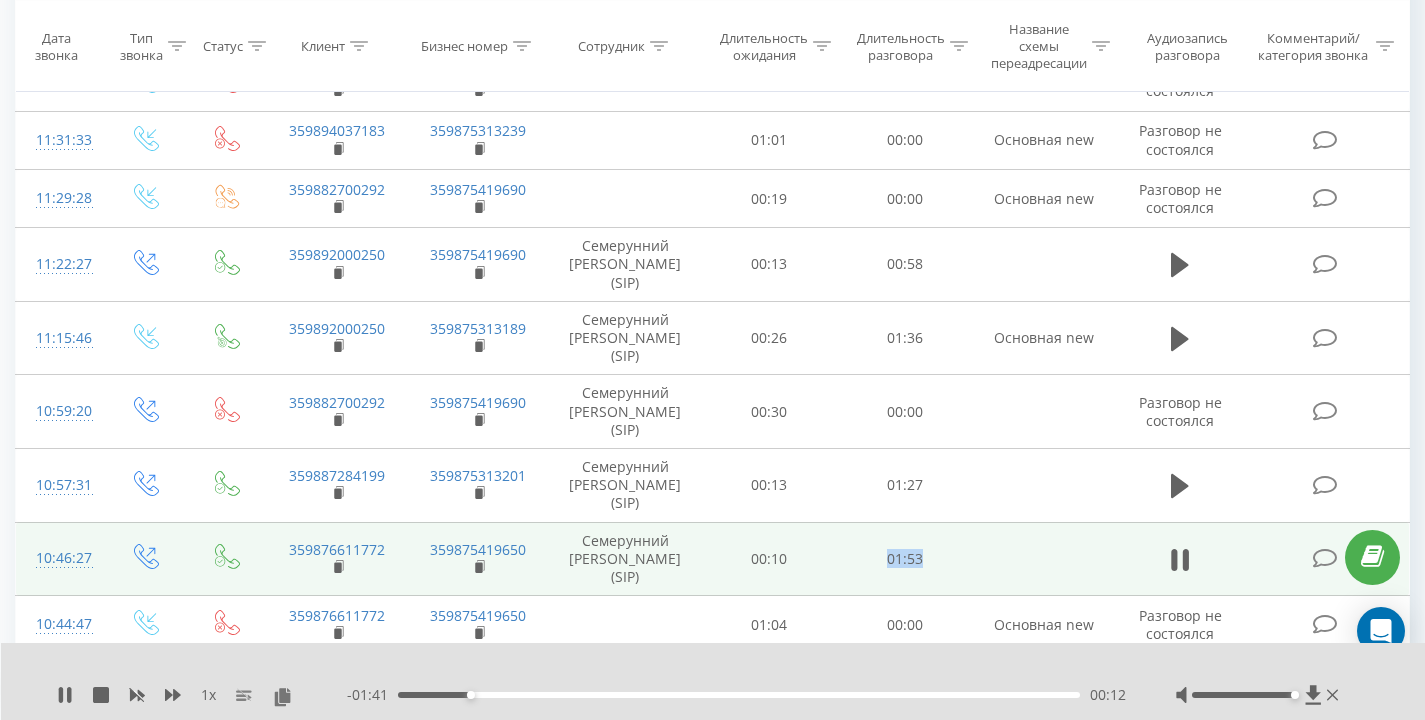 drag, startPoint x: 881, startPoint y: 557, endPoint x: 970, endPoint y: 561, distance: 89.08984 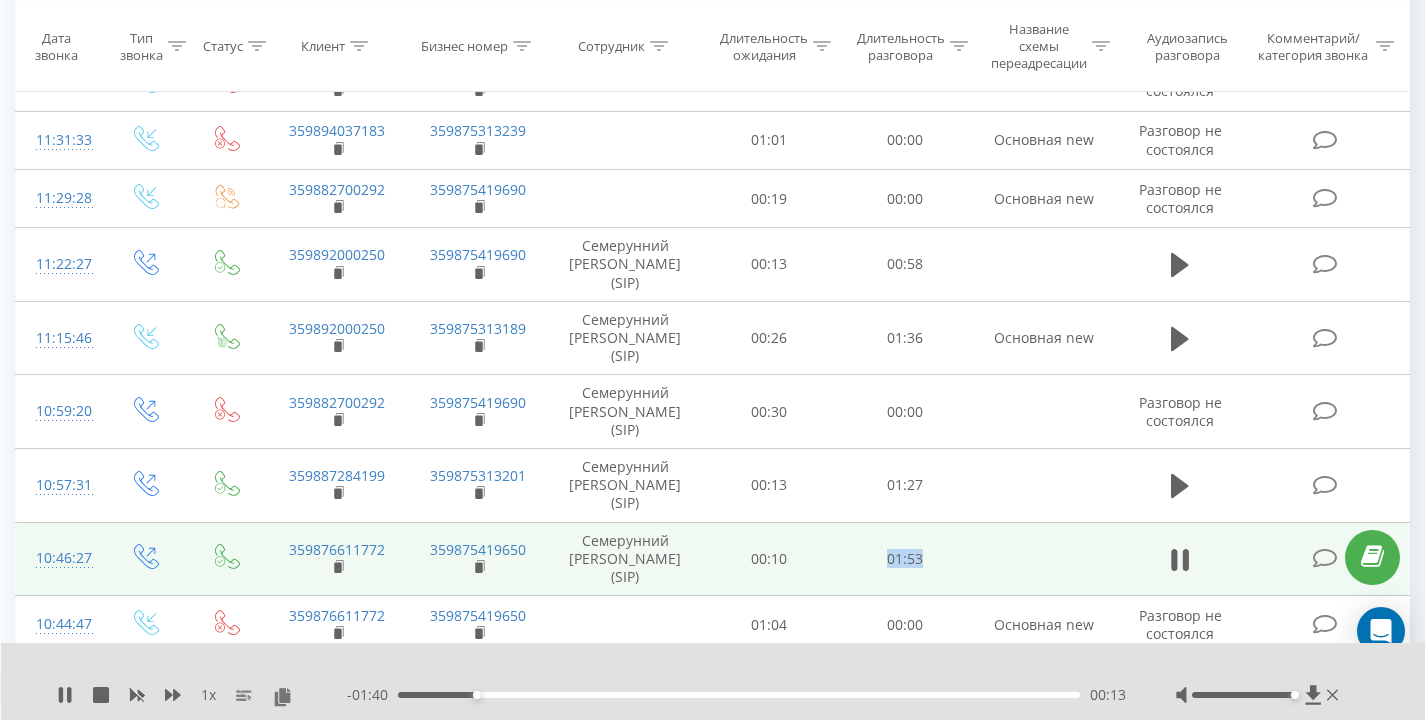 drag, startPoint x: 970, startPoint y: 561, endPoint x: 950, endPoint y: 559, distance: 20.09975 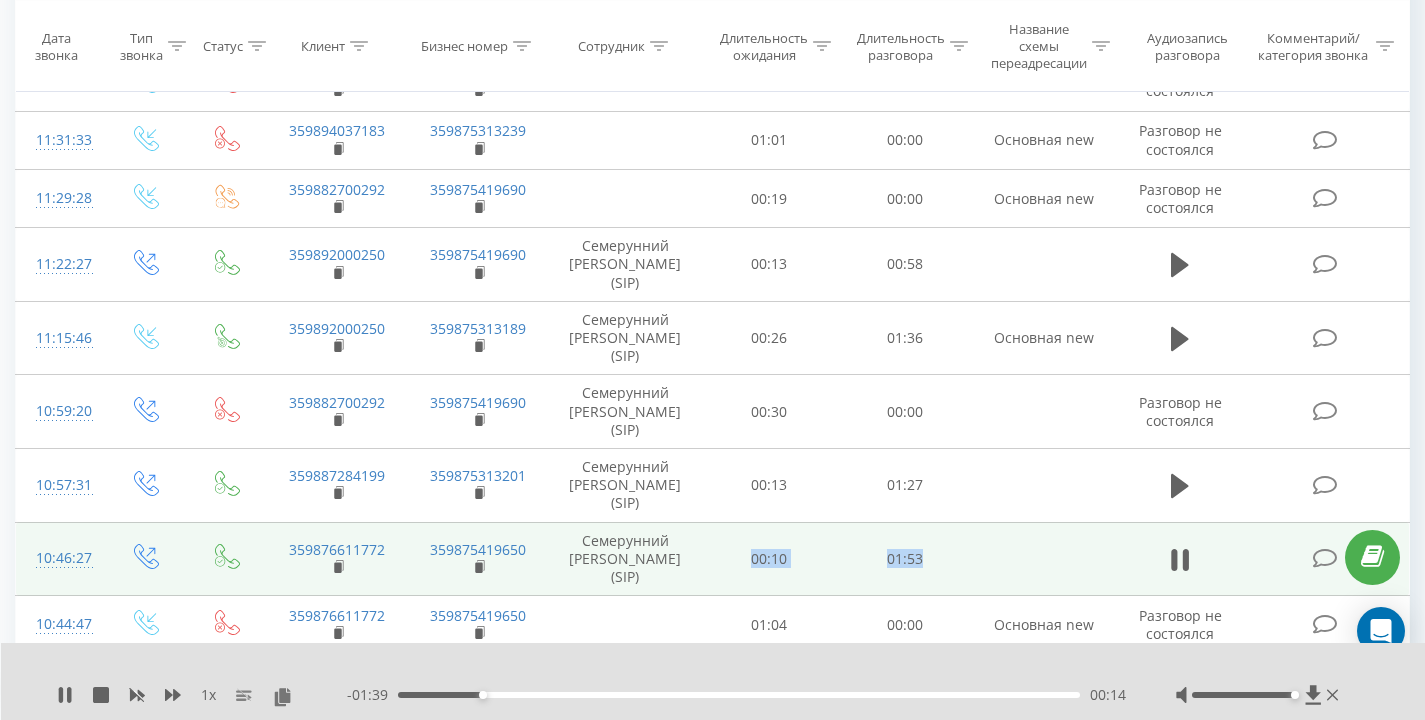 drag, startPoint x: 943, startPoint y: 559, endPoint x: 724, endPoint y: 561, distance: 219.00912 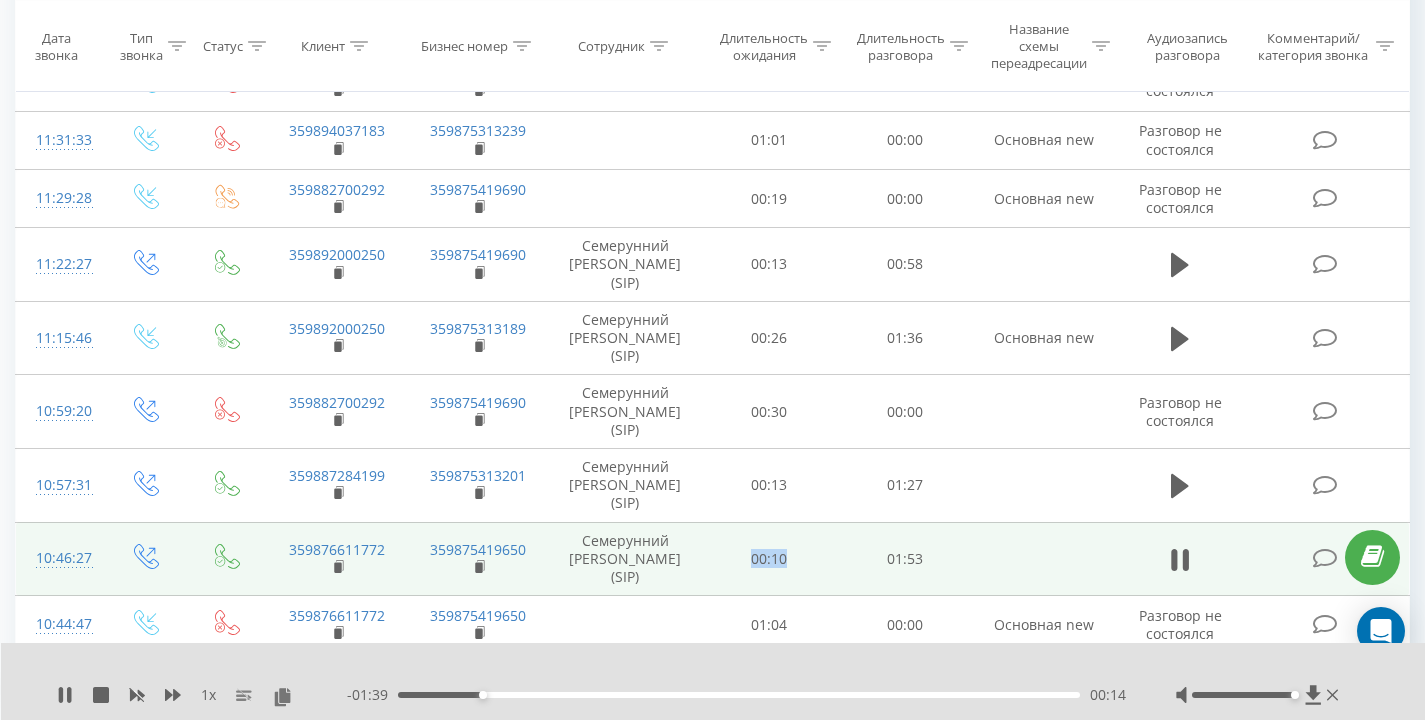 drag, startPoint x: 764, startPoint y: 555, endPoint x: 741, endPoint y: 557, distance: 23.086792 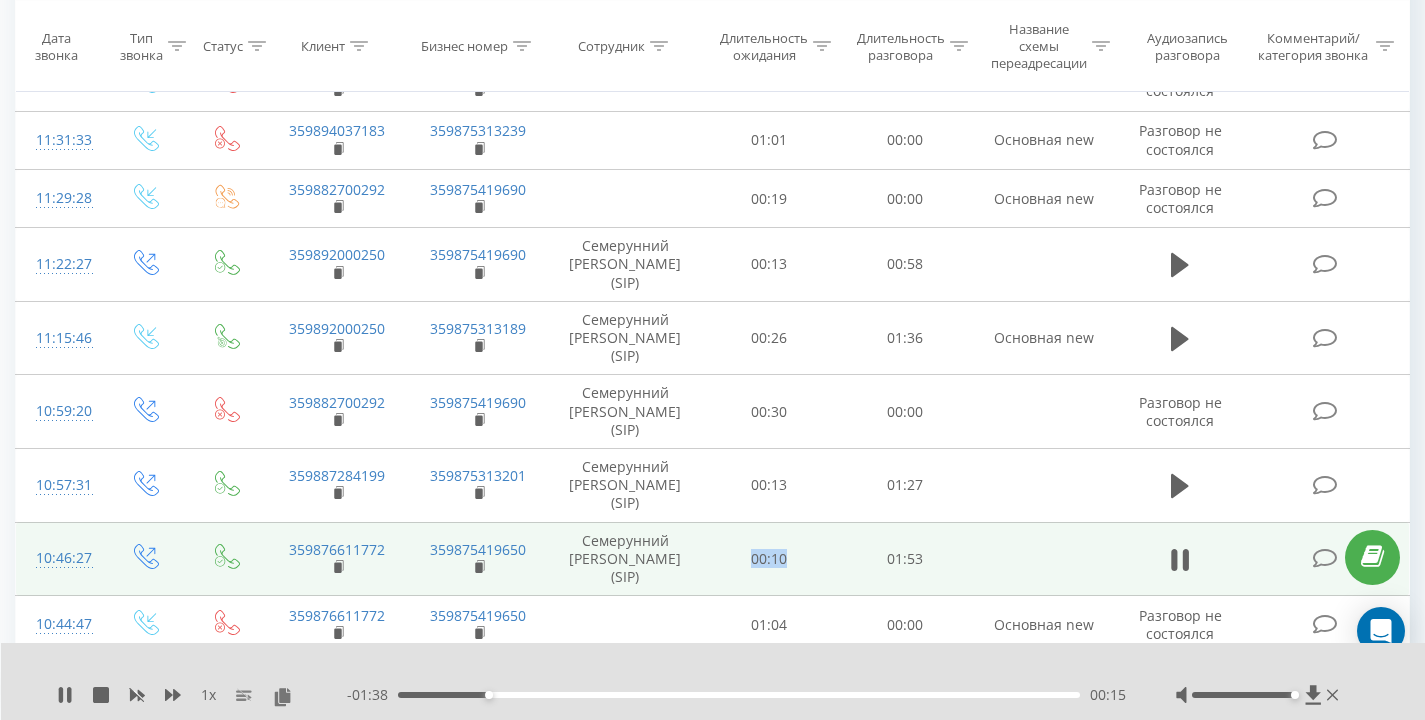 click on "00:10" at bounding box center [769, 559] 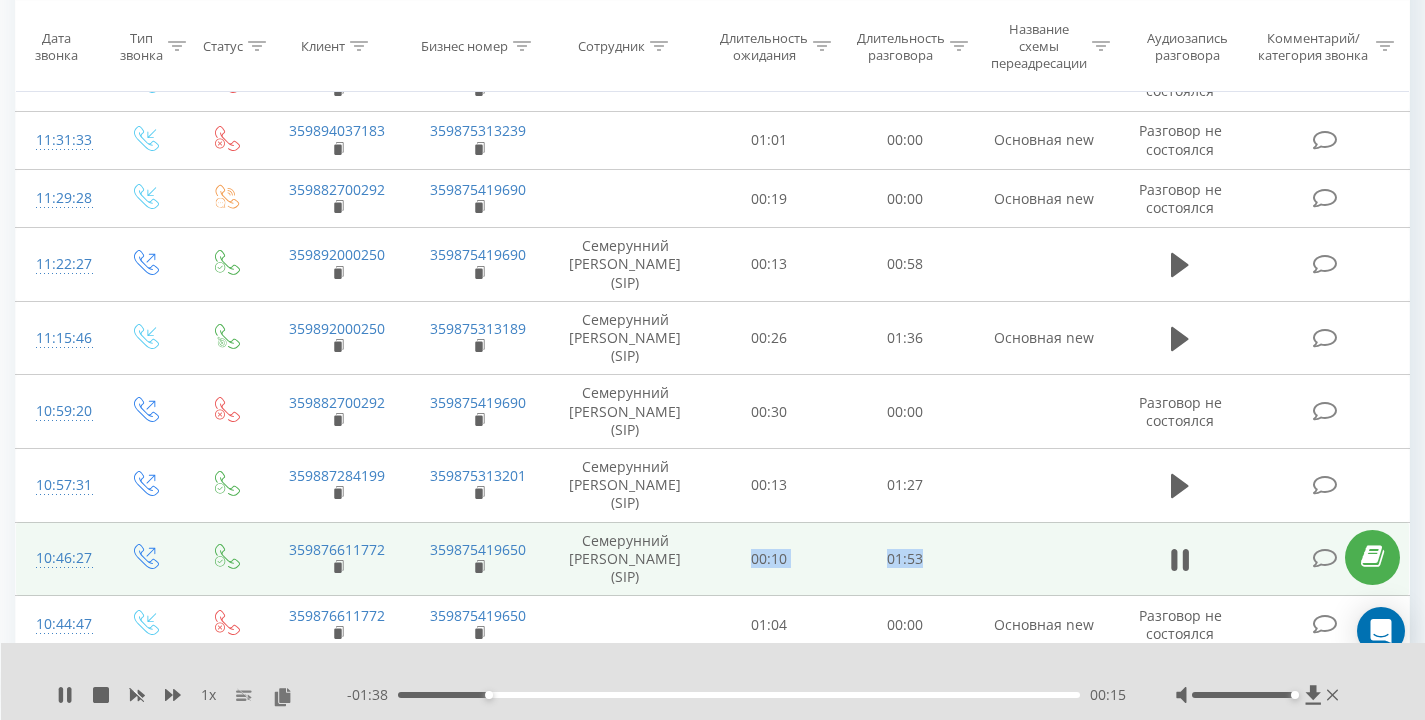 drag, startPoint x: 819, startPoint y: 558, endPoint x: 984, endPoint y: 558, distance: 165 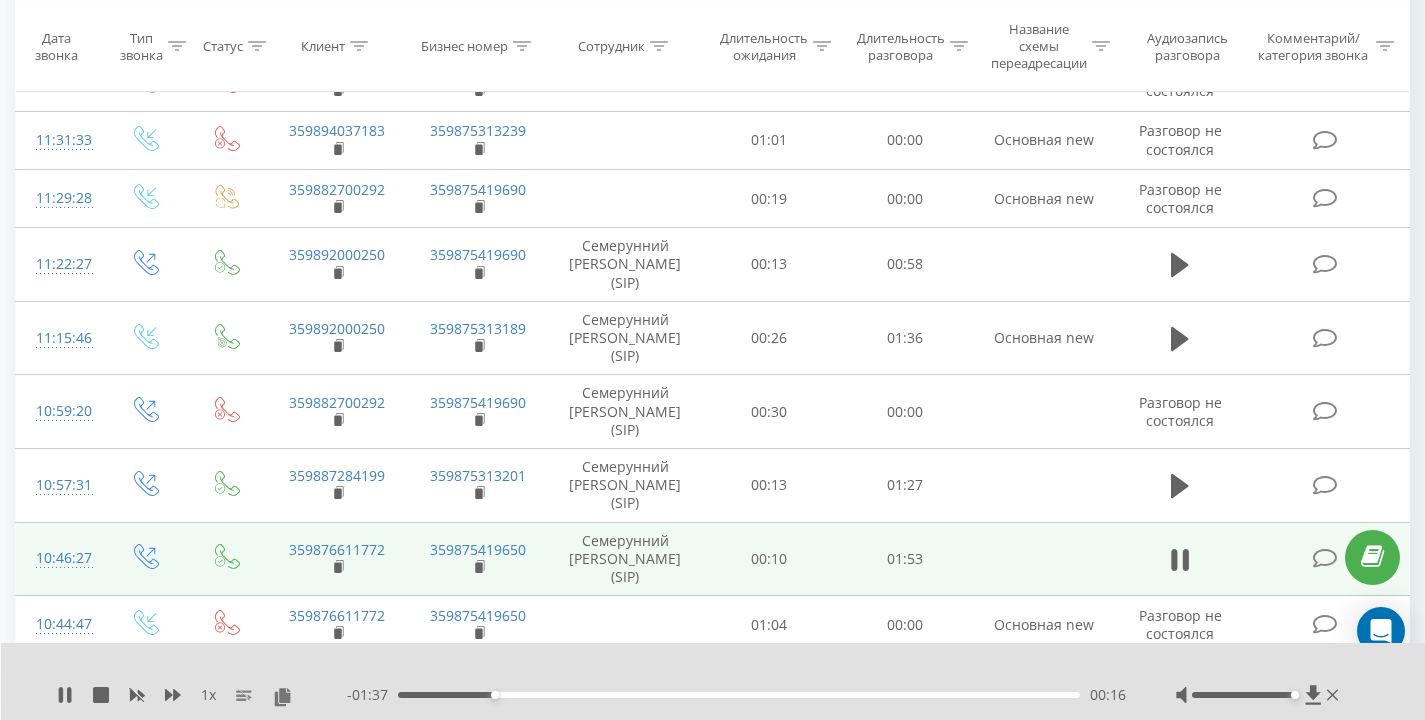 click at bounding box center (1044, 559) 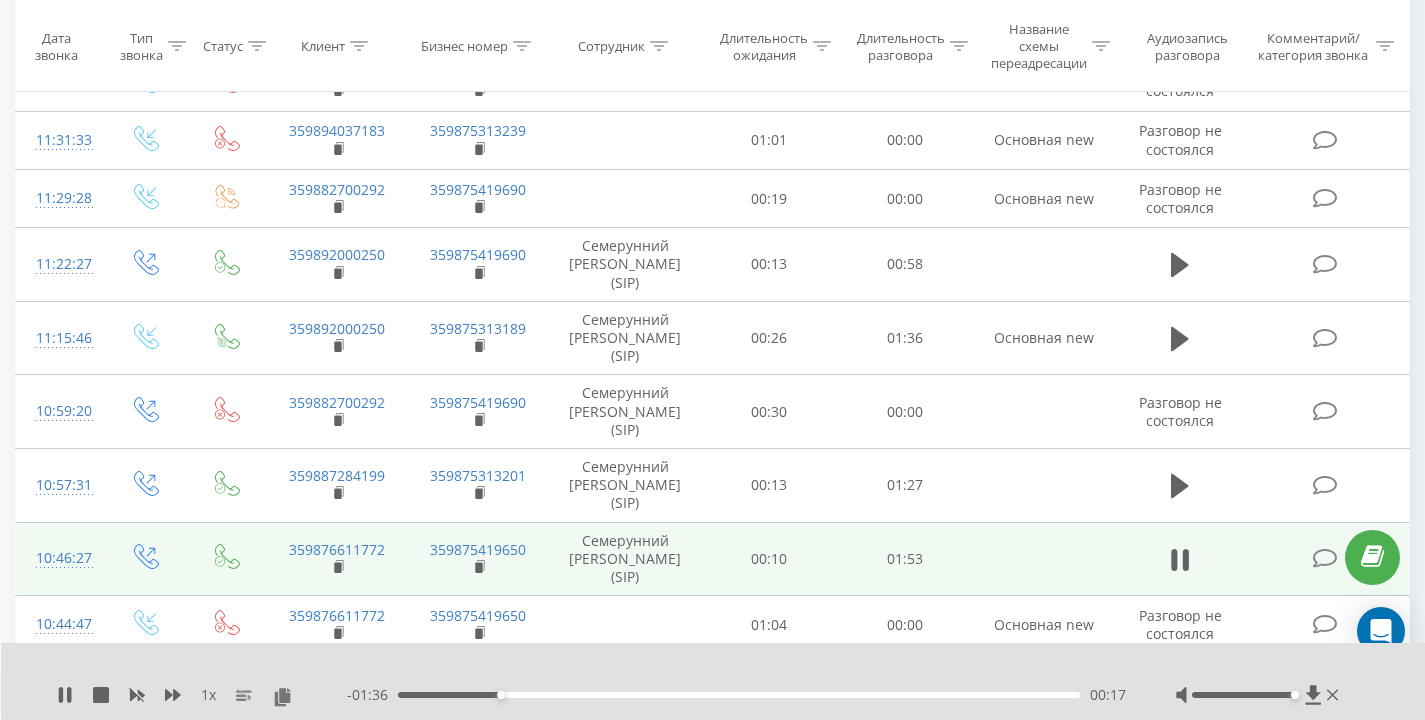 click at bounding box center (1044, 559) 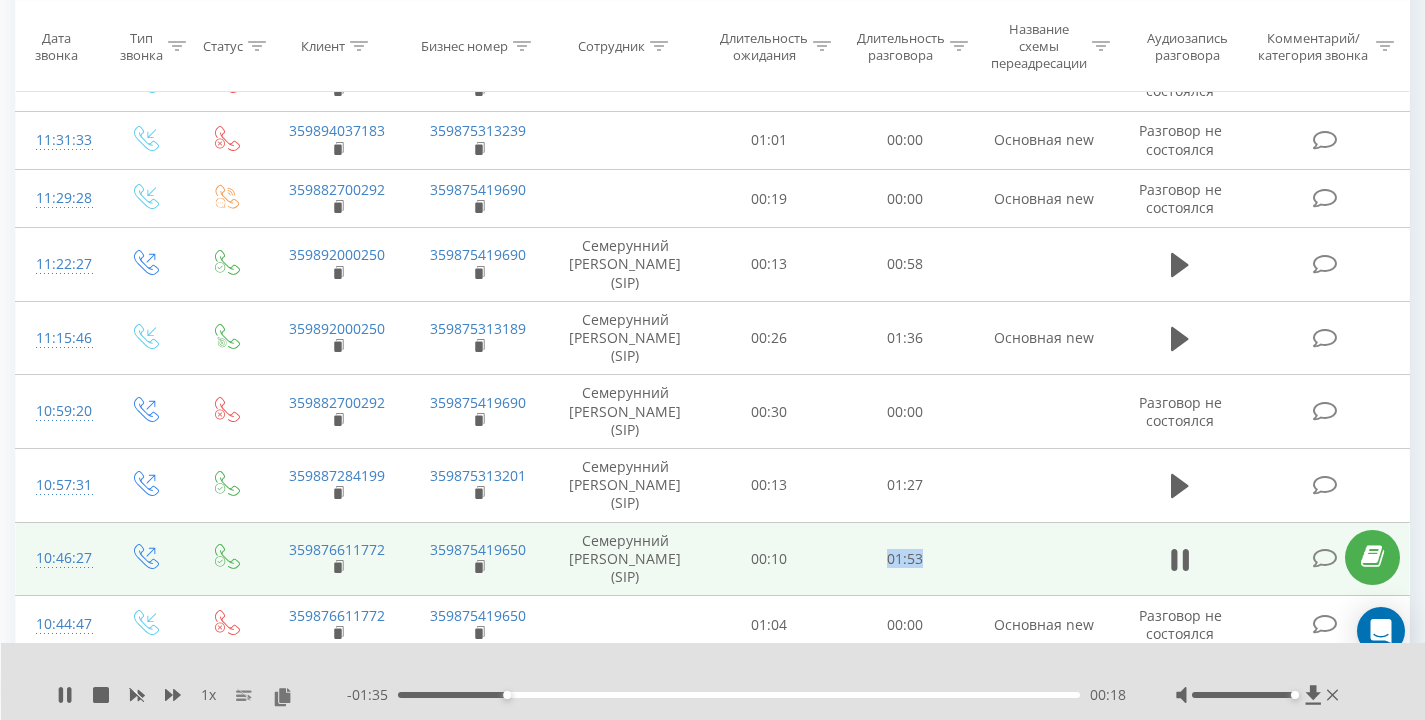 drag, startPoint x: 984, startPoint y: 558, endPoint x: 802, endPoint y: 560, distance: 182.01099 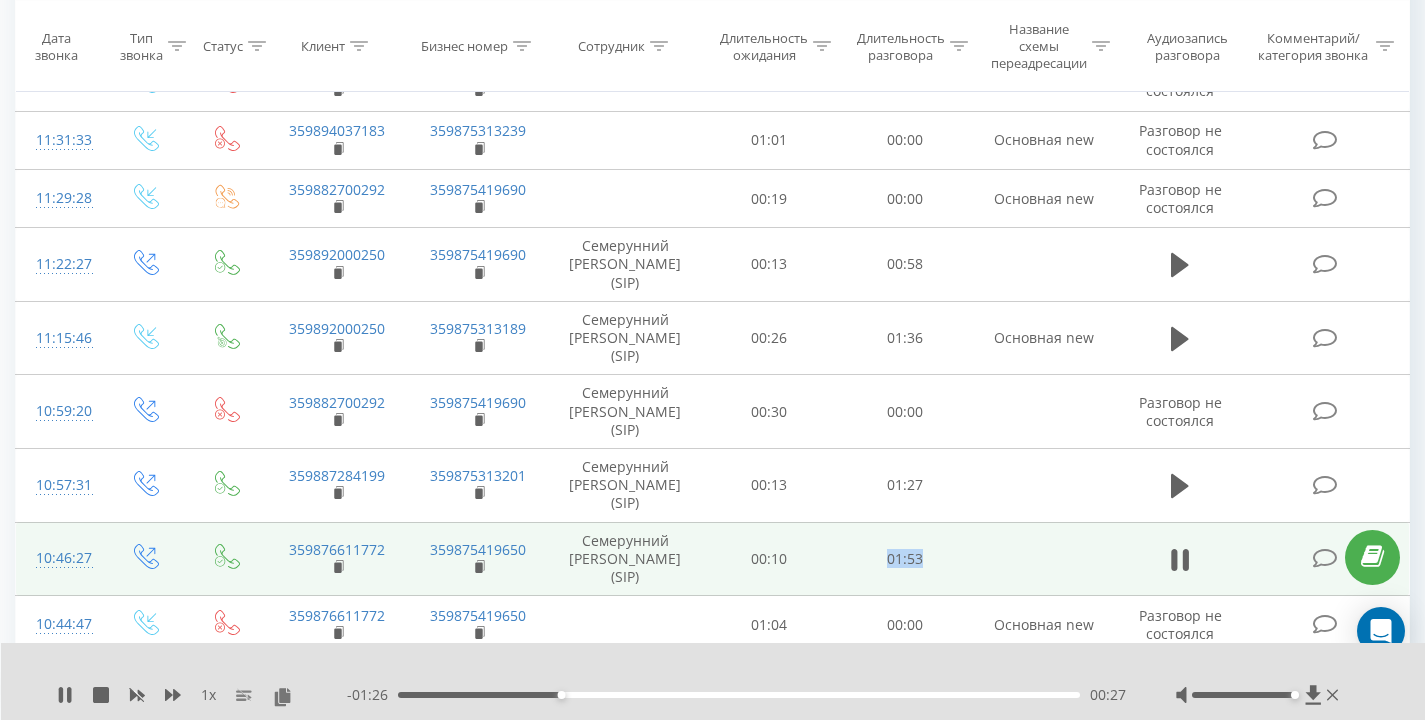 click on "01:53" at bounding box center [905, 559] 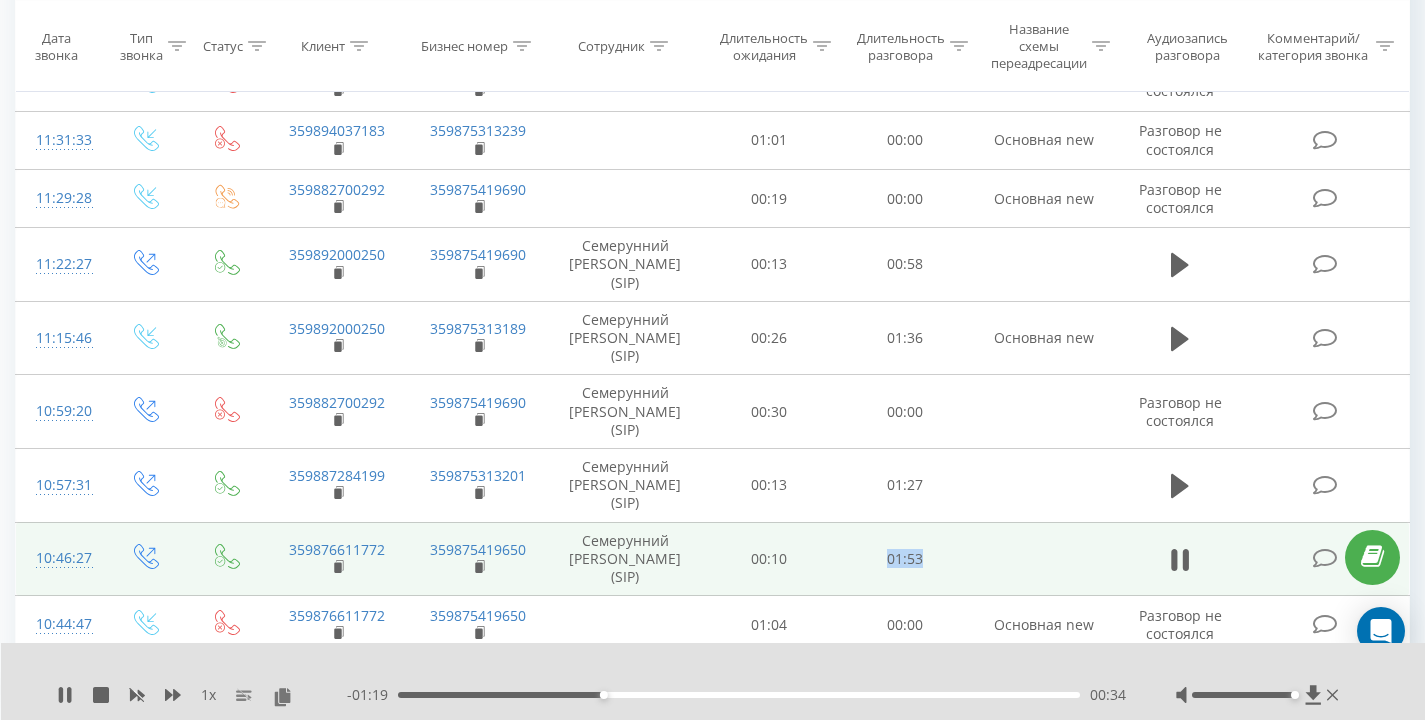 drag, startPoint x: 835, startPoint y: 562, endPoint x: 941, endPoint y: 559, distance: 106.04244 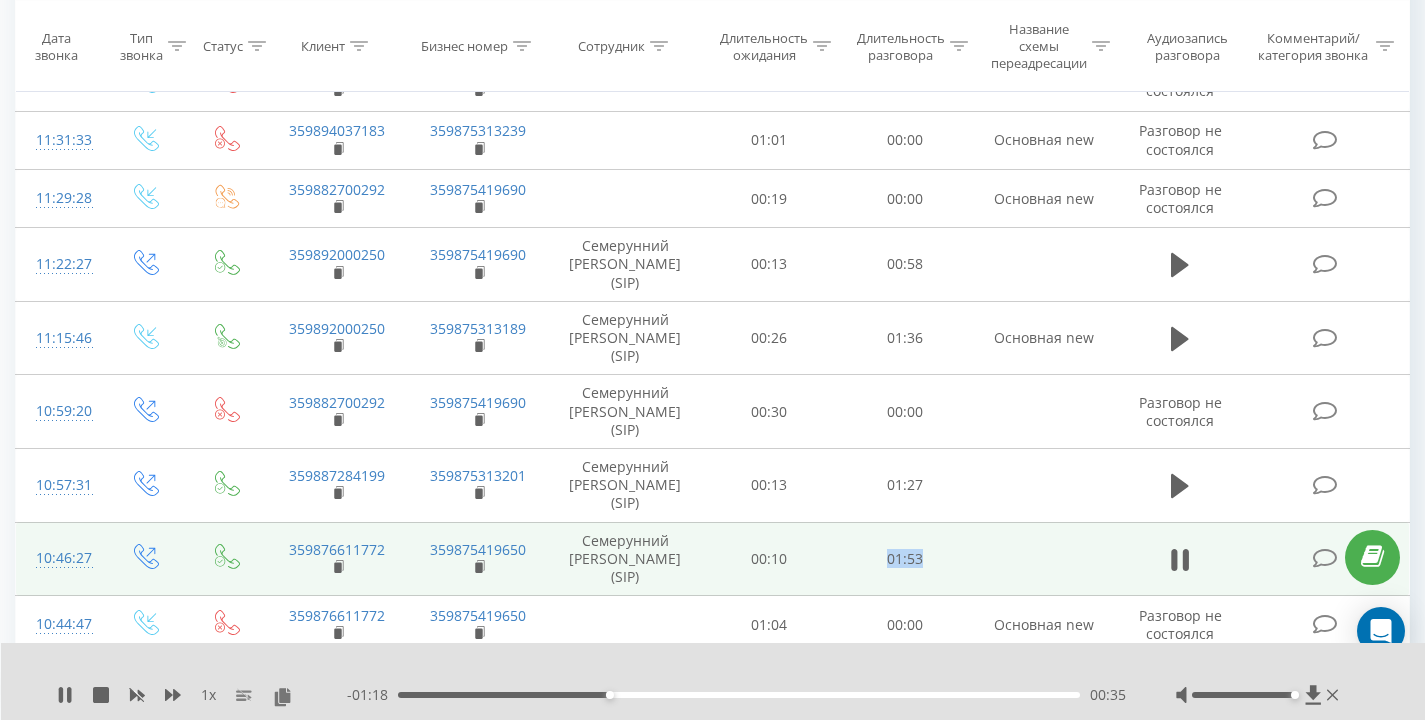 drag, startPoint x: 941, startPoint y: 559, endPoint x: 878, endPoint y: 558, distance: 63.007935 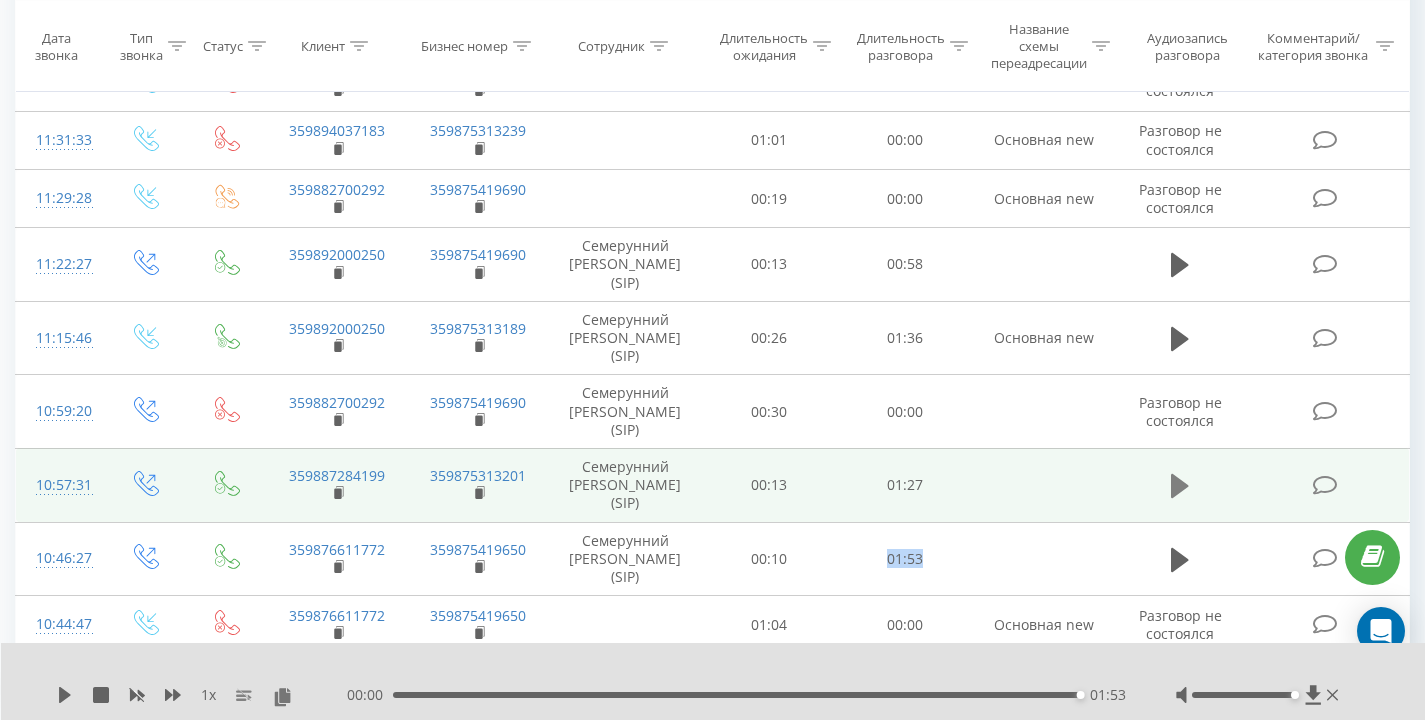 click 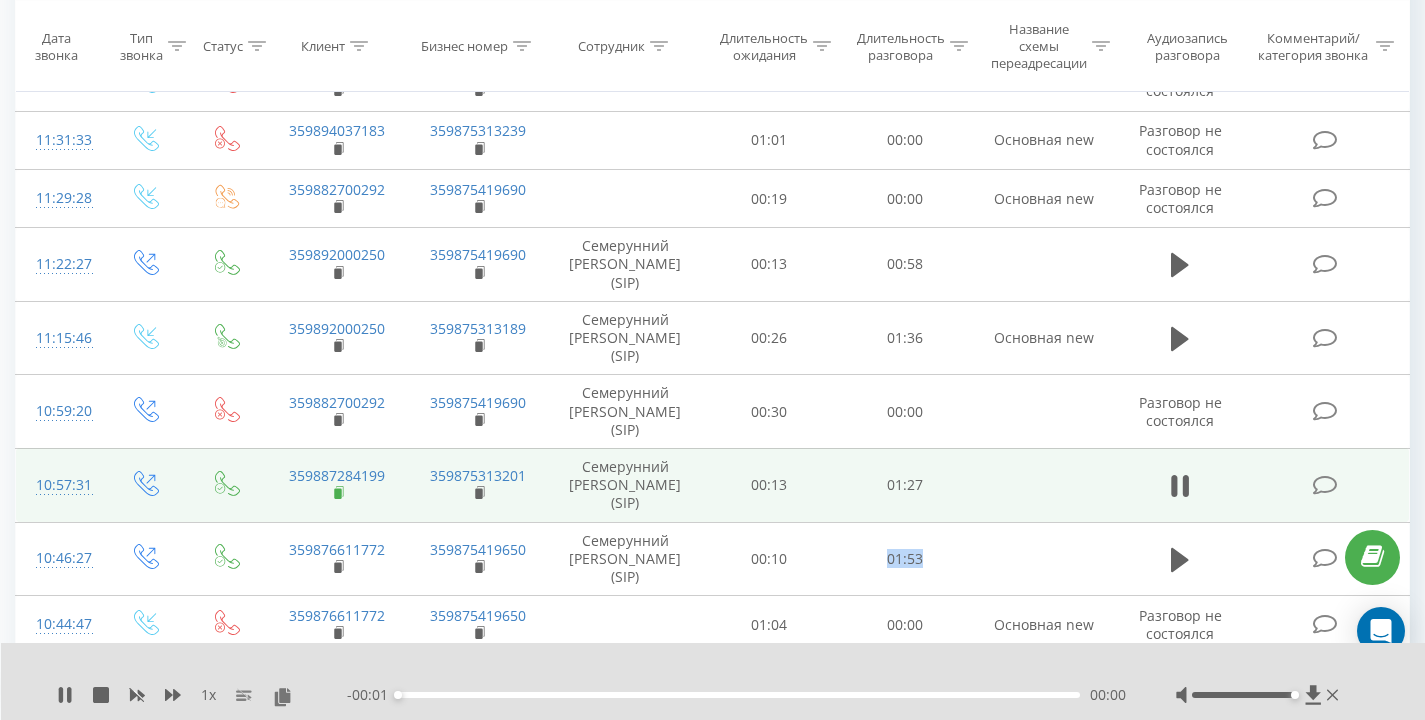 click 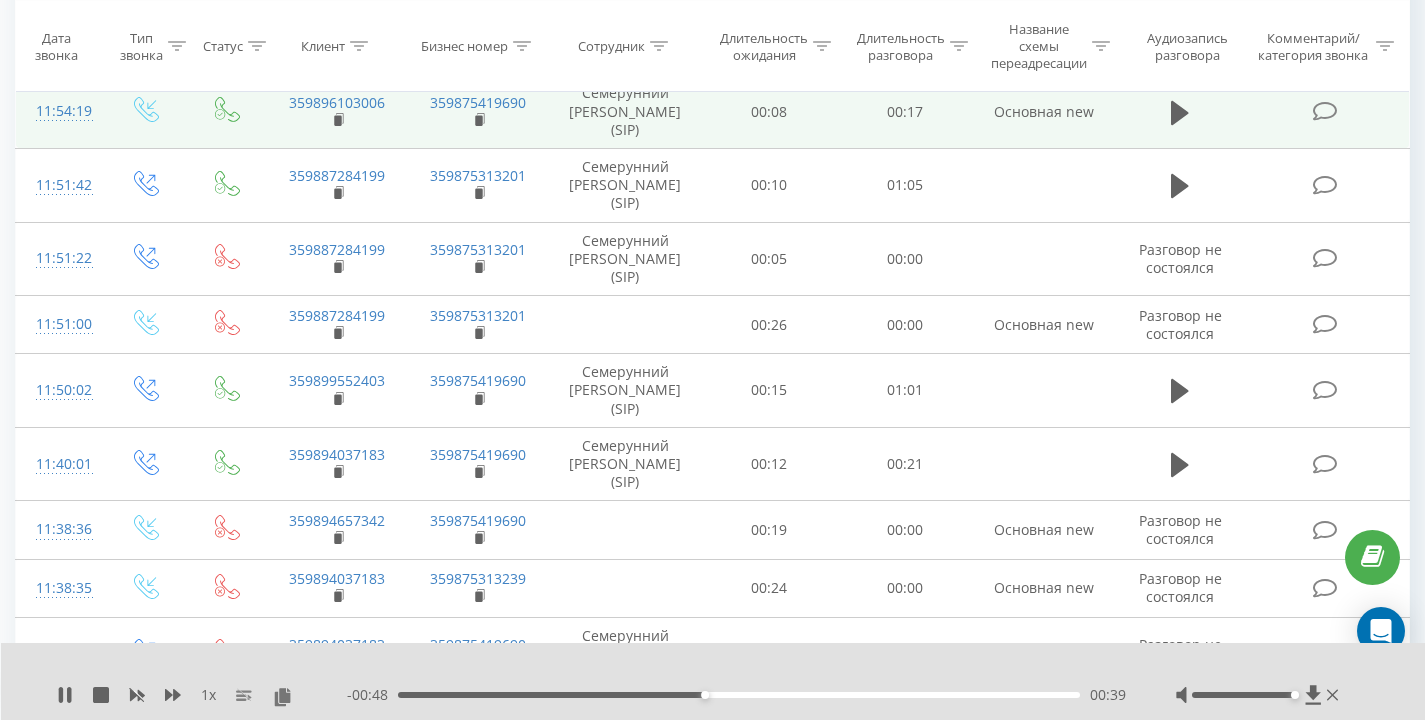 scroll, scrollTop: 308, scrollLeft: 0, axis: vertical 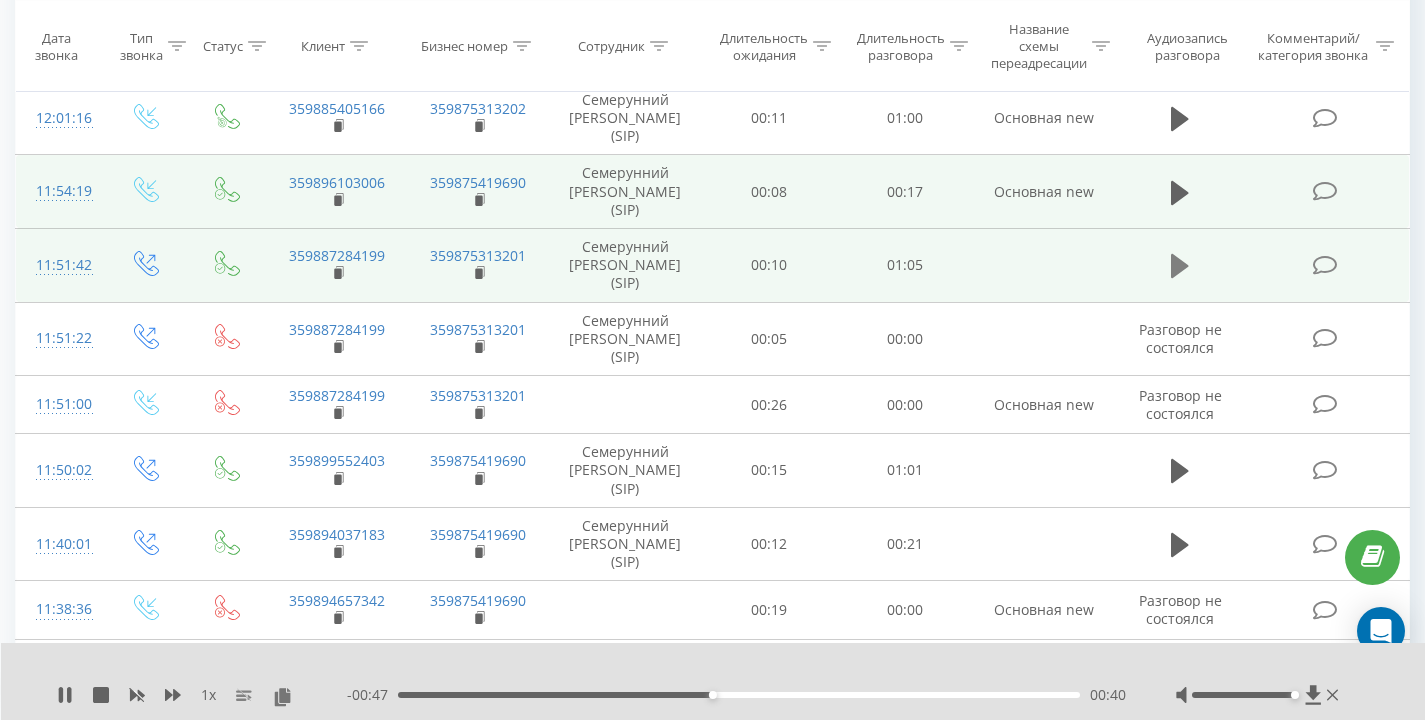 click 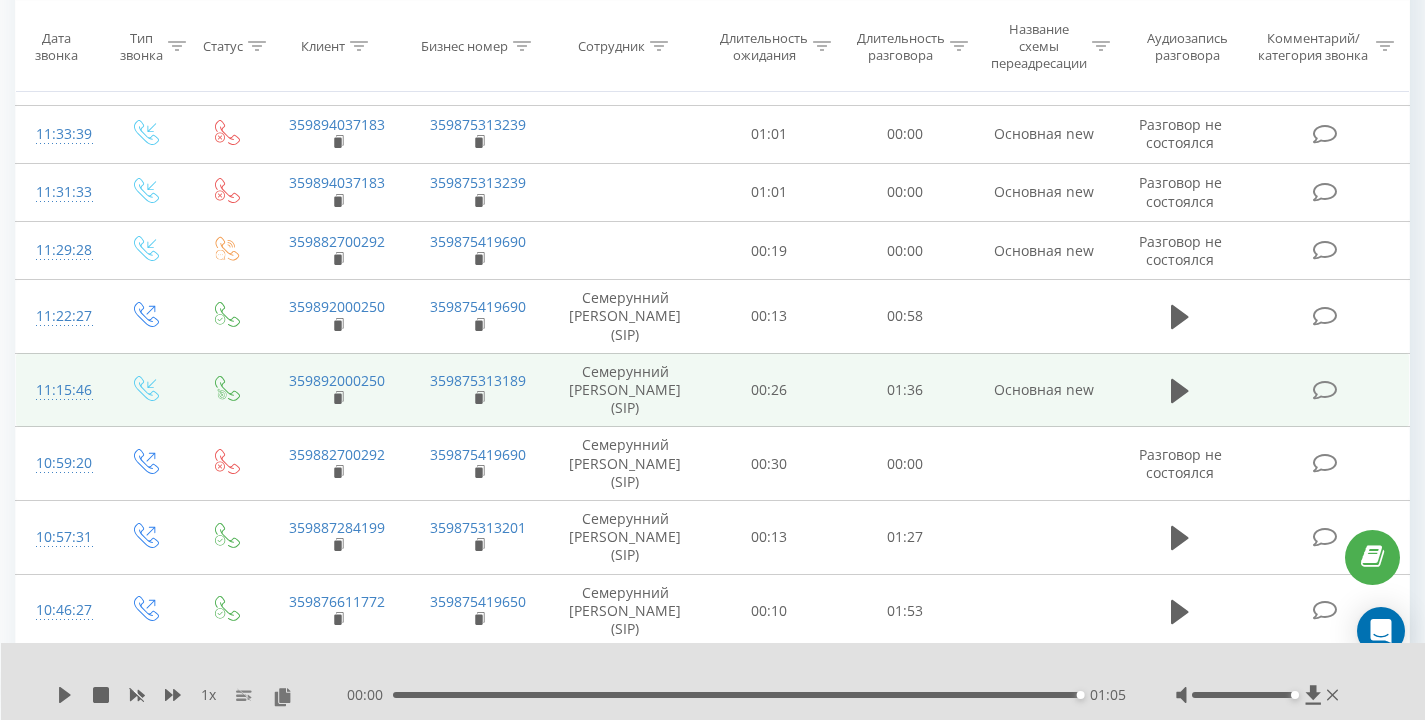 scroll, scrollTop: 1112, scrollLeft: 0, axis: vertical 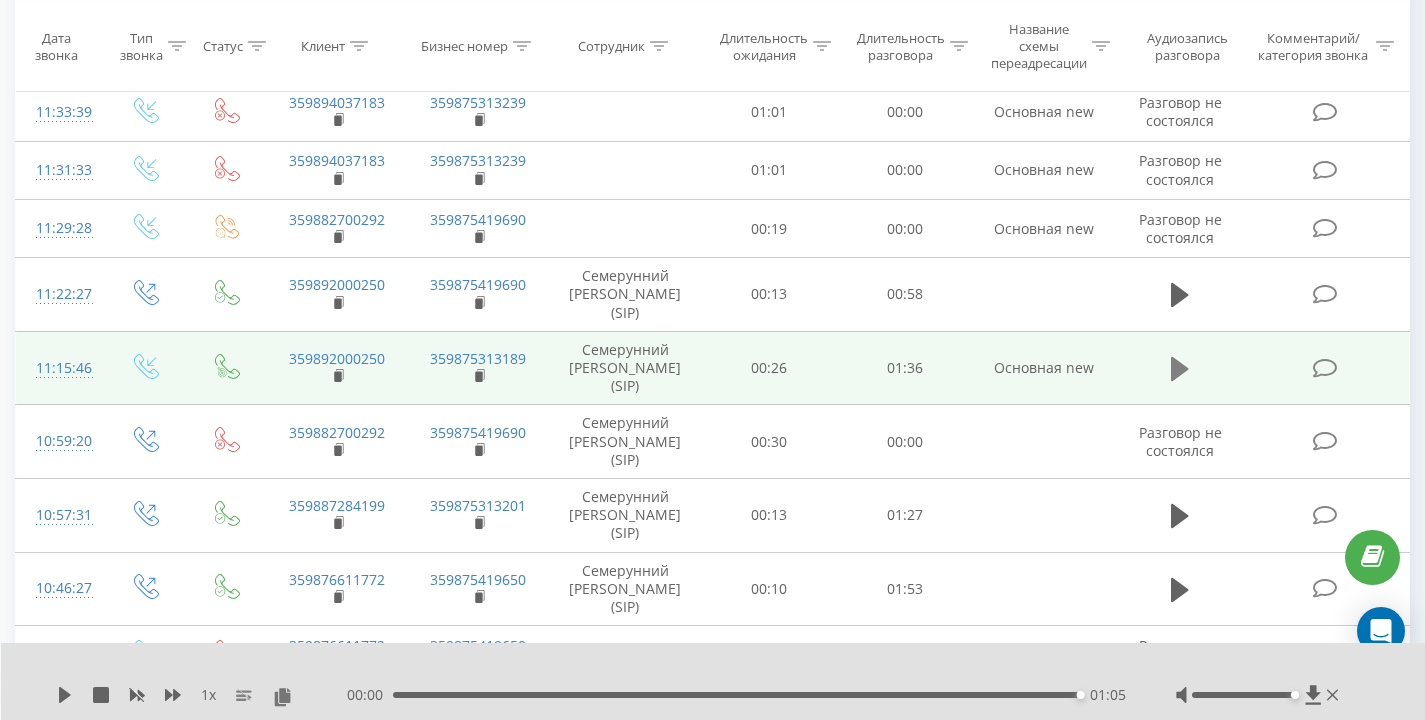 click 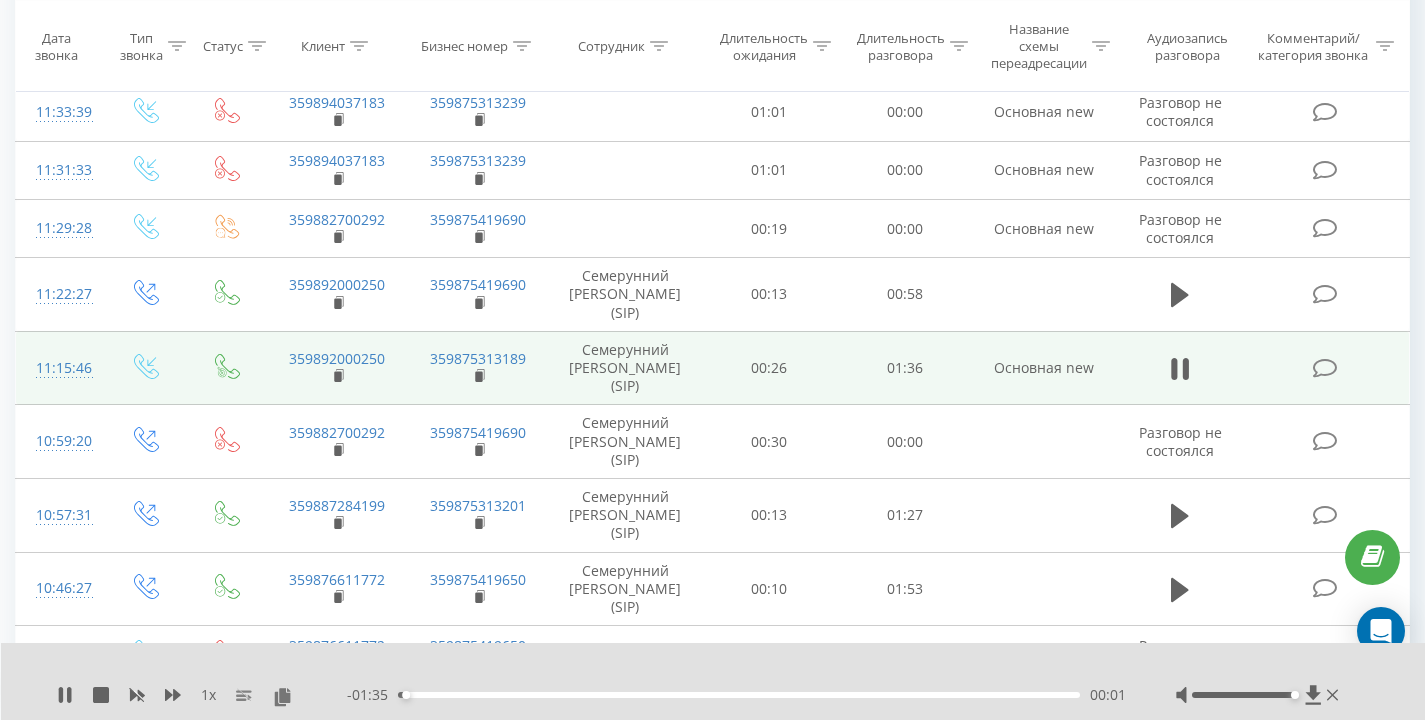 click on "00:26" at bounding box center (769, 368) 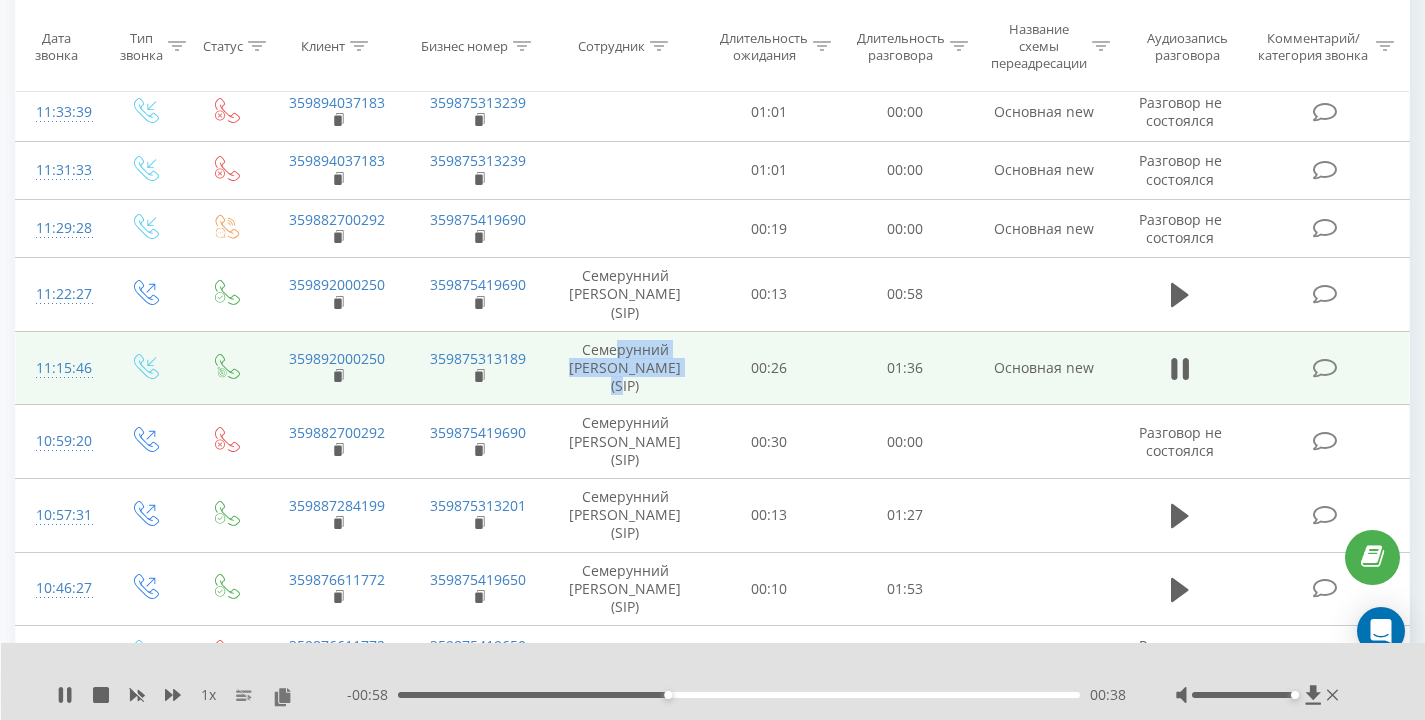 drag, startPoint x: 611, startPoint y: 352, endPoint x: 634, endPoint y: 385, distance: 40.22437 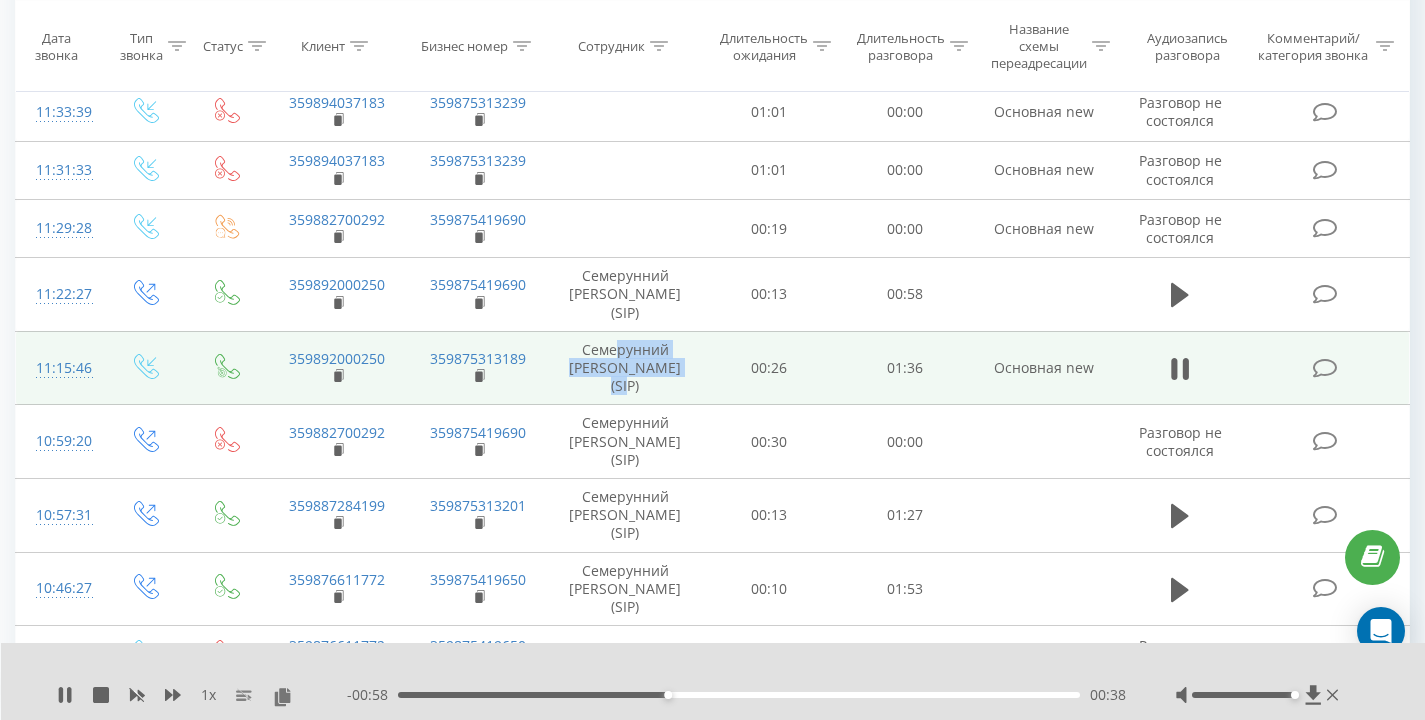 click on "Семерунний [PERSON_NAME] (SIP)" at bounding box center (625, 368) 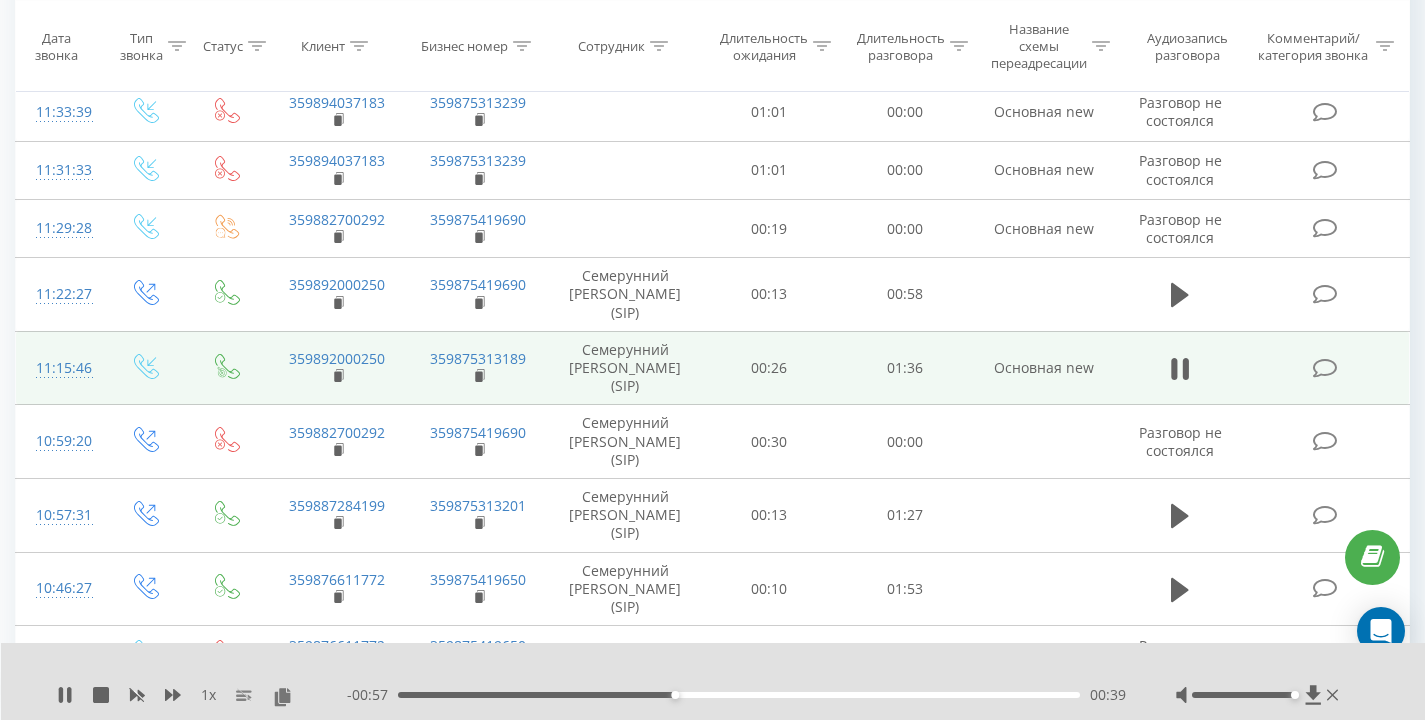 drag, startPoint x: 752, startPoint y: 366, endPoint x: 762, endPoint y: 367, distance: 10.049875 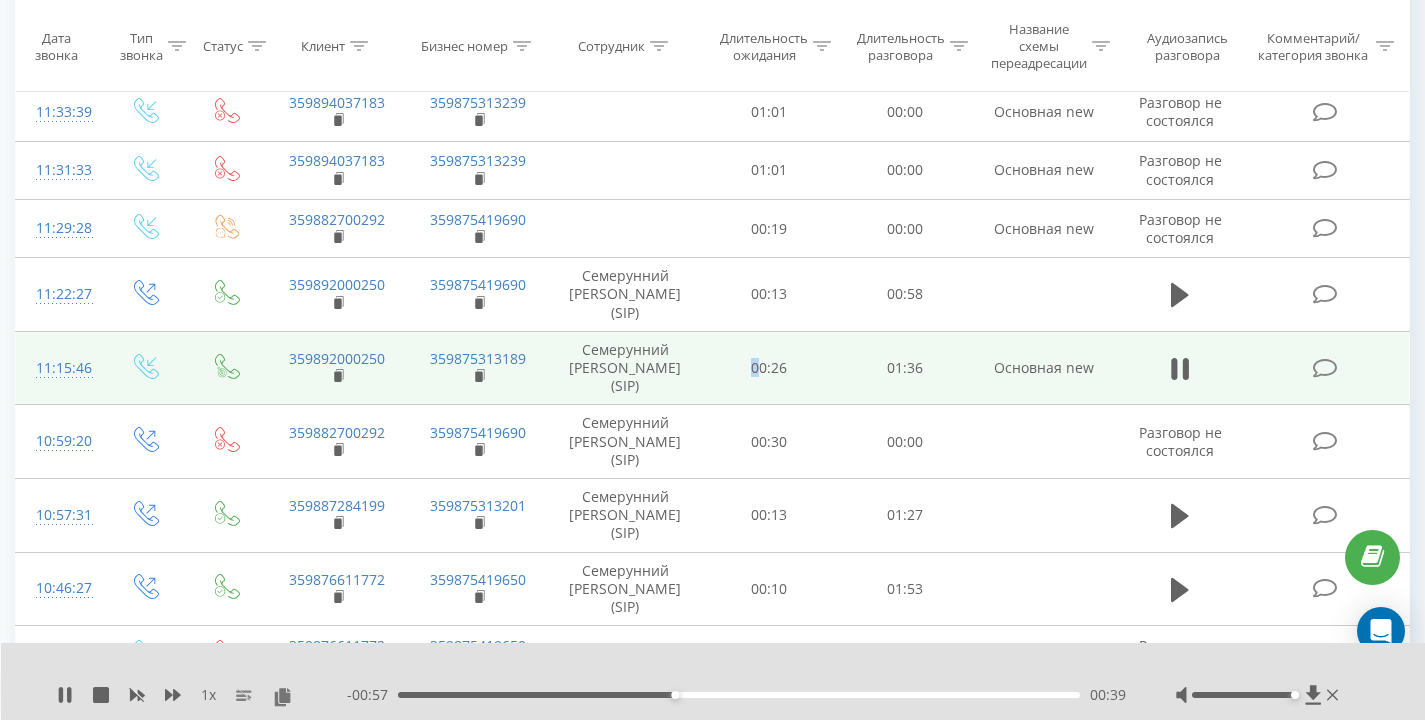 click on "00:26" at bounding box center (769, 368) 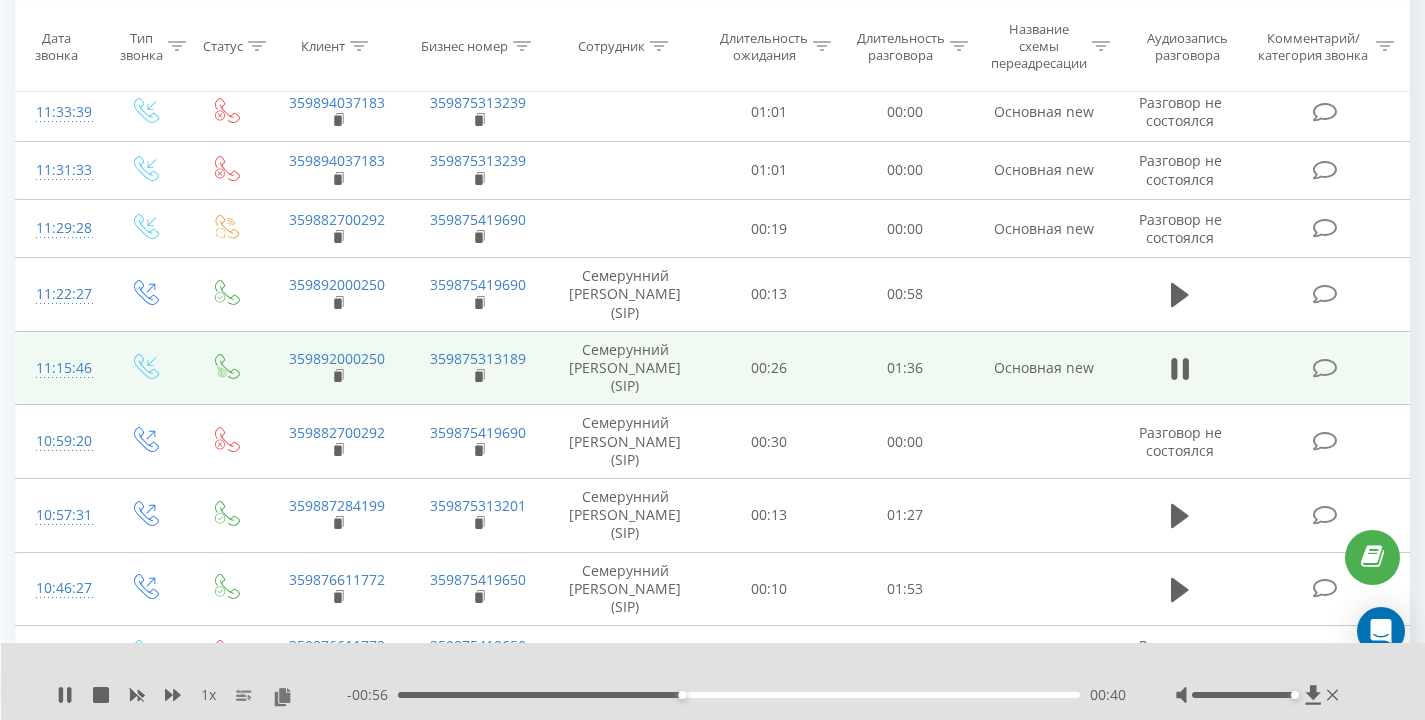 click on "01:36" at bounding box center (905, 368) 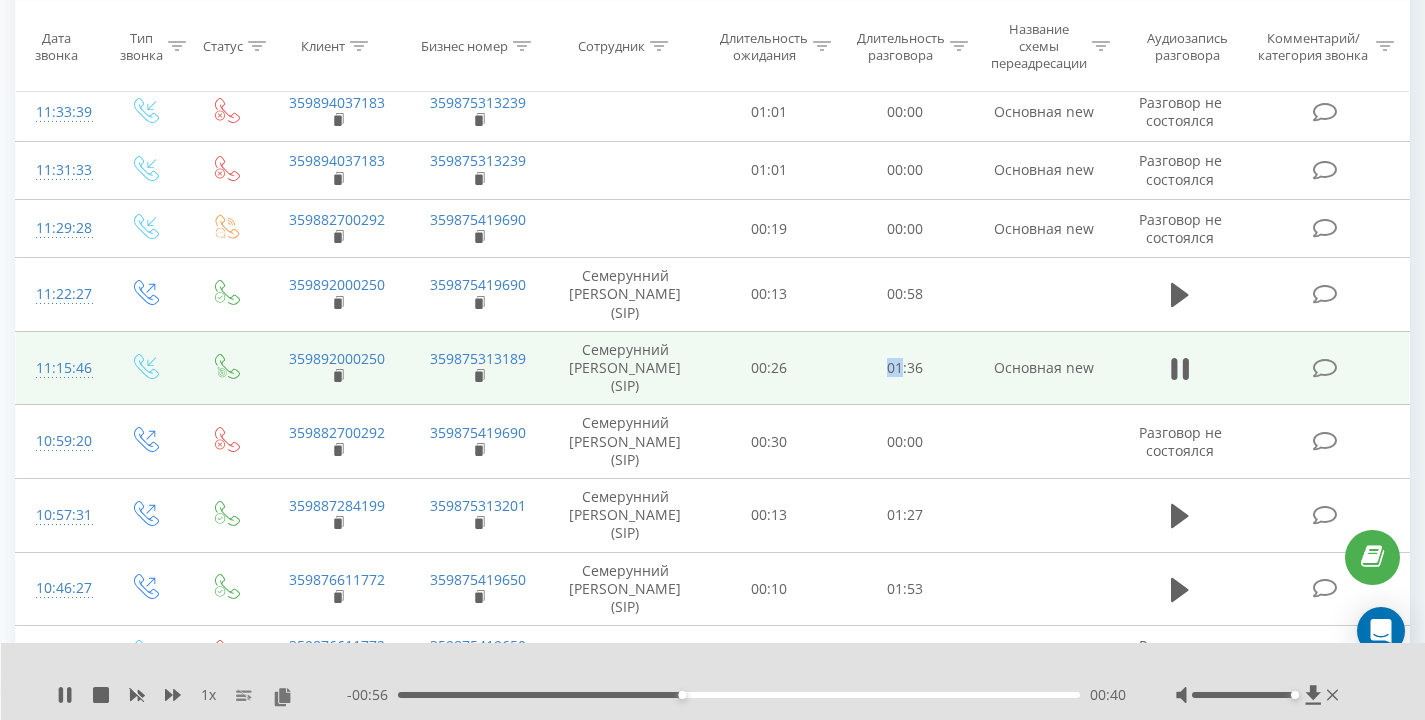 click on "01:36" at bounding box center (905, 368) 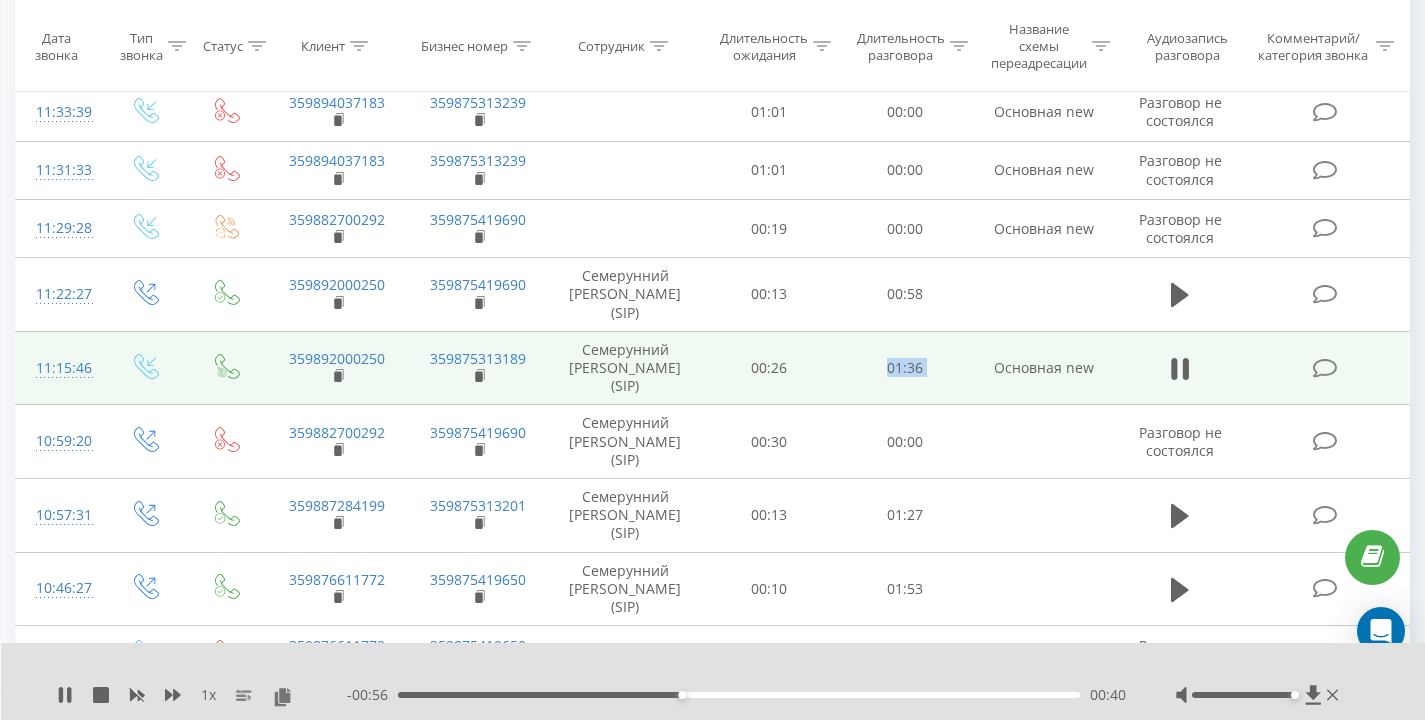 click on "01:36" at bounding box center (905, 368) 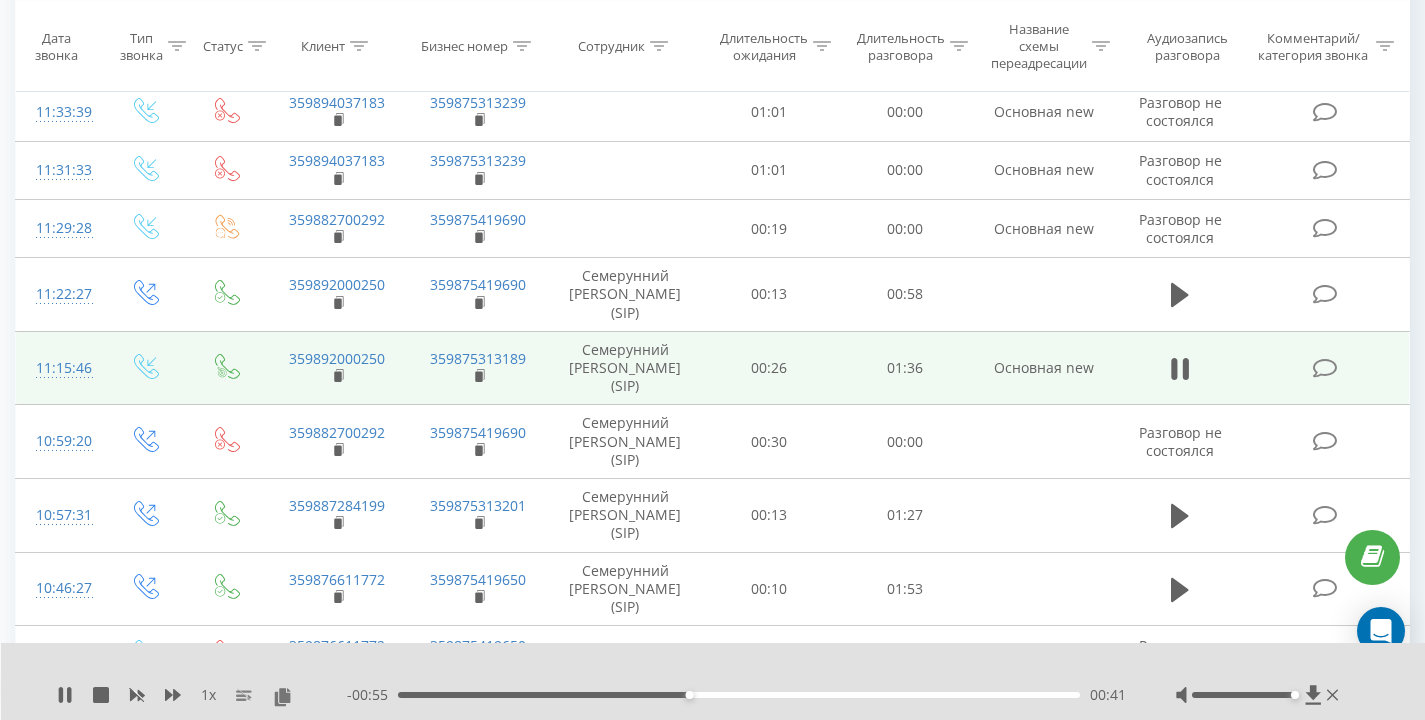 click on "01:36" at bounding box center [905, 368] 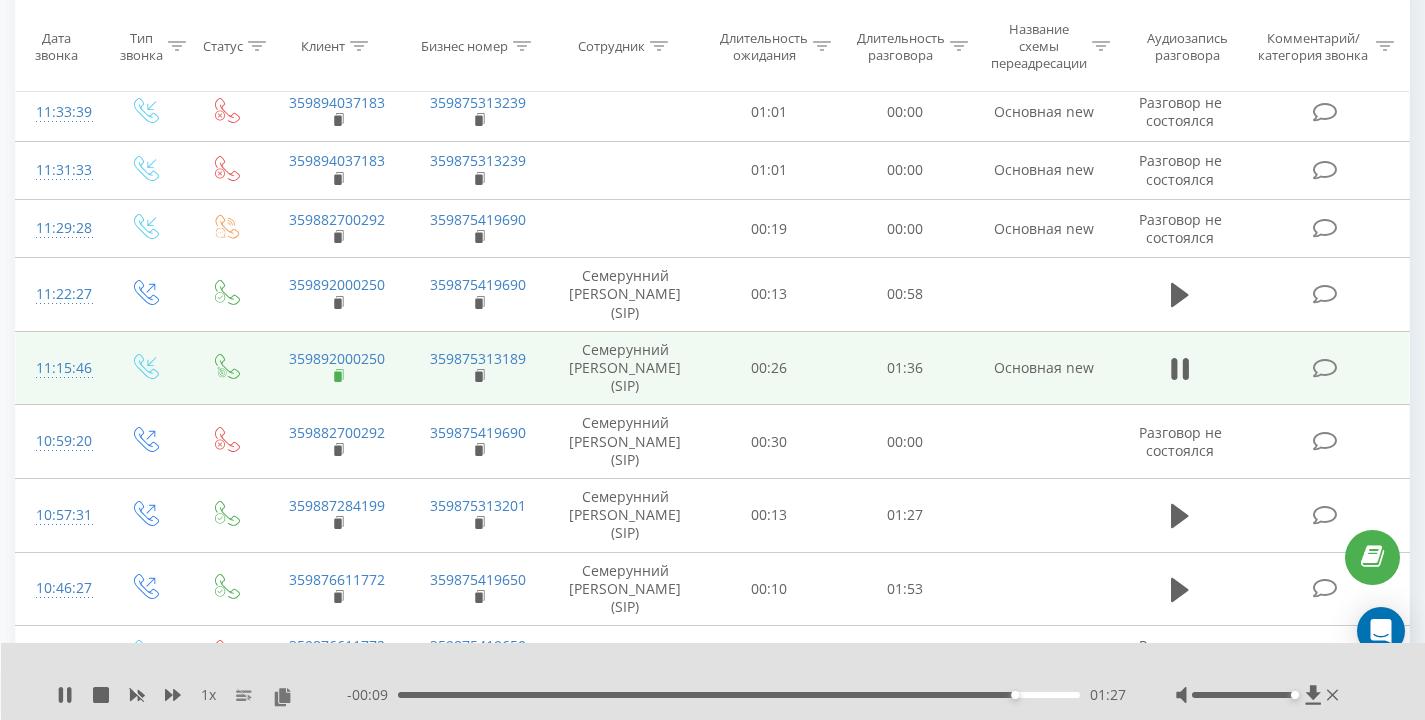 click 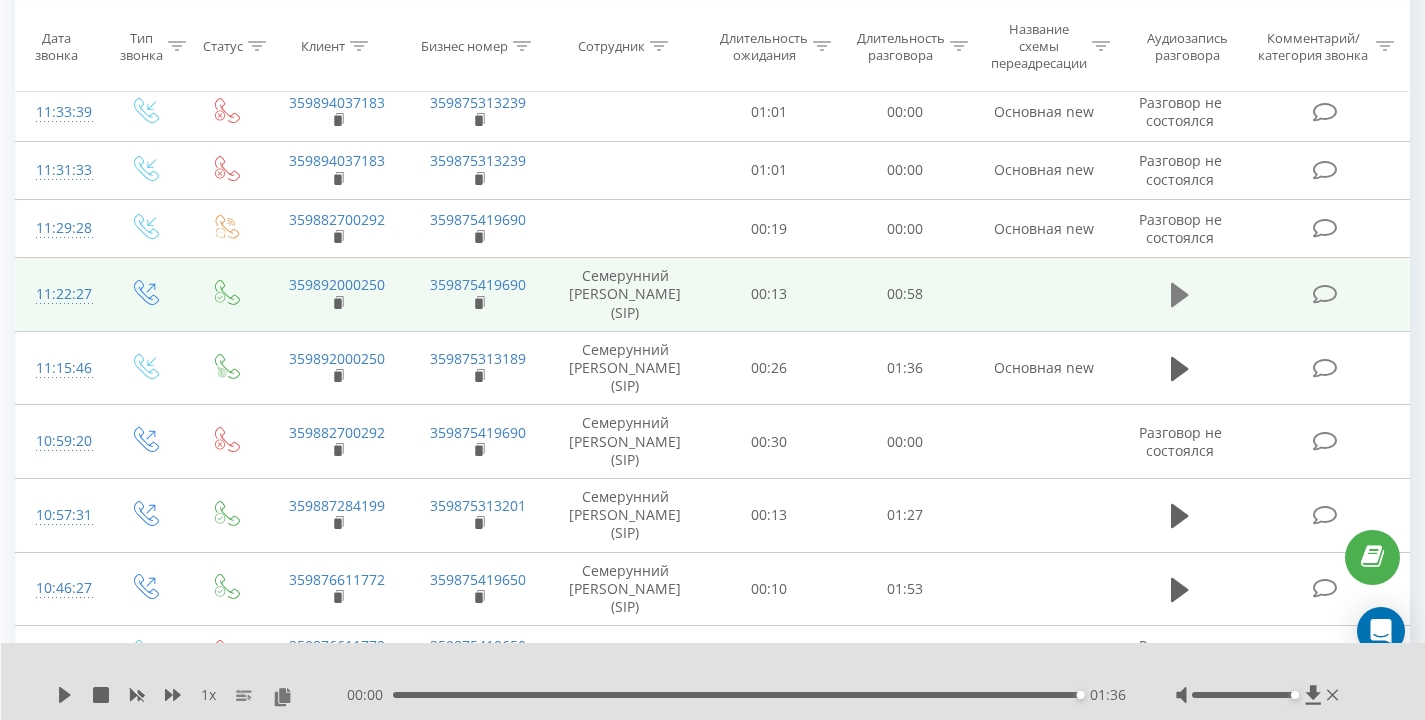 click at bounding box center (1180, 295) 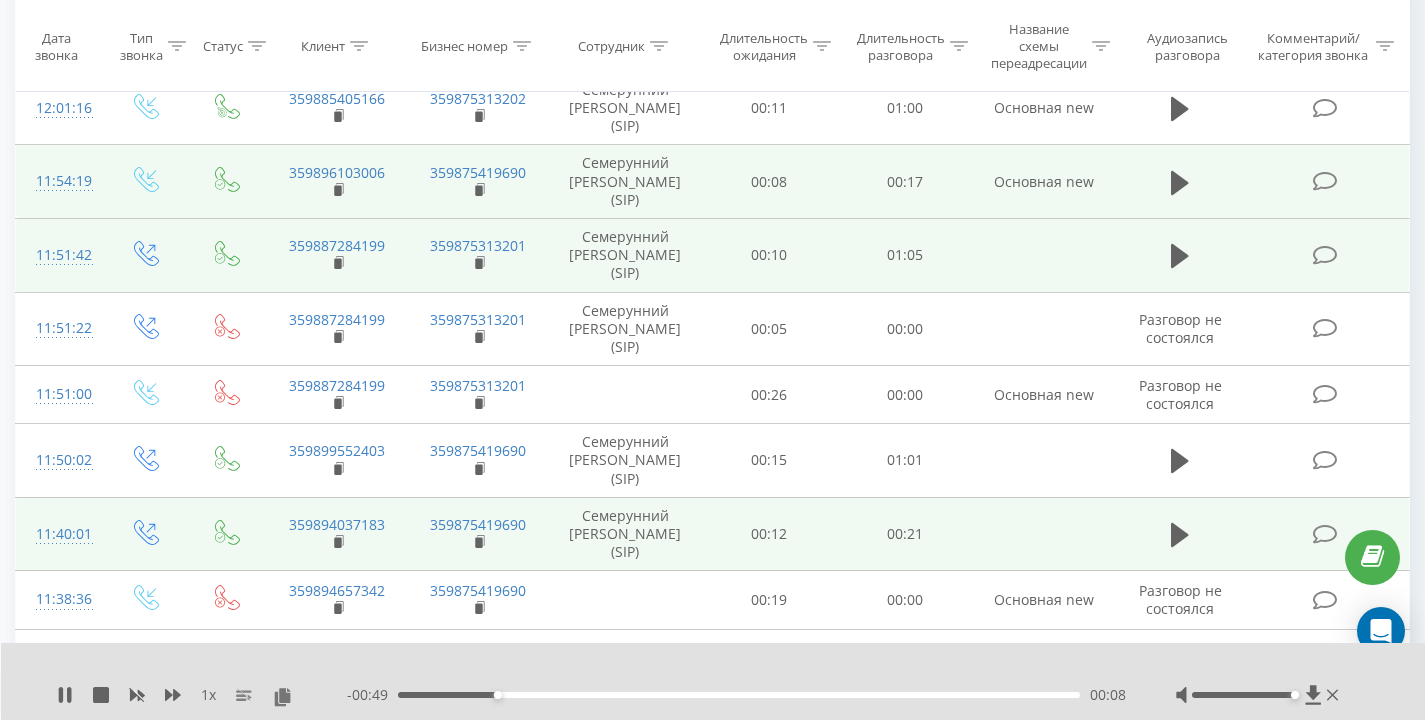 scroll, scrollTop: 436, scrollLeft: 0, axis: vertical 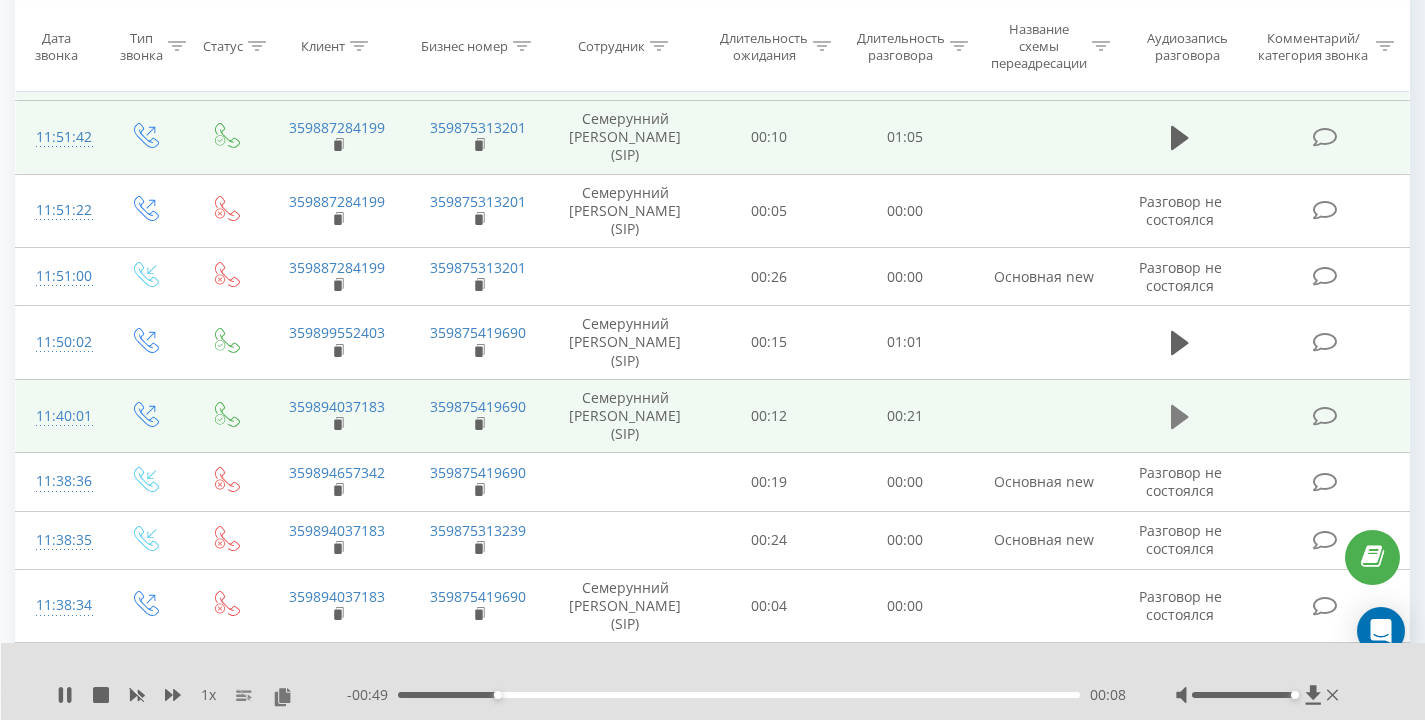 click at bounding box center (1180, 417) 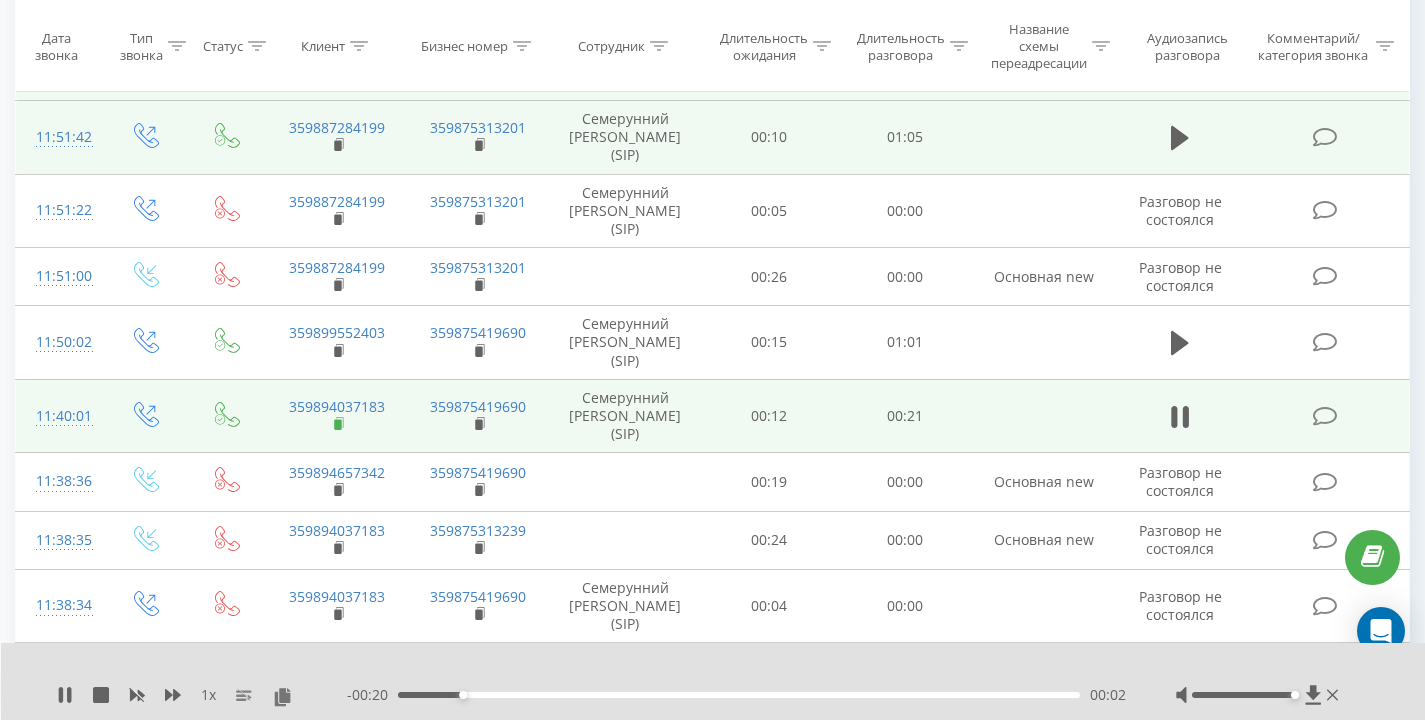 click 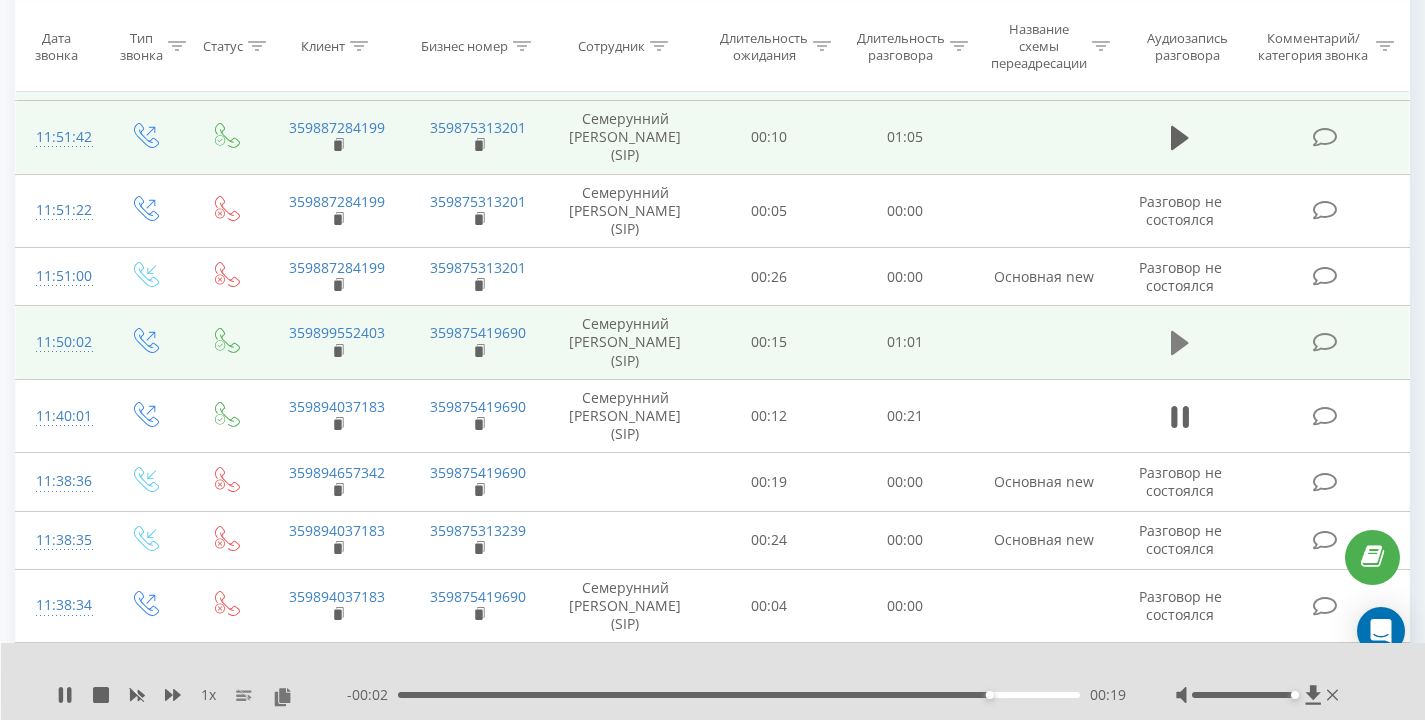 click 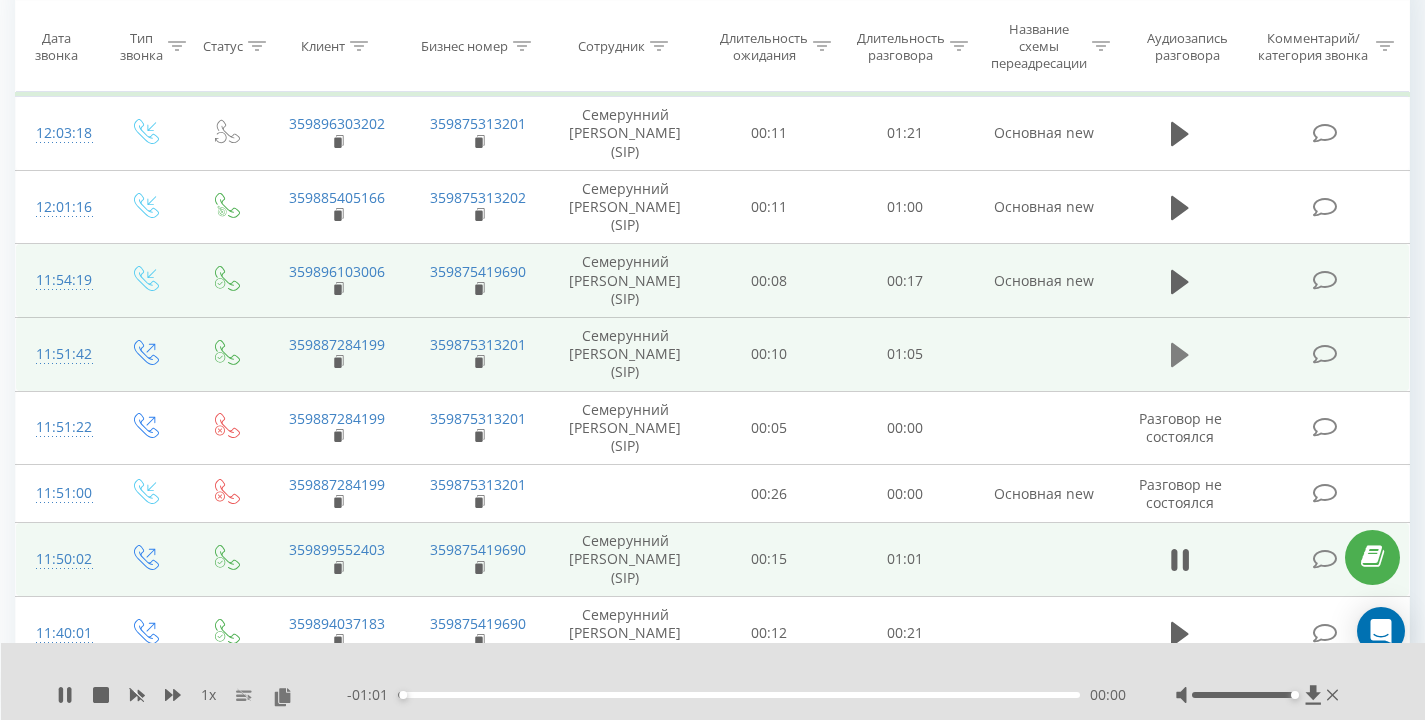 scroll, scrollTop: 234, scrollLeft: 0, axis: vertical 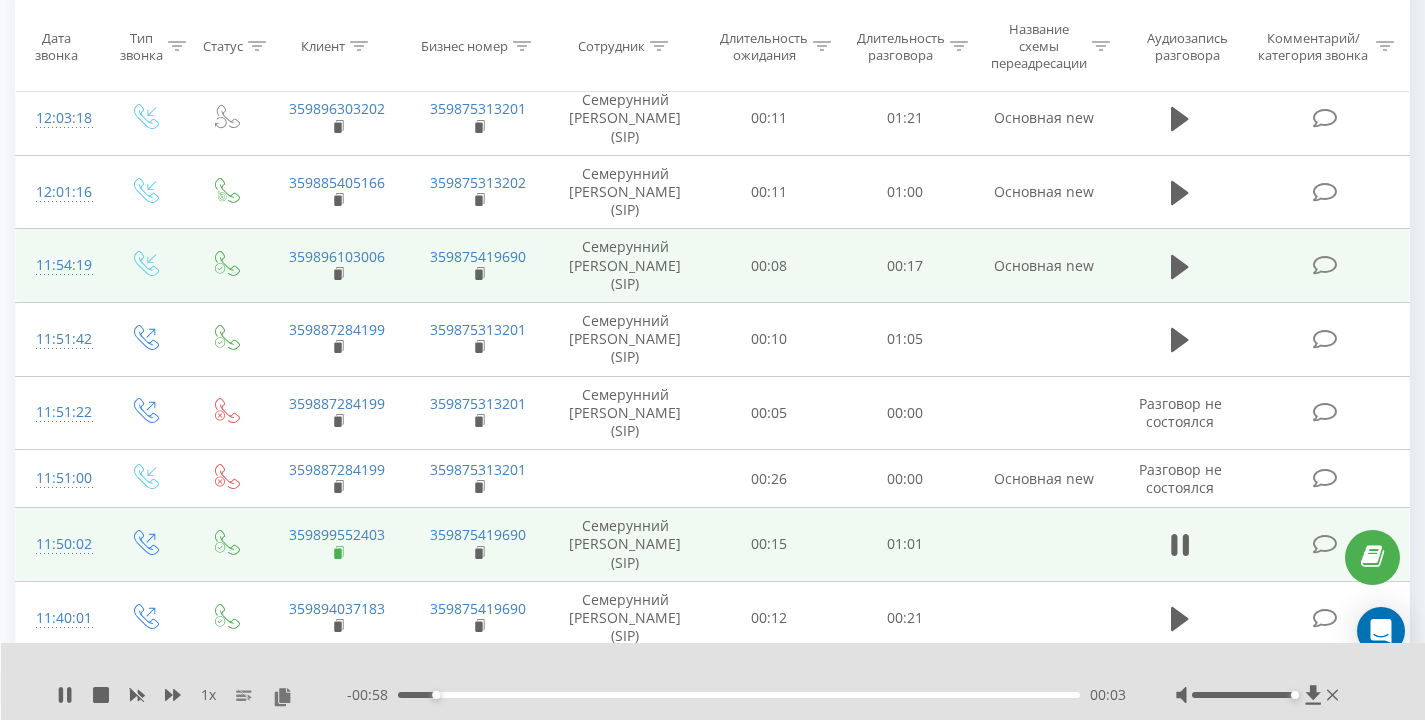 click 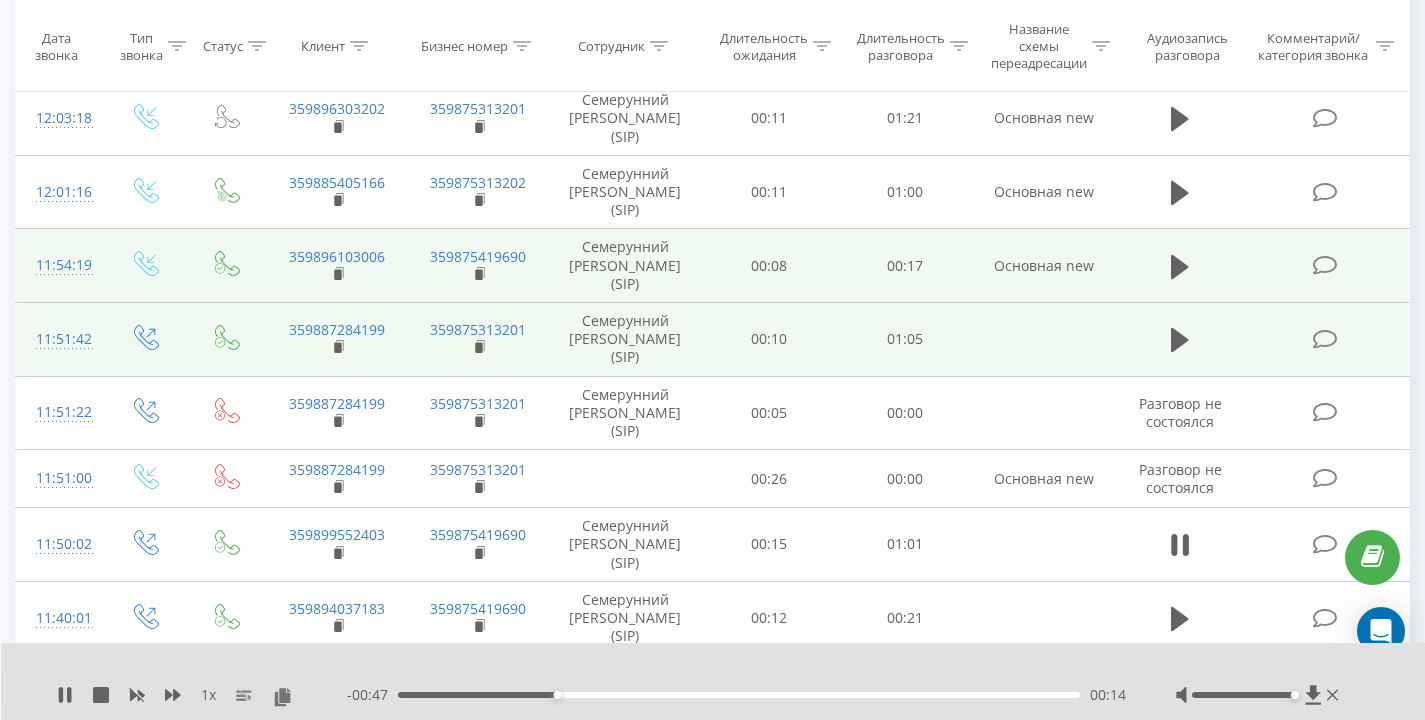 scroll, scrollTop: 207, scrollLeft: 0, axis: vertical 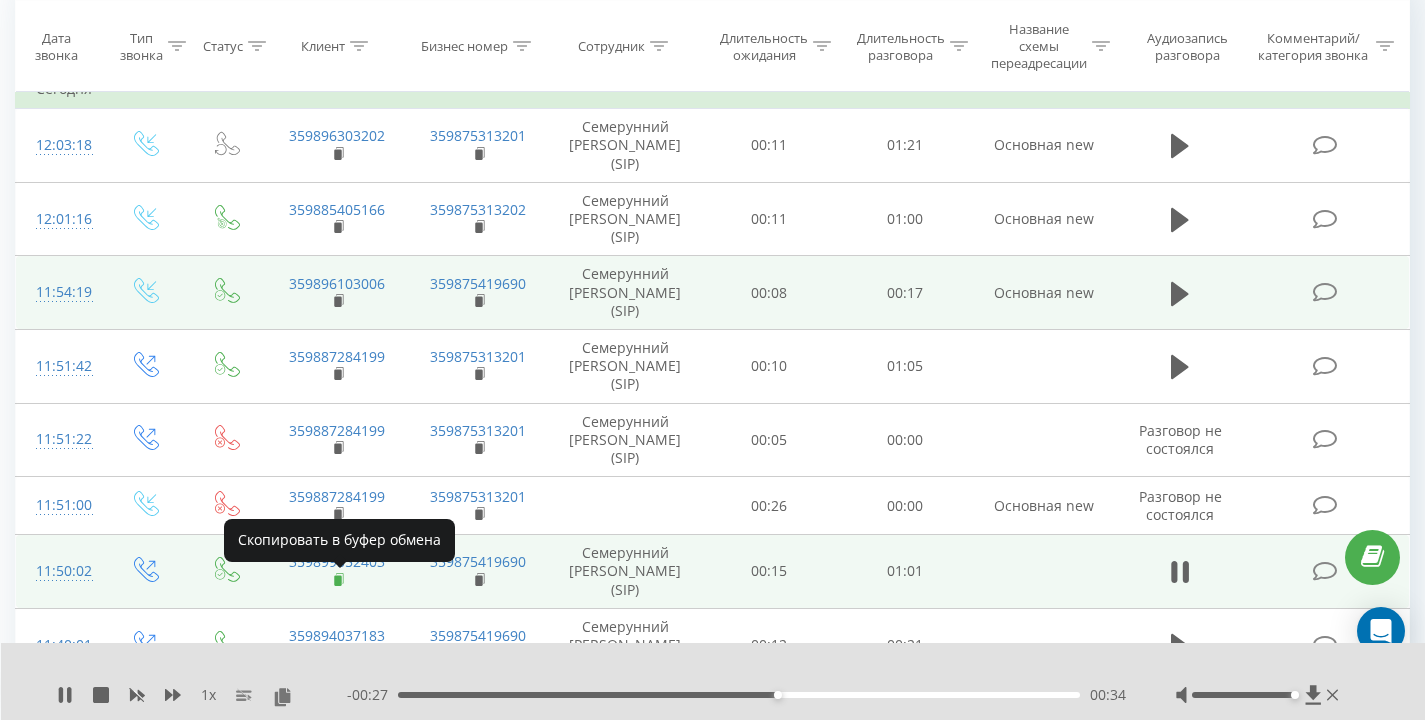click 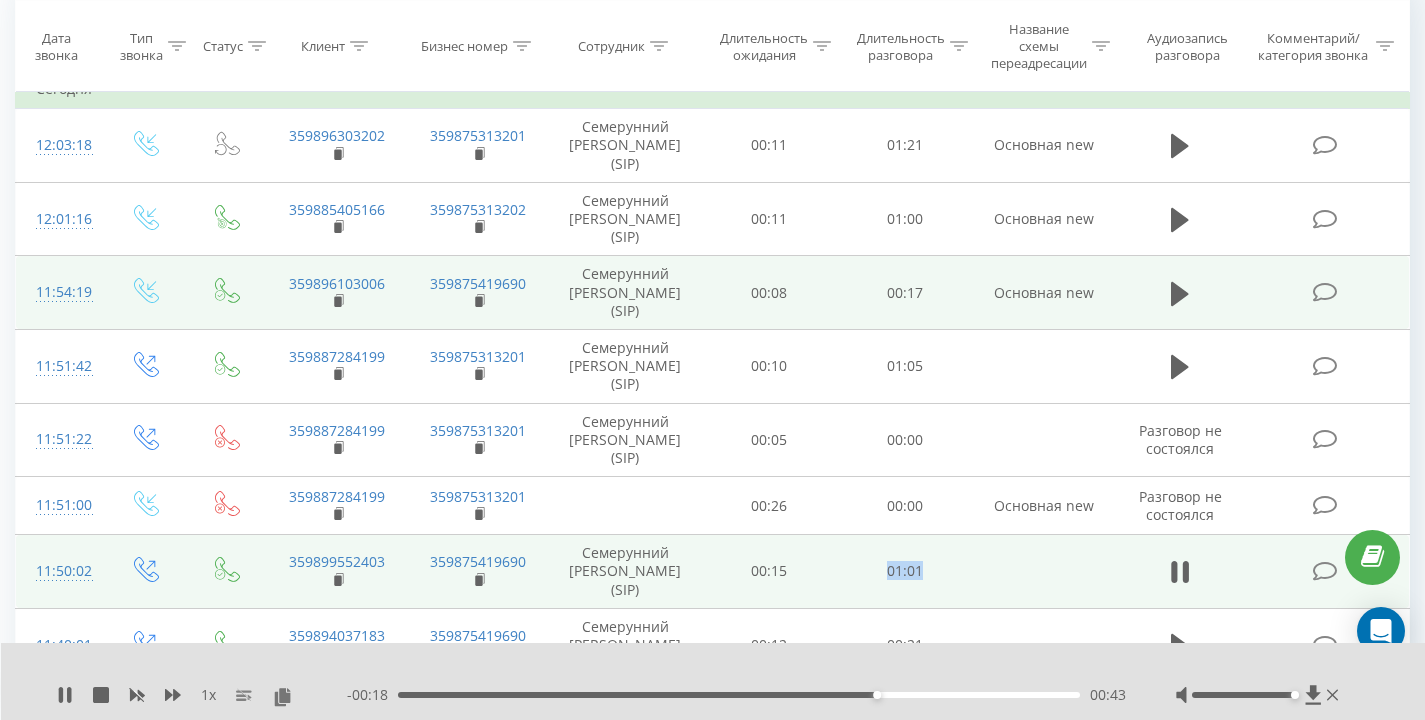 drag, startPoint x: 881, startPoint y: 569, endPoint x: 965, endPoint y: 577, distance: 84.38009 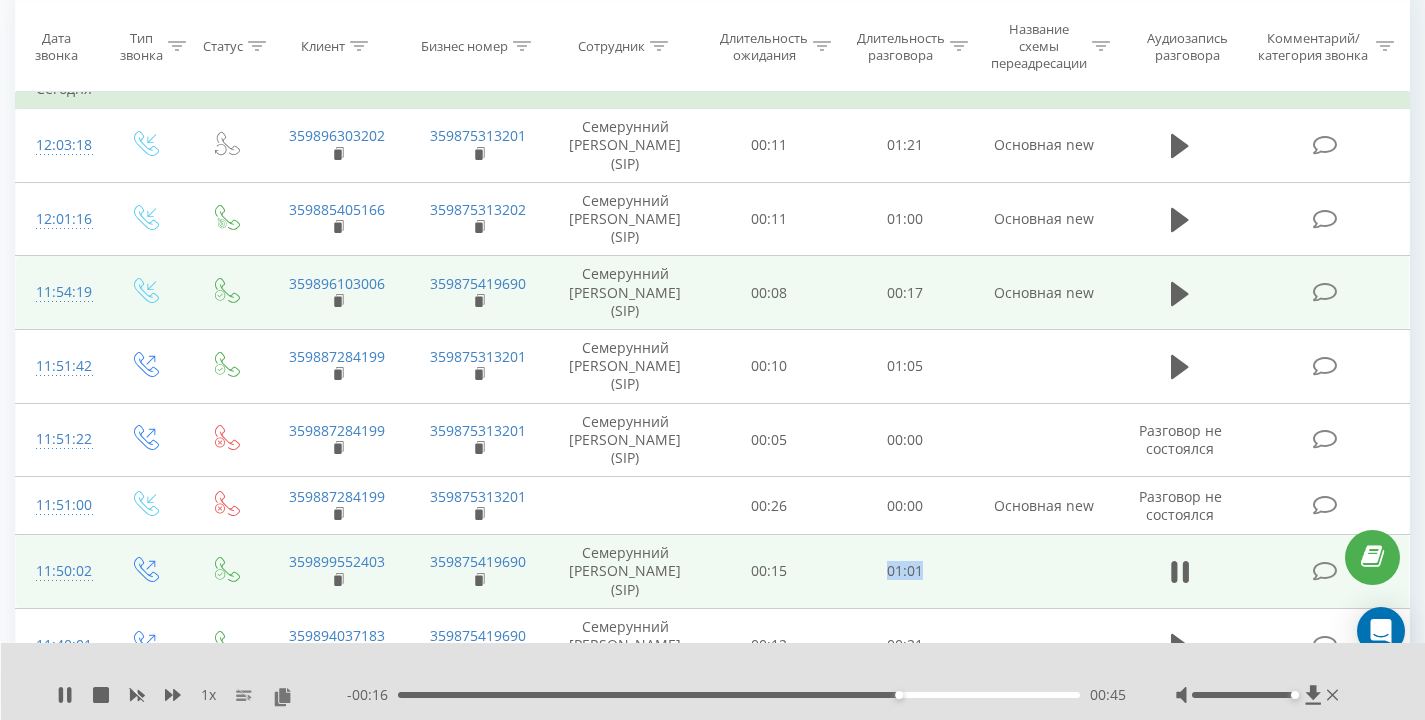 drag, startPoint x: 965, startPoint y: 577, endPoint x: 876, endPoint y: 577, distance: 89 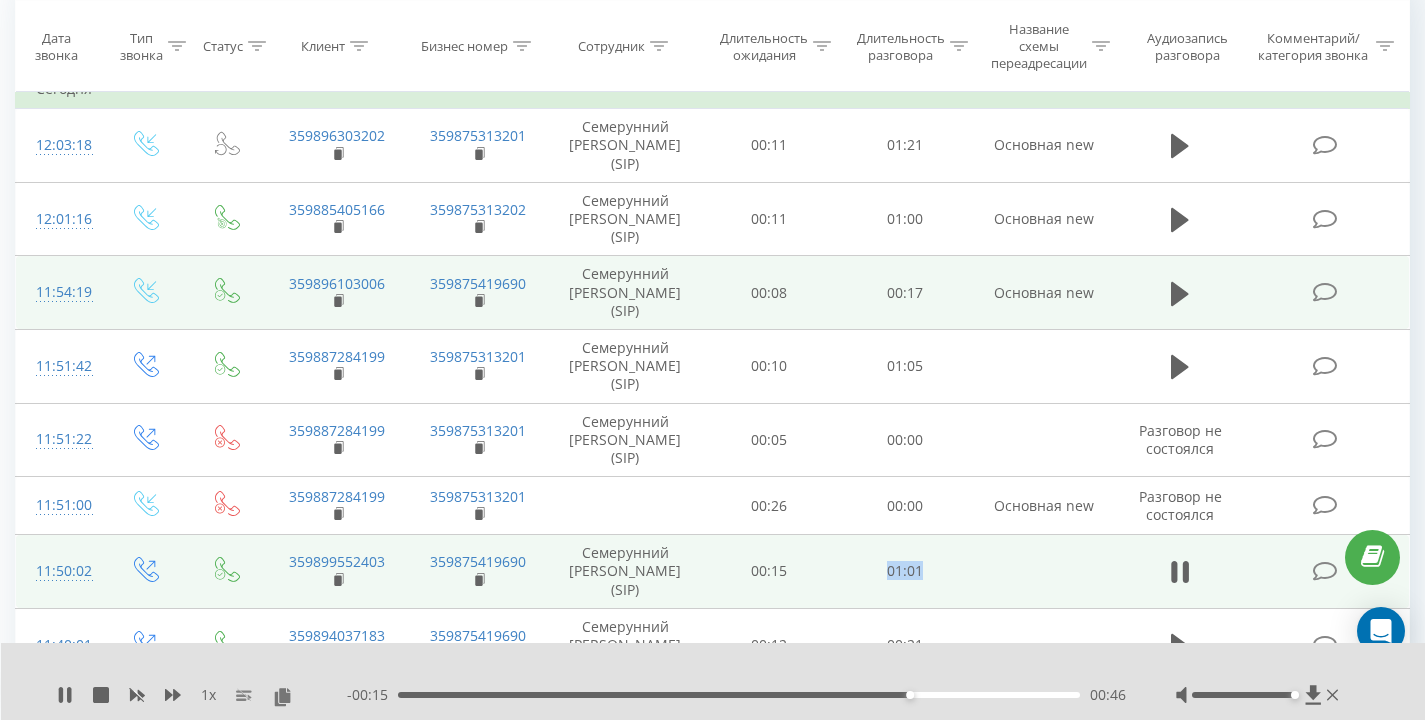 drag, startPoint x: 876, startPoint y: 577, endPoint x: 932, endPoint y: 571, distance: 56.32051 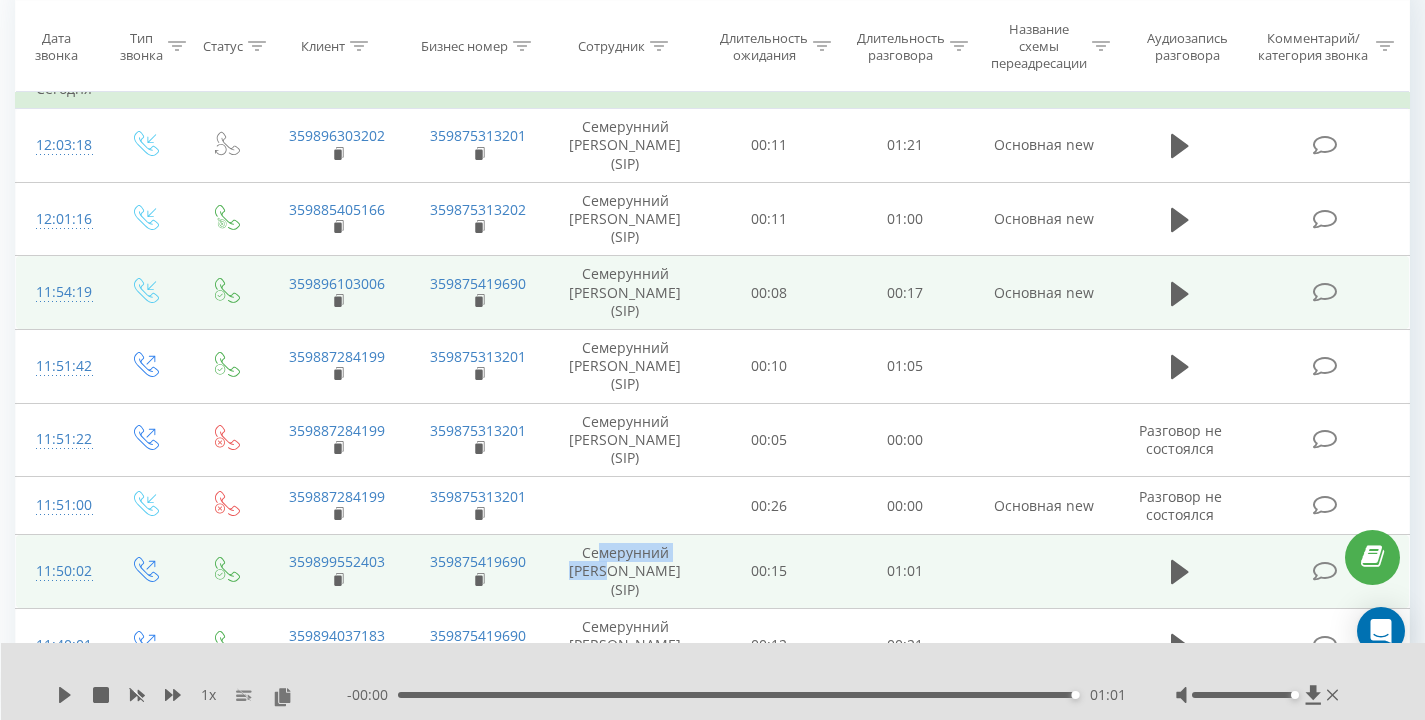 drag, startPoint x: 594, startPoint y: 554, endPoint x: 643, endPoint y: 568, distance: 50.96077 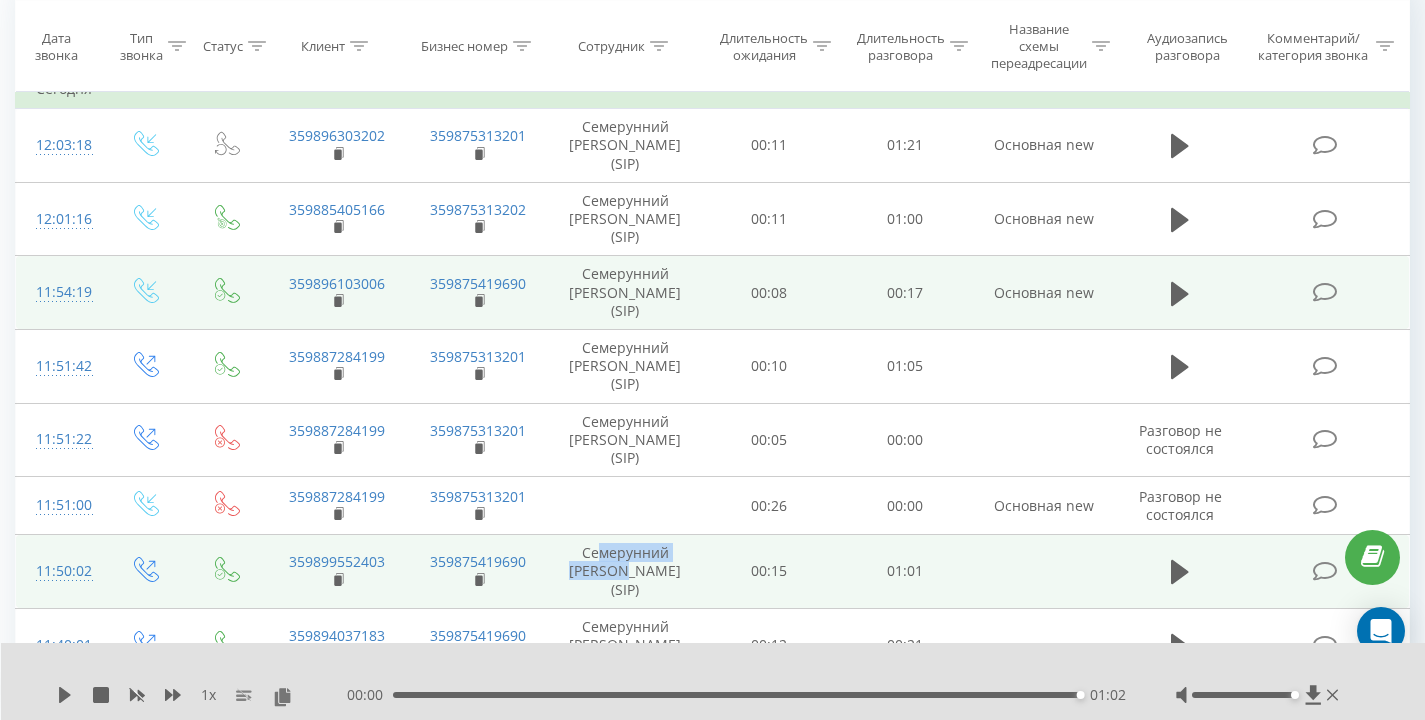 click on "Семерунний [PERSON_NAME] (SIP)" at bounding box center (625, 572) 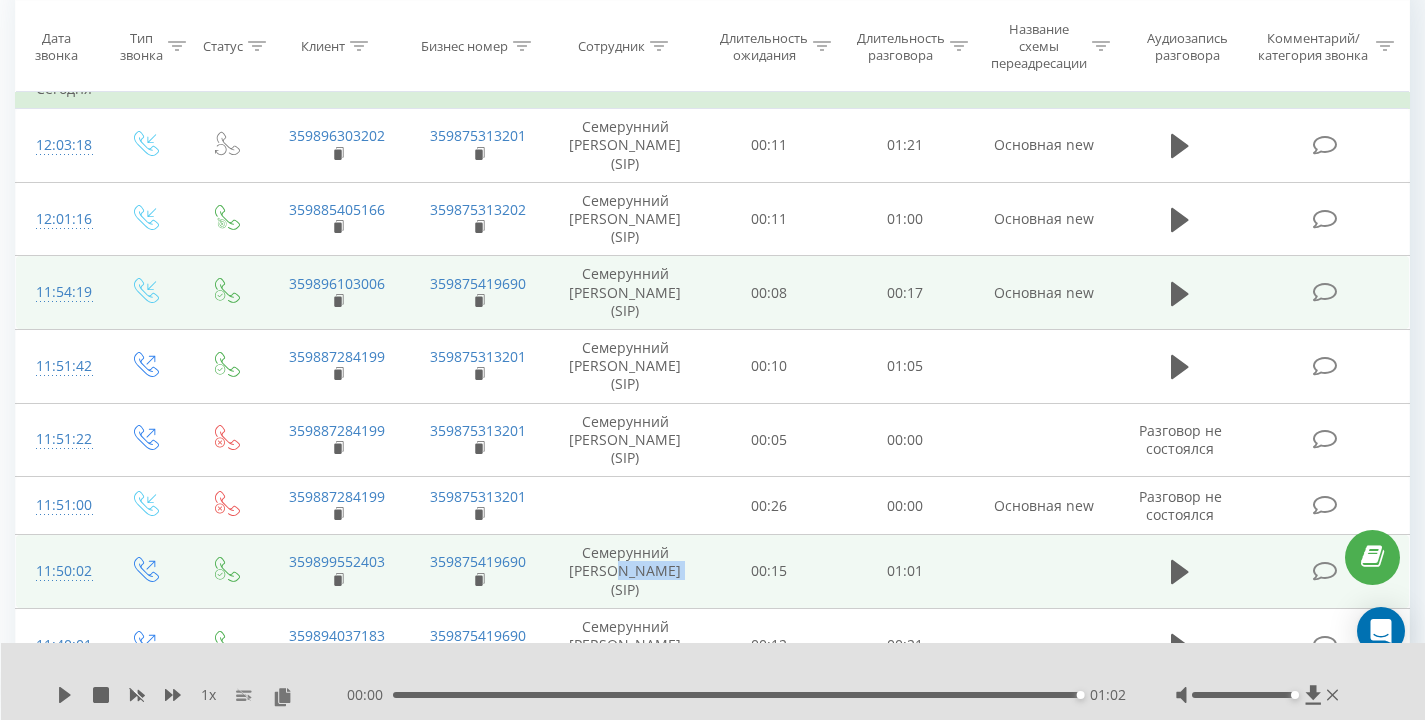 drag, startPoint x: 627, startPoint y: 576, endPoint x: 617, endPoint y: 586, distance: 14.142136 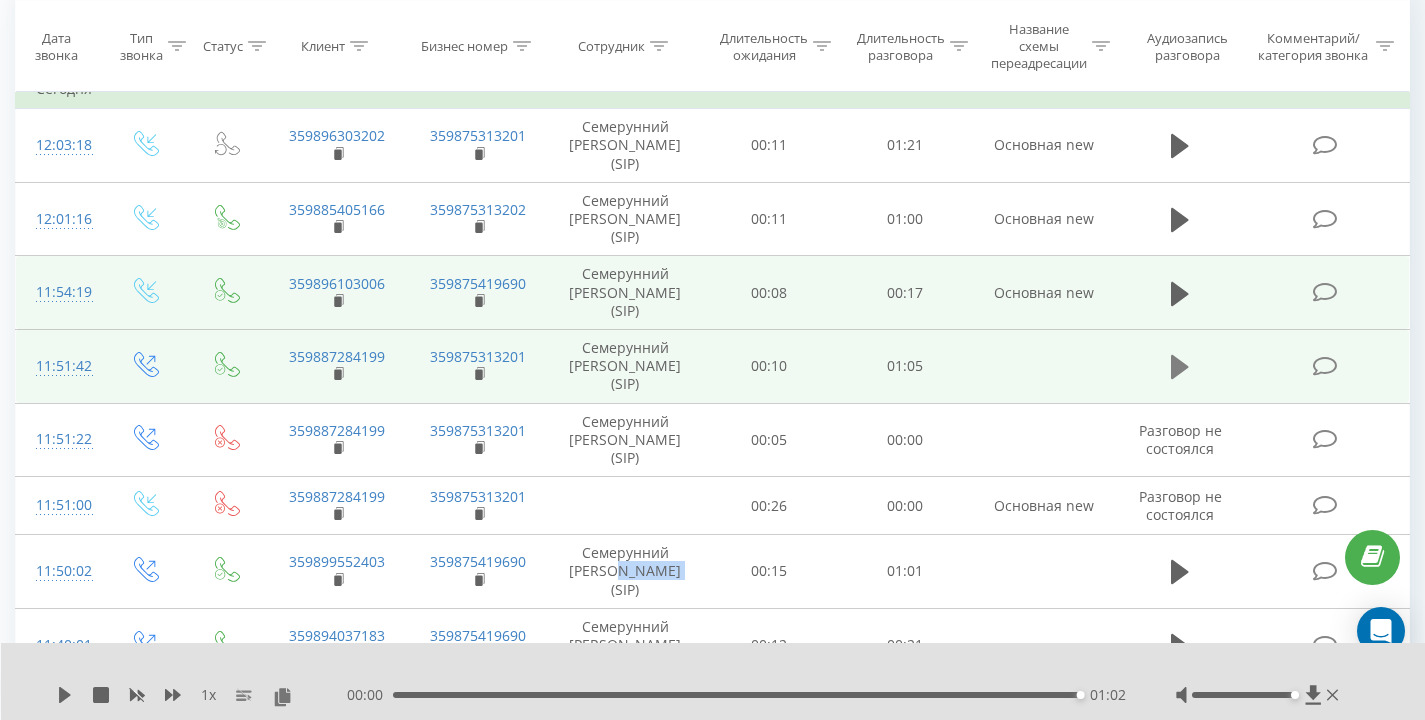 click 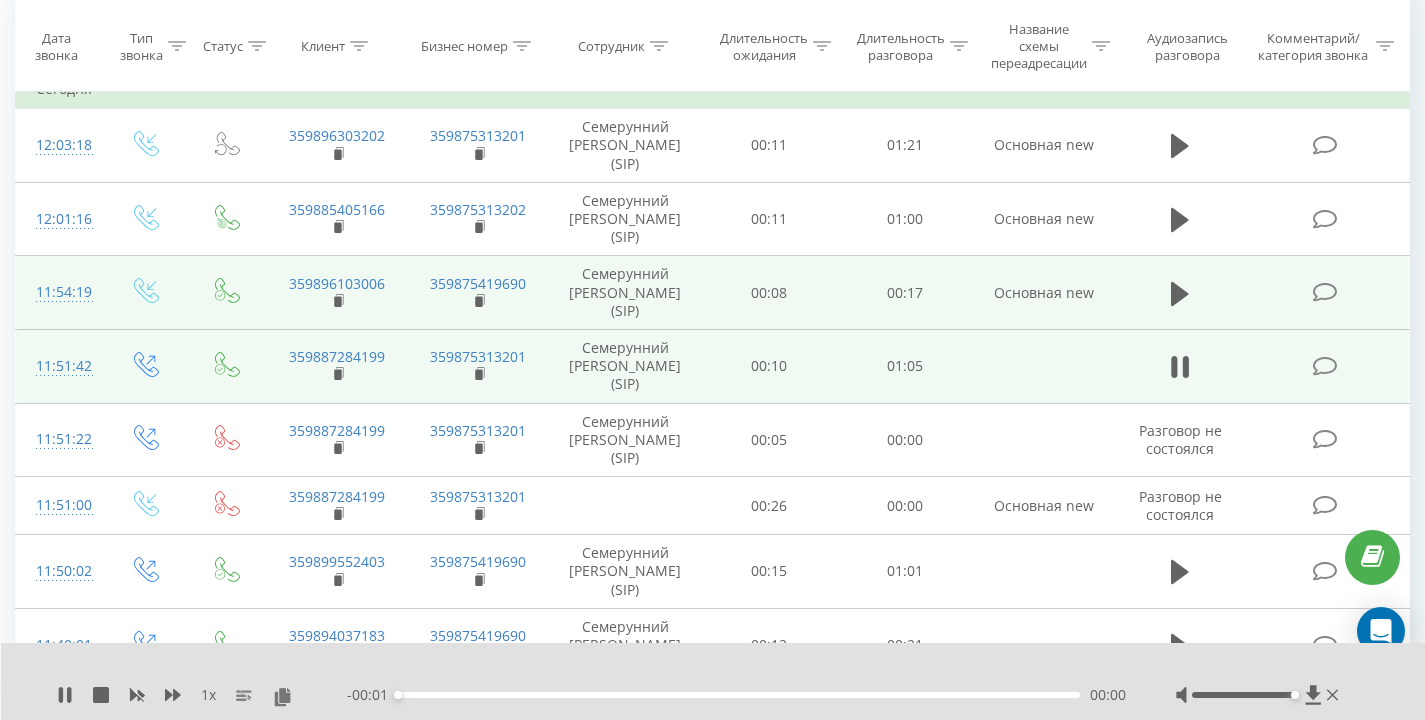 click at bounding box center [1044, 366] 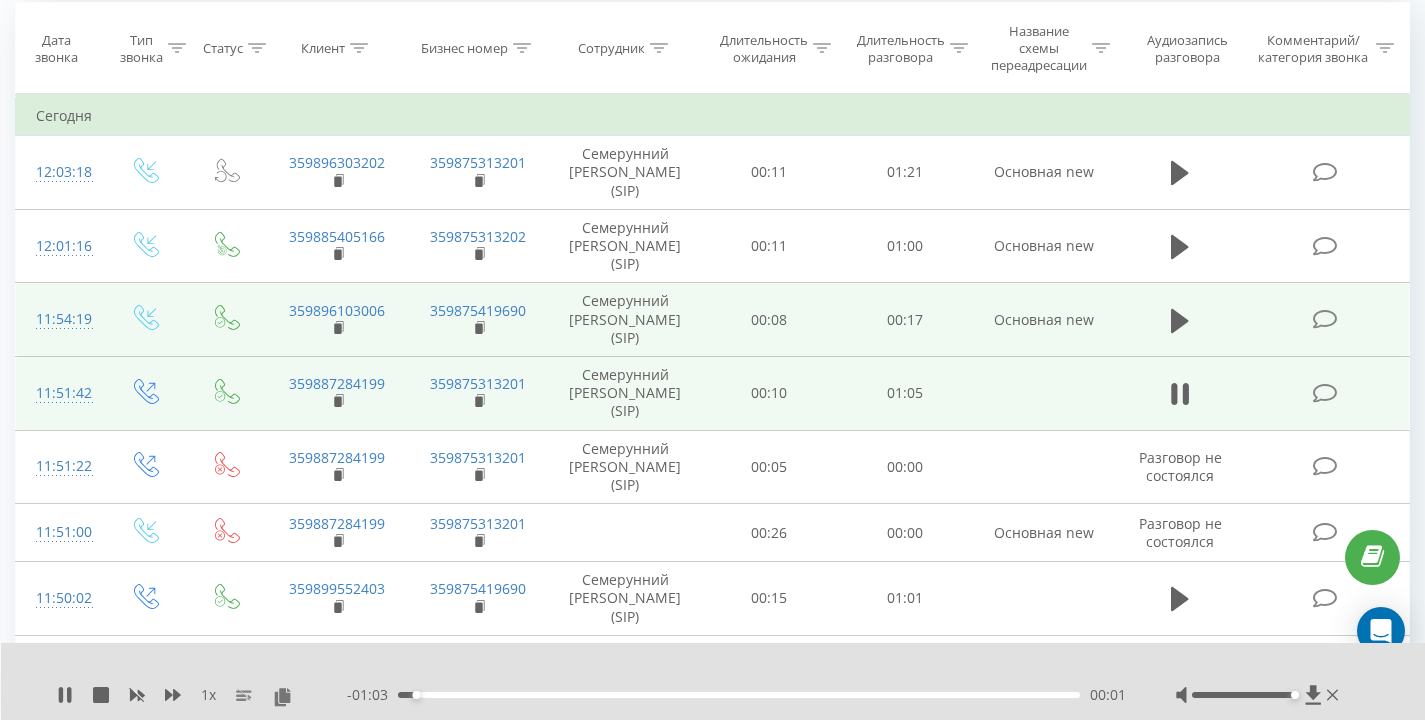 scroll, scrollTop: 163, scrollLeft: 0, axis: vertical 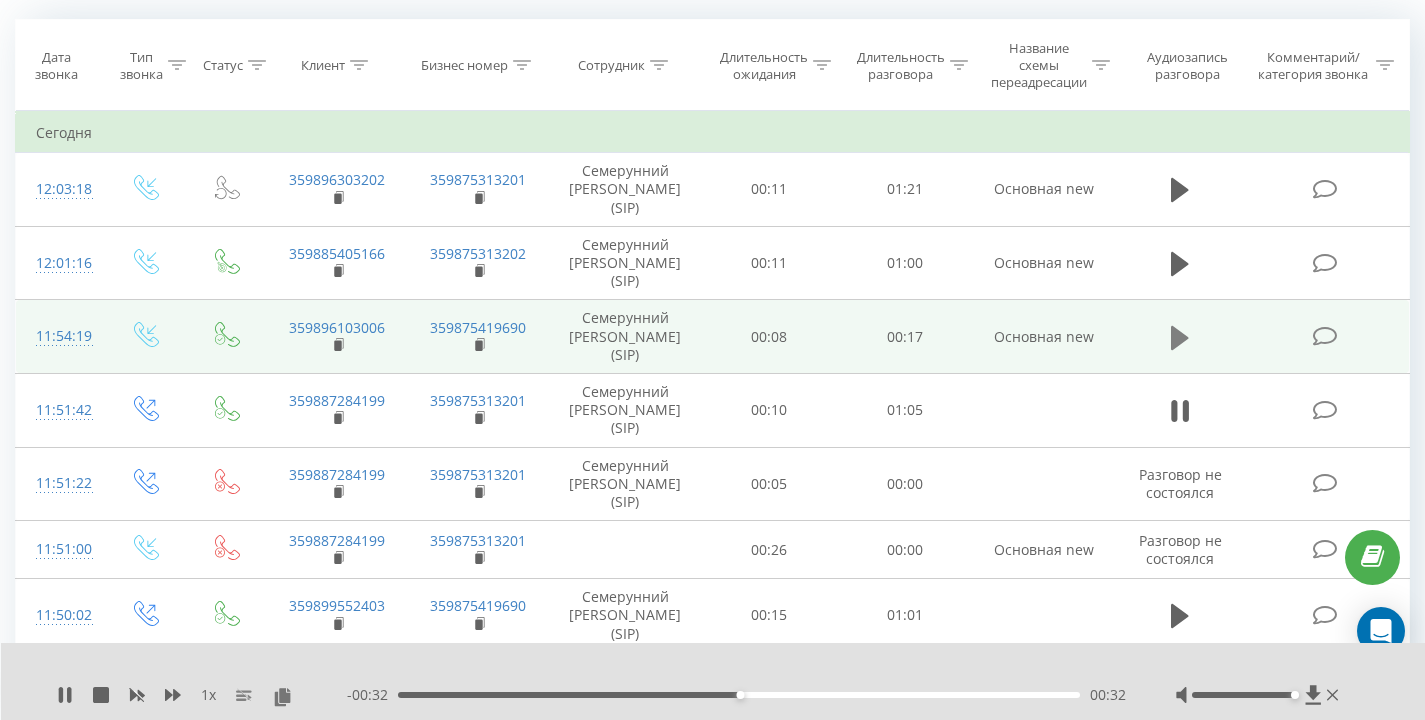 click 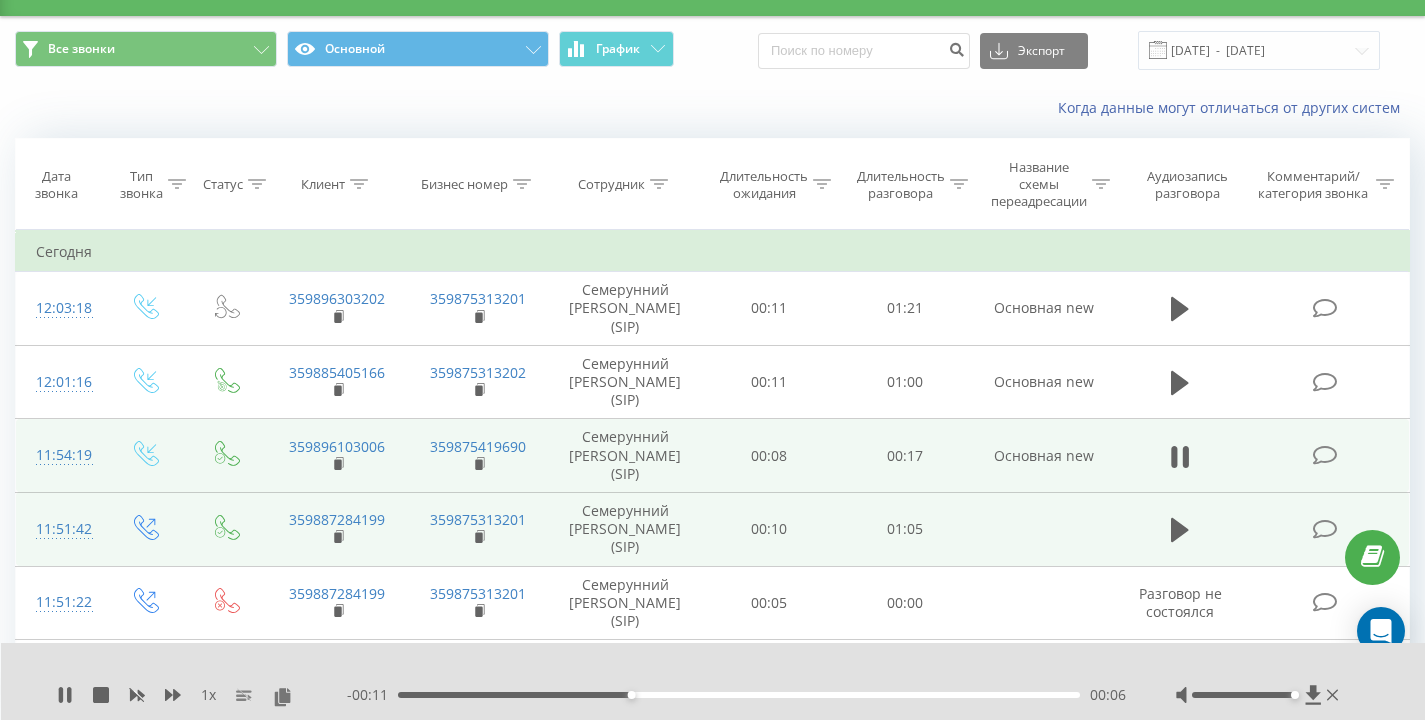 scroll, scrollTop: 0, scrollLeft: 0, axis: both 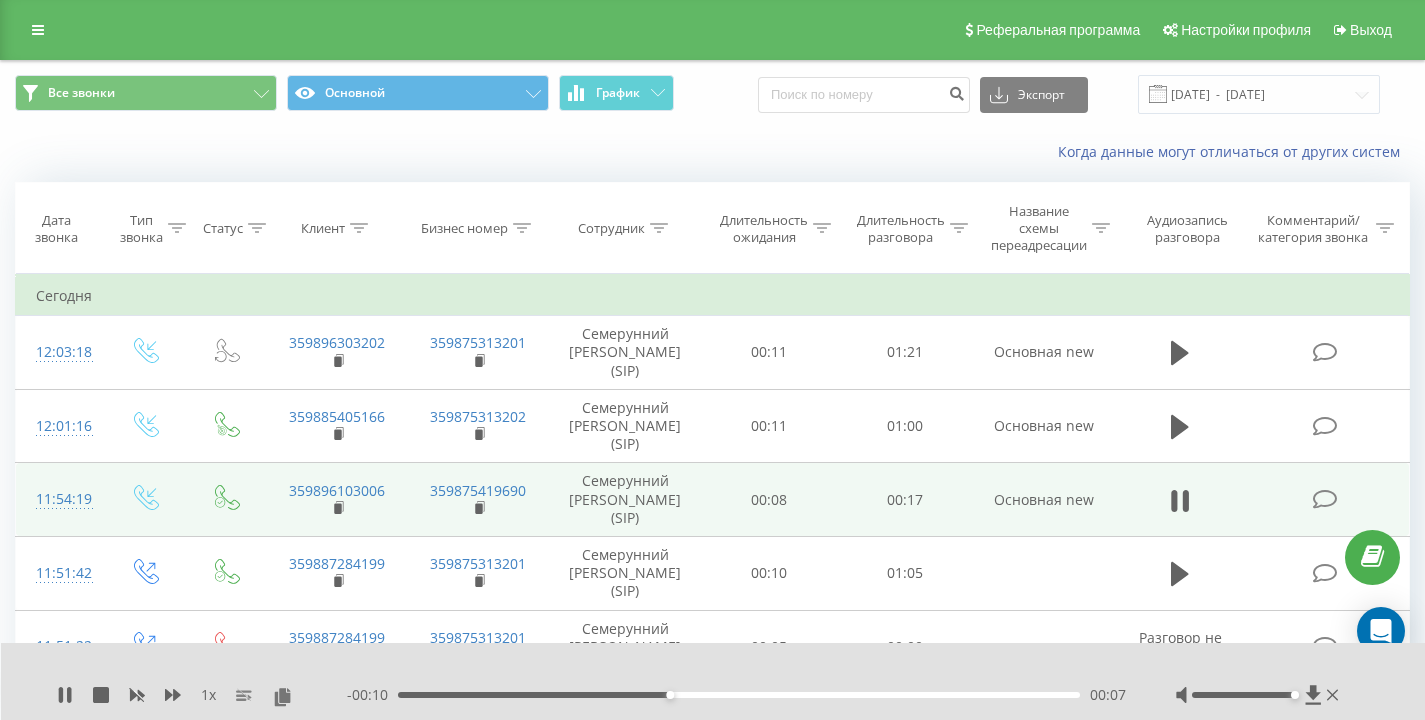 click on "Когда данные могут отличаться от других систем" at bounding box center [712, 152] 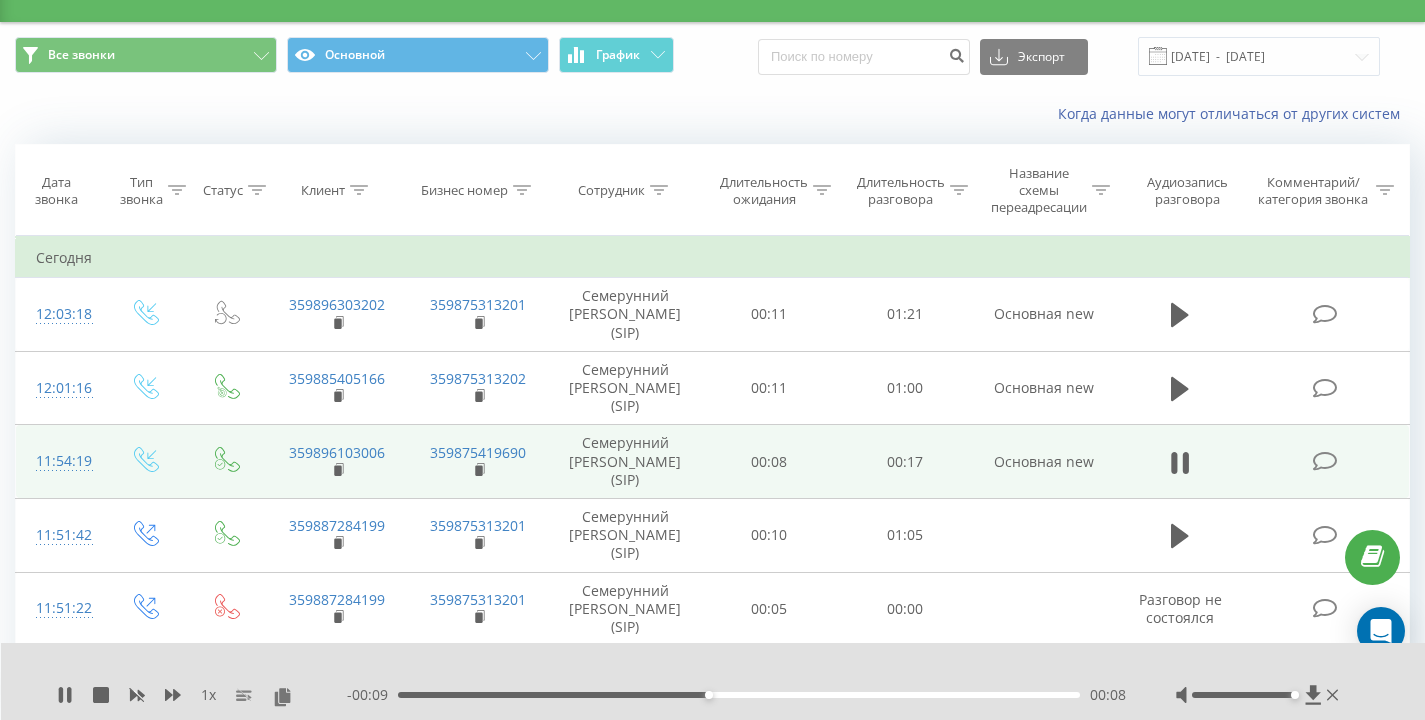 scroll, scrollTop: 80, scrollLeft: 0, axis: vertical 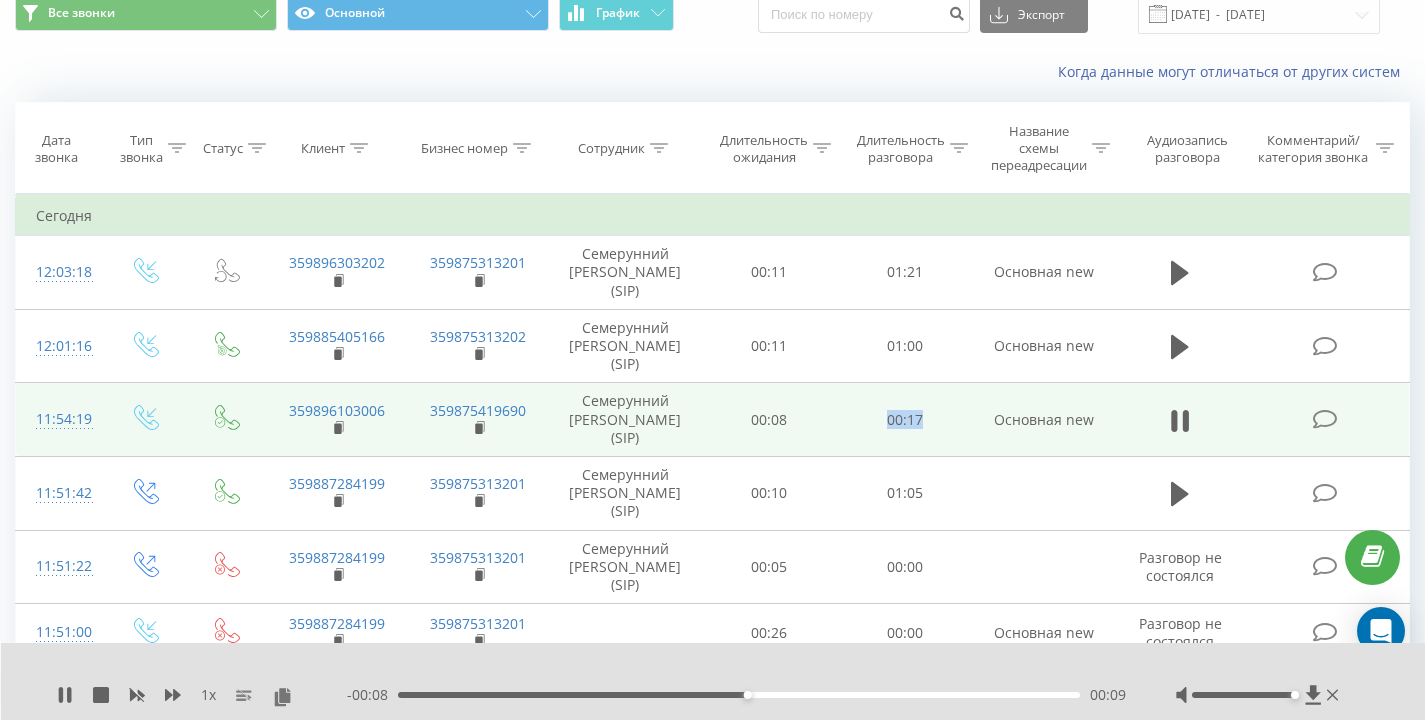 drag, startPoint x: 883, startPoint y: 418, endPoint x: 954, endPoint y: 415, distance: 71.063354 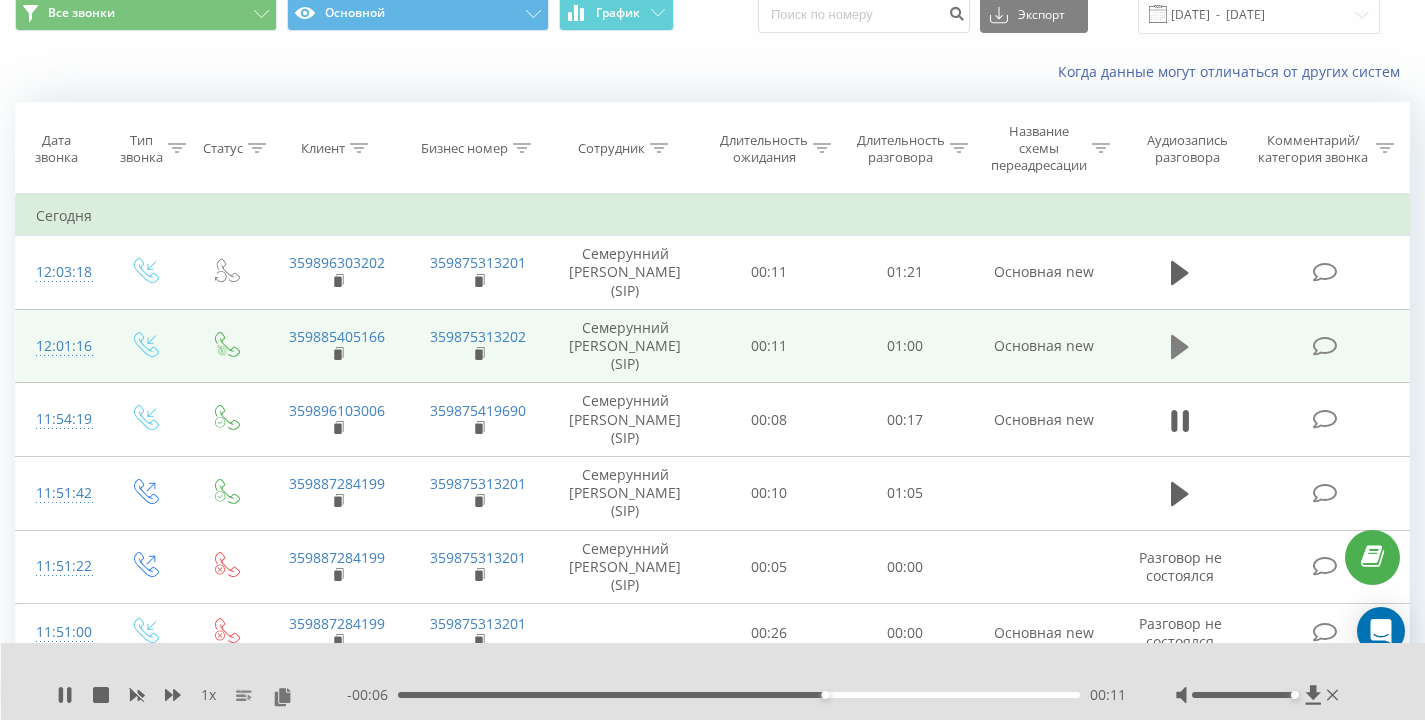 click at bounding box center (1180, 347) 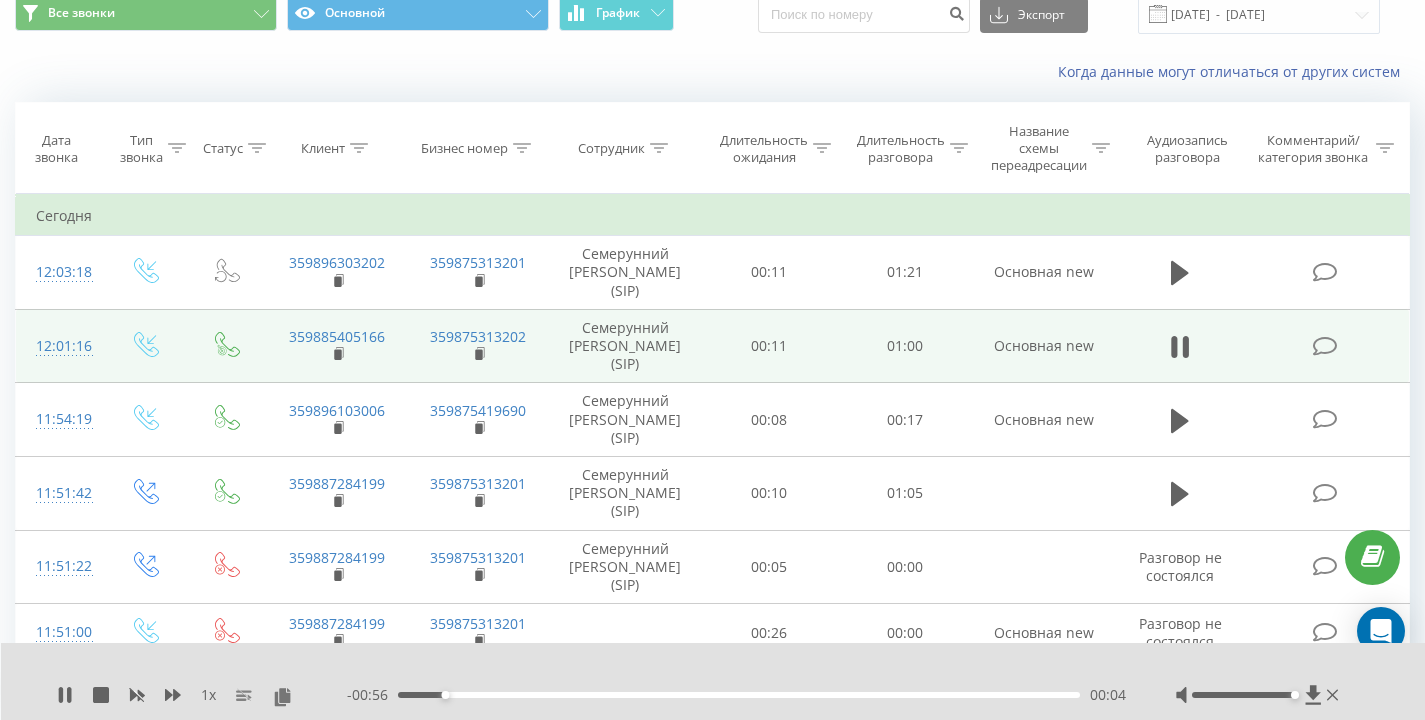 click on "Когда данные могут отличаться от других систем" at bounding box center [712, 72] 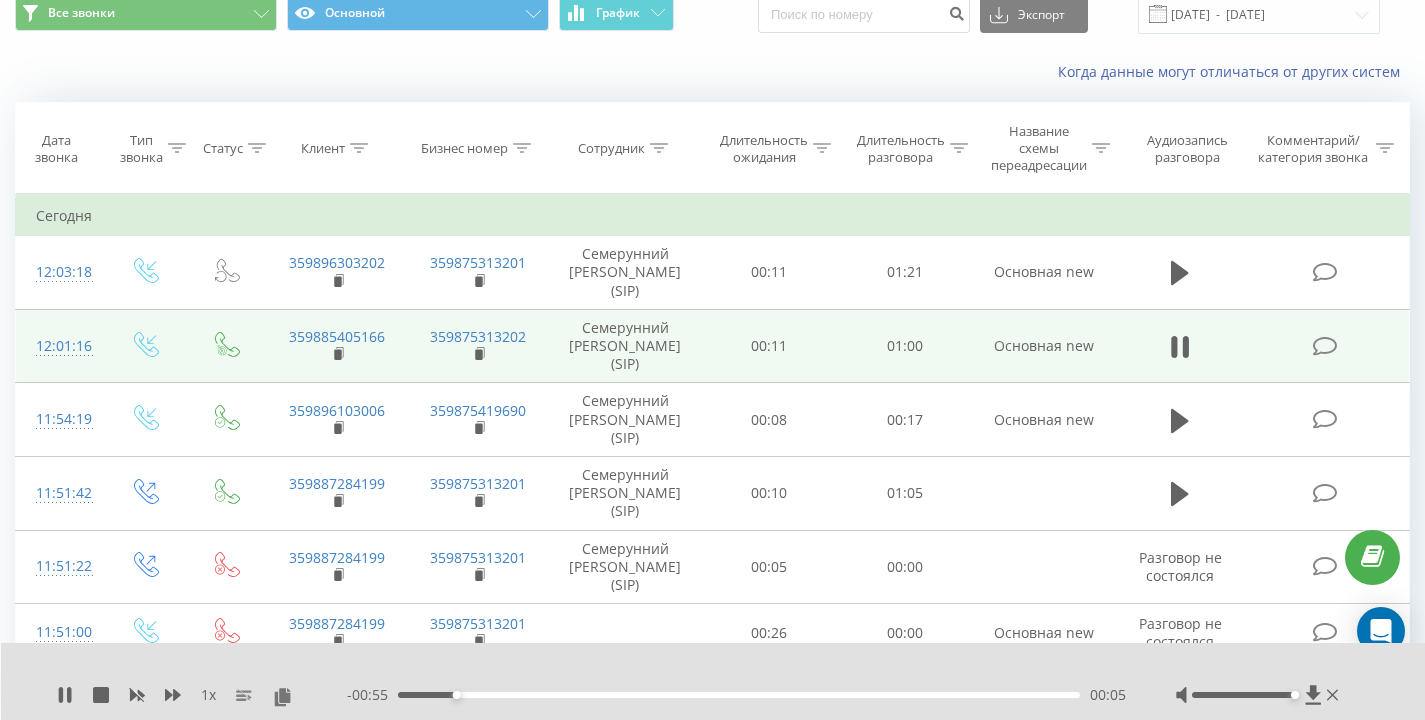 click on "Когда данные могут отличаться от других систем" at bounding box center (712, 72) 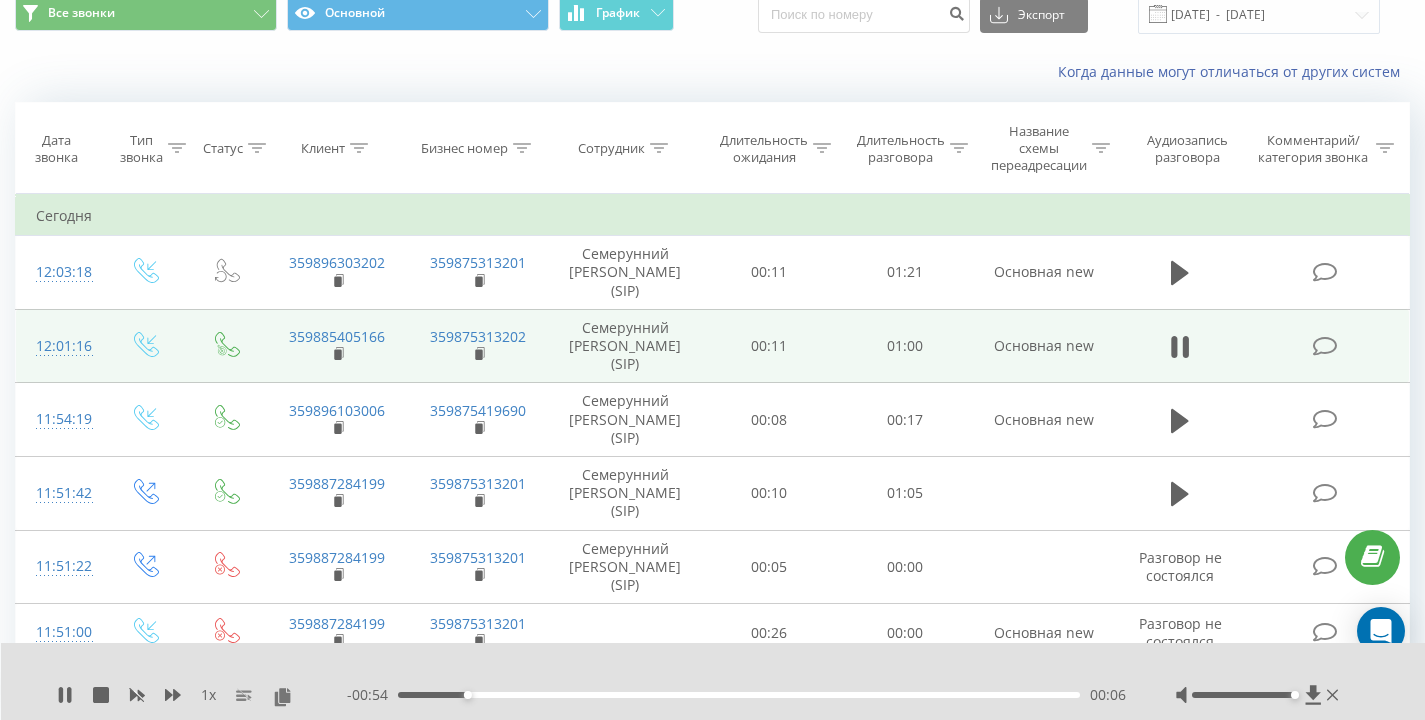 click on "Когда данные могут отличаться от других систем" at bounding box center [712, 72] 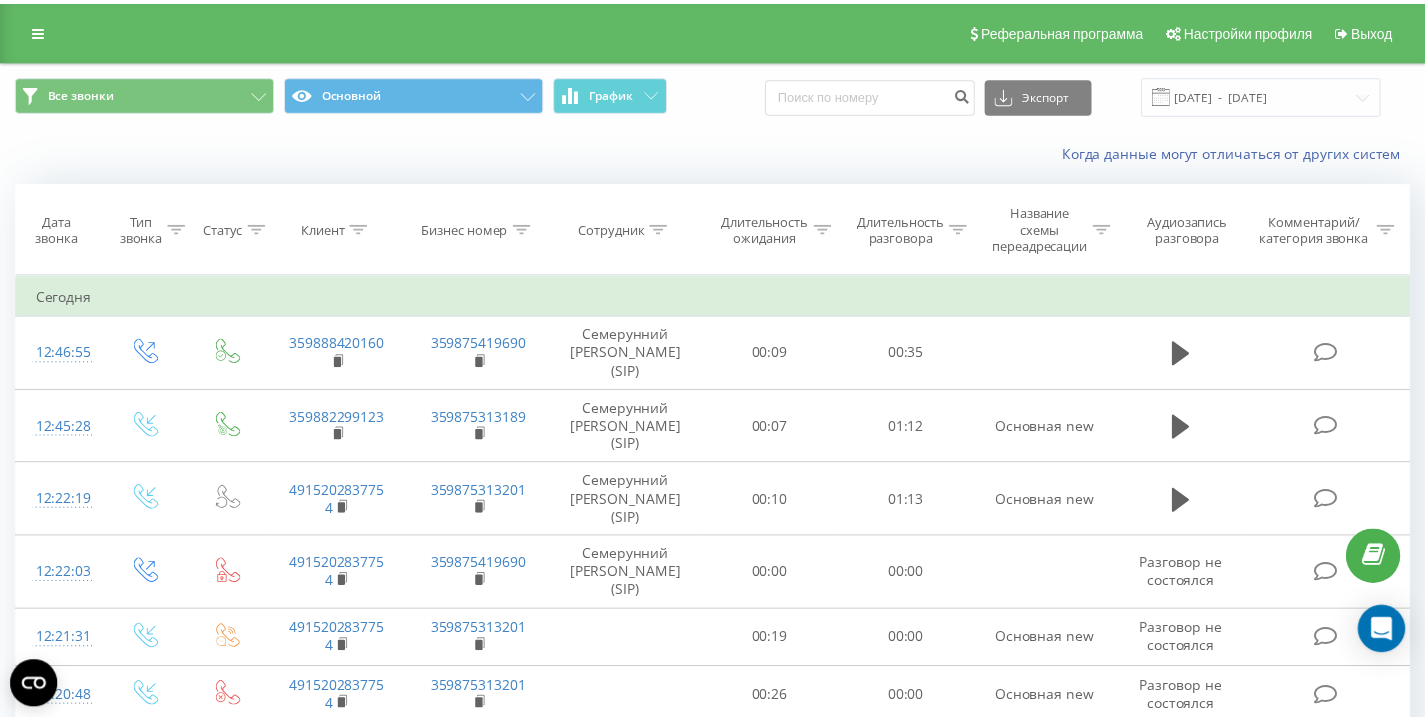 scroll, scrollTop: 0, scrollLeft: 0, axis: both 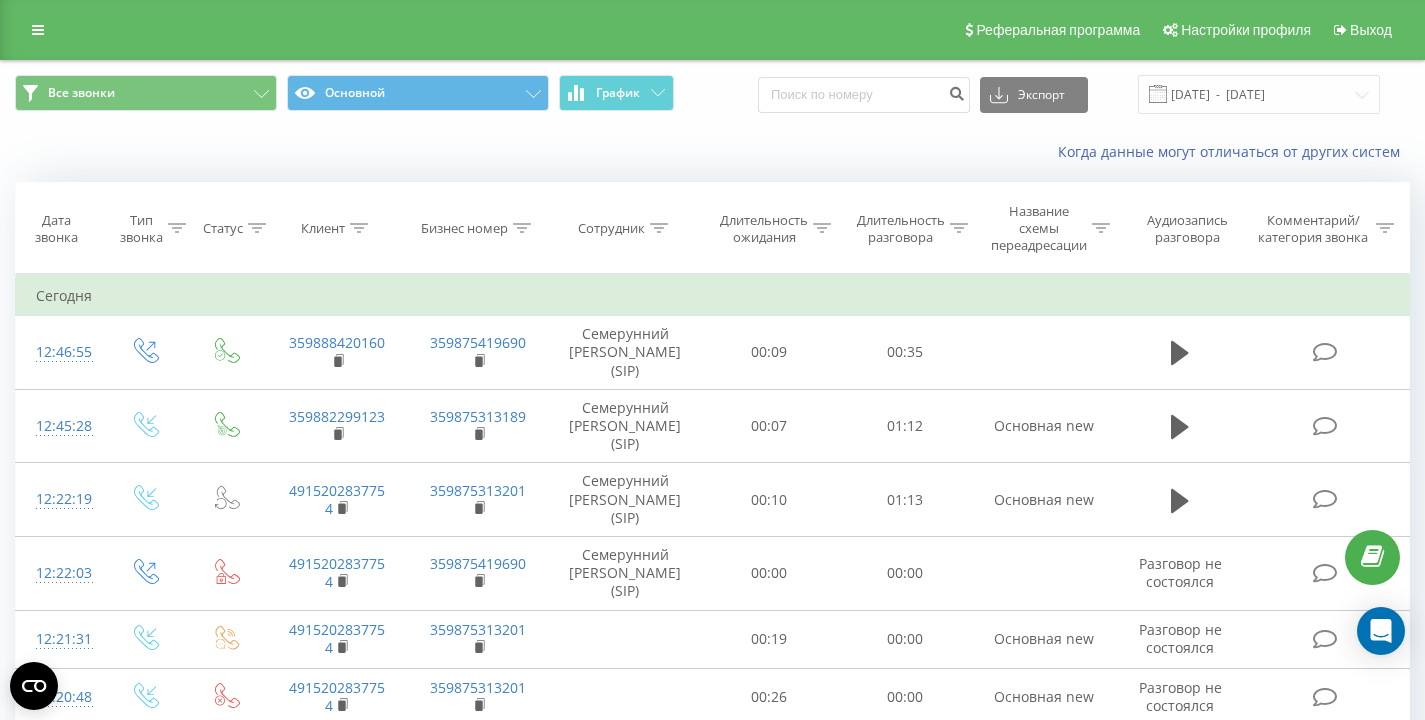 click on "Когда данные могут отличаться от других систем" at bounding box center [712, 152] 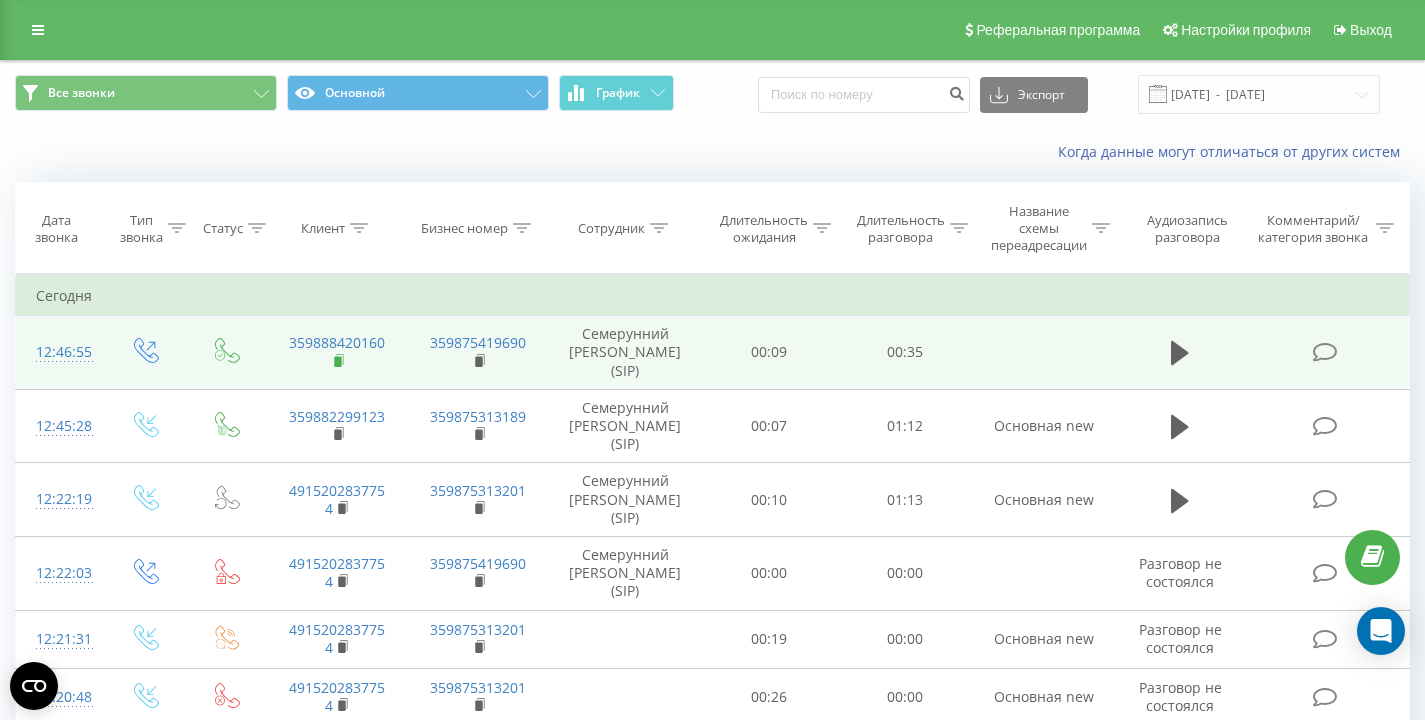 click 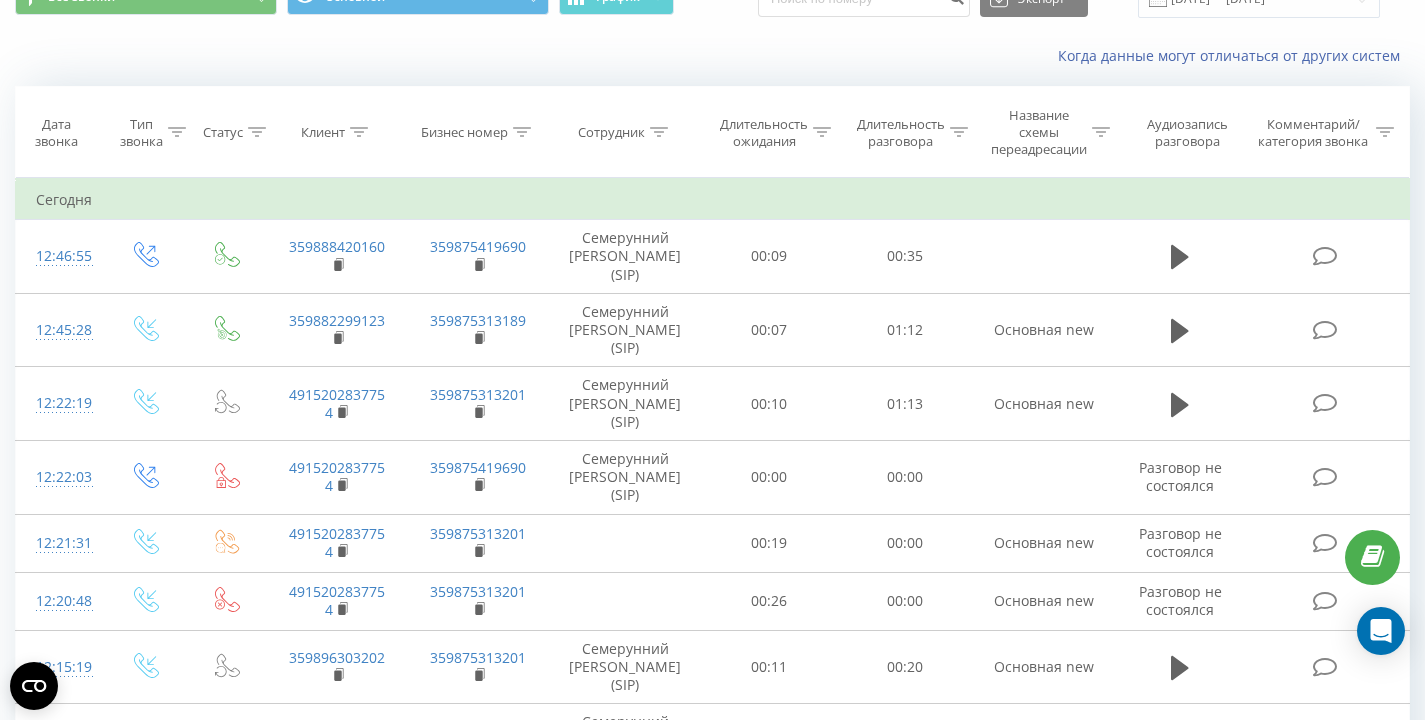 scroll, scrollTop: 0, scrollLeft: 0, axis: both 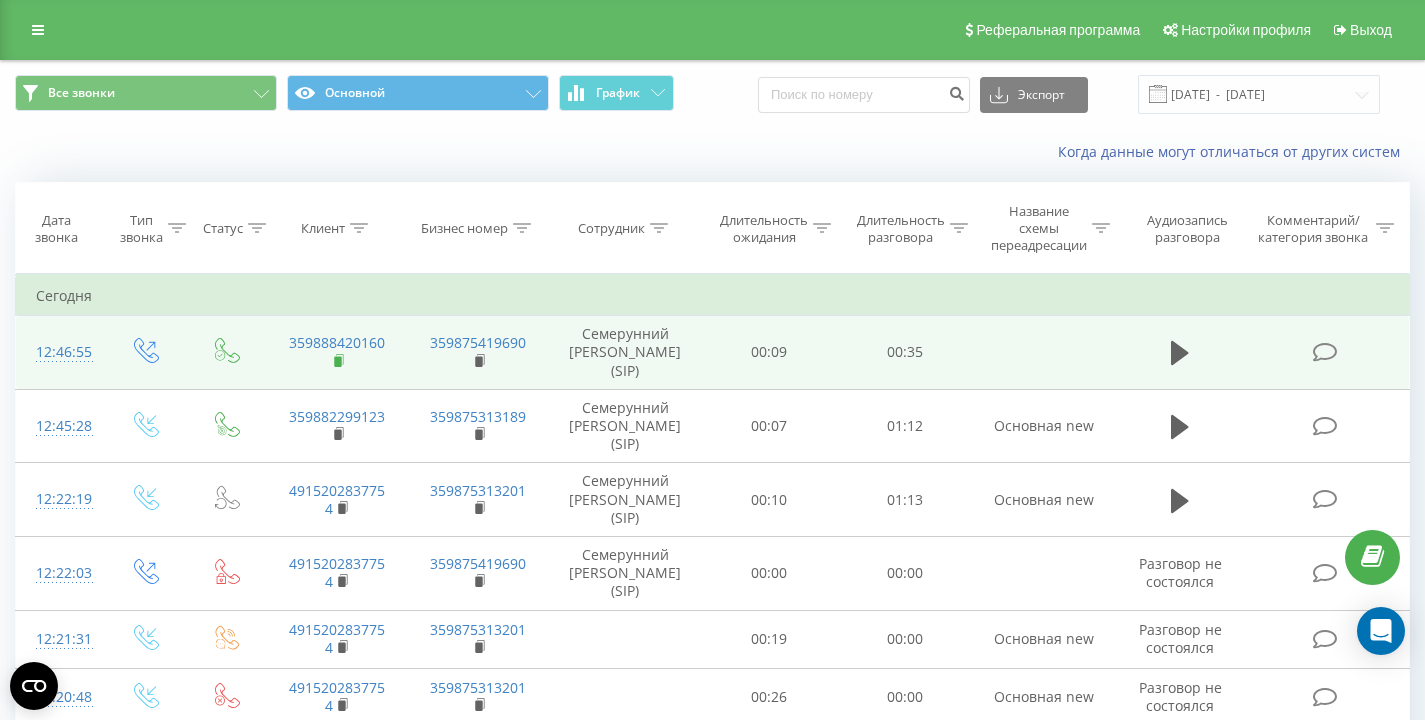 click 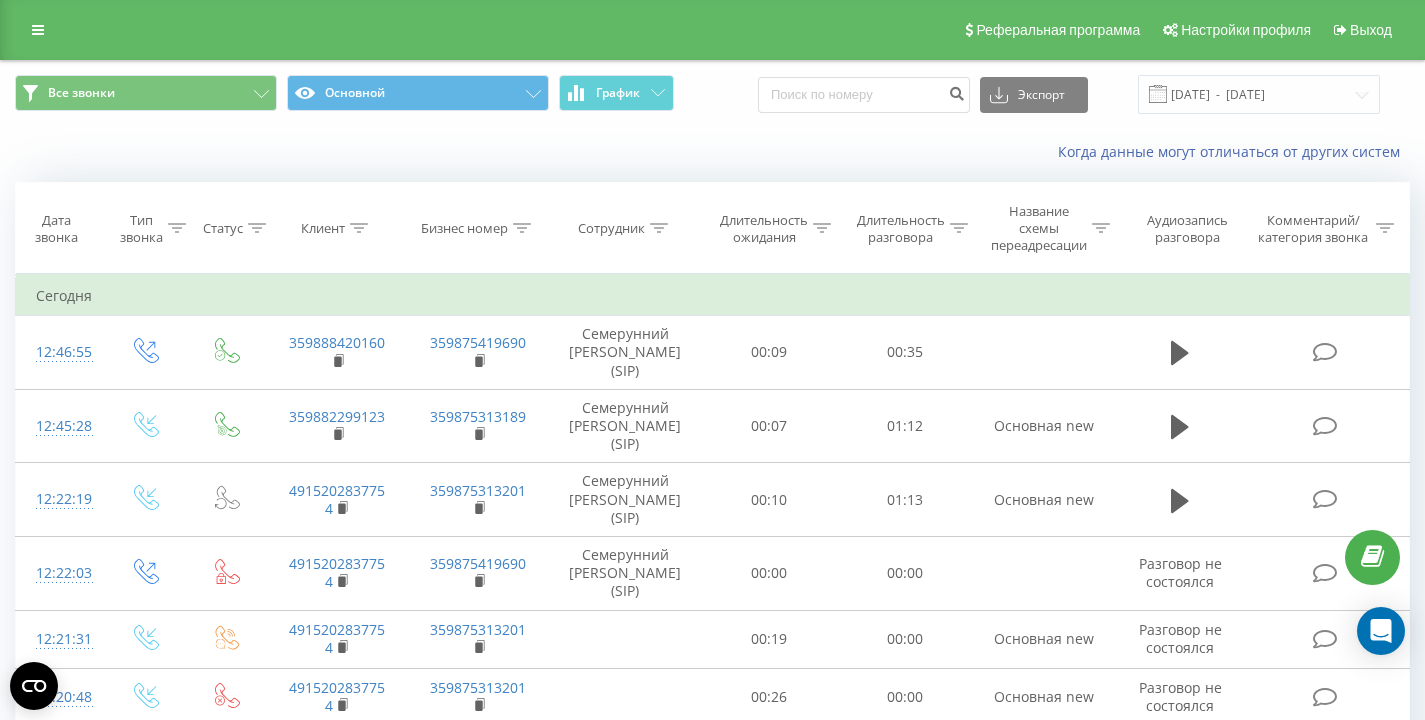 click on "Когда данные могут отличаться от других систем" at bounding box center (712, 152) 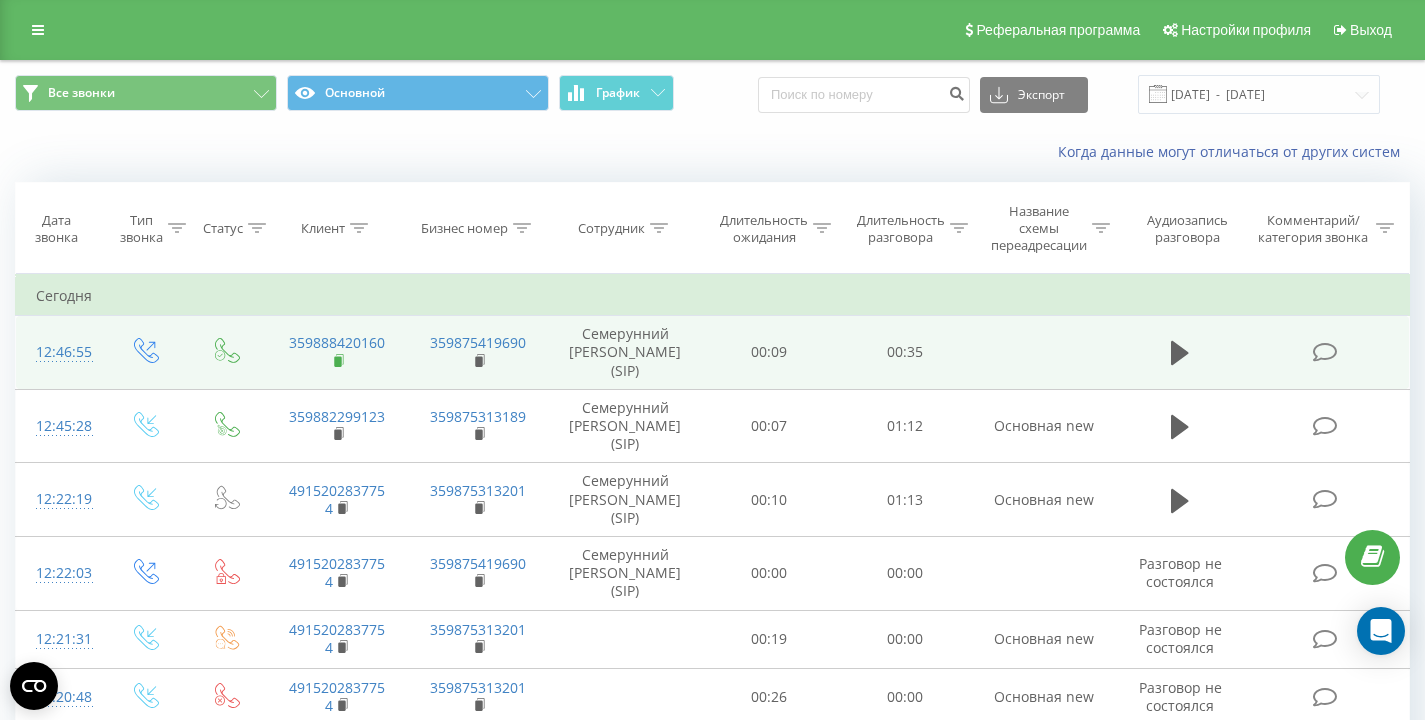 click 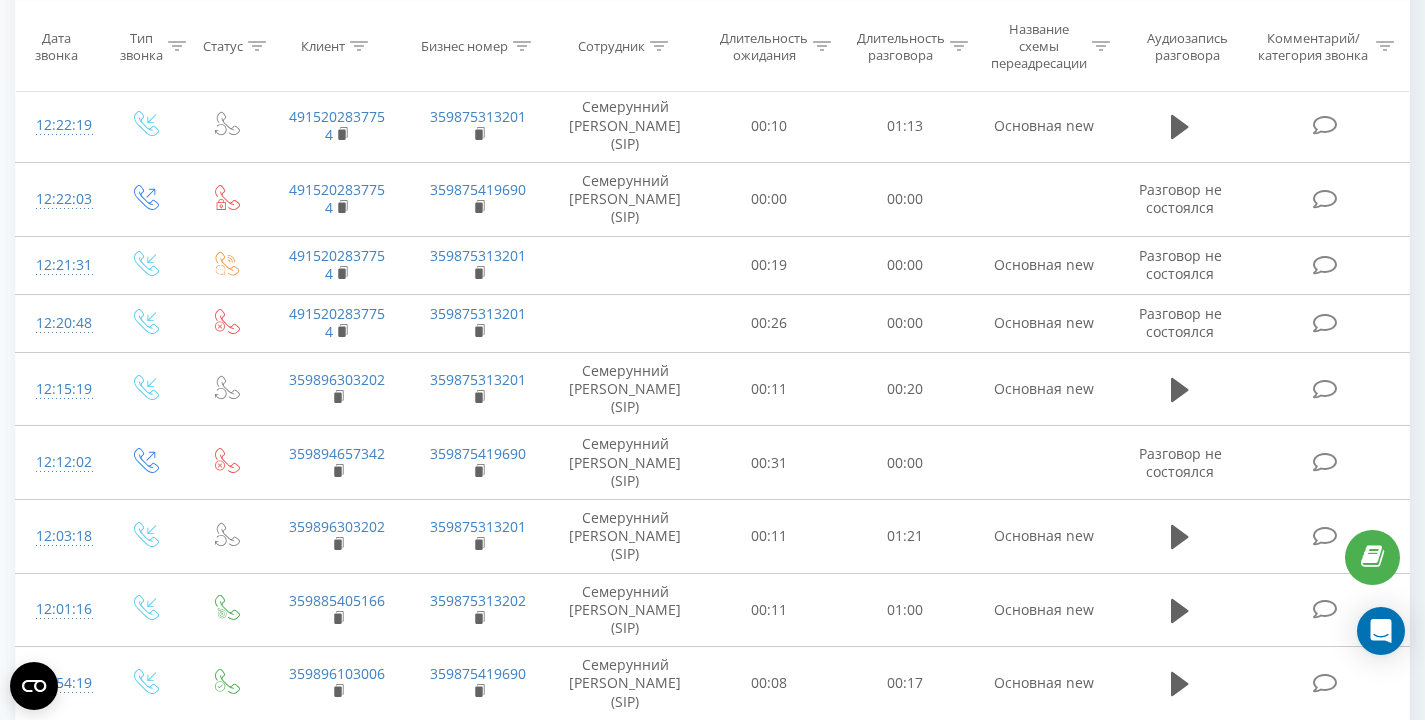 scroll, scrollTop: 459, scrollLeft: 0, axis: vertical 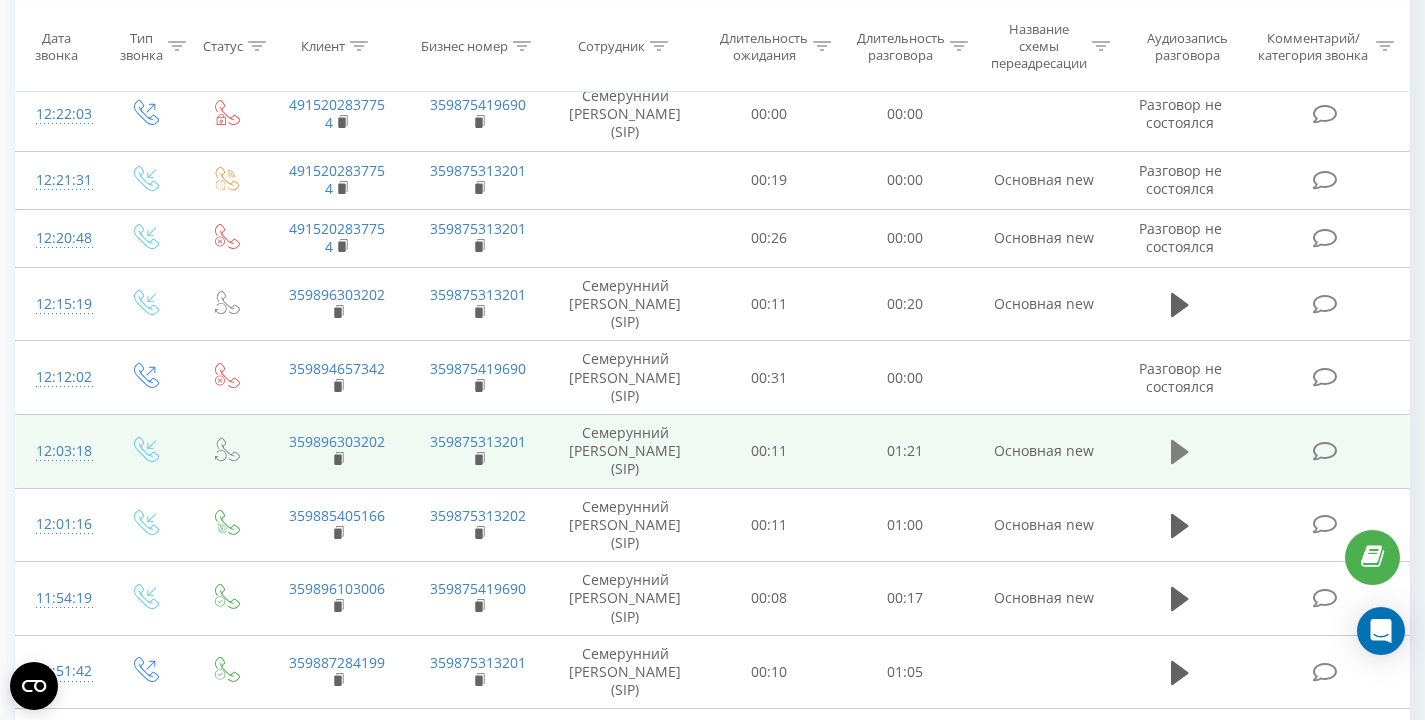 click 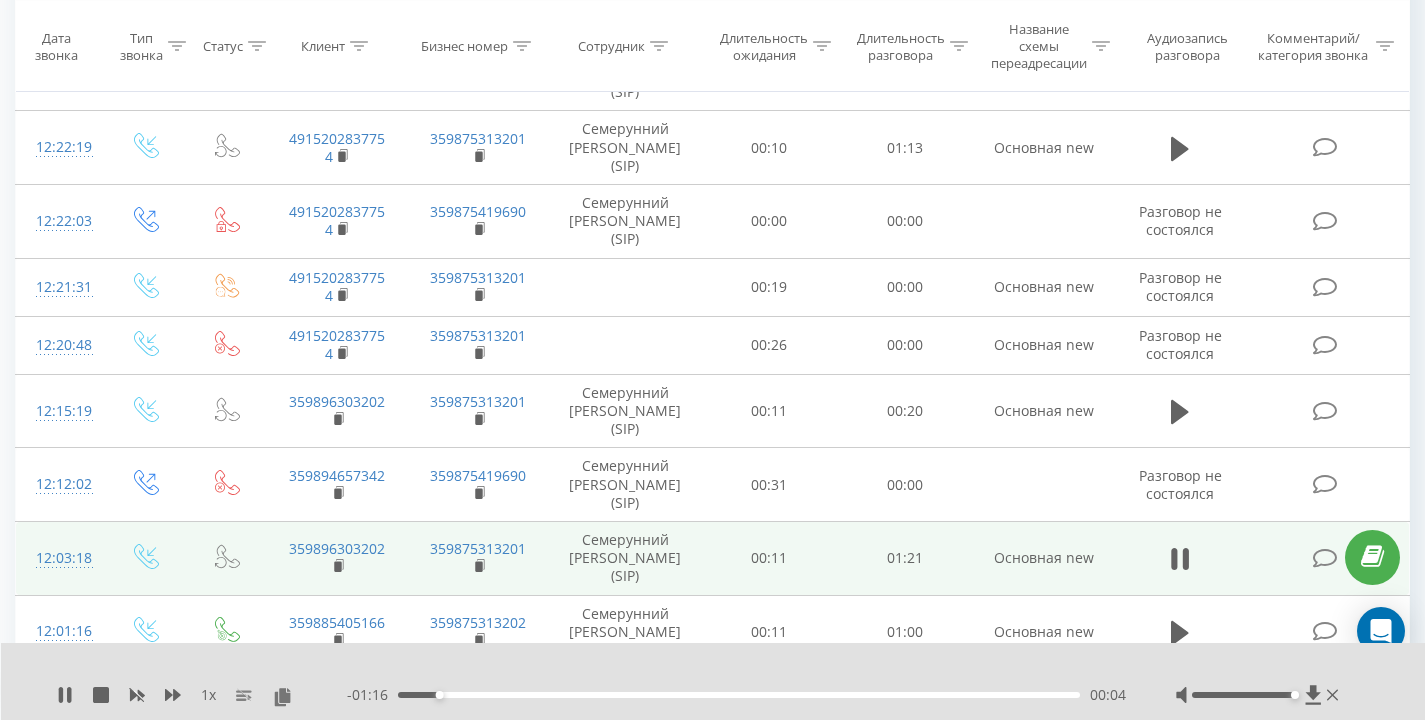 scroll, scrollTop: 368, scrollLeft: 0, axis: vertical 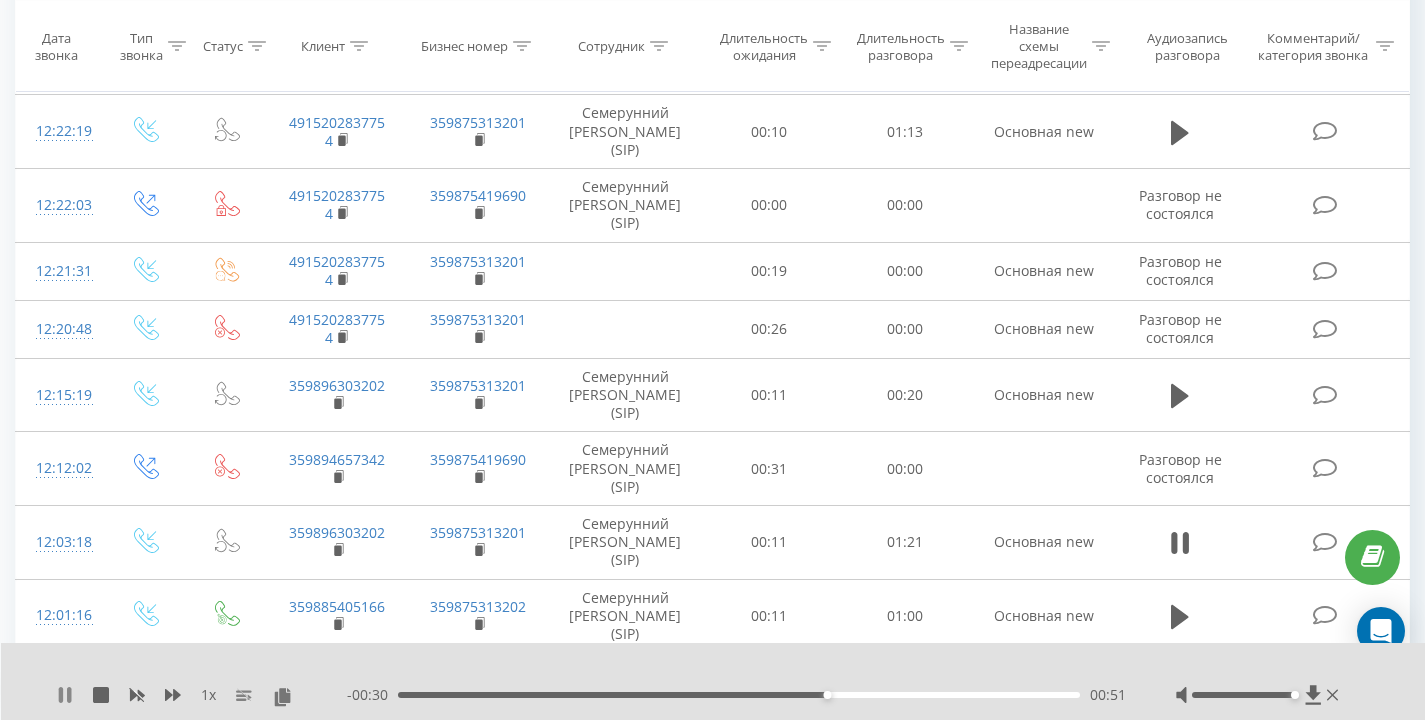 click 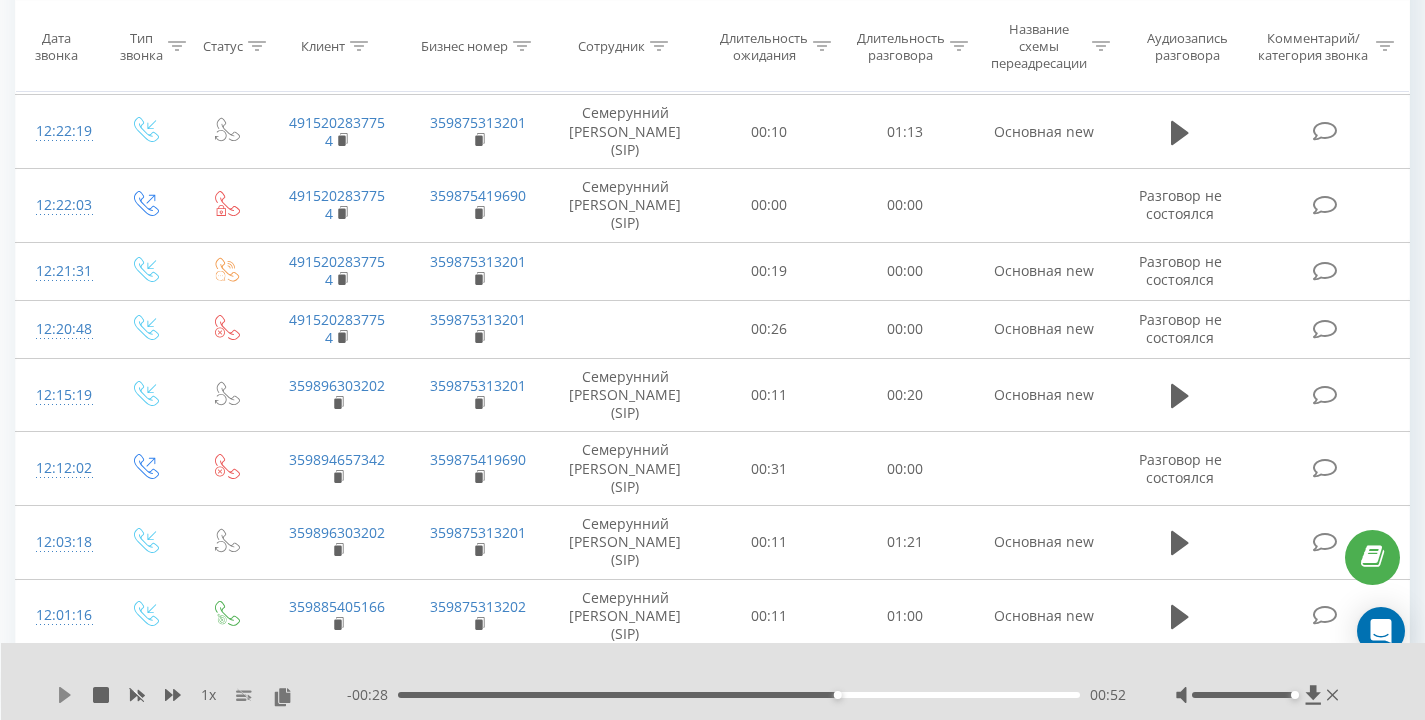 click 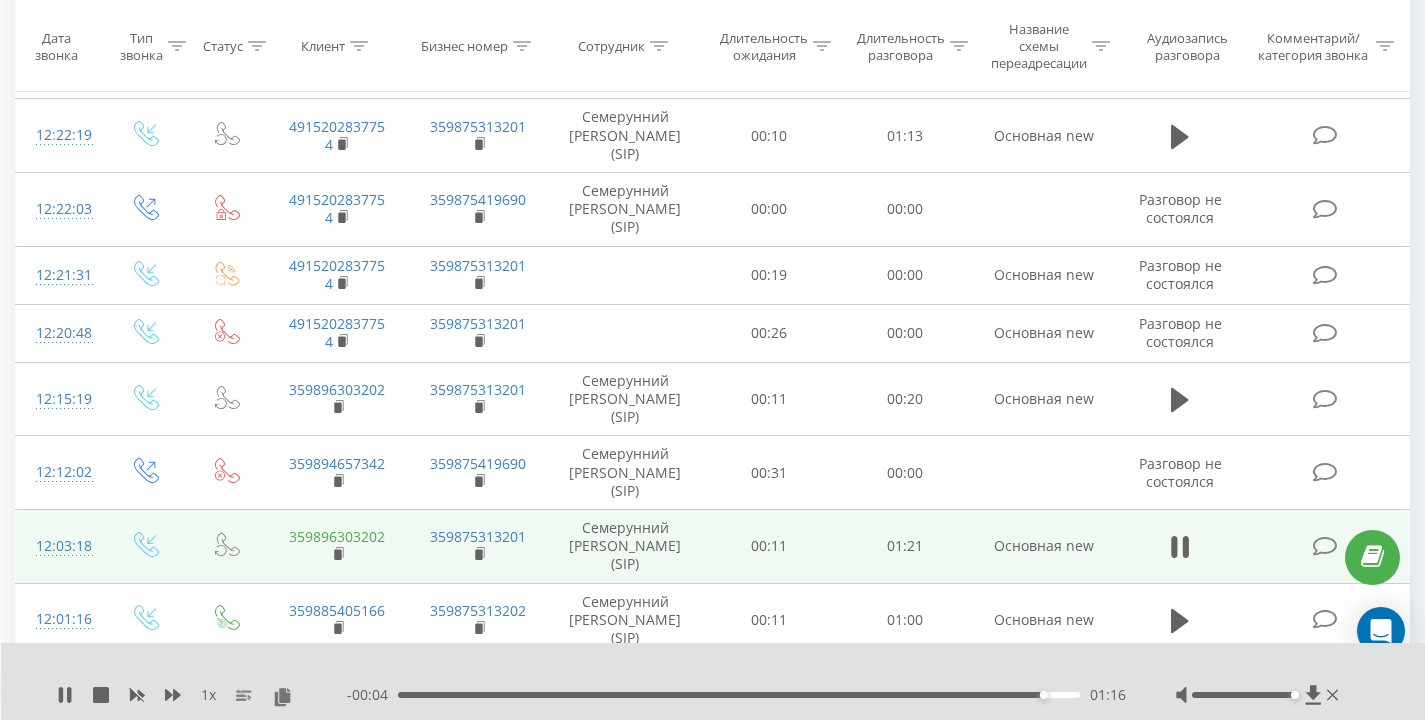 scroll, scrollTop: 364, scrollLeft: 0, axis: vertical 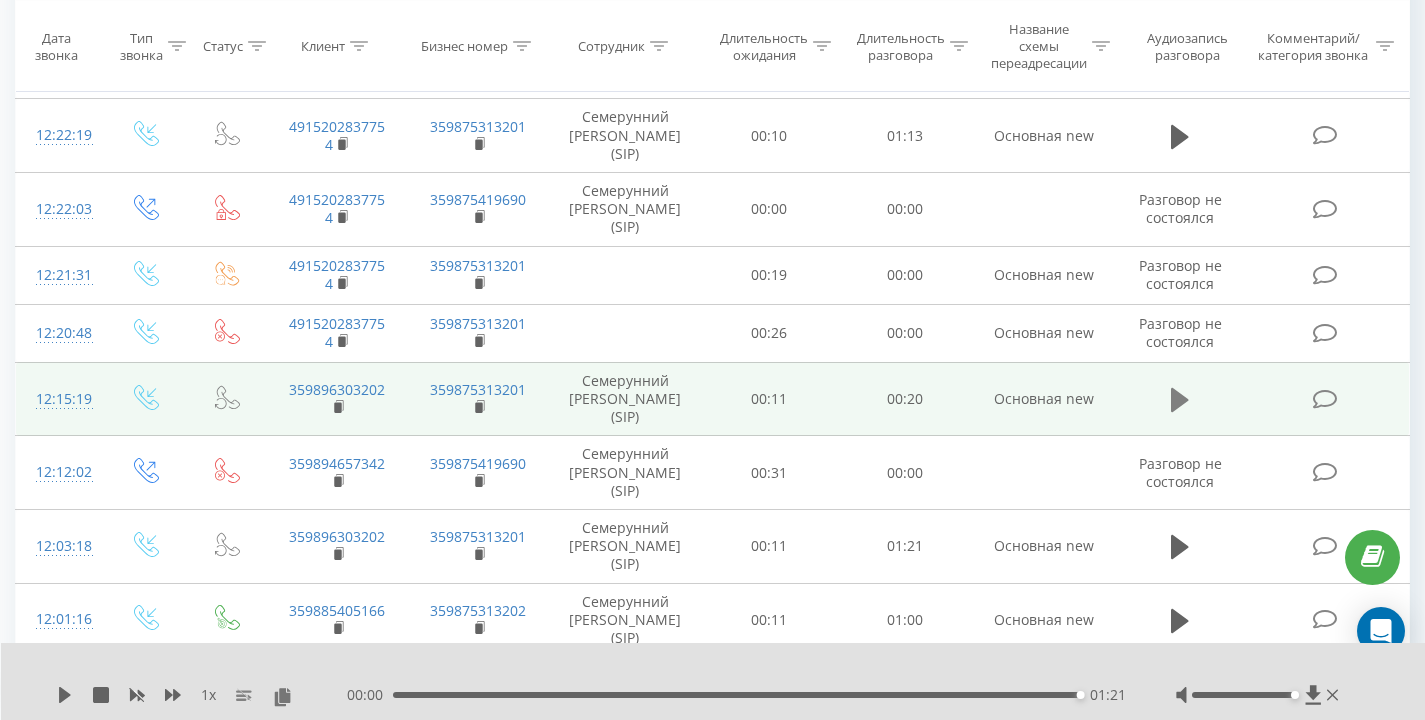 click 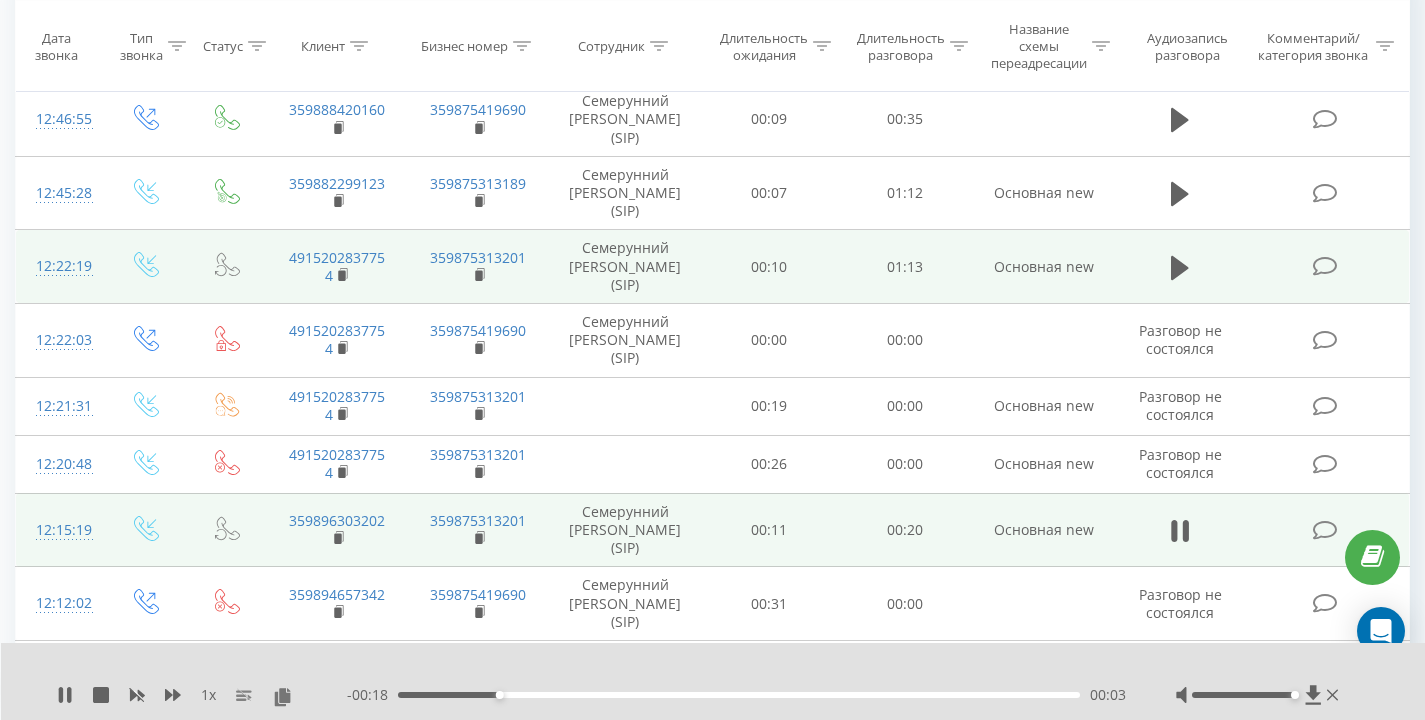 scroll, scrollTop: 245, scrollLeft: 0, axis: vertical 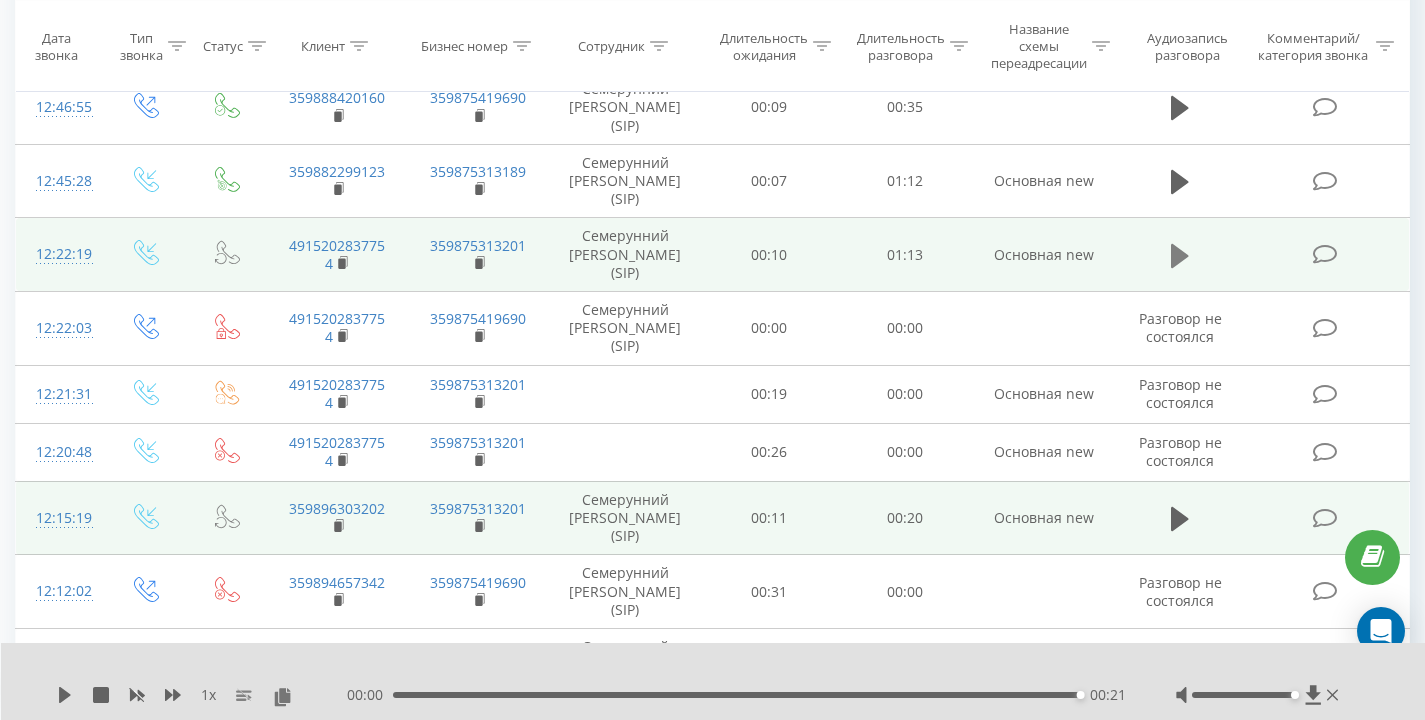 click 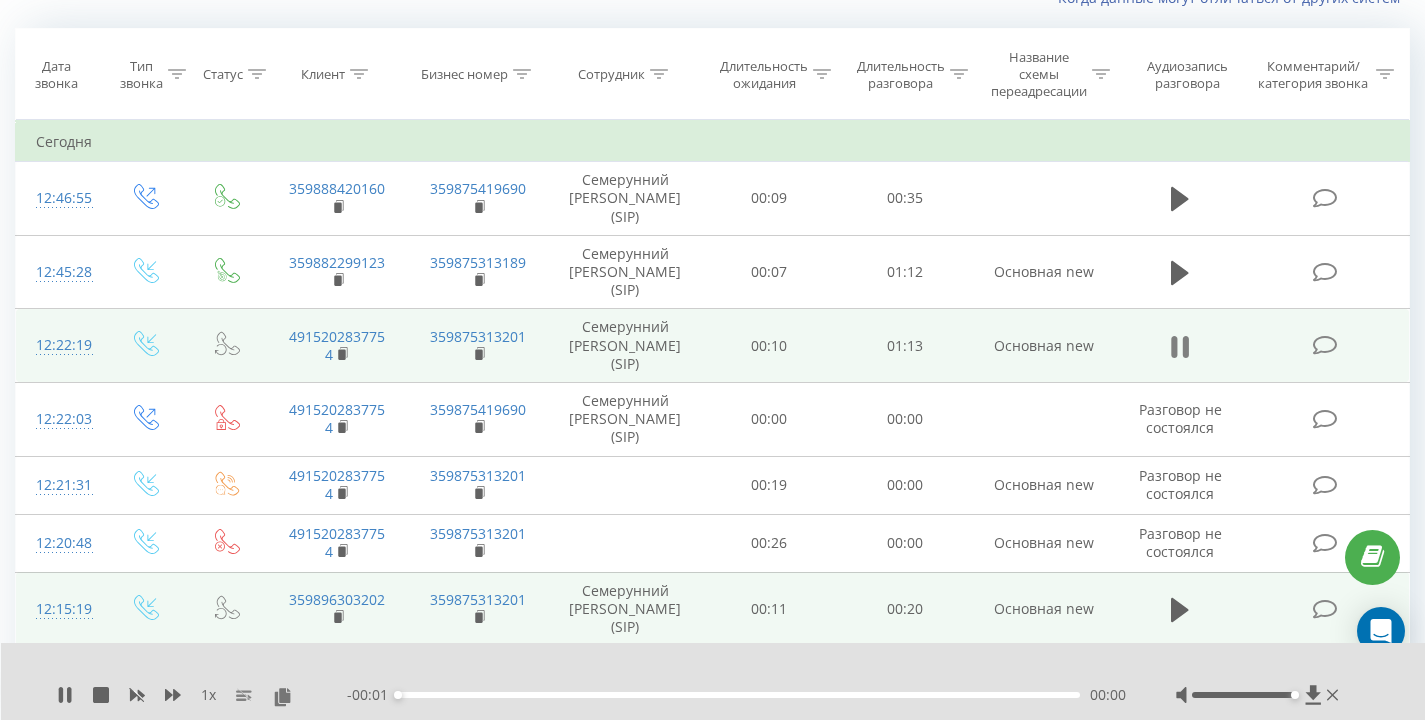 scroll, scrollTop: 75, scrollLeft: 0, axis: vertical 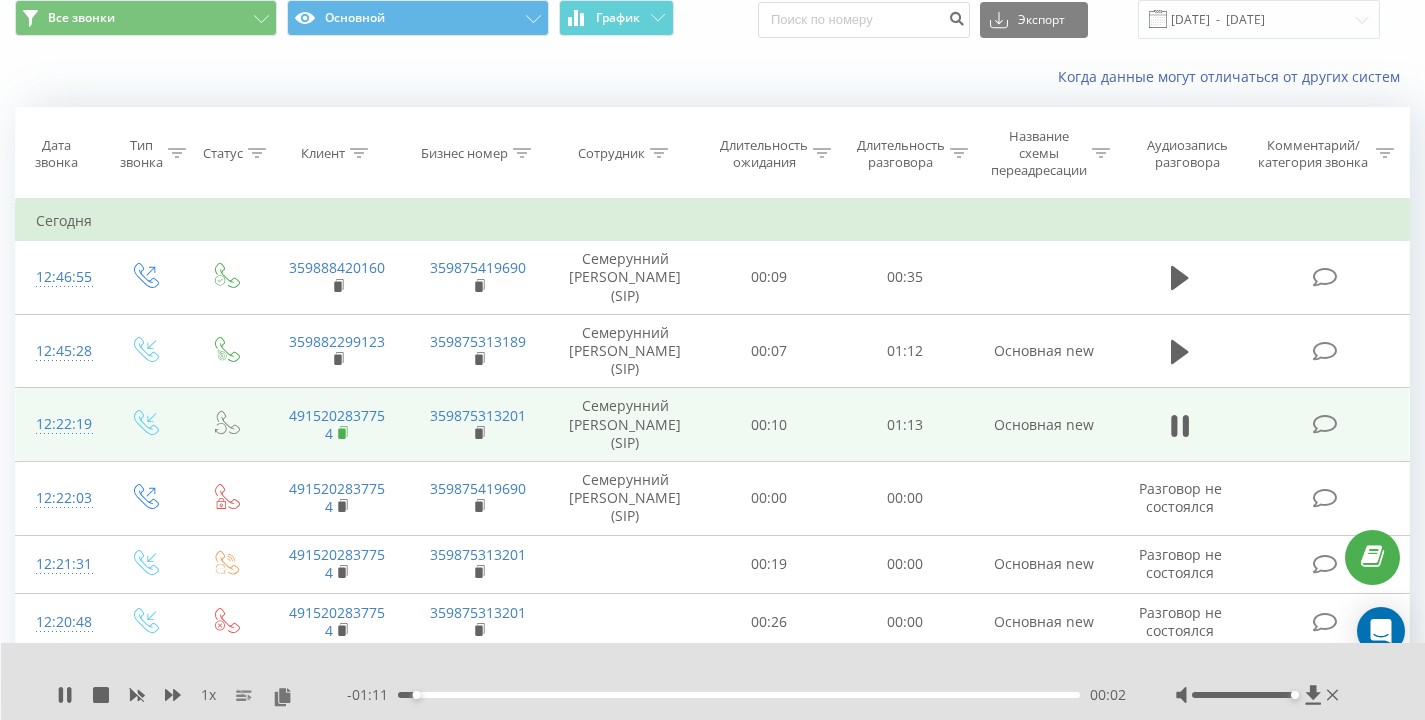 click 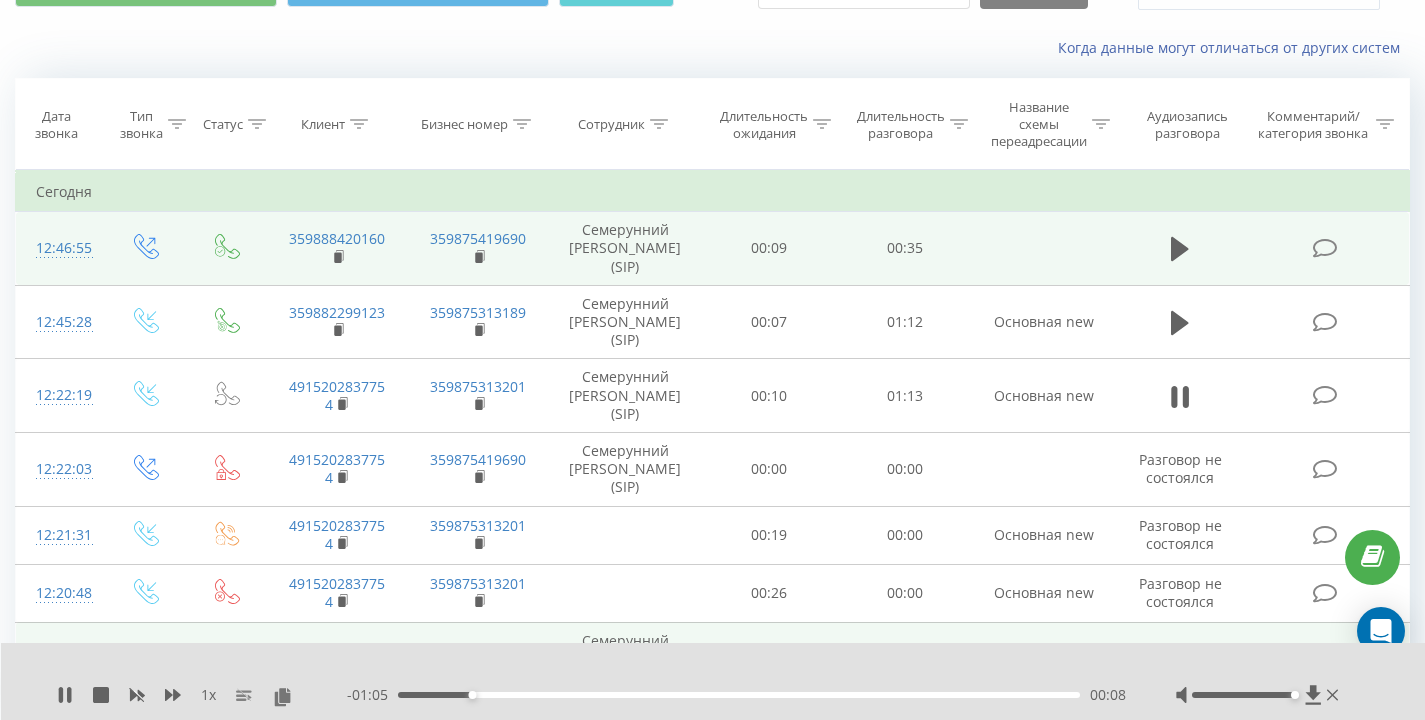 scroll, scrollTop: 121, scrollLeft: 0, axis: vertical 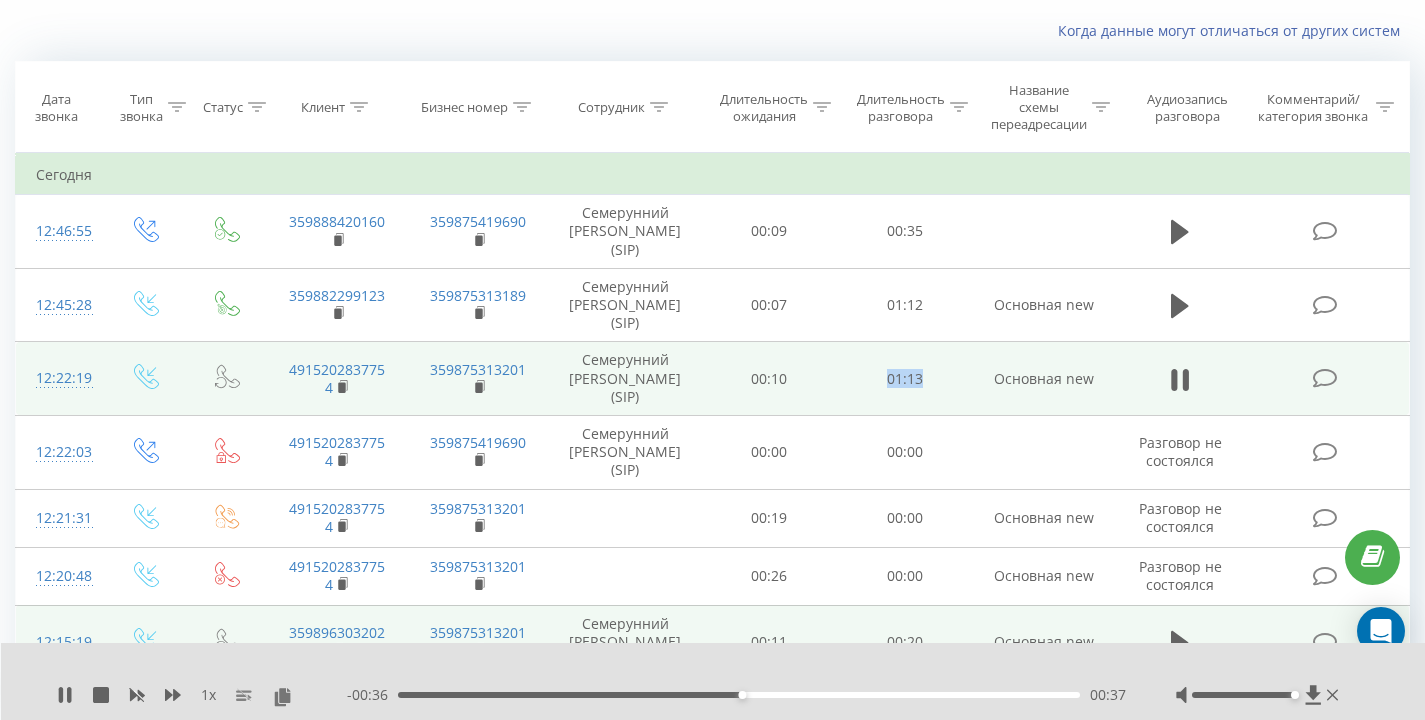 drag, startPoint x: 879, startPoint y: 382, endPoint x: 939, endPoint y: 375, distance: 60.40695 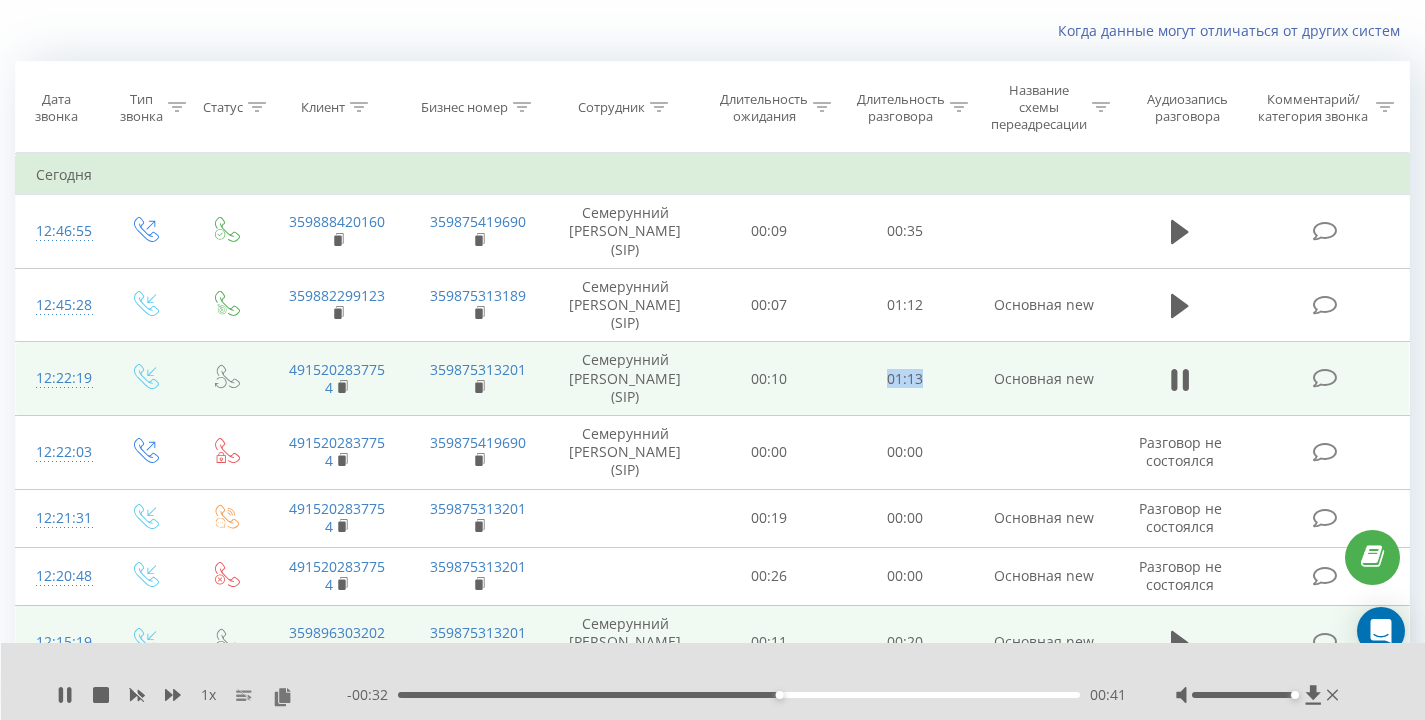 drag, startPoint x: 936, startPoint y: 376, endPoint x: 872, endPoint y: 376, distance: 64 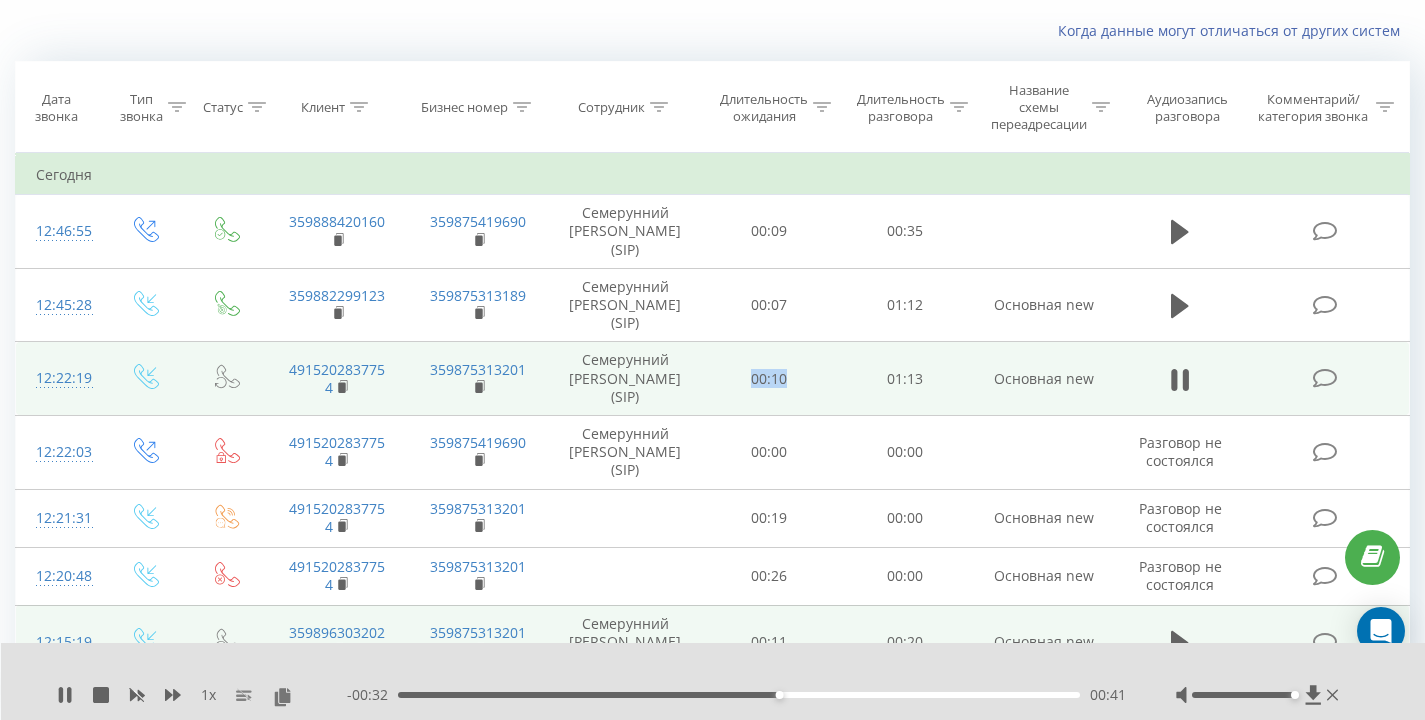drag, startPoint x: 803, startPoint y: 377, endPoint x: 751, endPoint y: 379, distance: 52.03845 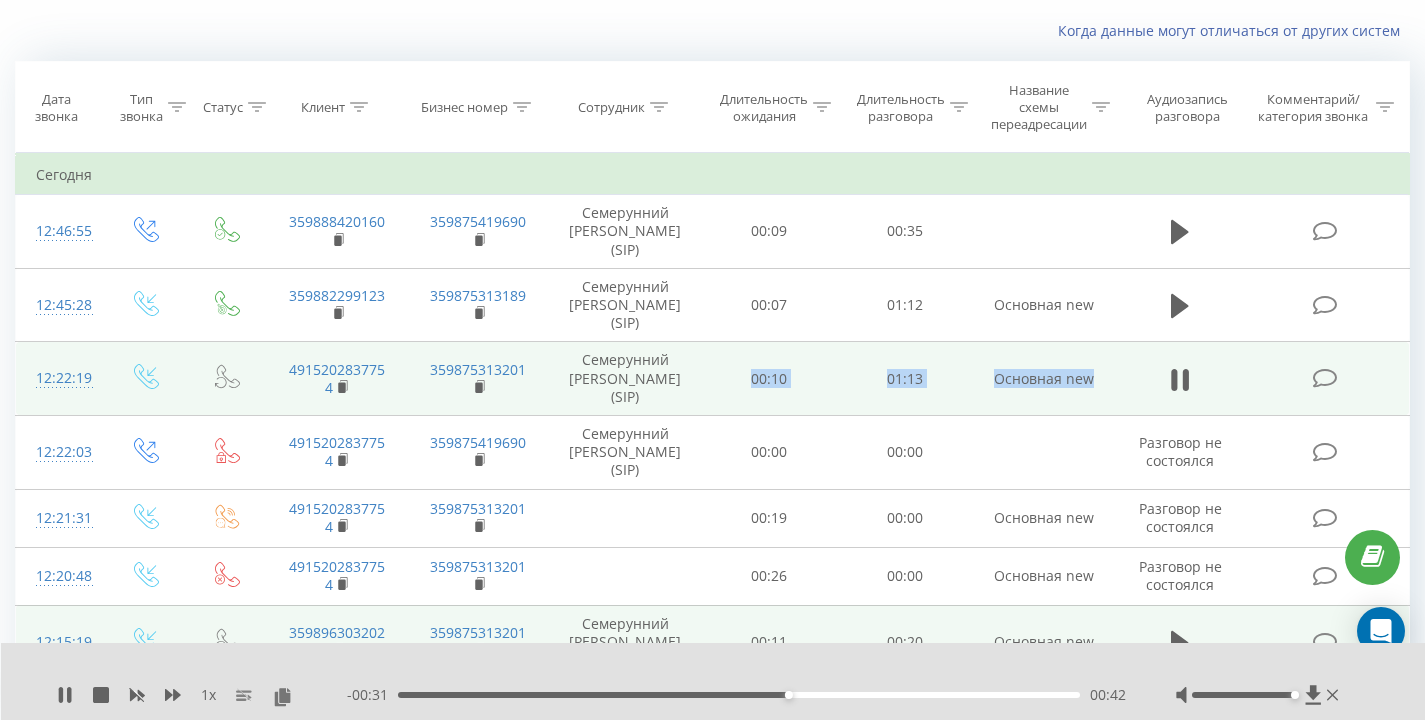drag, startPoint x: 771, startPoint y: 378, endPoint x: 1104, endPoint y: 380, distance: 333.006 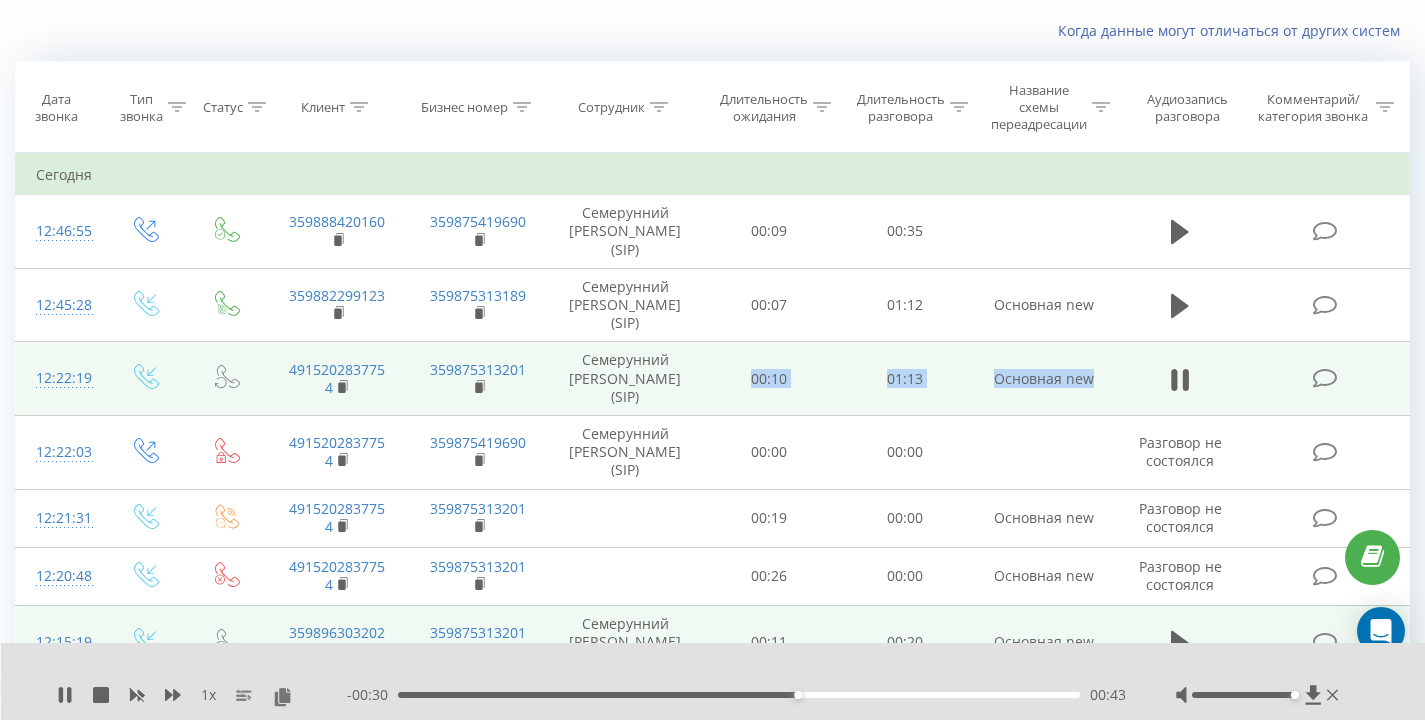 drag, startPoint x: 1114, startPoint y: 378, endPoint x: 720, endPoint y: 380, distance: 394.00507 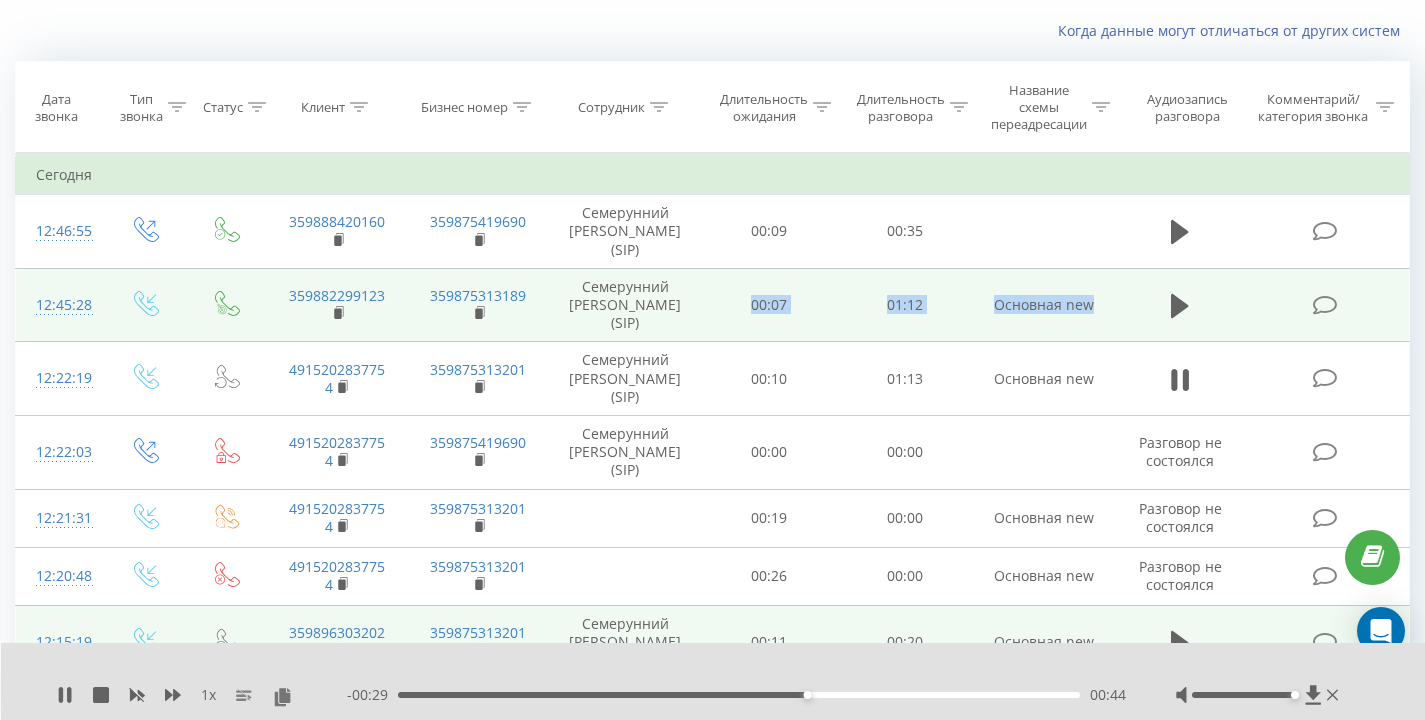 drag, startPoint x: 741, startPoint y: 304, endPoint x: 1134, endPoint y: 308, distance: 393.02036 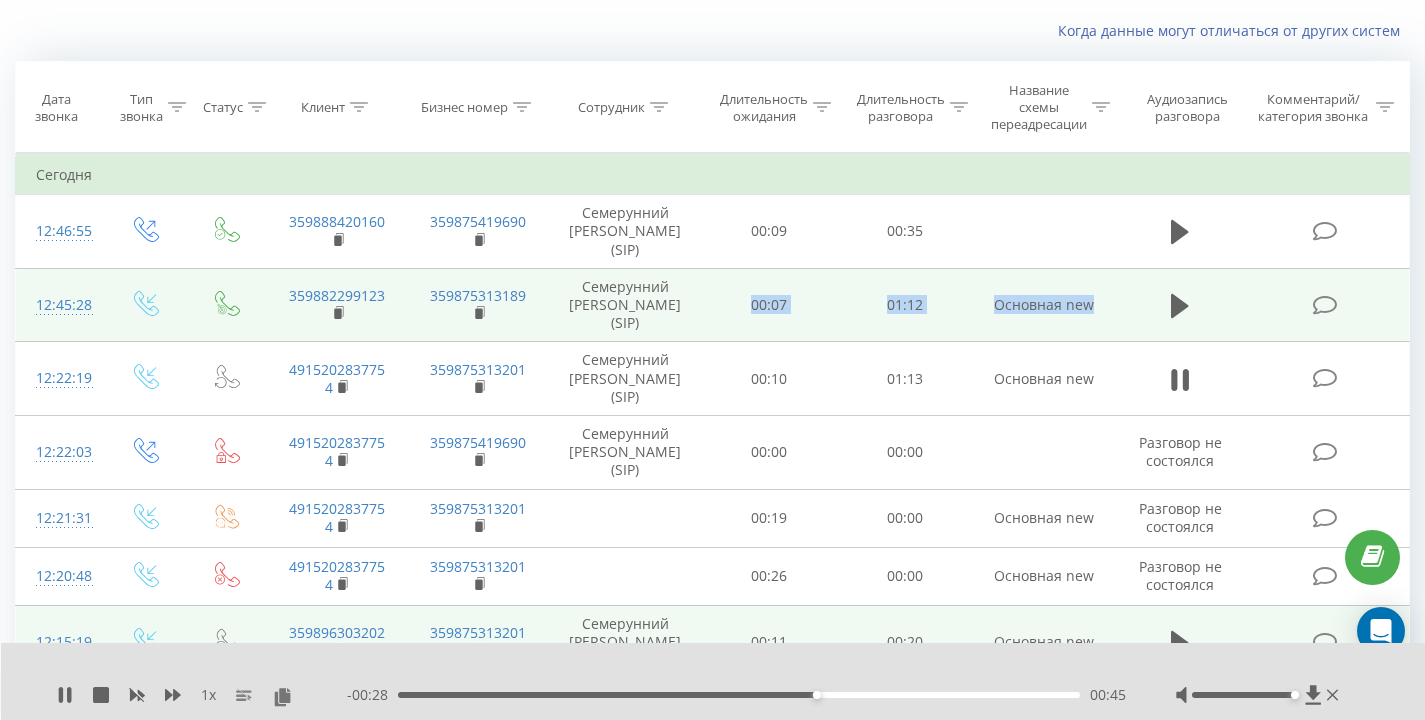 click at bounding box center (1180, 305) 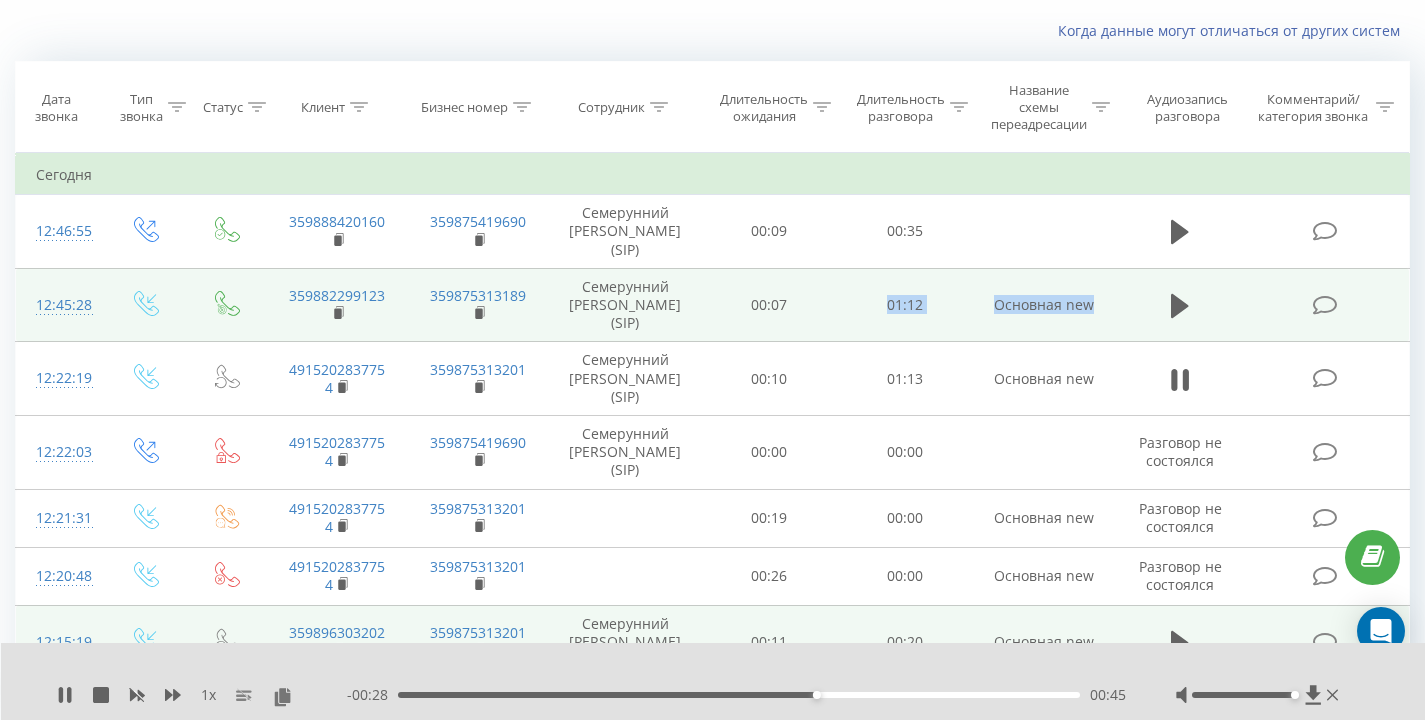 drag, startPoint x: 1068, startPoint y: 306, endPoint x: 871, endPoint y: 307, distance: 197.00253 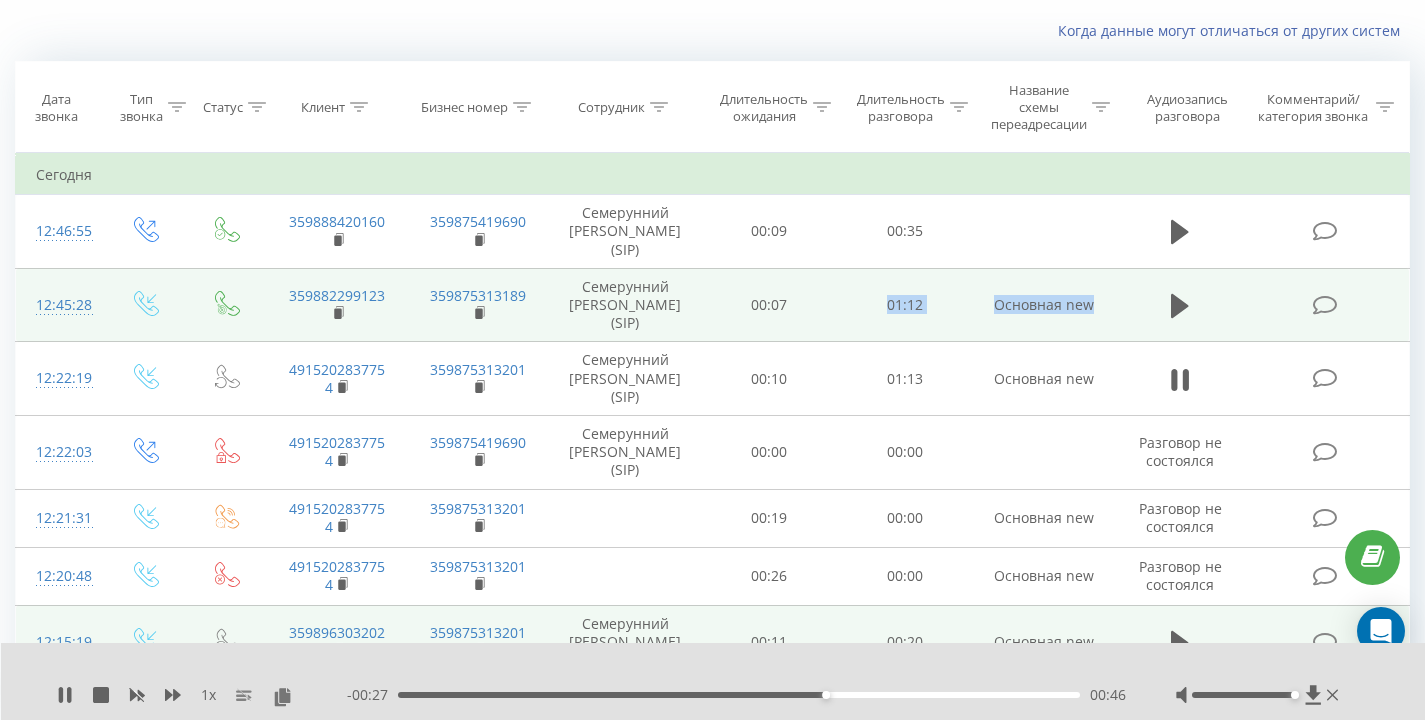 click on "01:12" at bounding box center [905, 305] 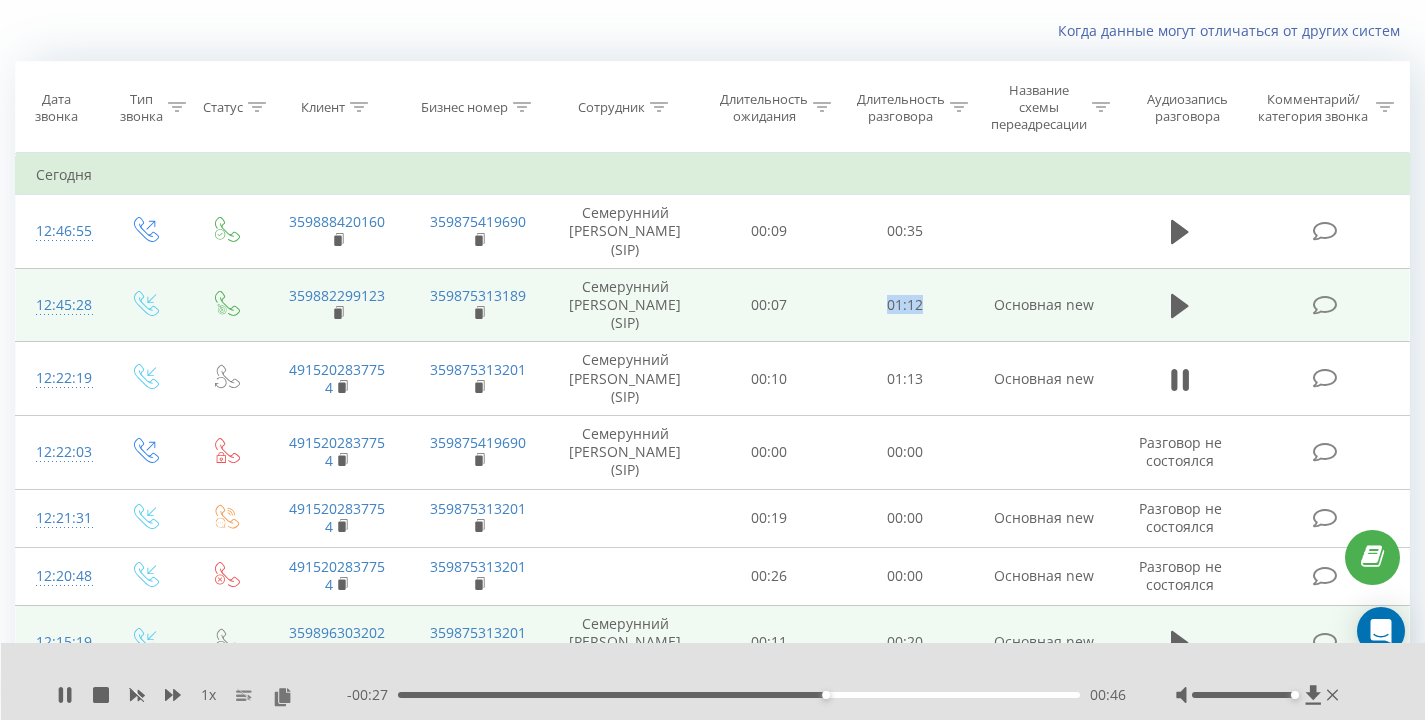 drag, startPoint x: 869, startPoint y: 306, endPoint x: 940, endPoint y: 304, distance: 71.02816 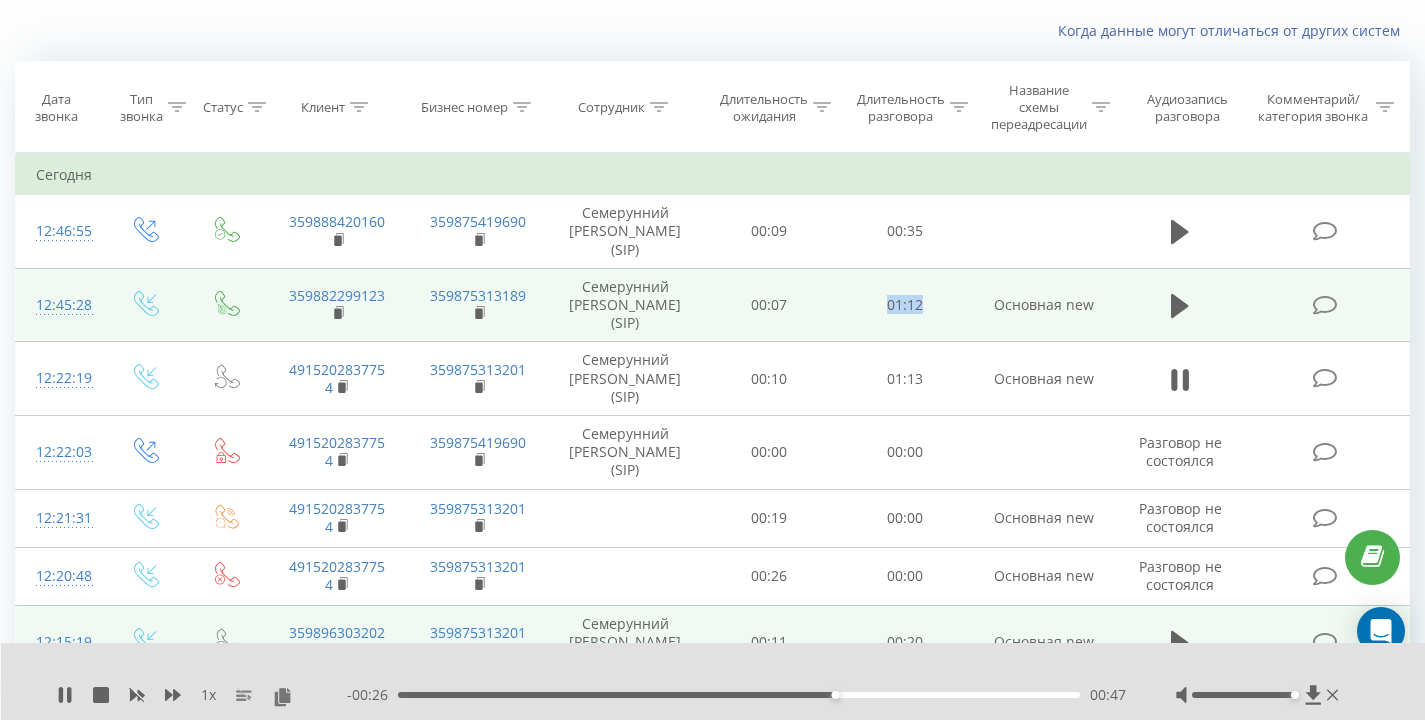 drag, startPoint x: 966, startPoint y: 304, endPoint x: 856, endPoint y: 304, distance: 110 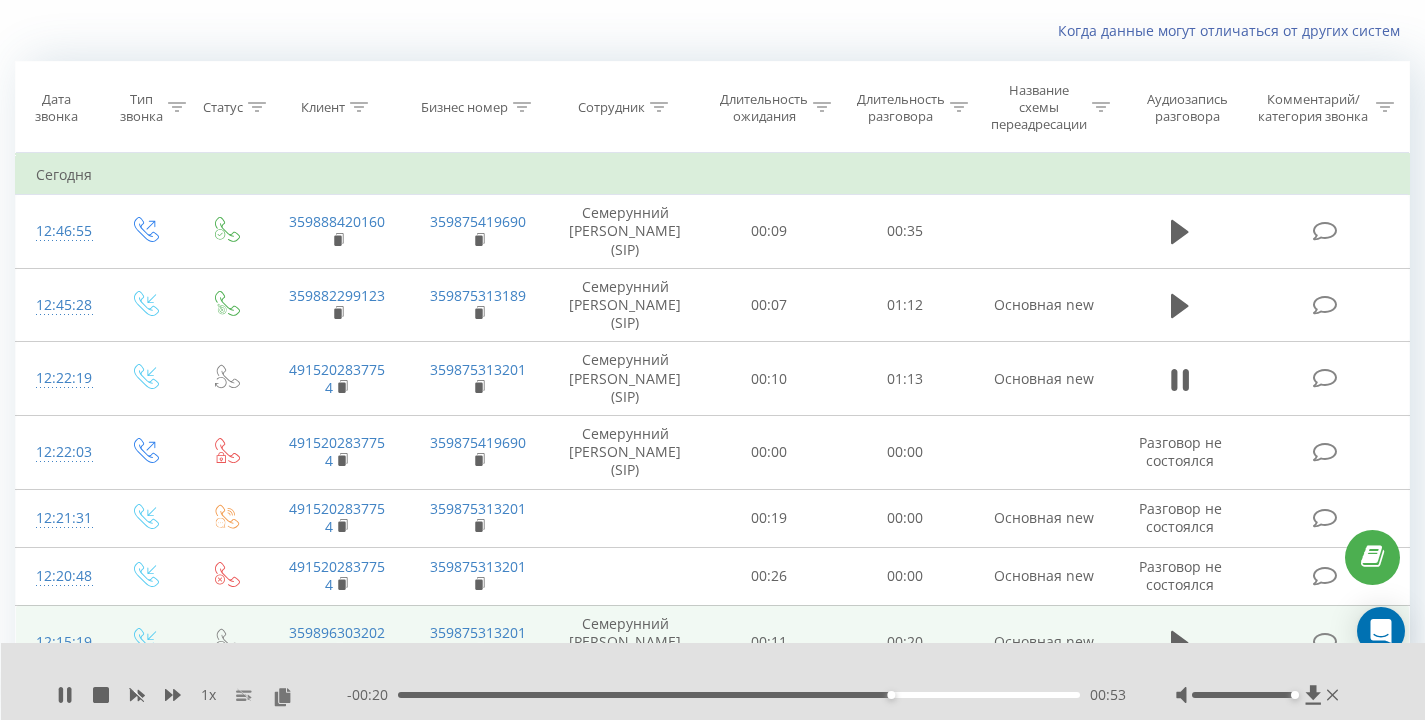 click on "Когда данные могут отличаться от других систем" at bounding box center (712, 31) 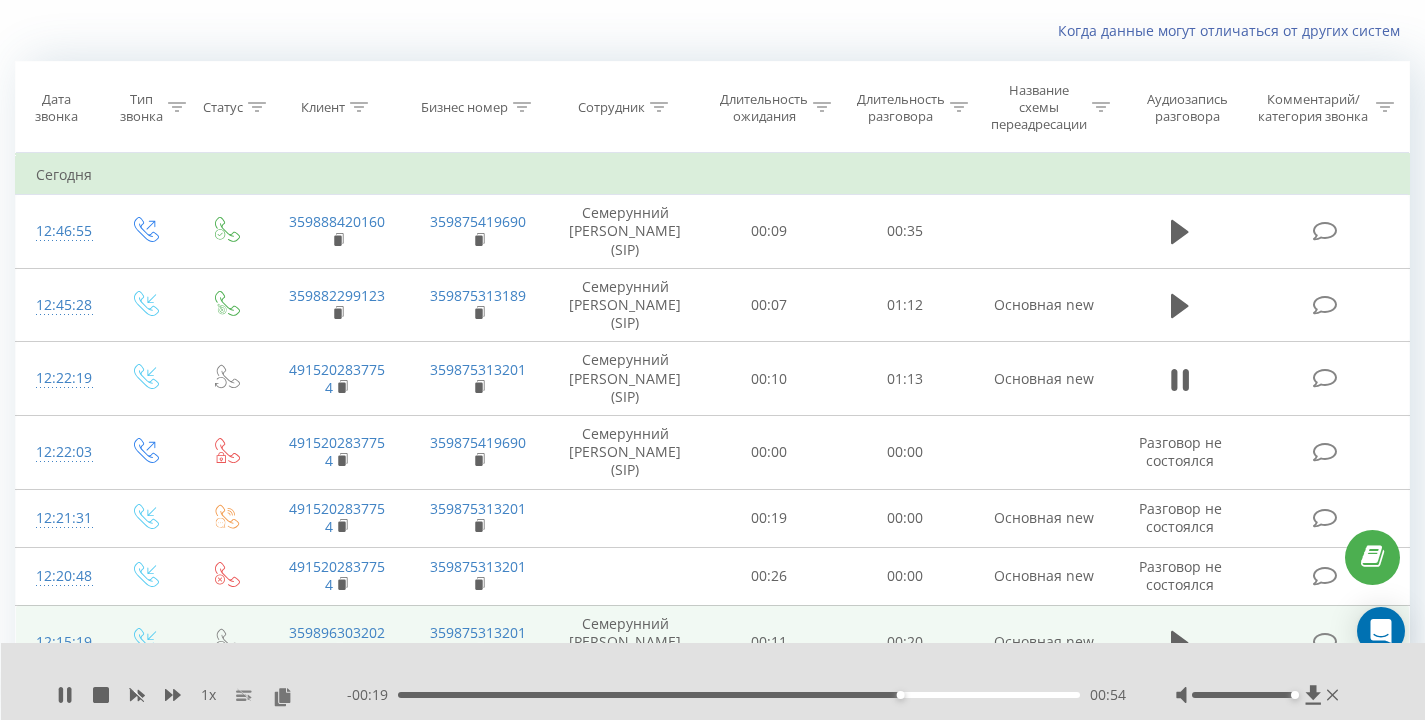 click on "Когда данные могут отличаться от других систем" at bounding box center [712, 31] 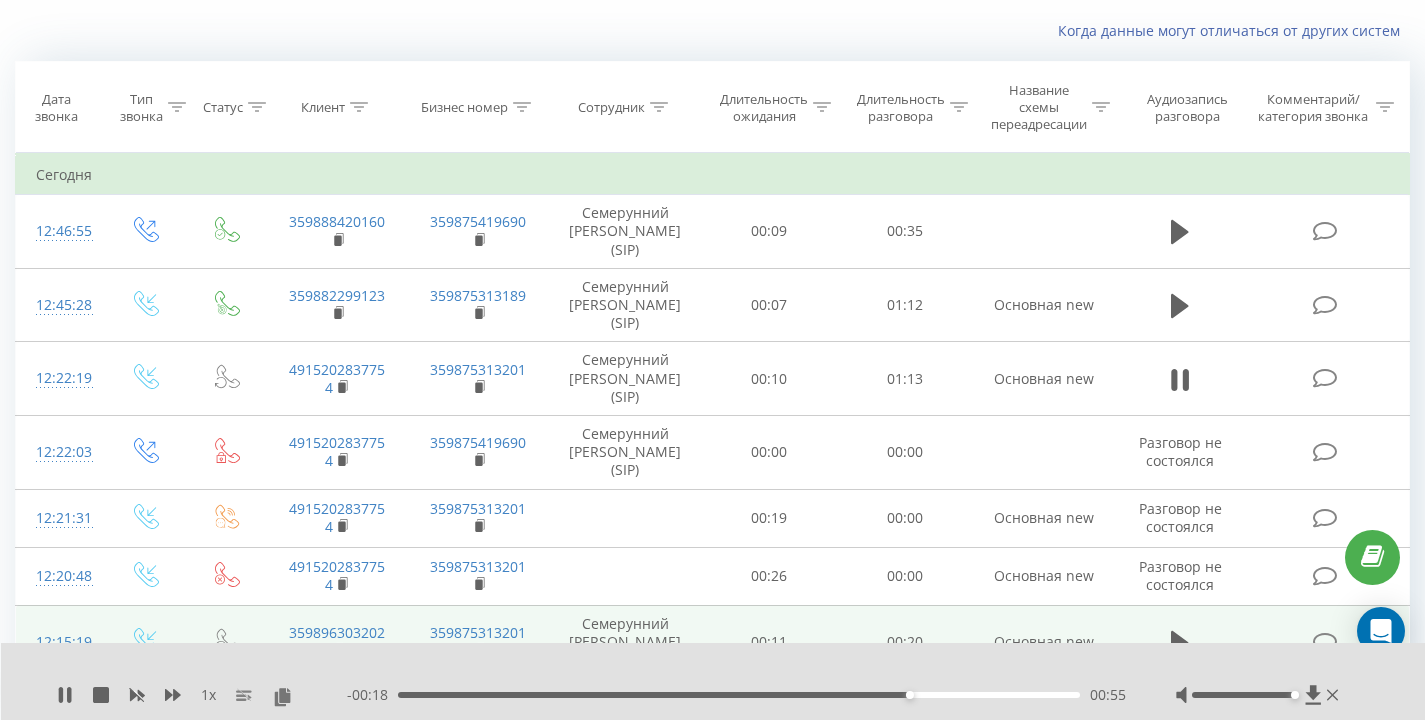 click on "Когда данные могут отличаться от других систем" at bounding box center [712, 31] 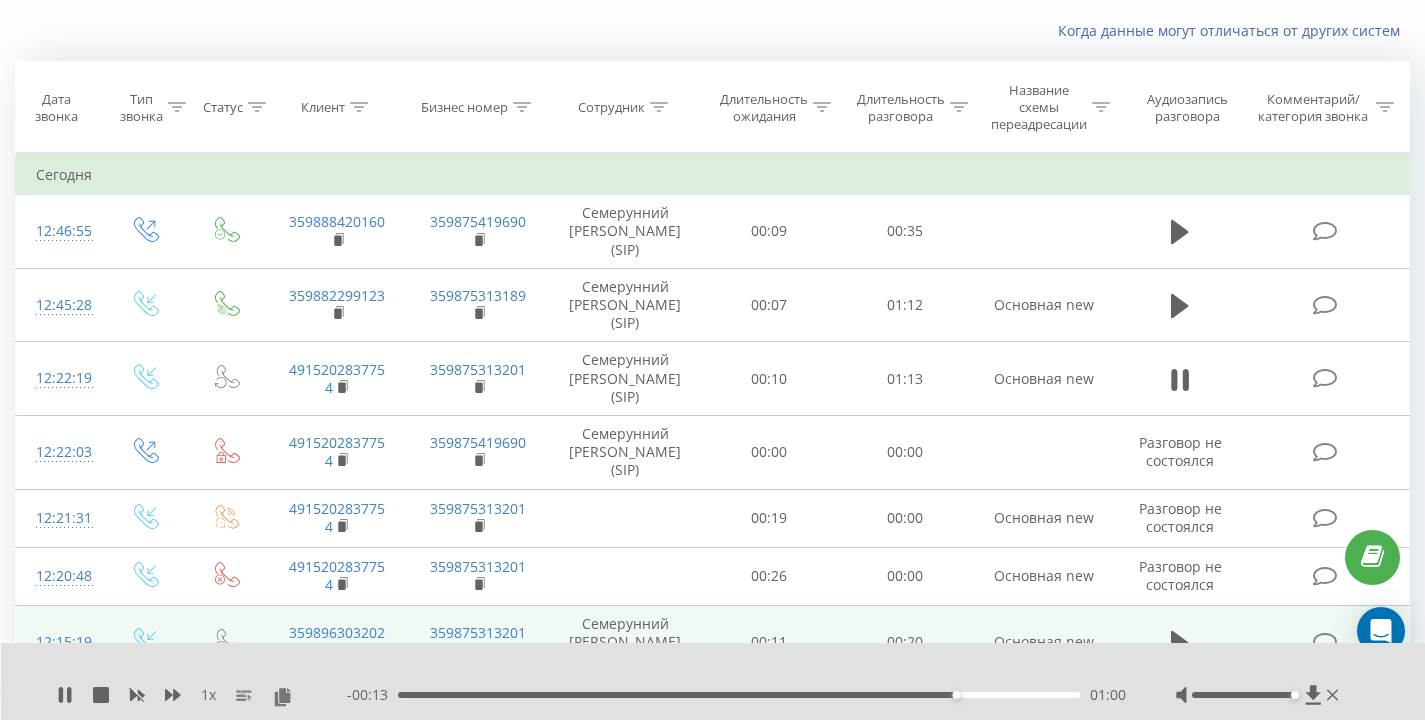 click on "Когда данные могут отличаться от других систем" at bounding box center [712, 31] 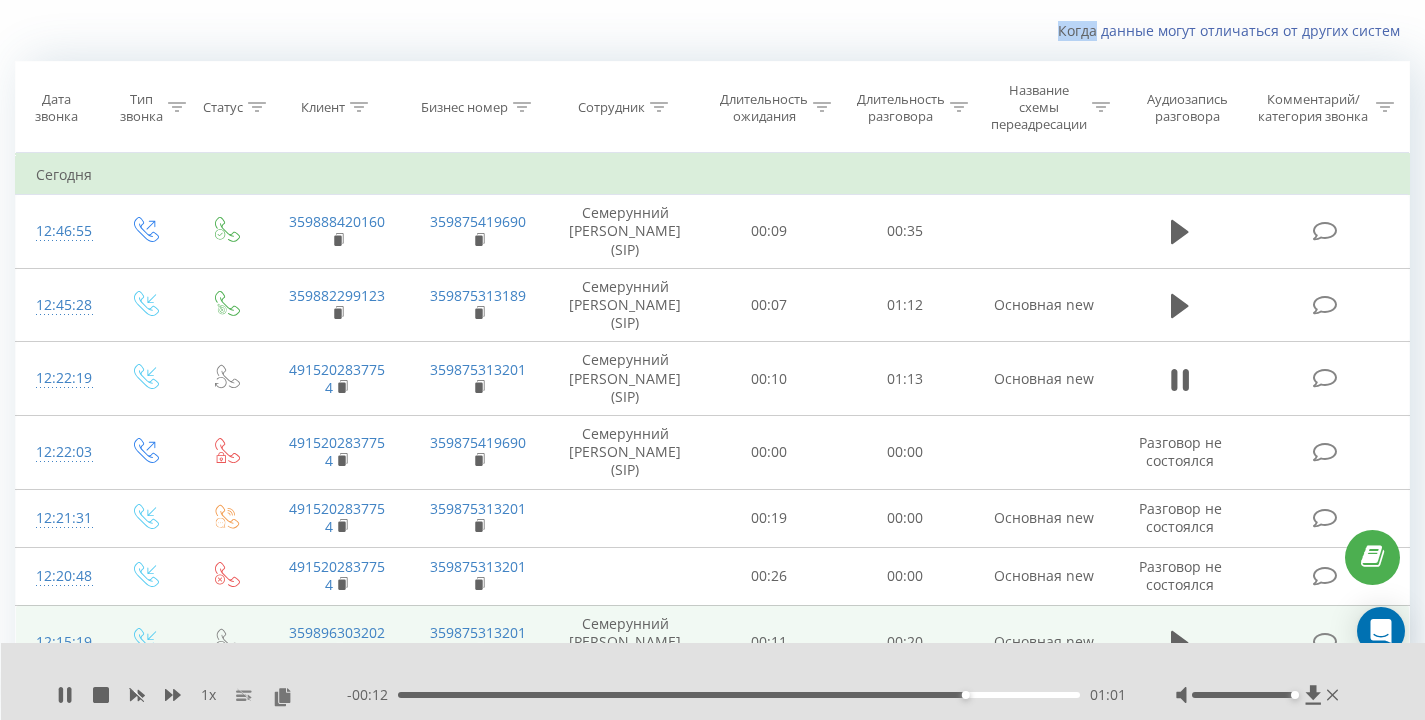 click on "Когда данные могут отличаться от других систем" at bounding box center (712, 31) 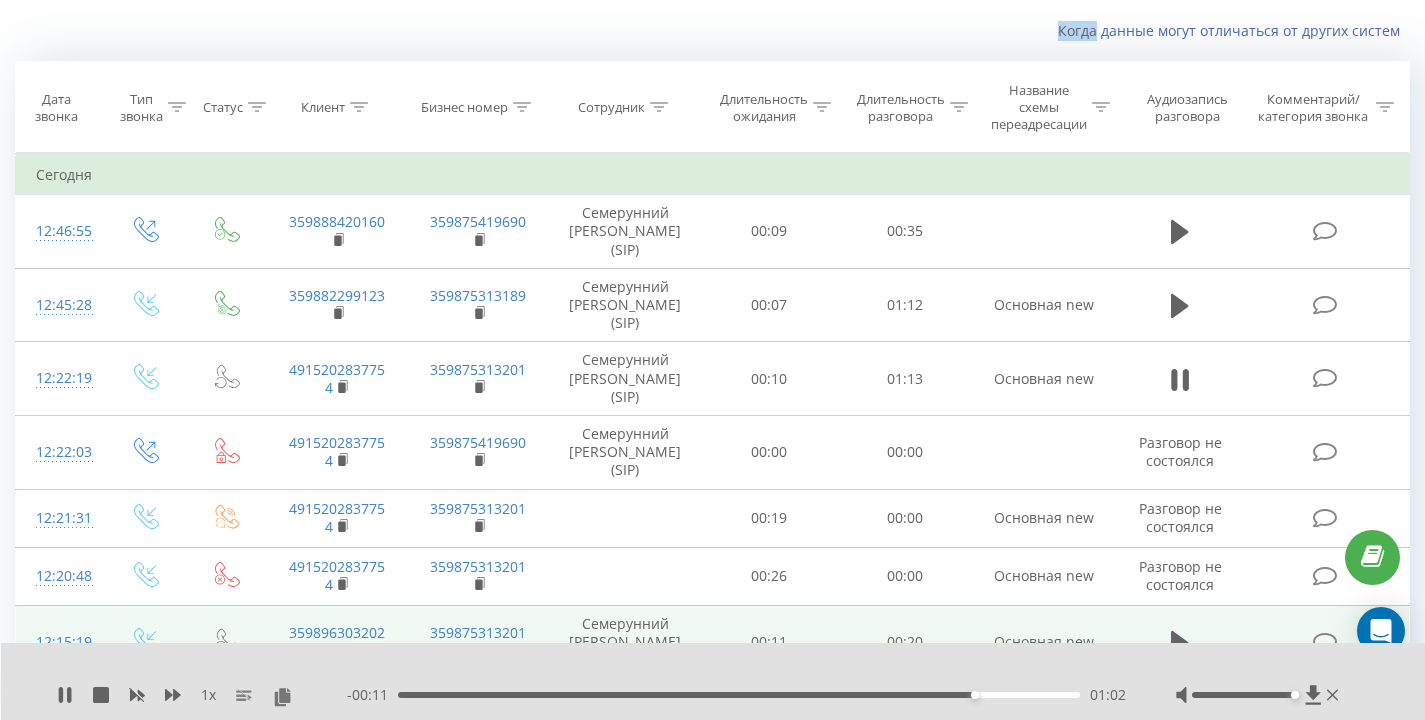 click on "Когда данные могут отличаться от других систем" at bounding box center (712, 31) 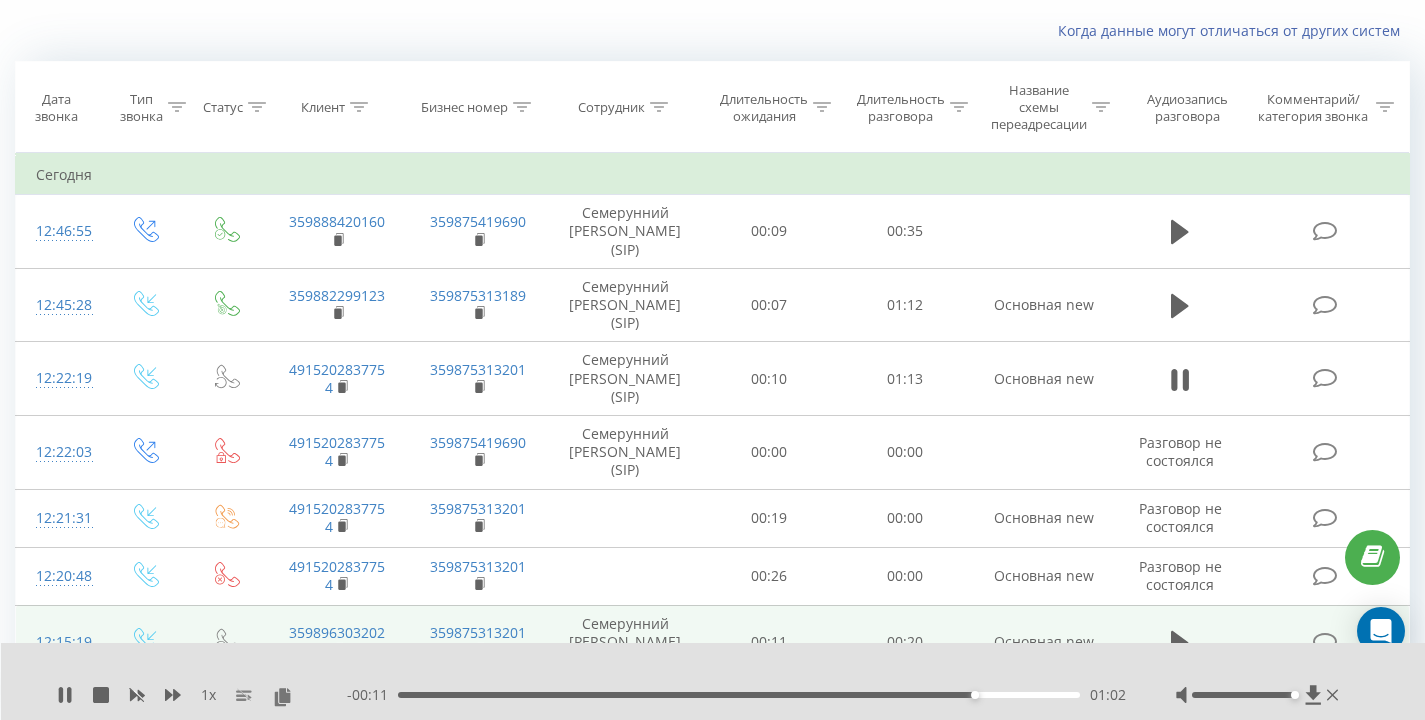 click on "Когда данные могут отличаться от других систем" at bounding box center (712, 31) 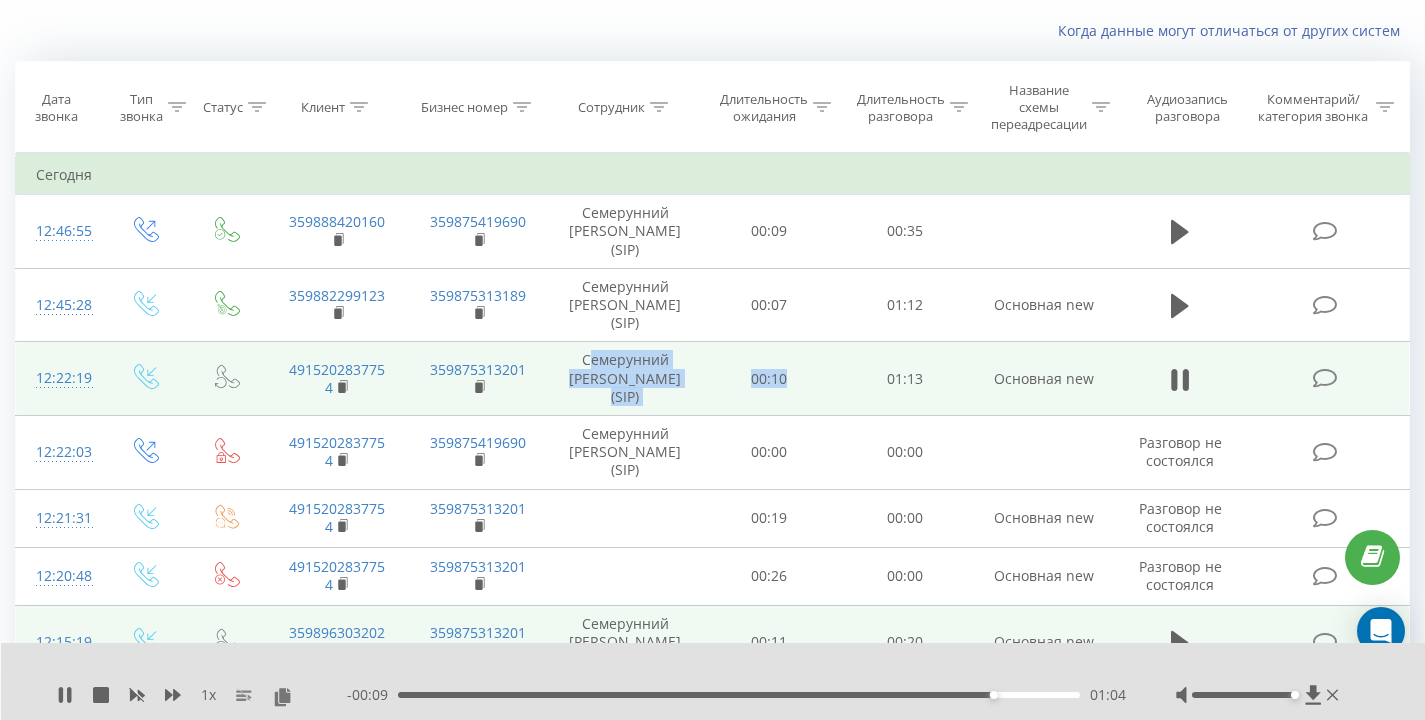 drag, startPoint x: 579, startPoint y: 360, endPoint x: 702, endPoint y: 393, distance: 127.349915 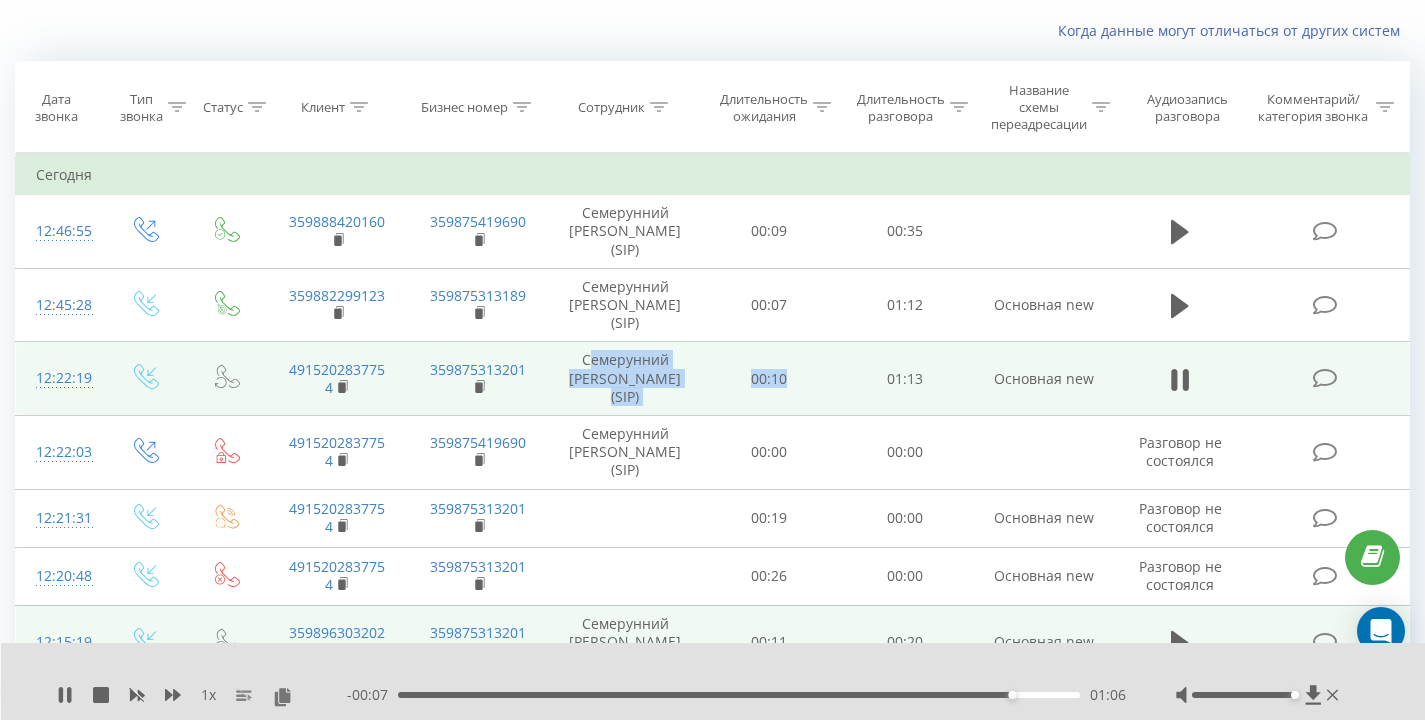 drag, startPoint x: 685, startPoint y: 402, endPoint x: 613, endPoint y: 368, distance: 79.624115 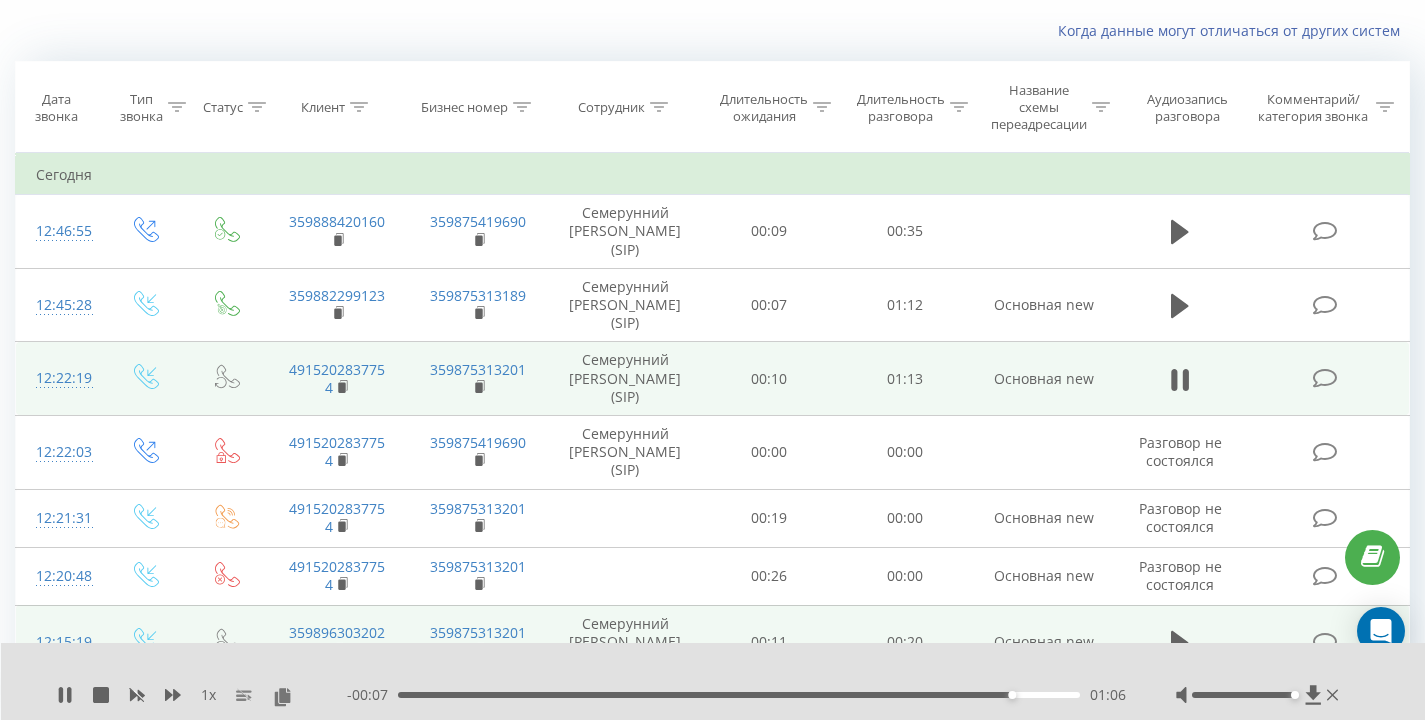 click on "Семерунний [PERSON_NAME] (SIP)" at bounding box center (625, 379) 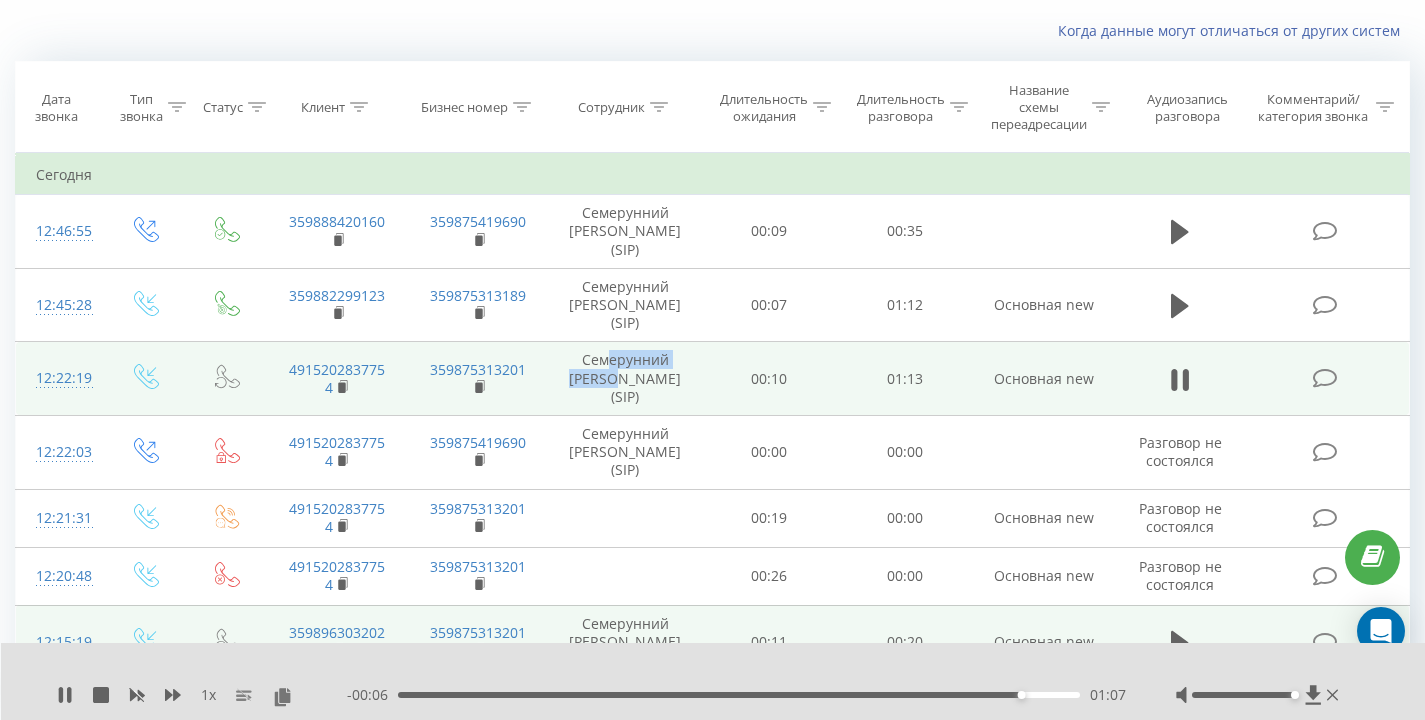 drag, startPoint x: 600, startPoint y: 361, endPoint x: 634, endPoint y: 379, distance: 38.470768 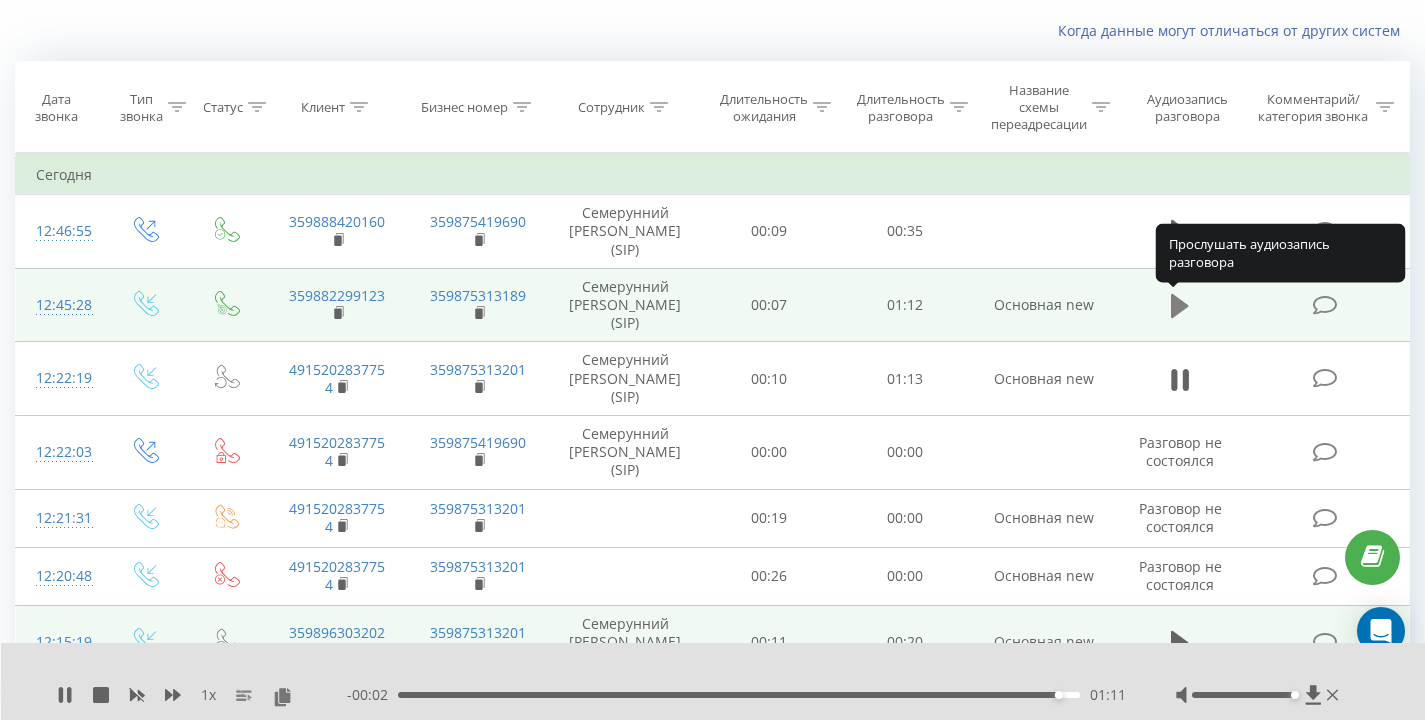 click 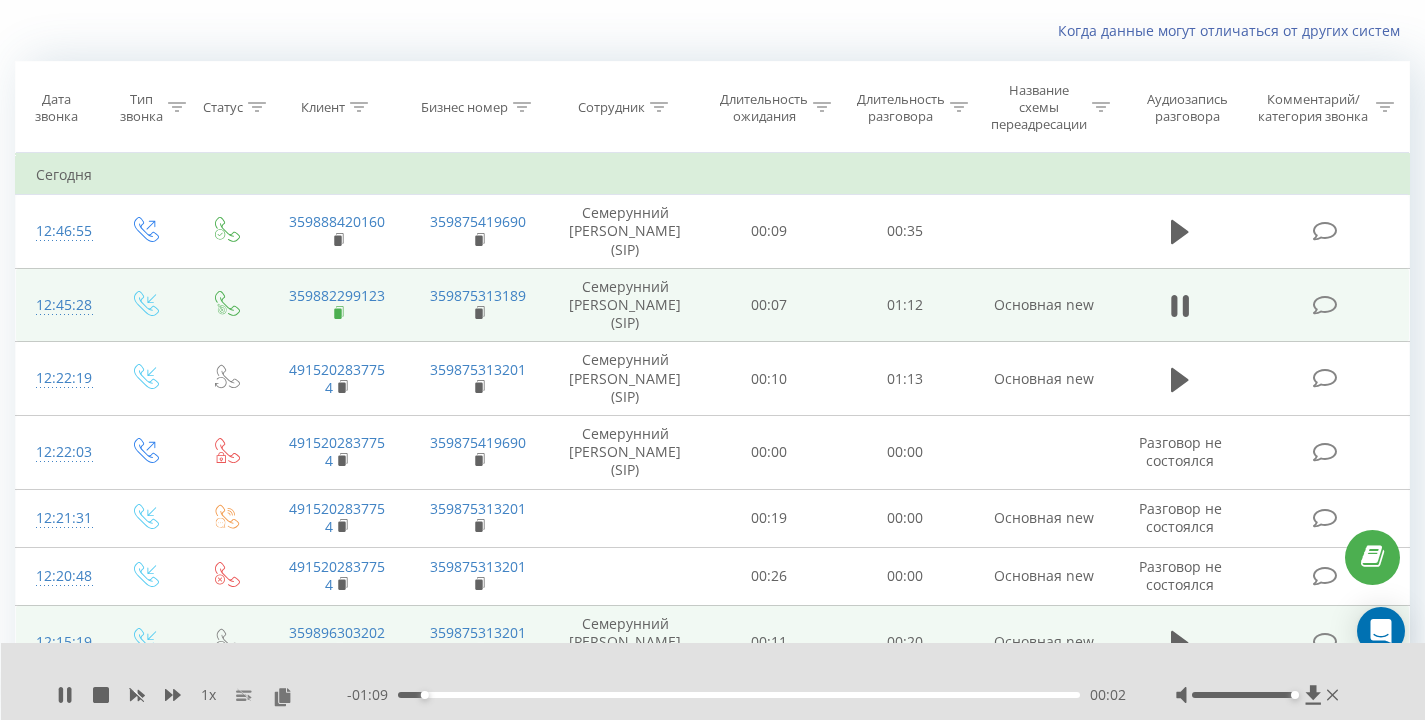 click 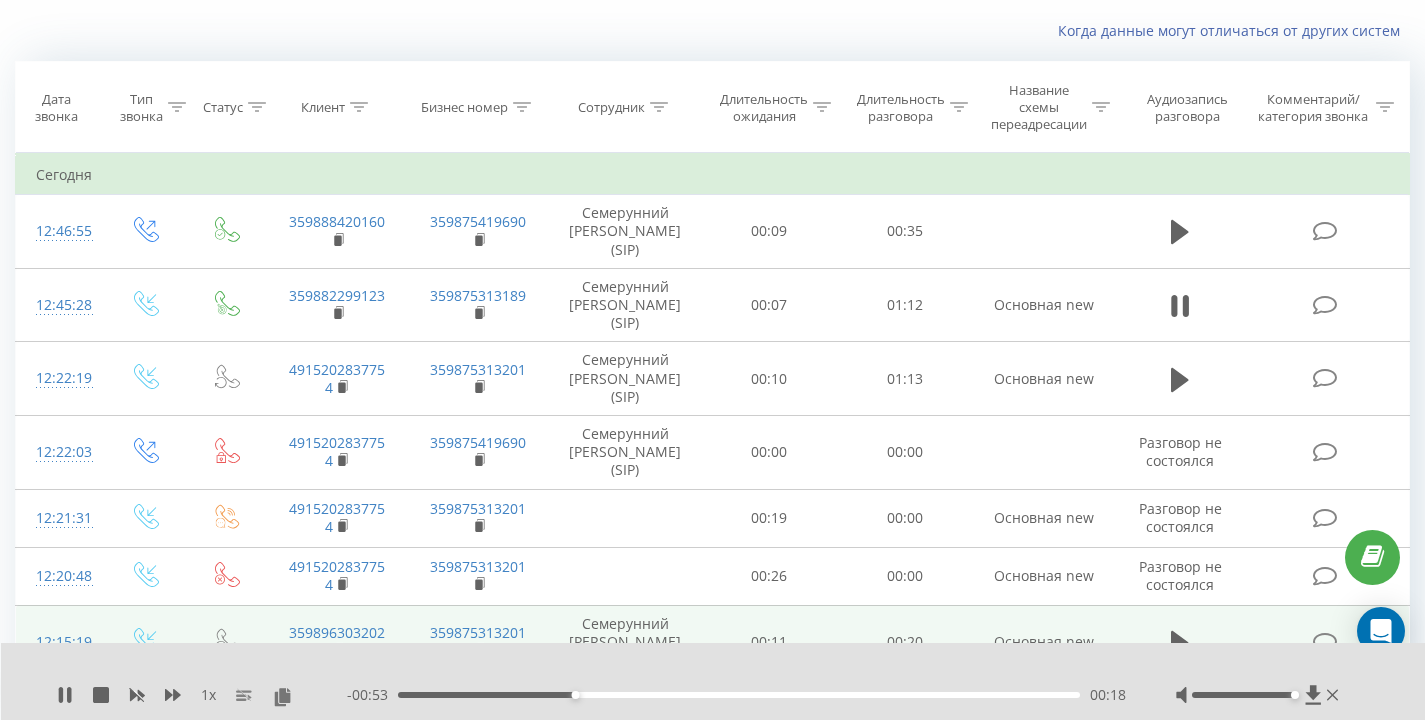 click on "Все звонки Основной График Экспорт .csv .xls .xlsx 14.07.2025  -  14.07.2025 Когда данные могут отличаться от других систем Дата звонка Тип звонка Статус Клиент Бизнес номер Сотрудник Длительность ожидания Длительность разговора Название схемы переадресации Аудиозапись разговора Комментарий/категория звонка Фильтровать по условию Равно Введите значение Отмена OK Фильтровать по условию Равно Введите значение Отмена OK Фильтровать по условию Содержит Отмена OK Фильтровать по условию Содержит Отмена OK Фильтровать по условию Содержит Отмена OK Фильтровать по условию OK OK" at bounding box center [712, 1702] 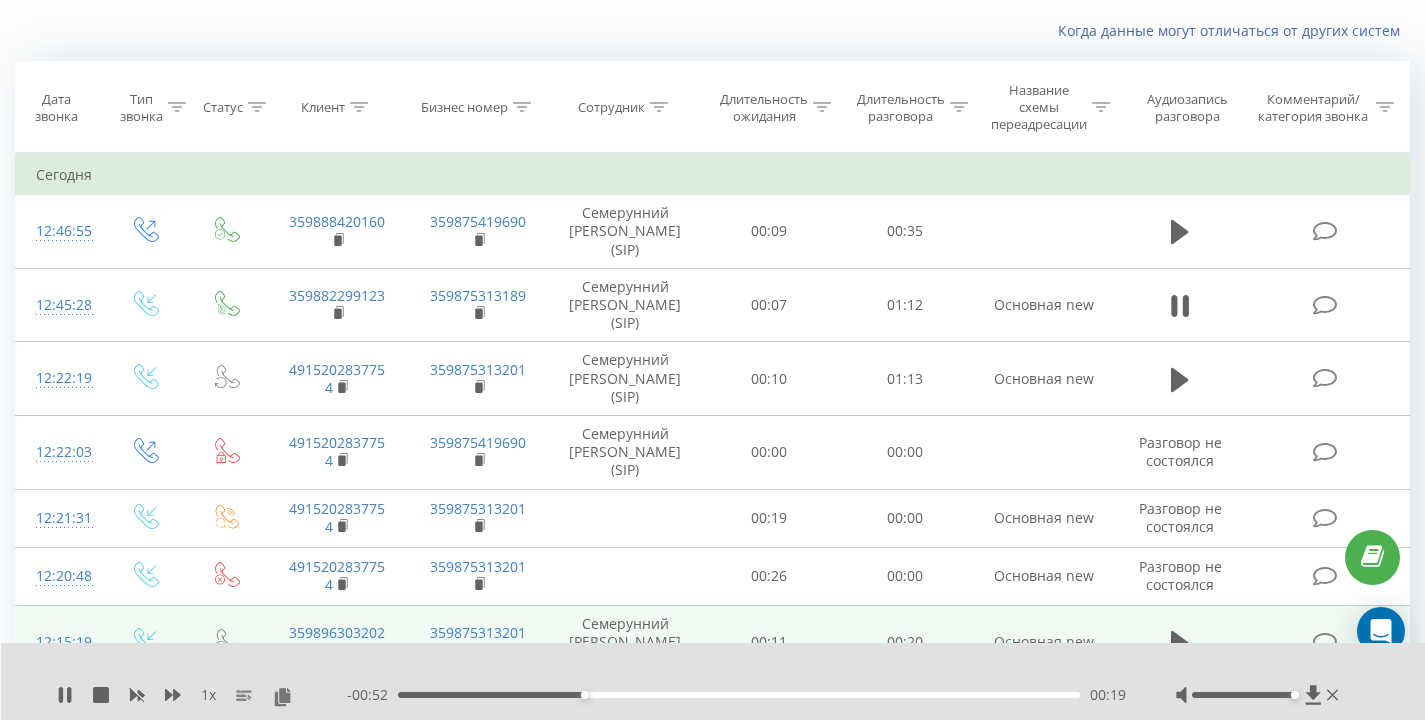 click on "Когда данные могут отличаться от других систем" at bounding box center [712, 31] 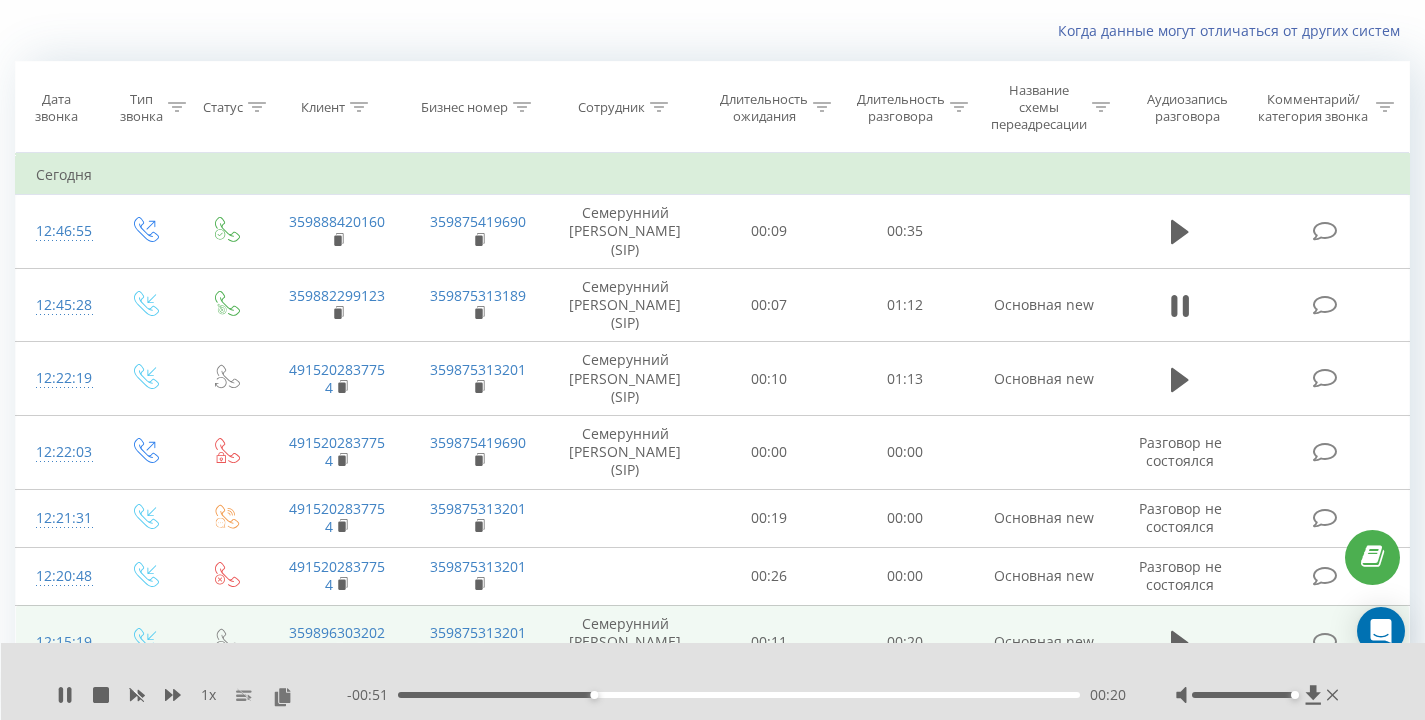 click on "Когда данные могут отличаться от других систем" at bounding box center [712, 31] 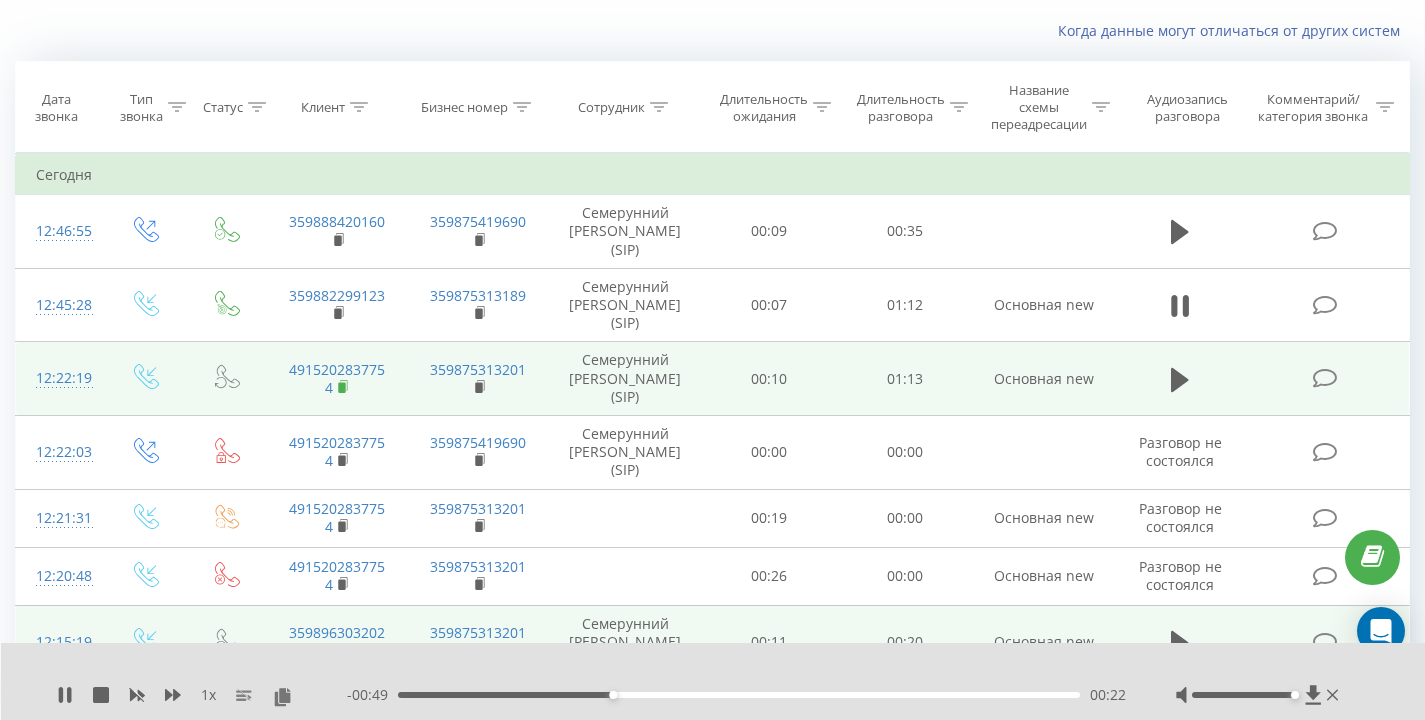 click 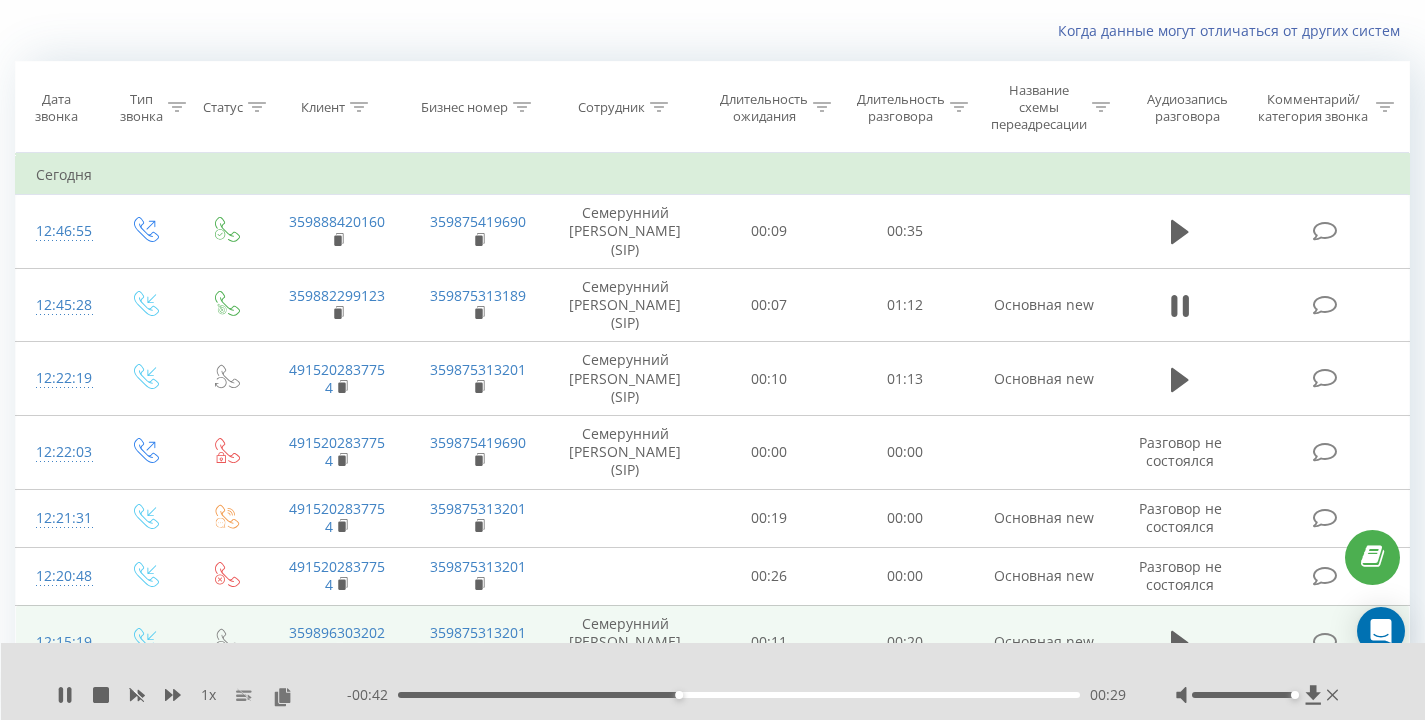 click on "Сотрудник" at bounding box center (625, 107) 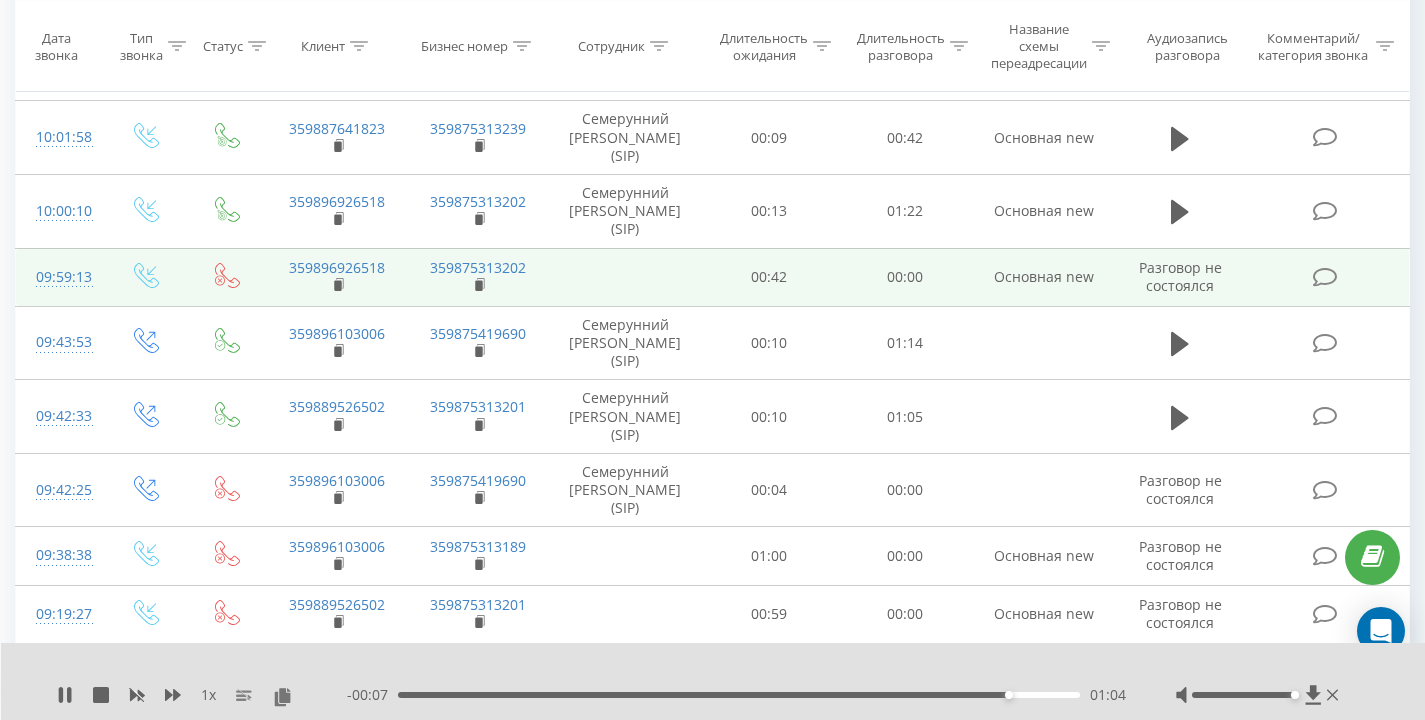 scroll, scrollTop: 2599, scrollLeft: 0, axis: vertical 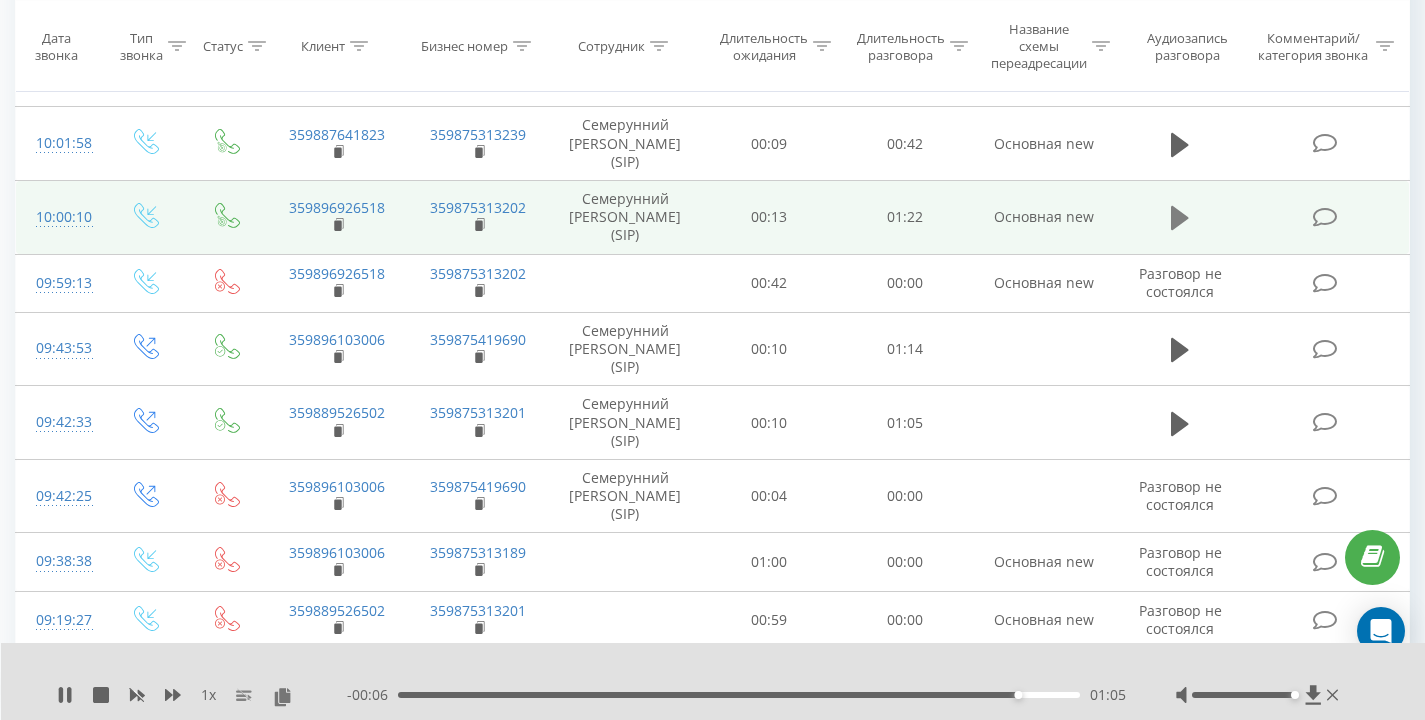 click 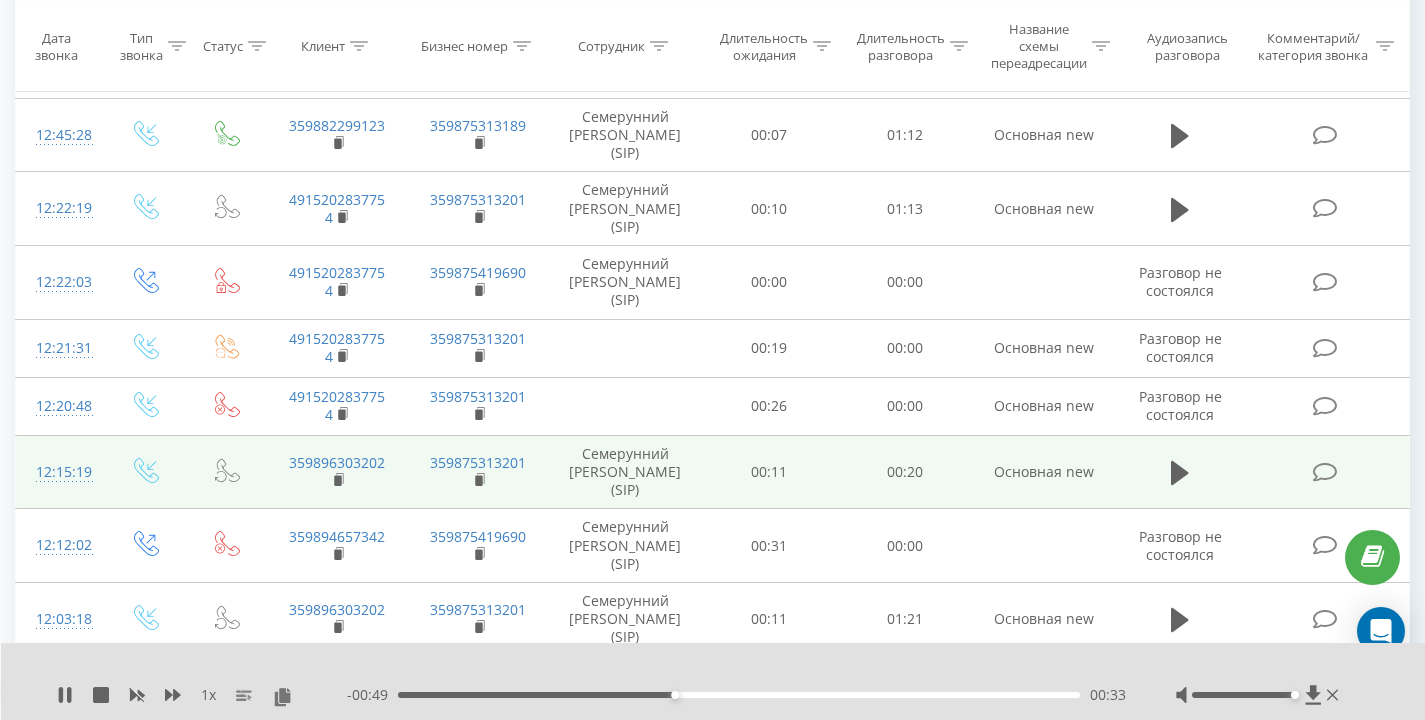scroll, scrollTop: 0, scrollLeft: 0, axis: both 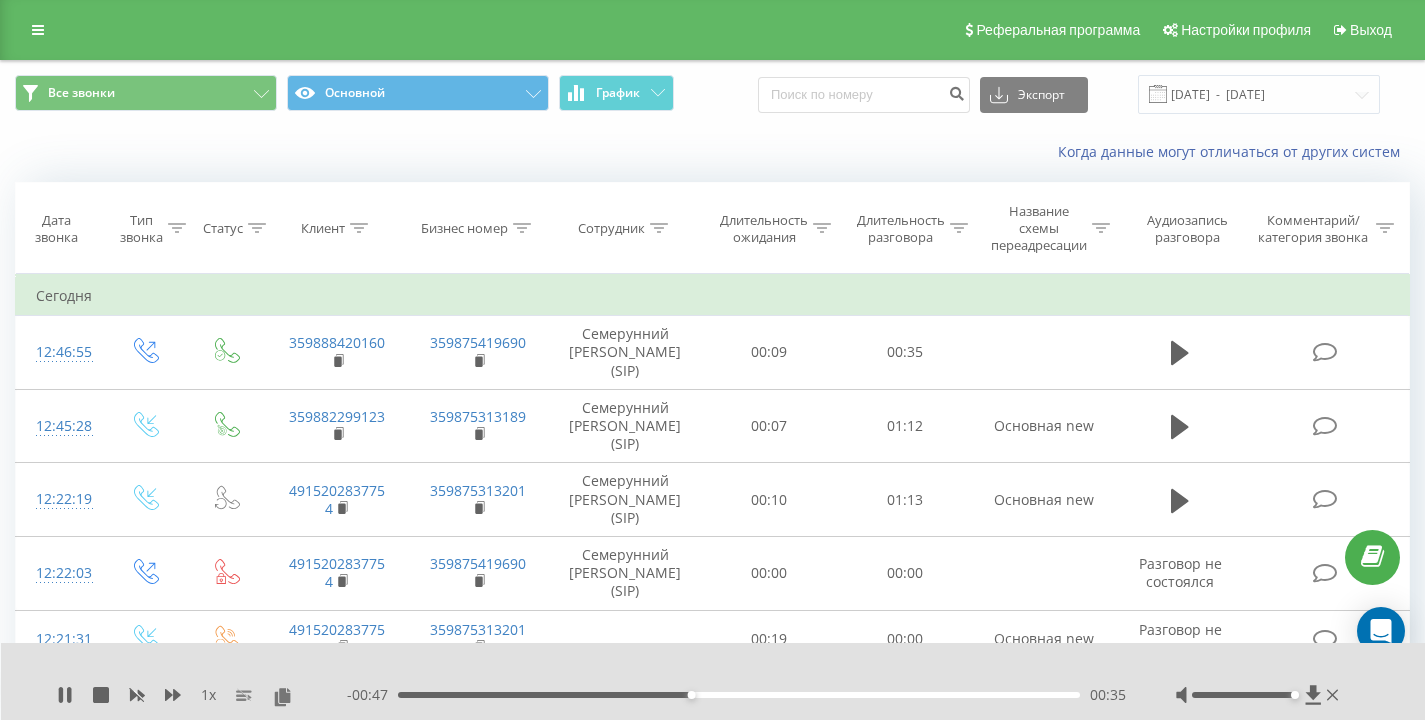 click on "1 x" at bounding box center [202, 695] 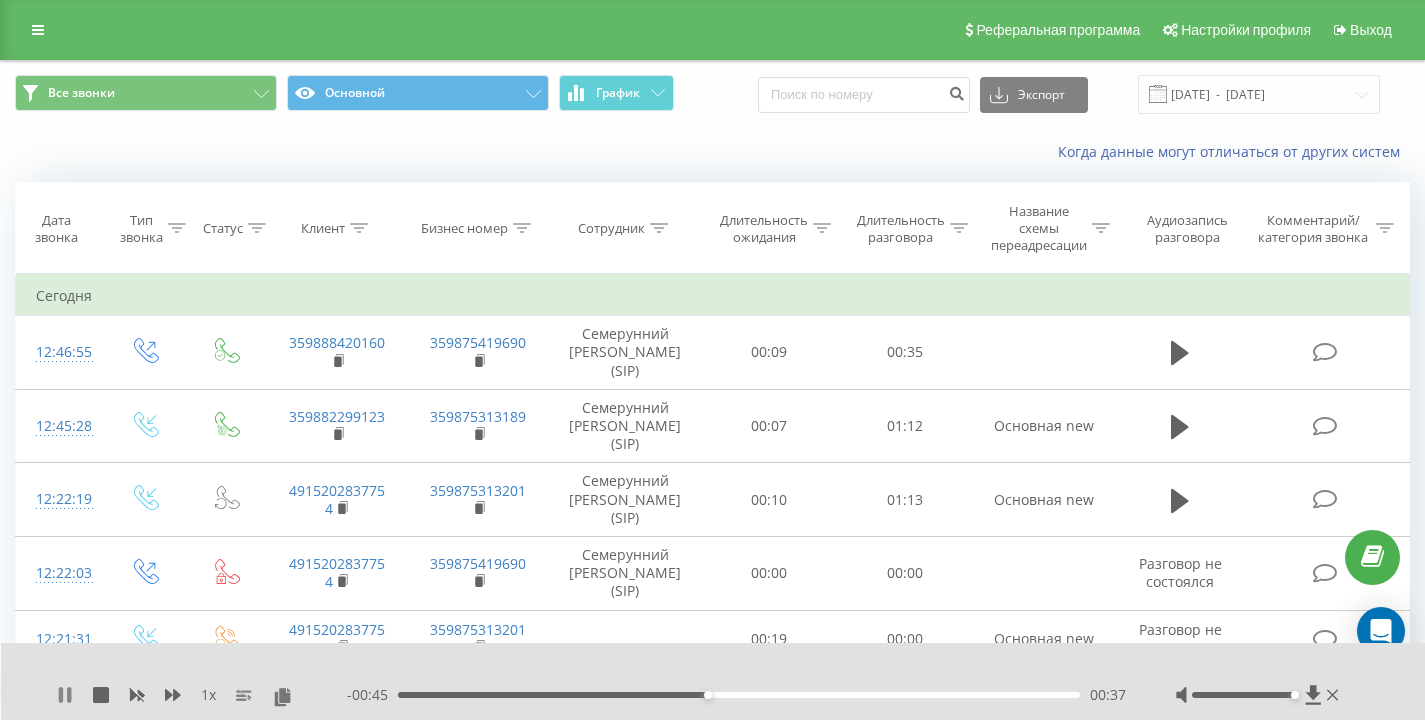 click 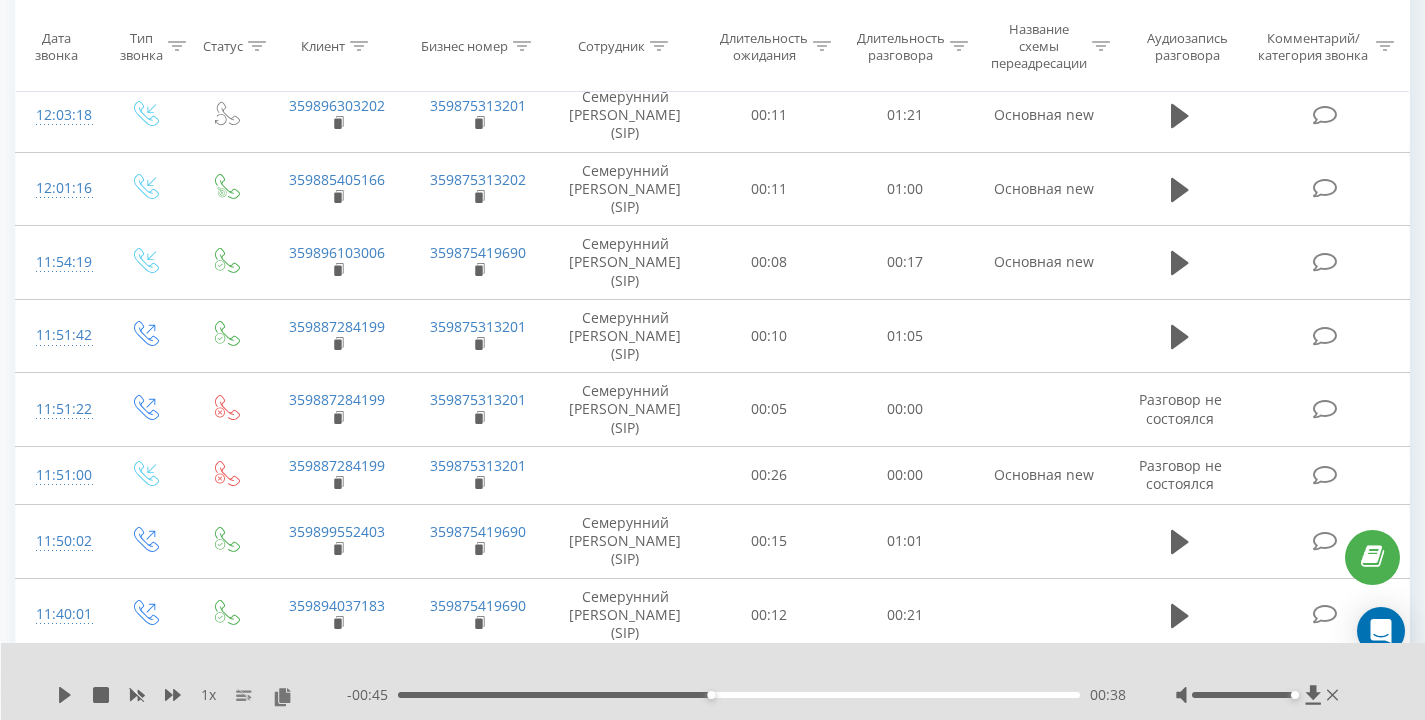 scroll, scrollTop: 0, scrollLeft: 0, axis: both 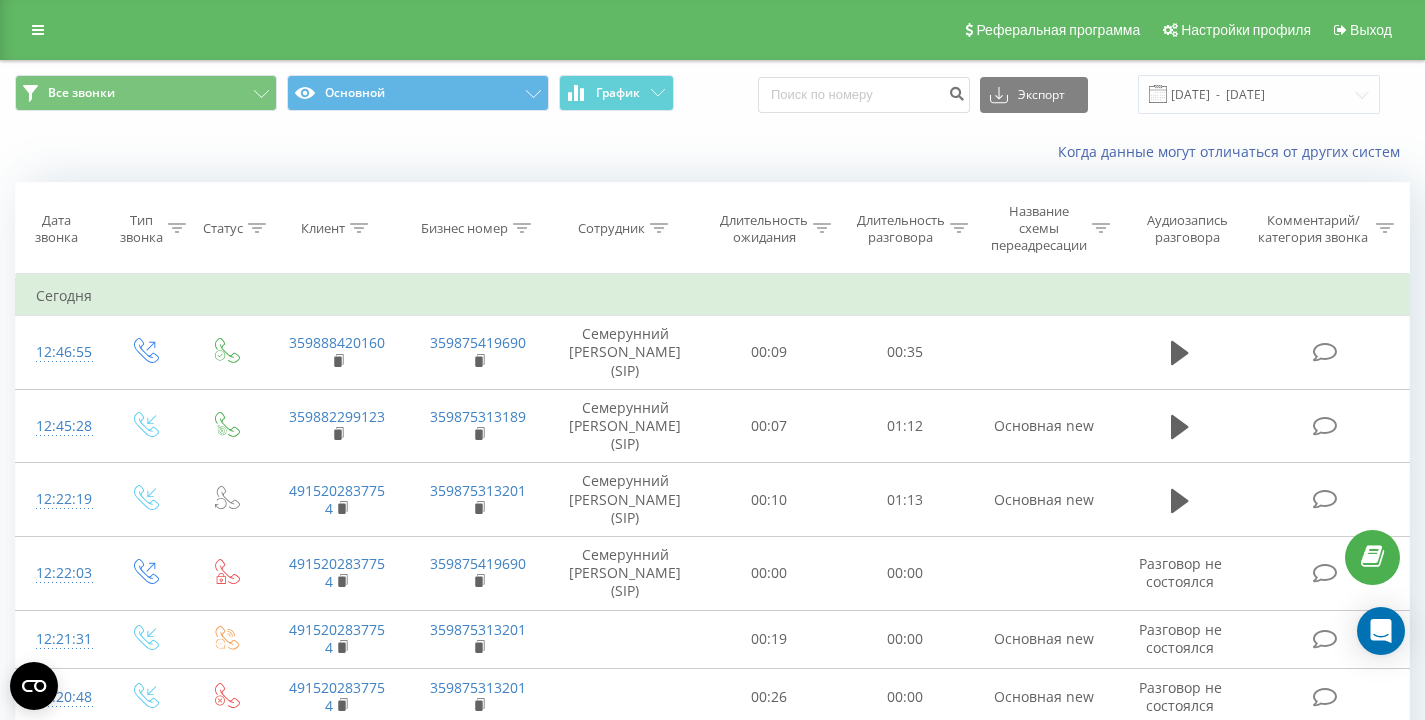 click on "Все звонки Основной График Экспорт .csv .xls .xlsx [DATE]  -  [DATE]" at bounding box center (712, 94) 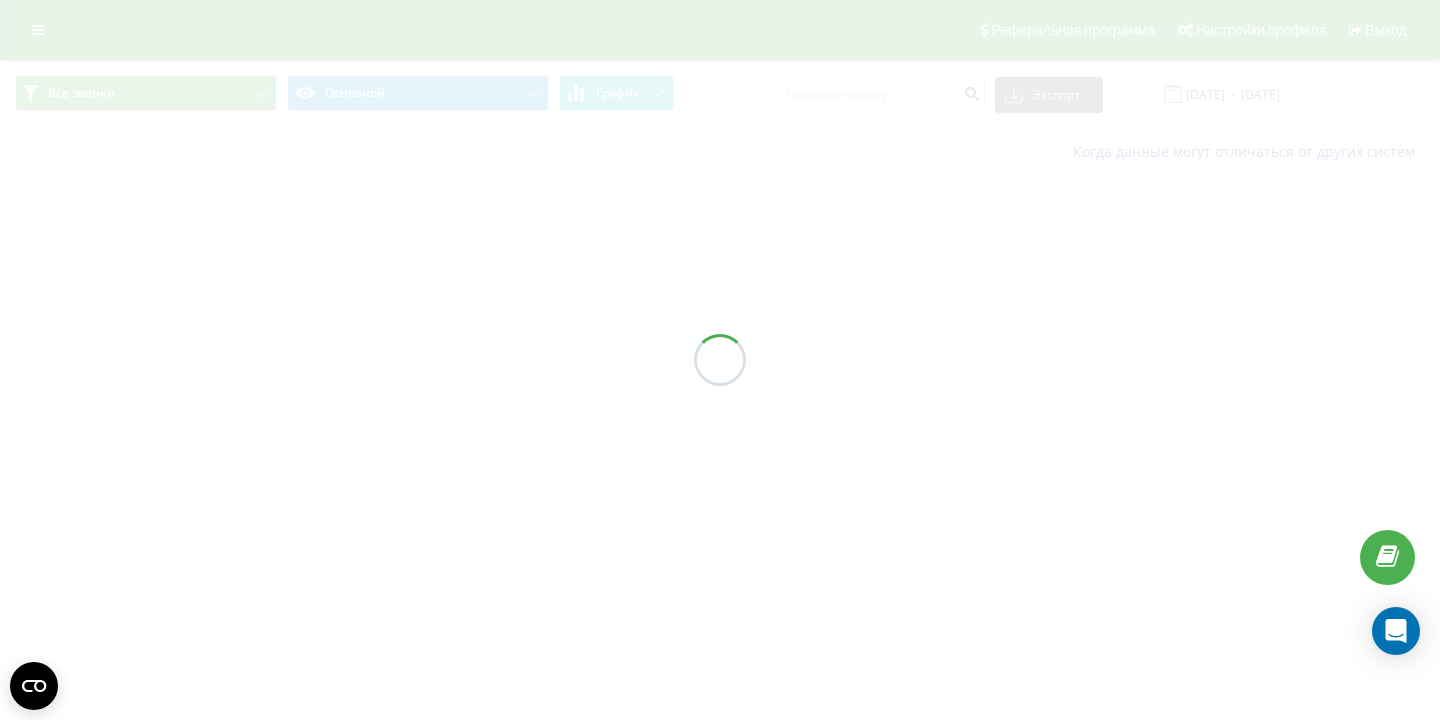scroll, scrollTop: 0, scrollLeft: 0, axis: both 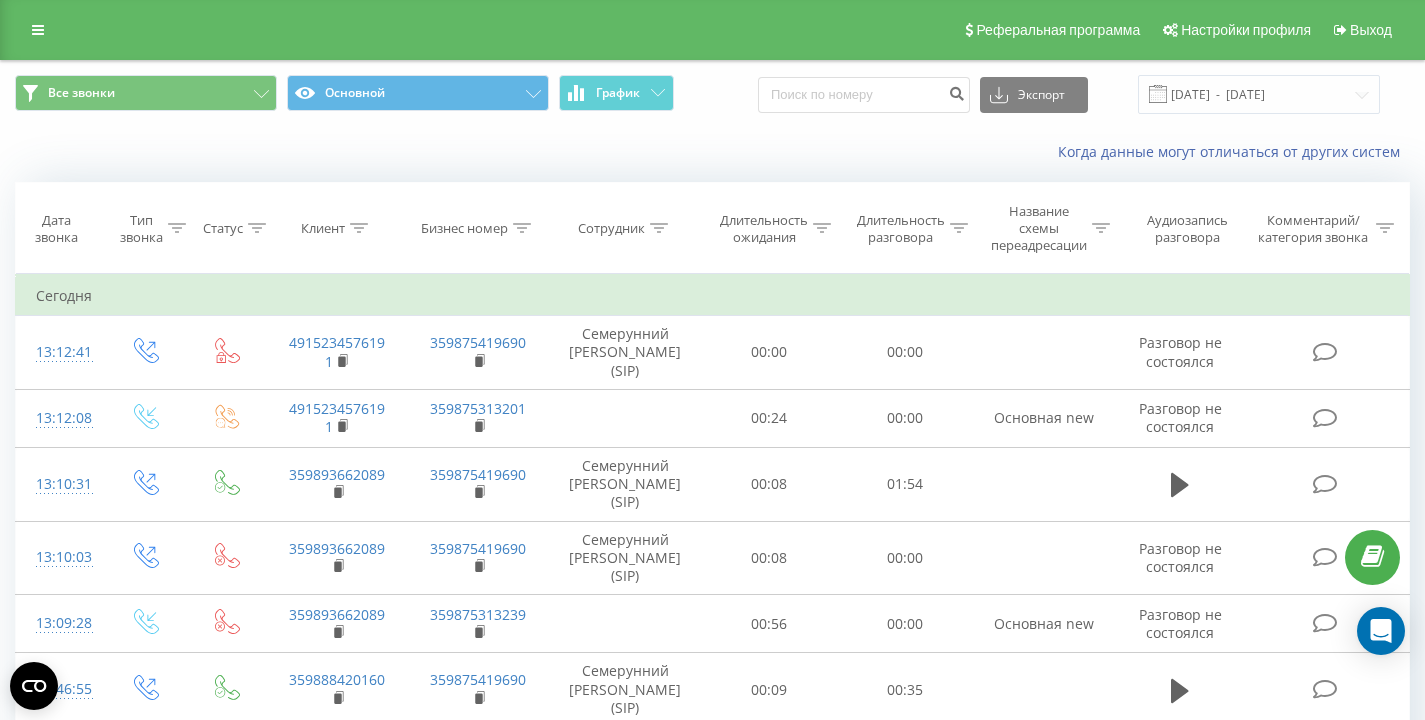 click on "Когда данные могут отличаться от других систем" at bounding box center [712, 152] 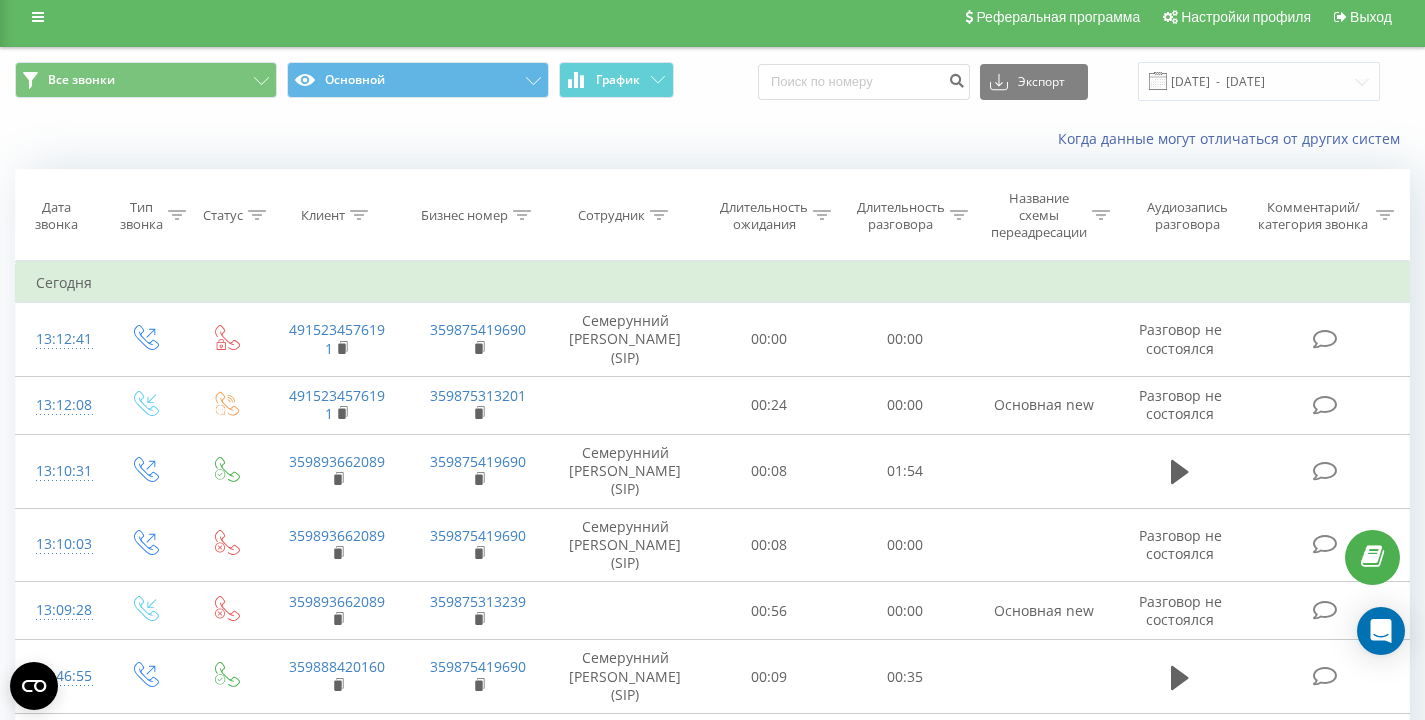 scroll, scrollTop: 33, scrollLeft: 0, axis: vertical 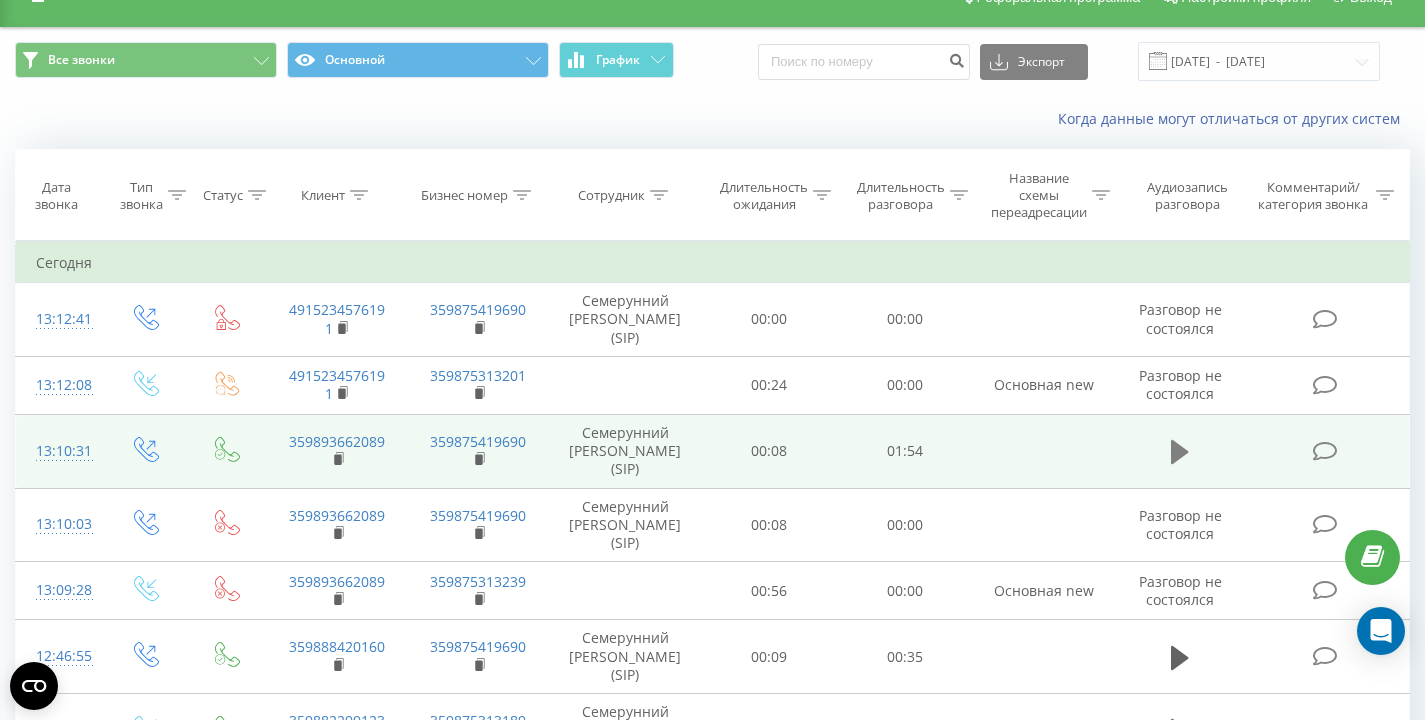 click 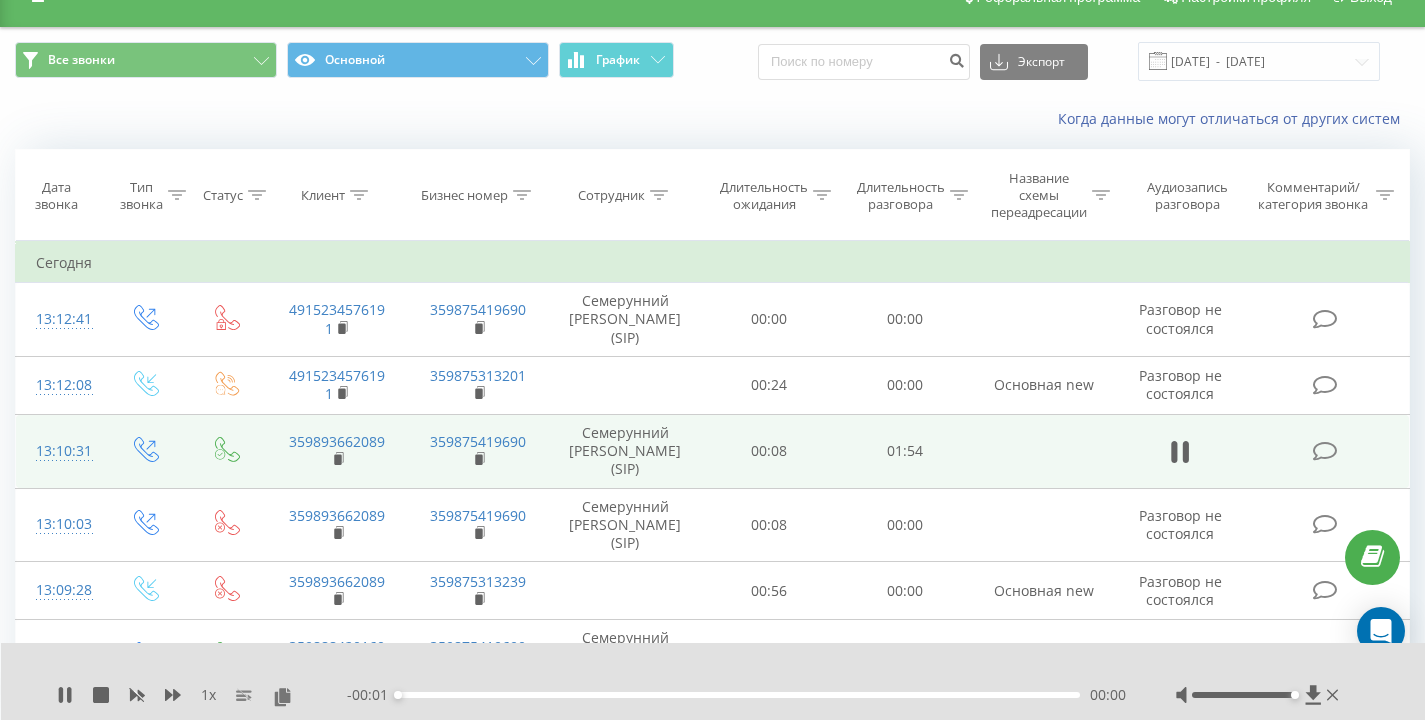 click on "Когда данные могут отличаться от других систем" at bounding box center [712, 119] 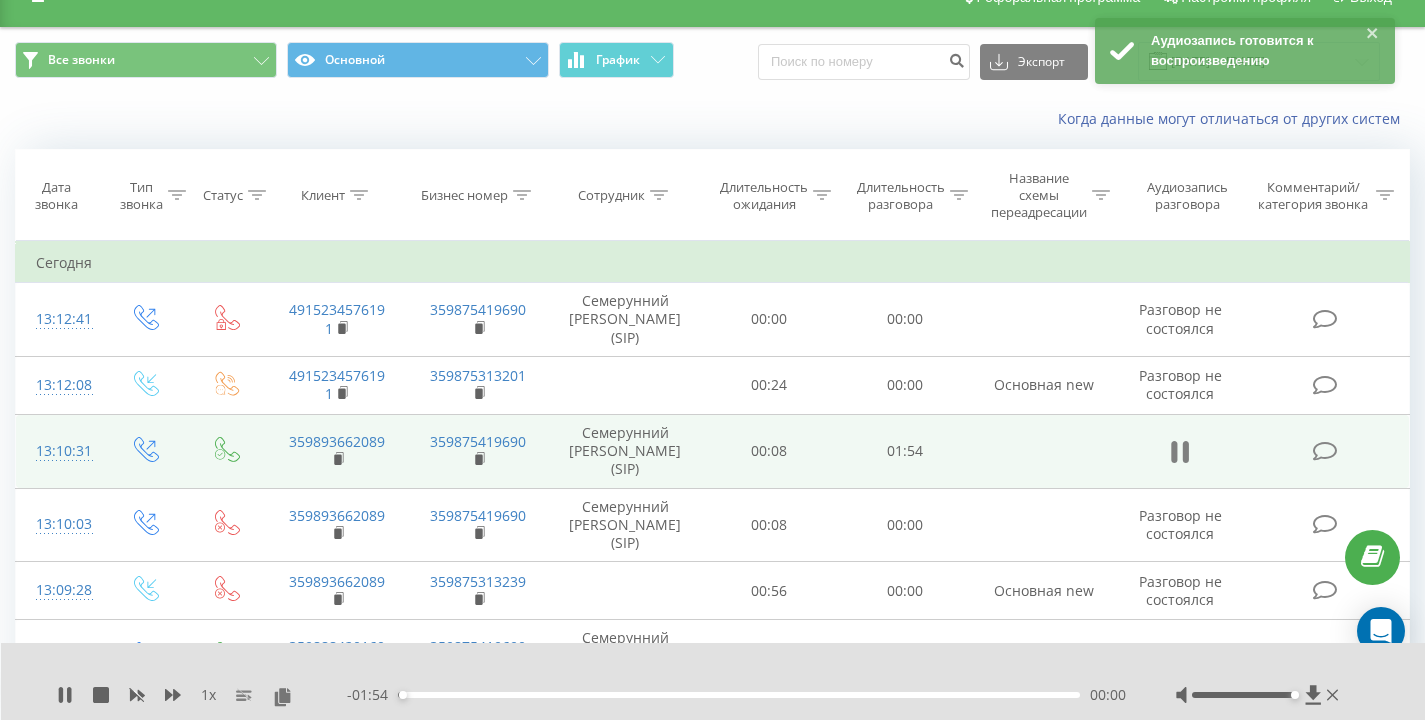 click 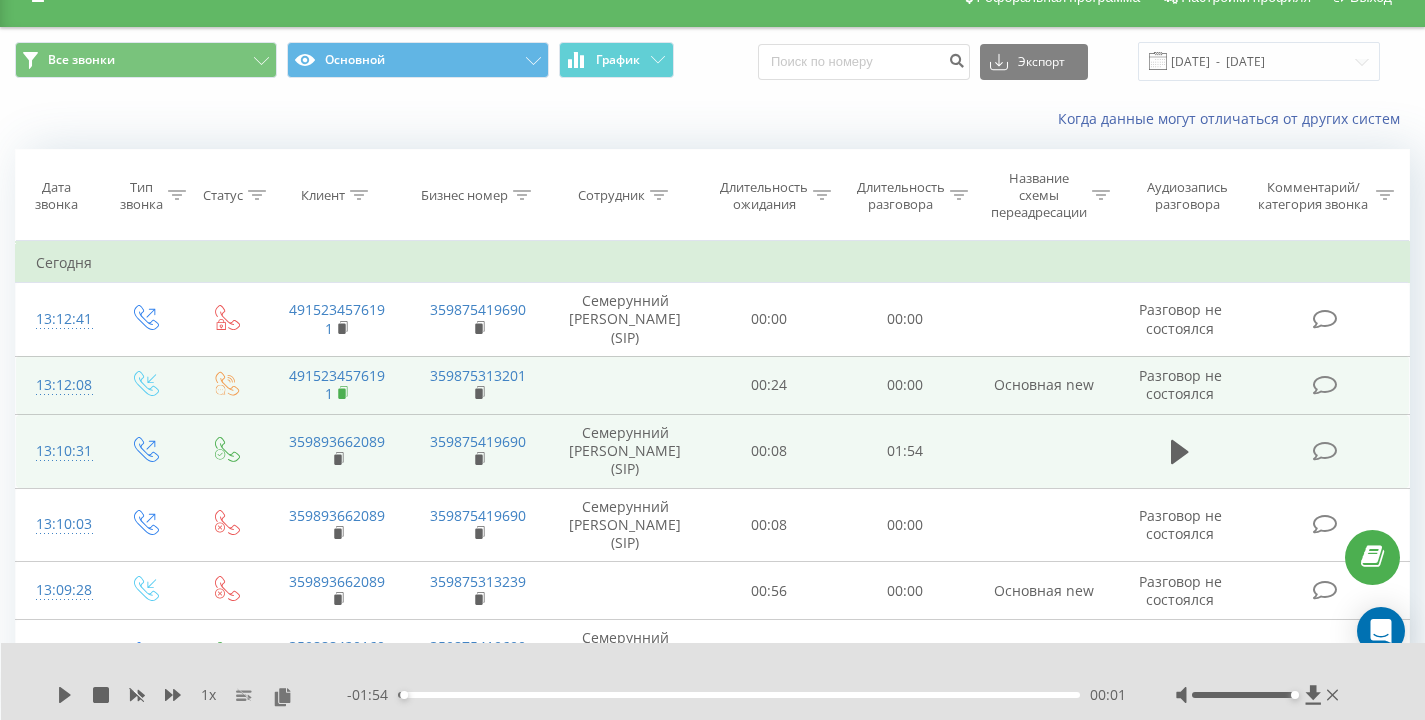 click 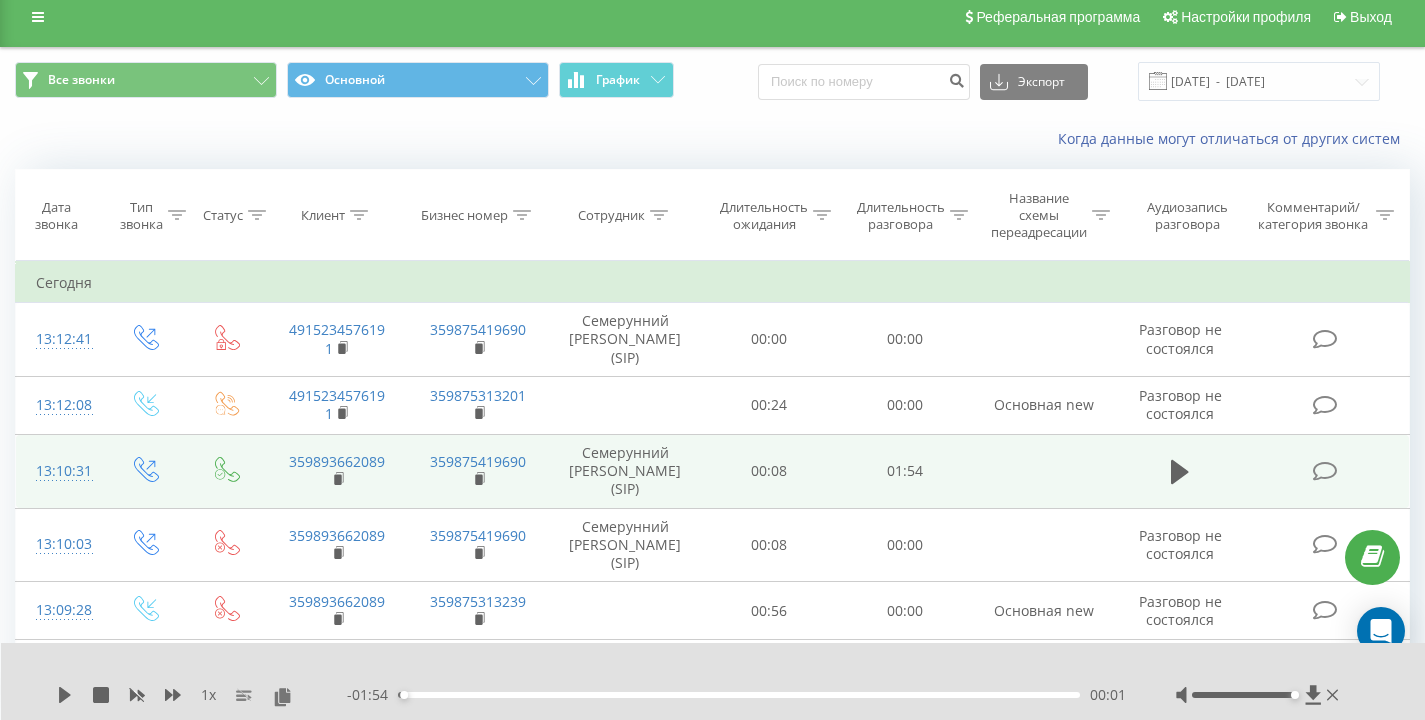 scroll, scrollTop: 0, scrollLeft: 0, axis: both 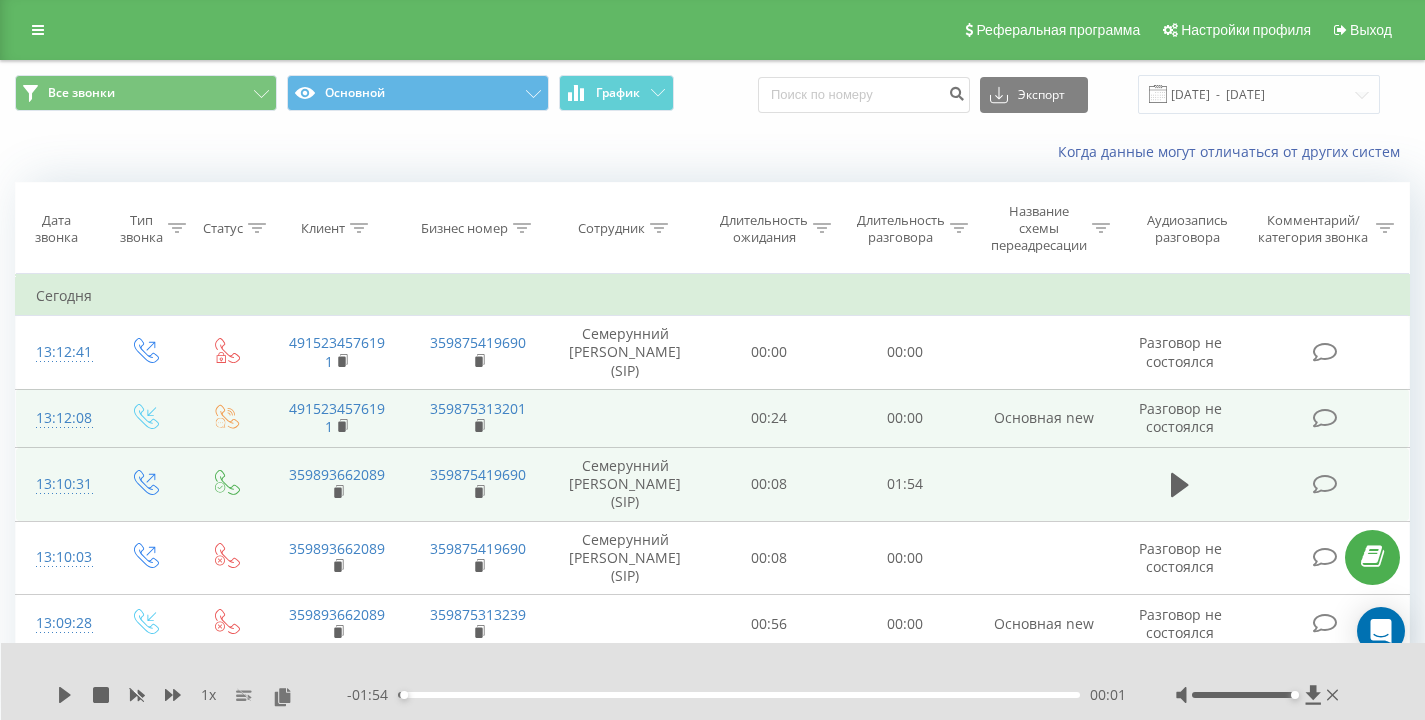 drag, startPoint x: 343, startPoint y: 427, endPoint x: 353, endPoint y: 428, distance: 10.049875 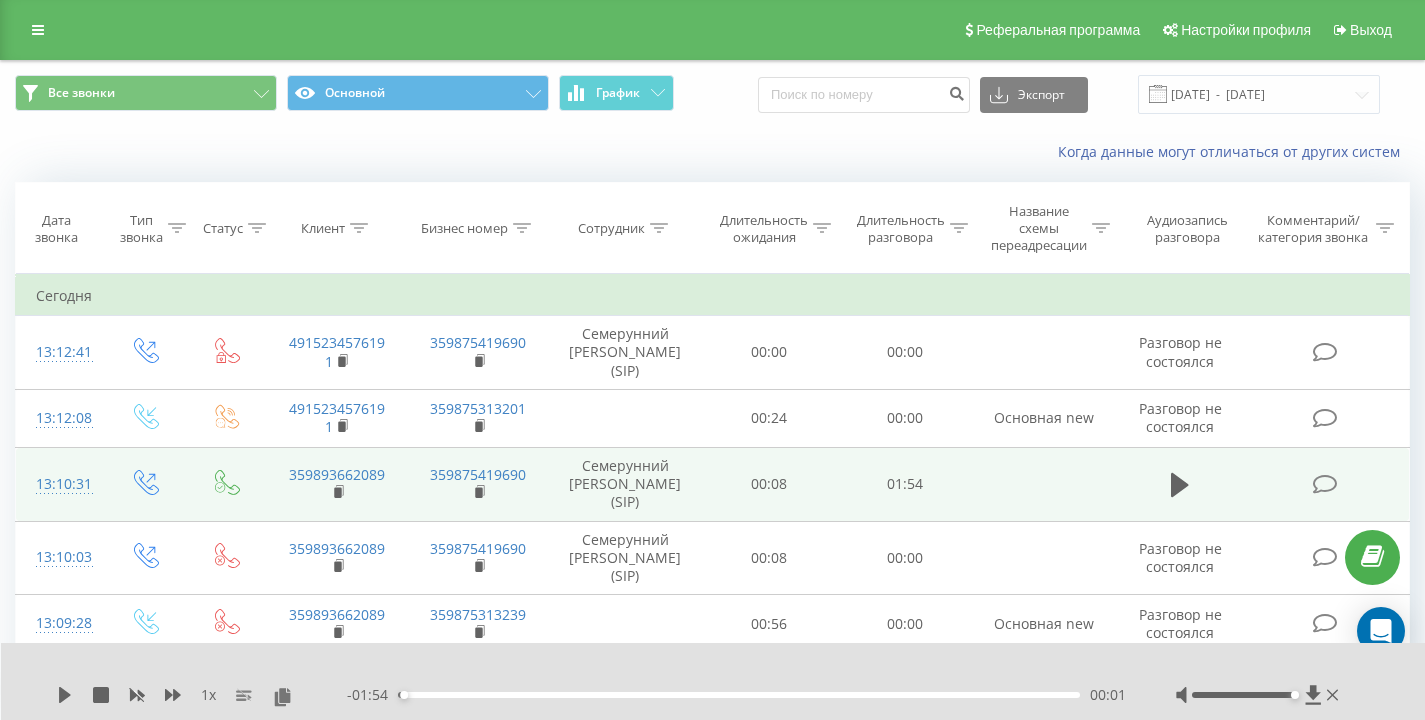 click on "Когда данные могут отличаться от других систем" at bounding box center [712, 152] 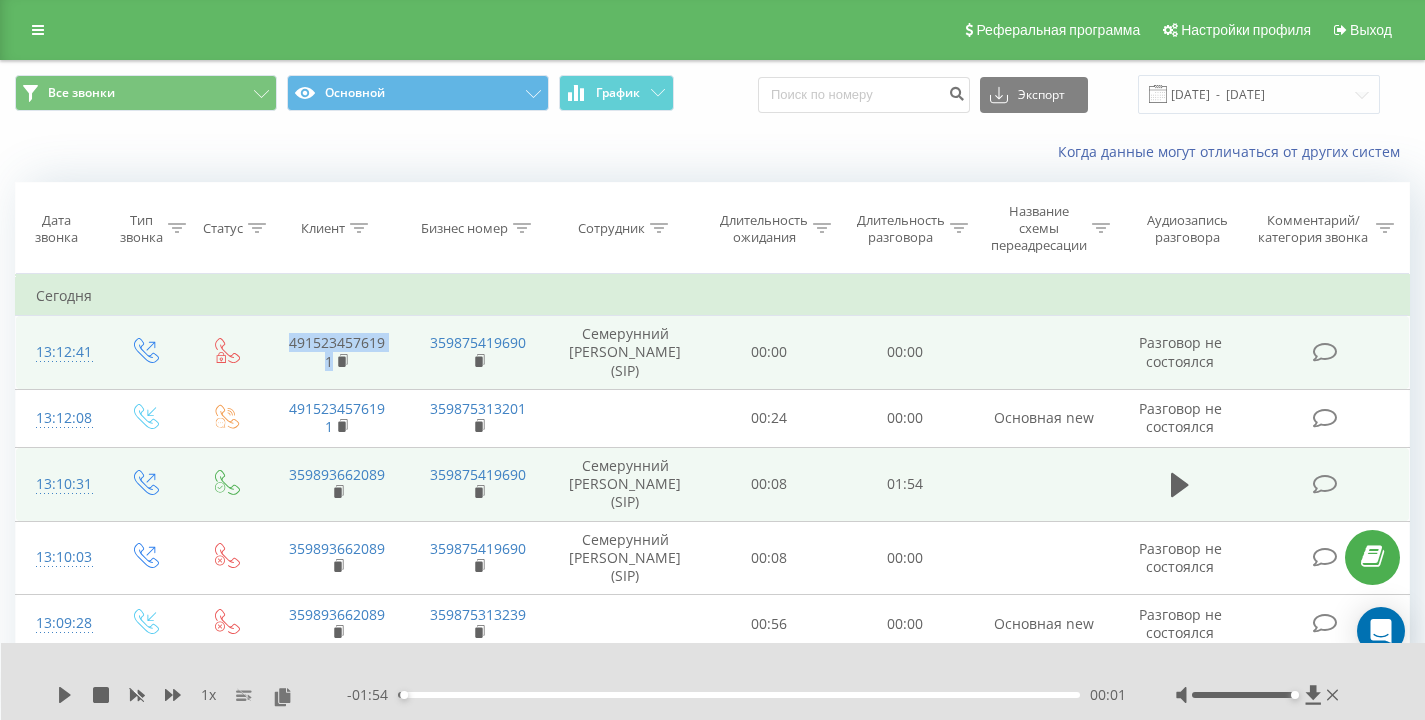 drag, startPoint x: 282, startPoint y: 342, endPoint x: 409, endPoint y: 343, distance: 127.00394 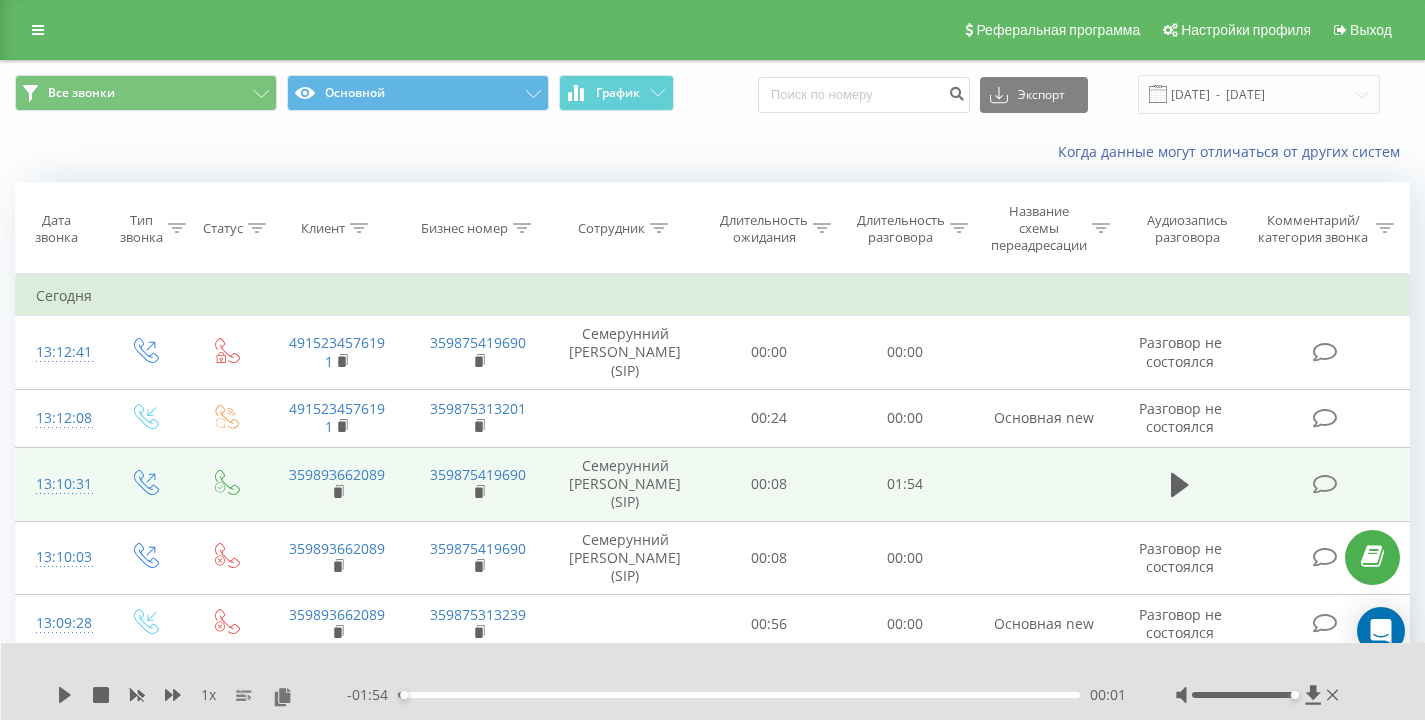 click on "Когда данные могут отличаться от других систем" at bounding box center [712, 152] 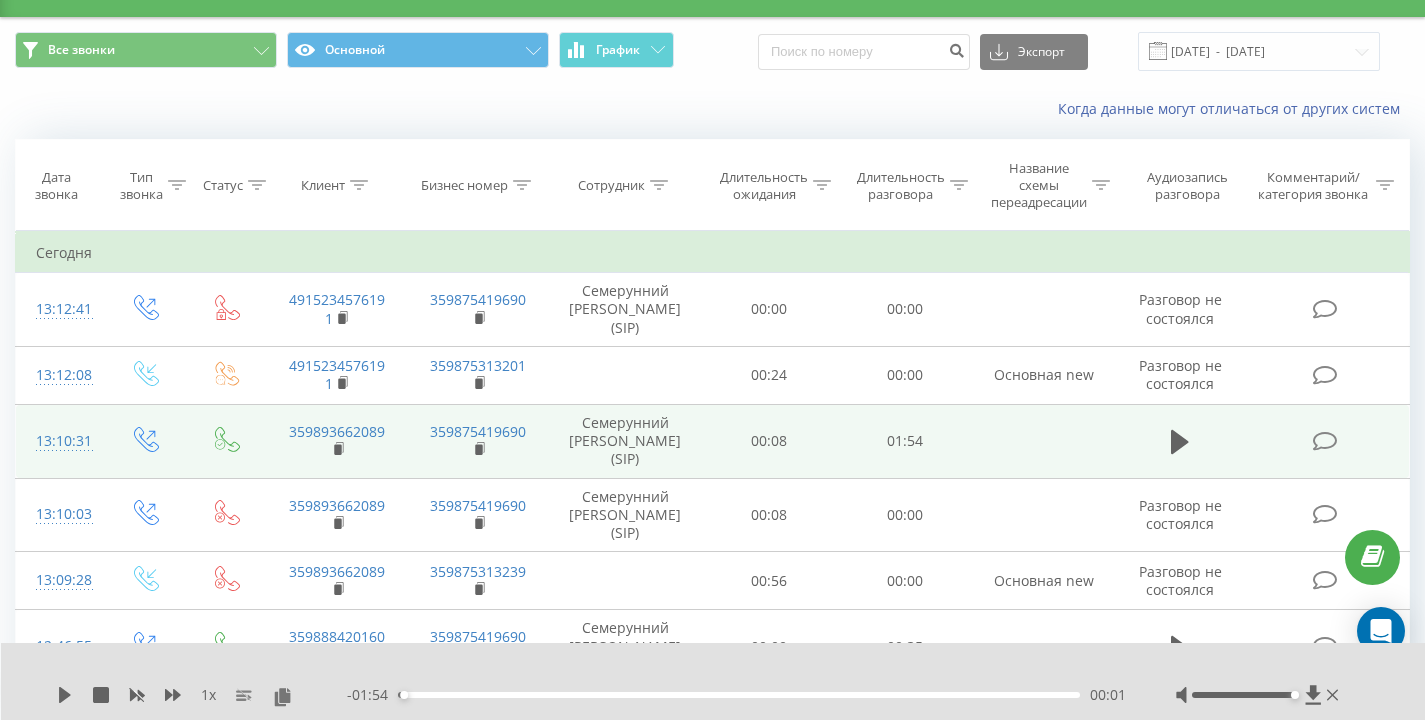 scroll, scrollTop: 89, scrollLeft: 0, axis: vertical 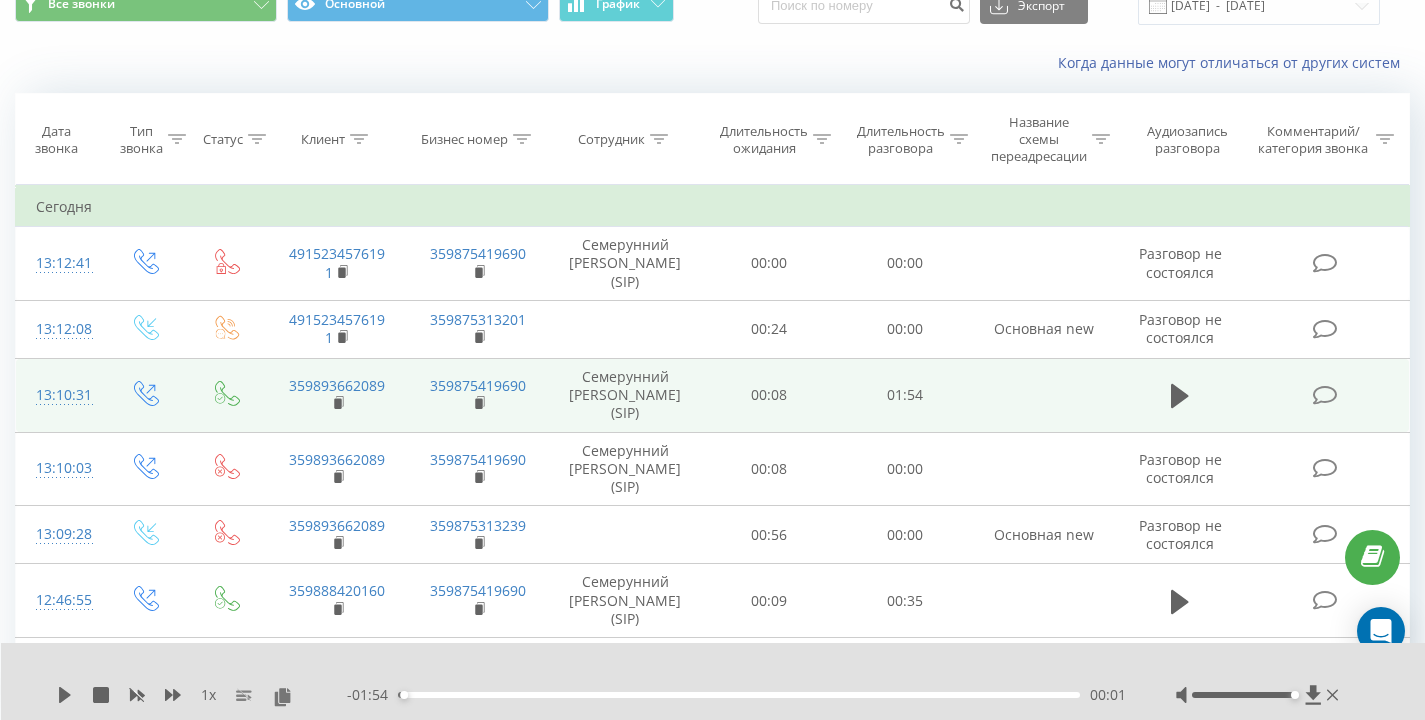 click on "359893662089" at bounding box center (337, 396) 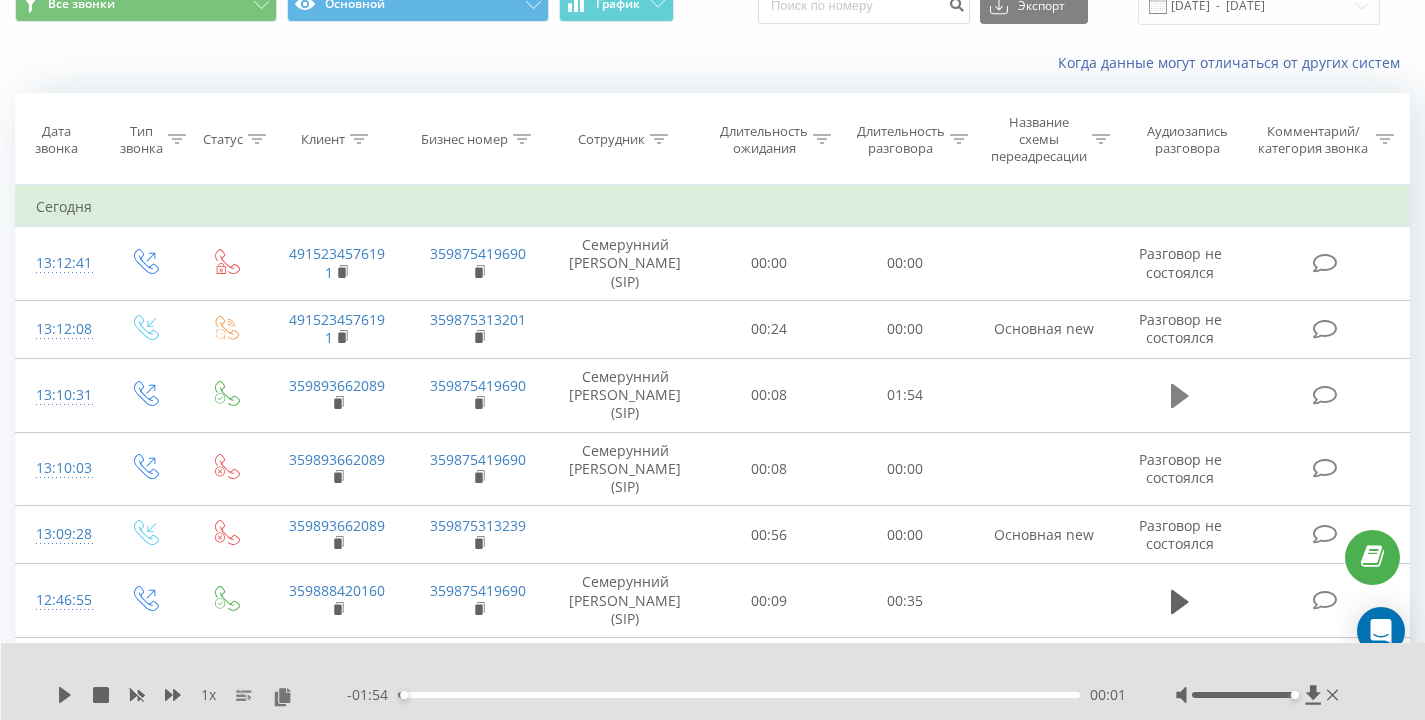 click 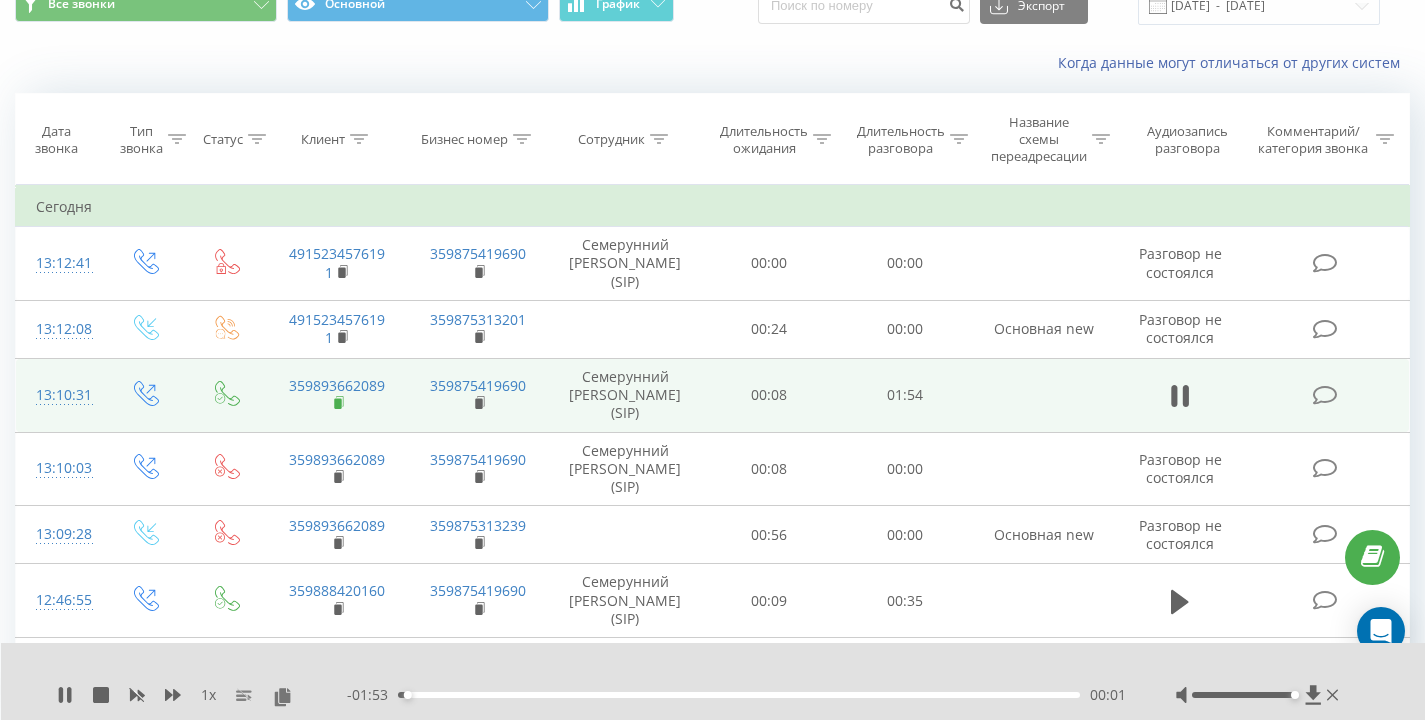 click 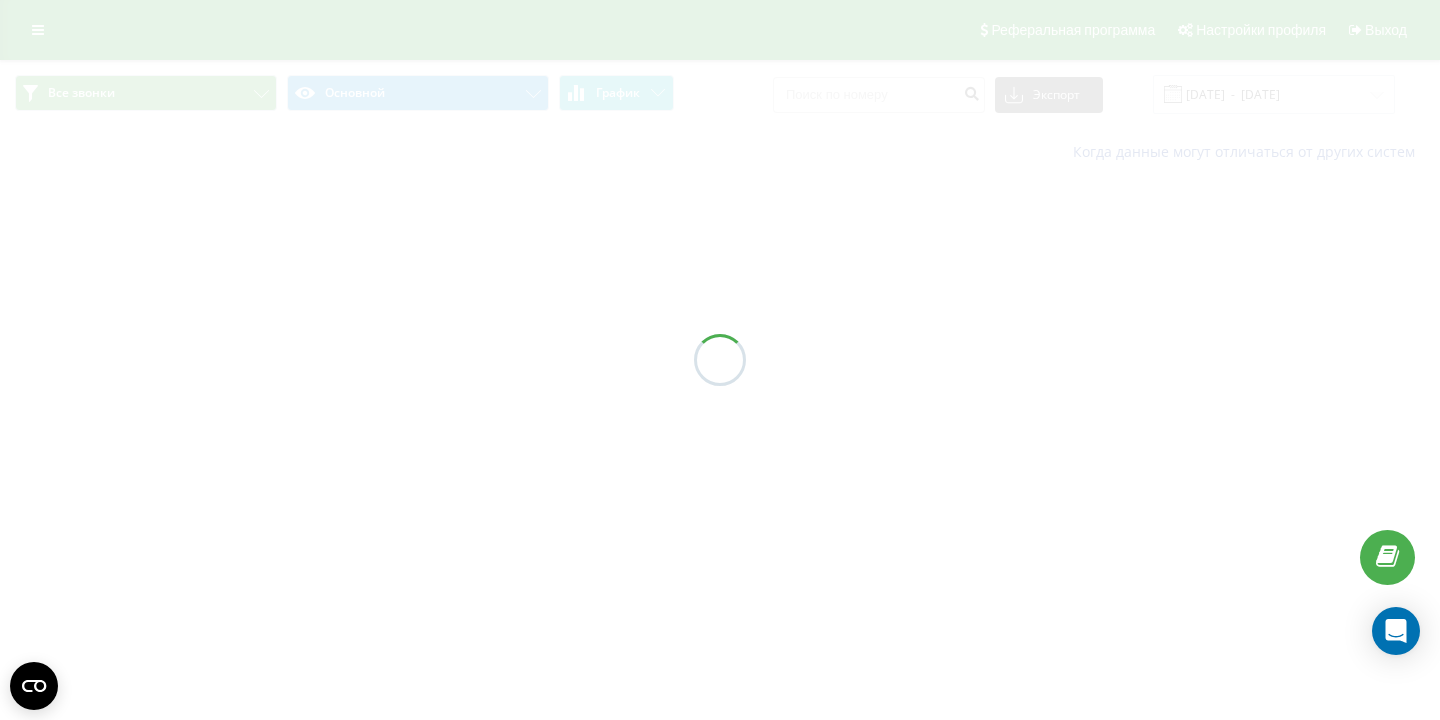 scroll, scrollTop: 0, scrollLeft: 0, axis: both 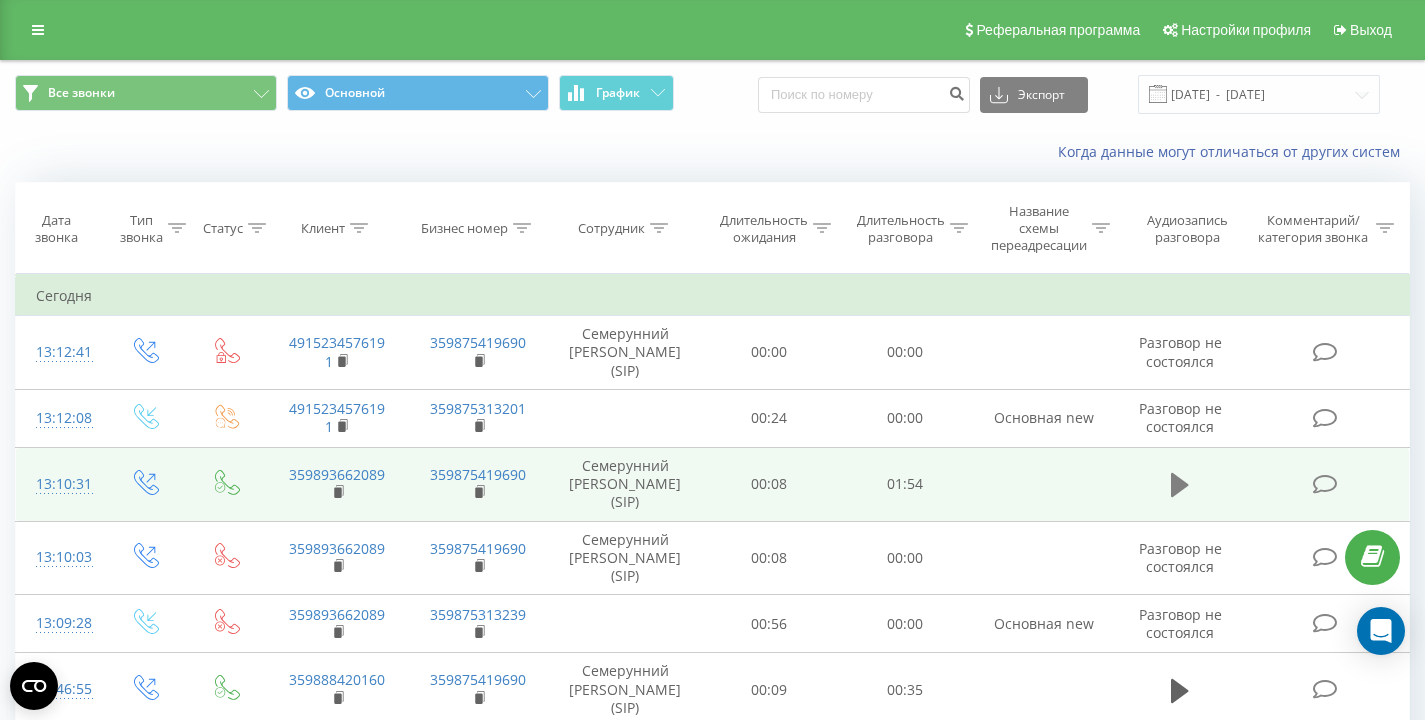 click 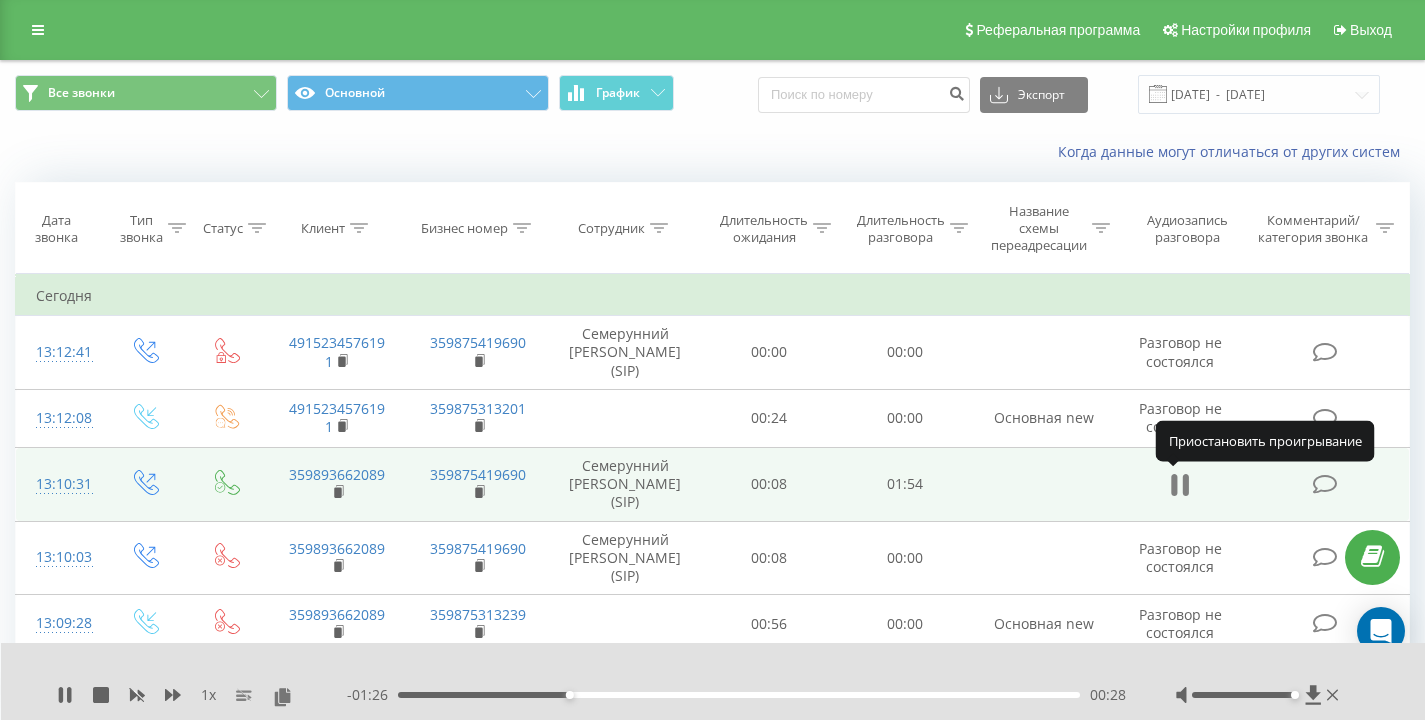 click 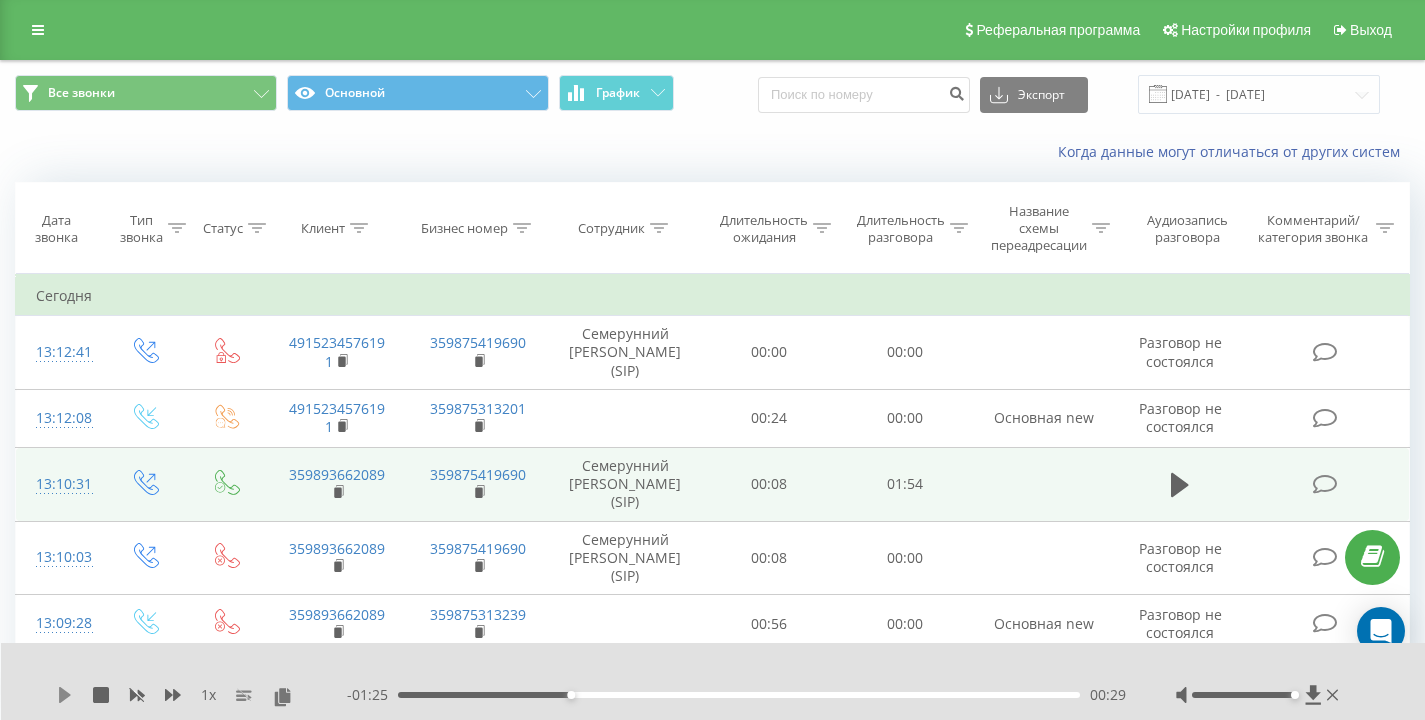 click 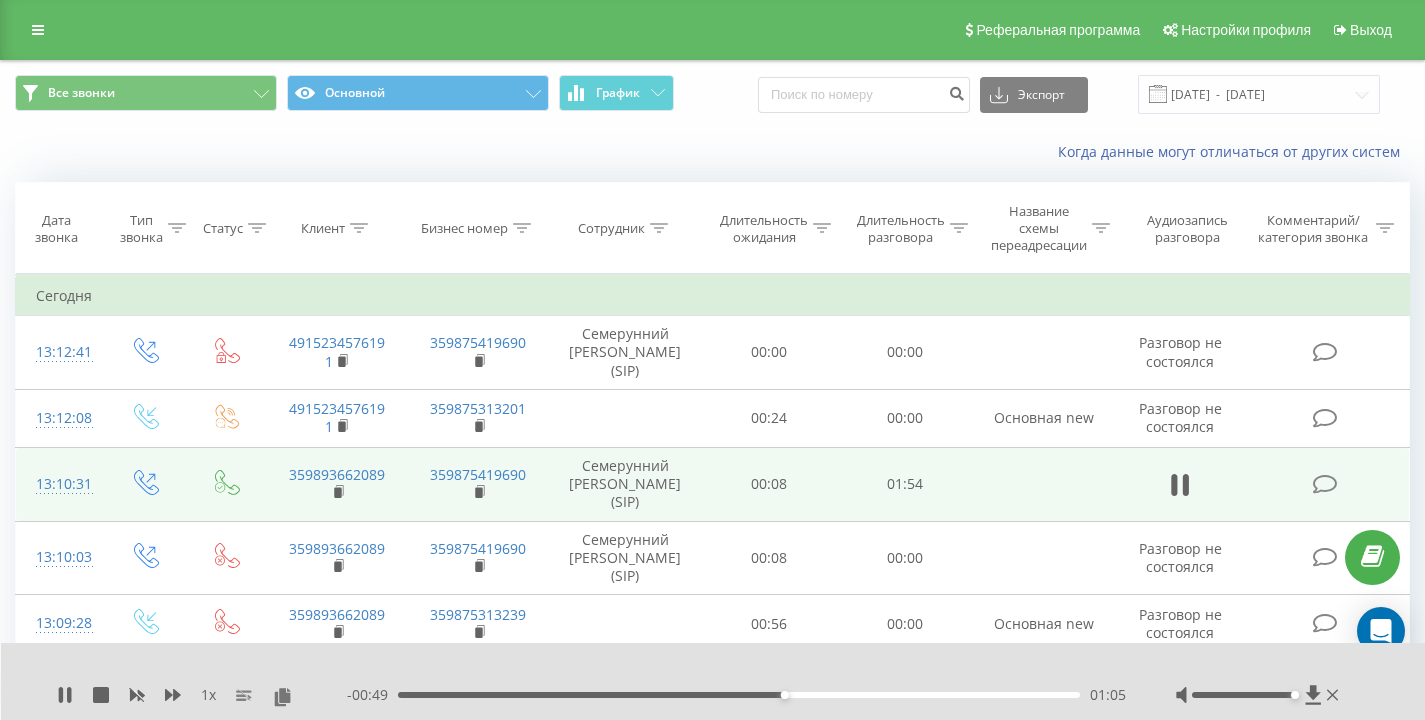 click on "Когда данные могут отличаться от других систем" at bounding box center (712, 152) 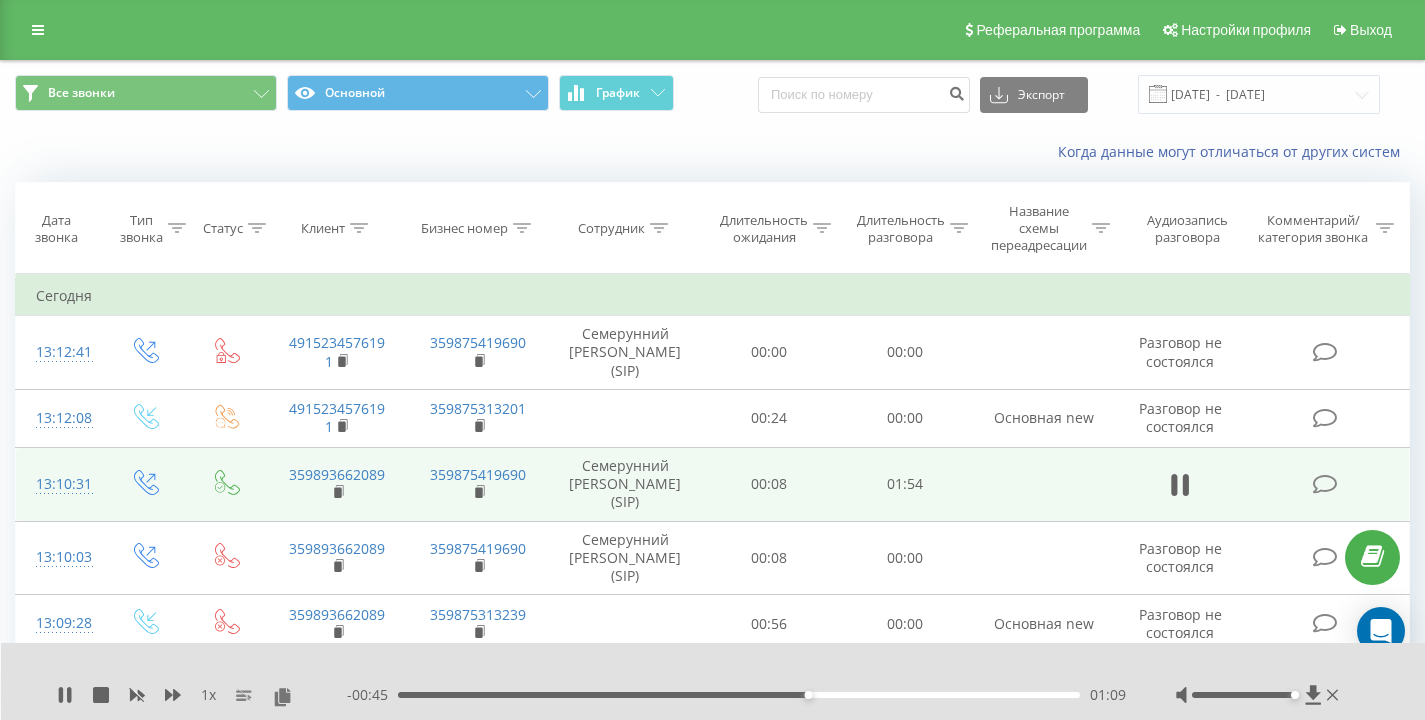 click on "Когда данные могут отличаться от других систем" at bounding box center (712, 152) 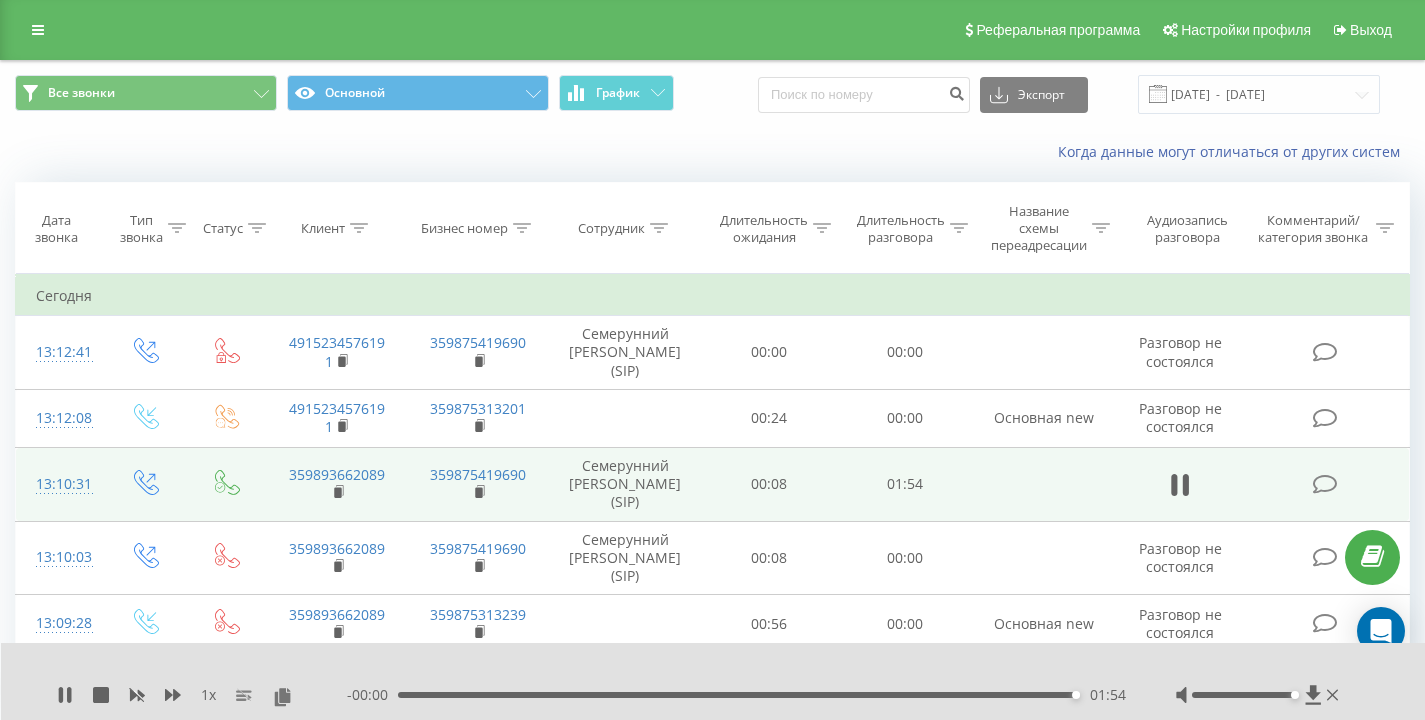 click on "Когда данные могут отличаться от других систем" at bounding box center (712, 152) 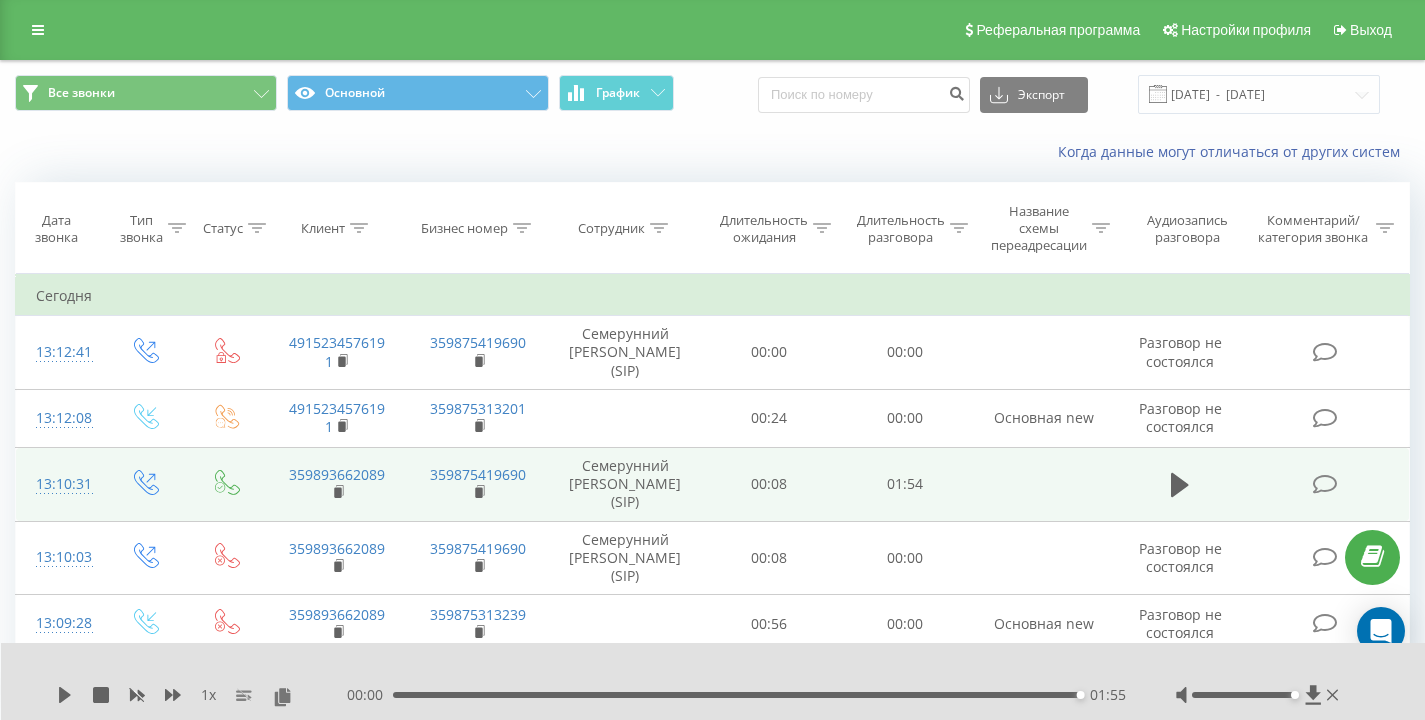 click on "Когда данные могут отличаться от других систем" at bounding box center [712, 152] 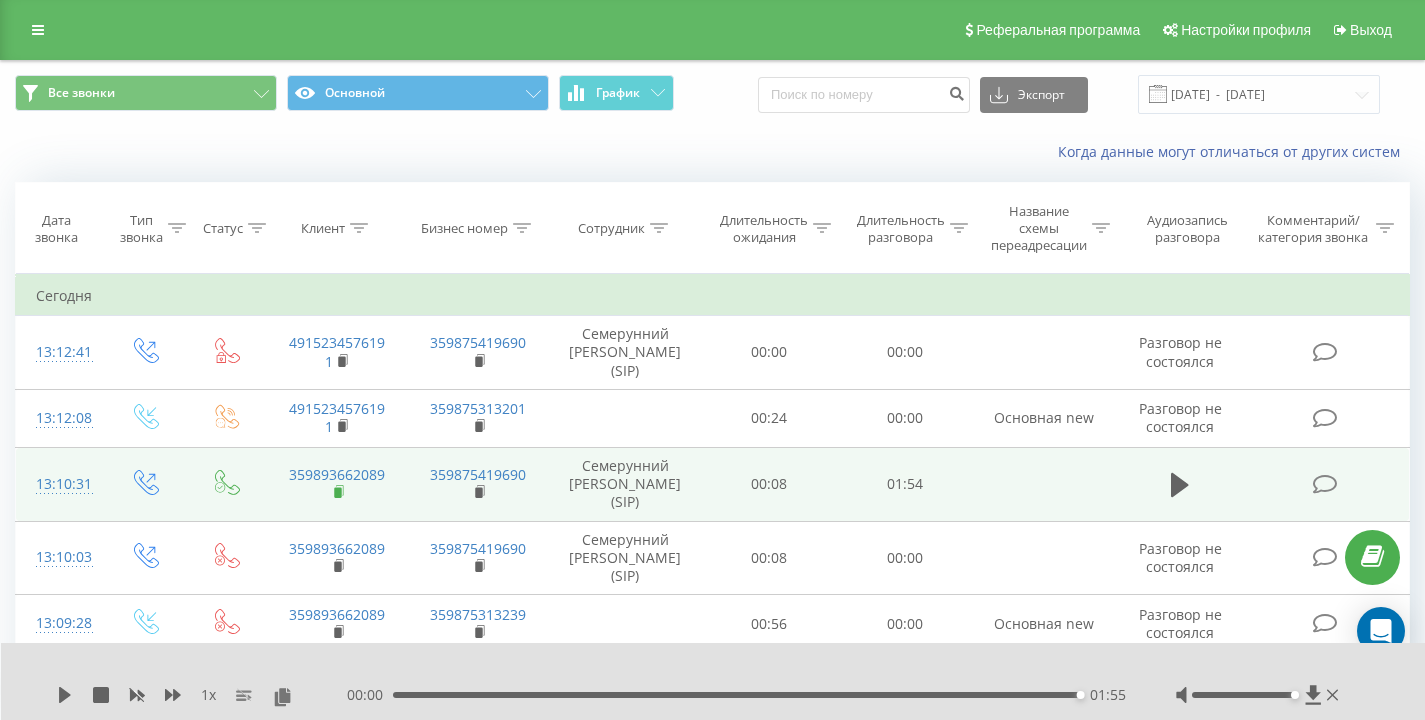 click 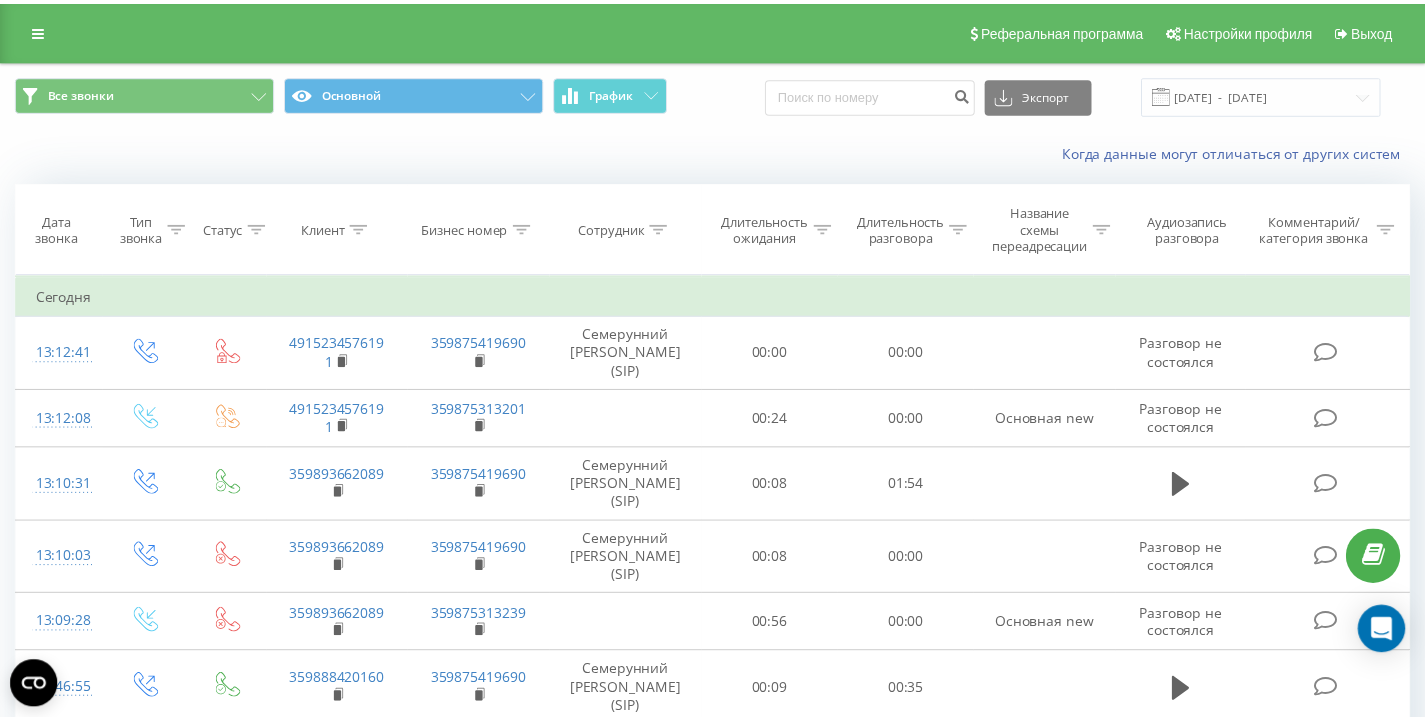scroll, scrollTop: 0, scrollLeft: 0, axis: both 